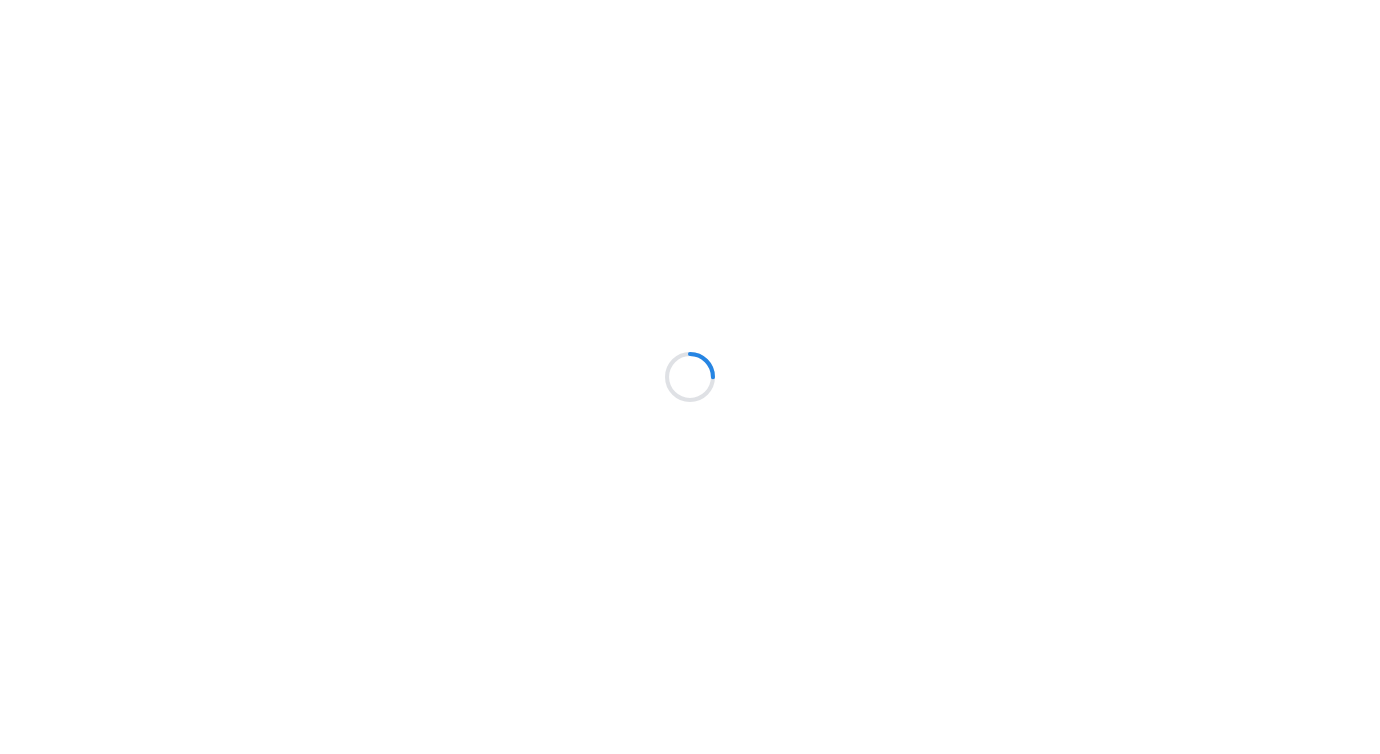 scroll, scrollTop: 0, scrollLeft: 0, axis: both 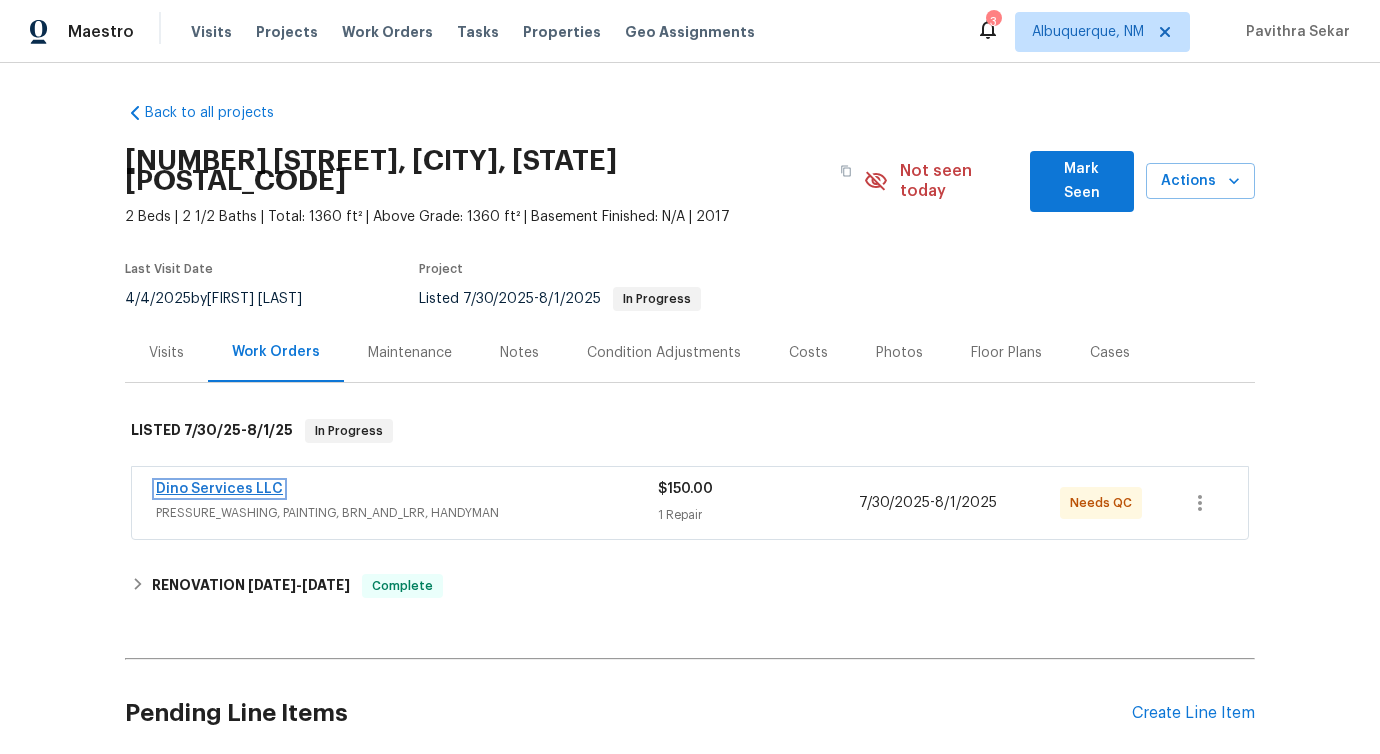 click on "Dino Services LLC" at bounding box center [219, 489] 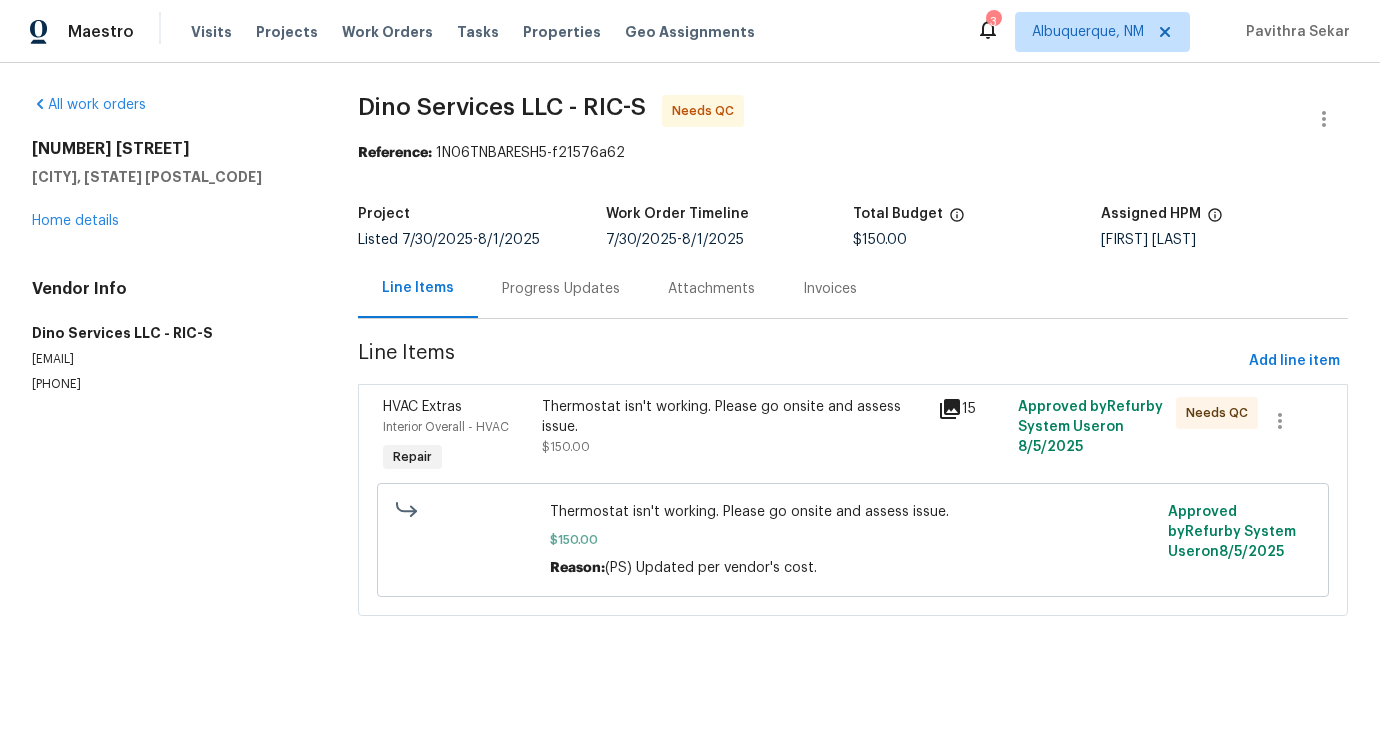 click on "Progress Updates" at bounding box center (561, 289) 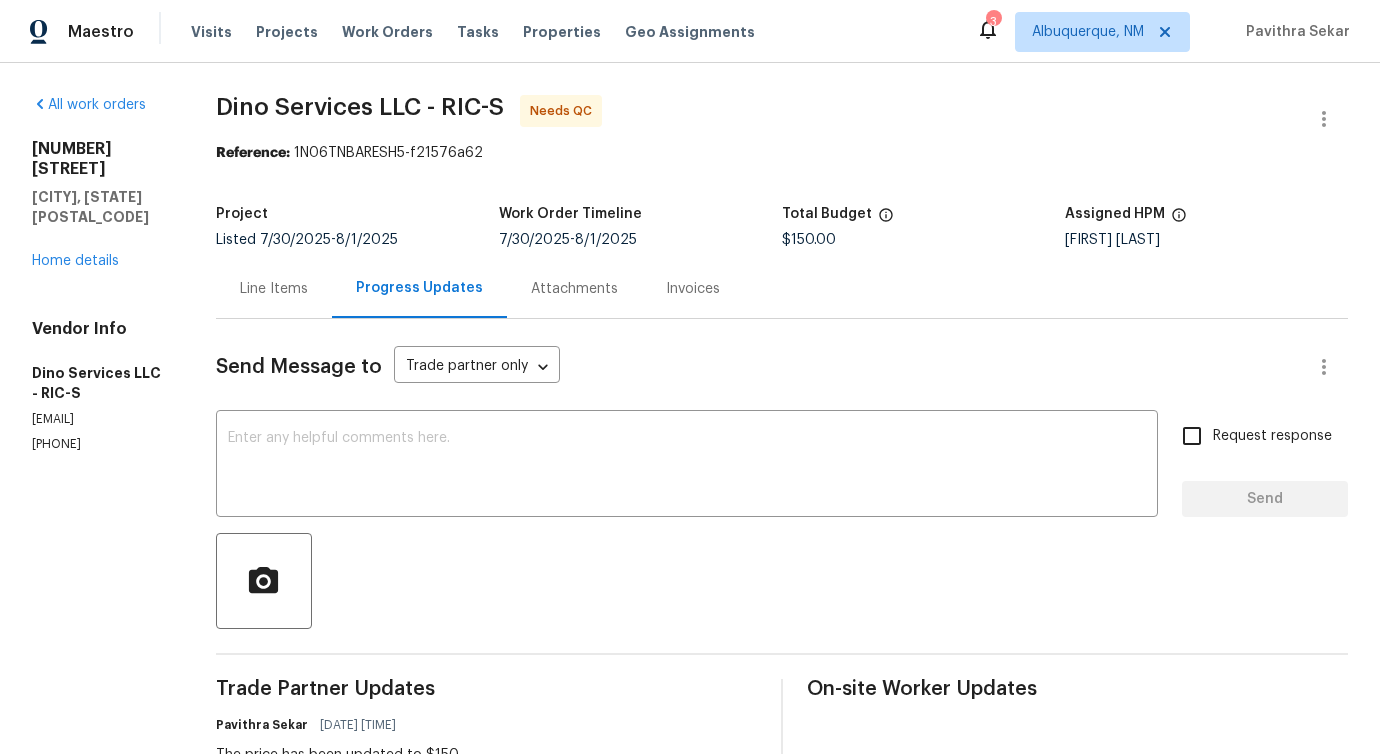 click on "Send Message to Trade partner only Trade partner only ​ x ​ Request response Send Trade Partner Updates Pavithra Sekar 08/05/2025 4:25 PM The price has been updated to $150. Dino Services 08/05/2025 12:45 PM Is not problem with the thermostat is problem with the UNIT, please update the tecnichian price visit to $150 due to the electrician visit too. When you update the final price I can close the WO. Thank you Pavithra Sekar 08/04/2025 4:15 PM Thanks for the update. Please keep us posted once the electrician has assessed the panel. Dino Services 08/01/2025 4:26 PM Our team when there but the thermostat does not work, tomorrow an
electrician guy will check the panel to be sure is not an electrical
problem. I’ll let as soon as I know something.
[image: This is Desiree Salcedo's card. Their email is
dinoservices1@gmail.com. Their phone number is +1 804 292 0664.]
&lt; https://hihello.me/p/3842042e-407b-4569-9df8-22295ed9c04b&gt; Pavithra Sekar 08/01/2025 4:24 PM Pavithra Sekar 07/31/2025 6:37 PM" at bounding box center [782, 908] 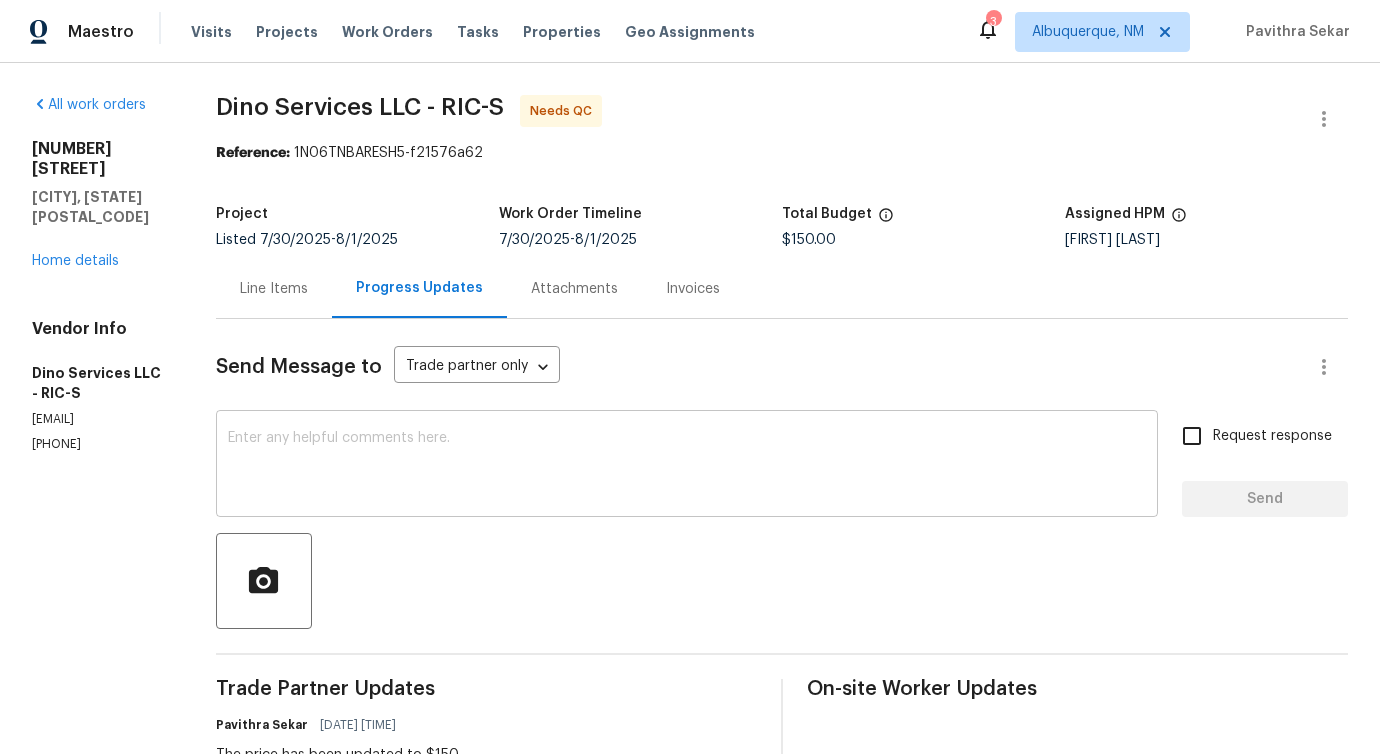 click at bounding box center (687, 466) 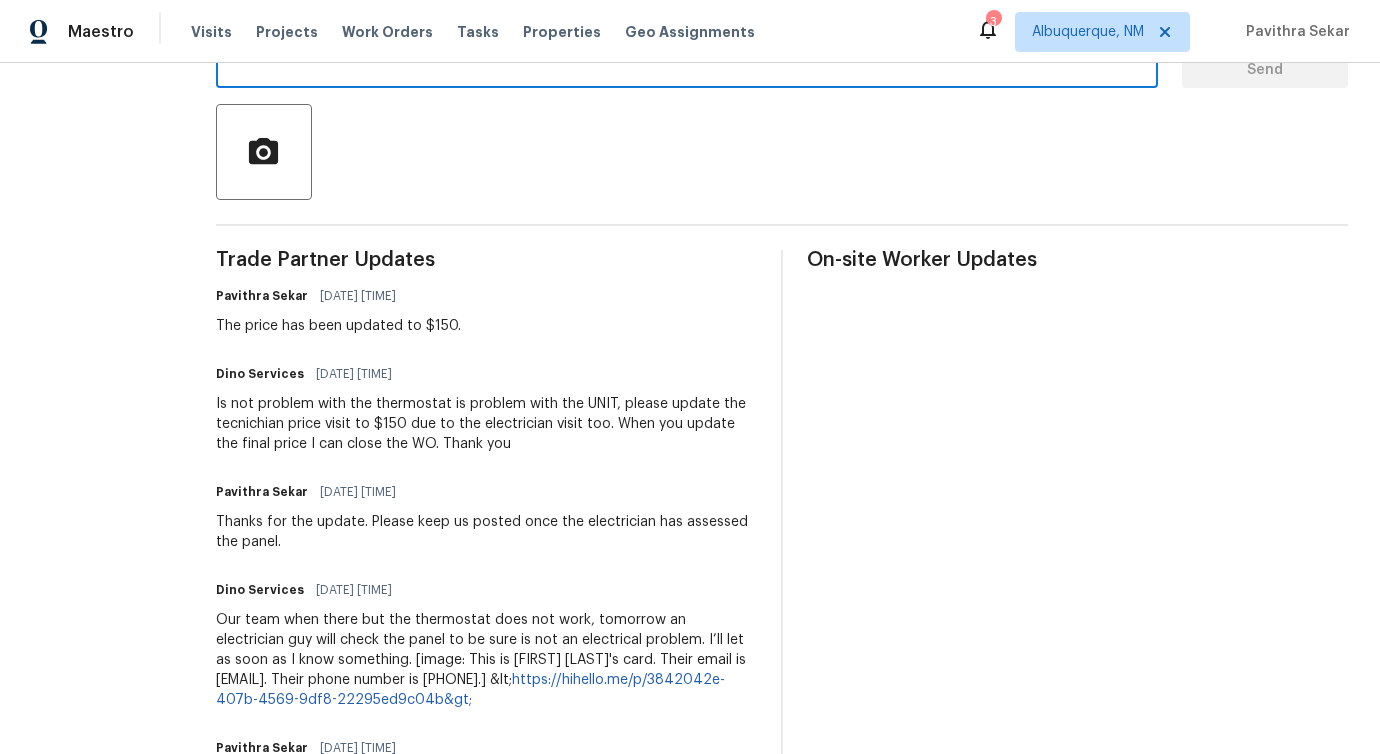 scroll, scrollTop: 426, scrollLeft: 0, axis: vertical 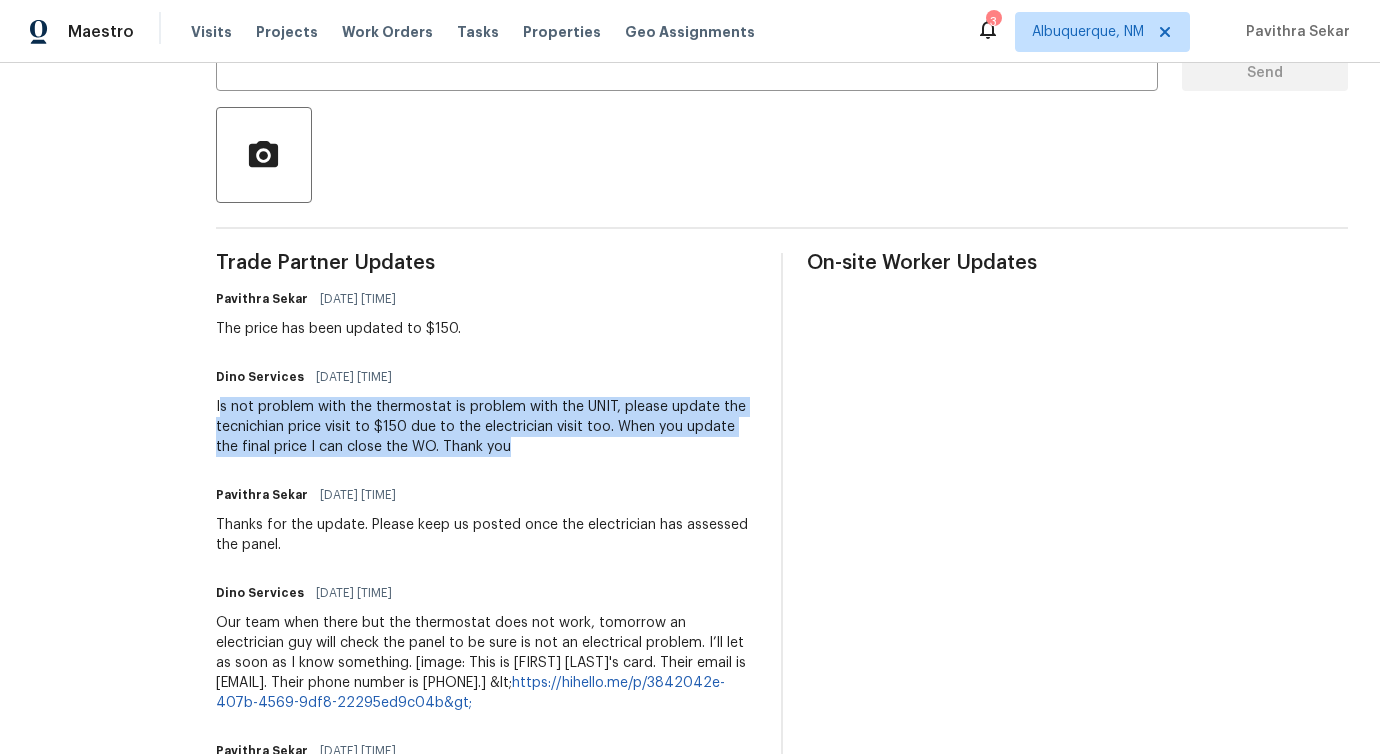 drag, startPoint x: 231, startPoint y: 406, endPoint x: 601, endPoint y: 453, distance: 372.97318 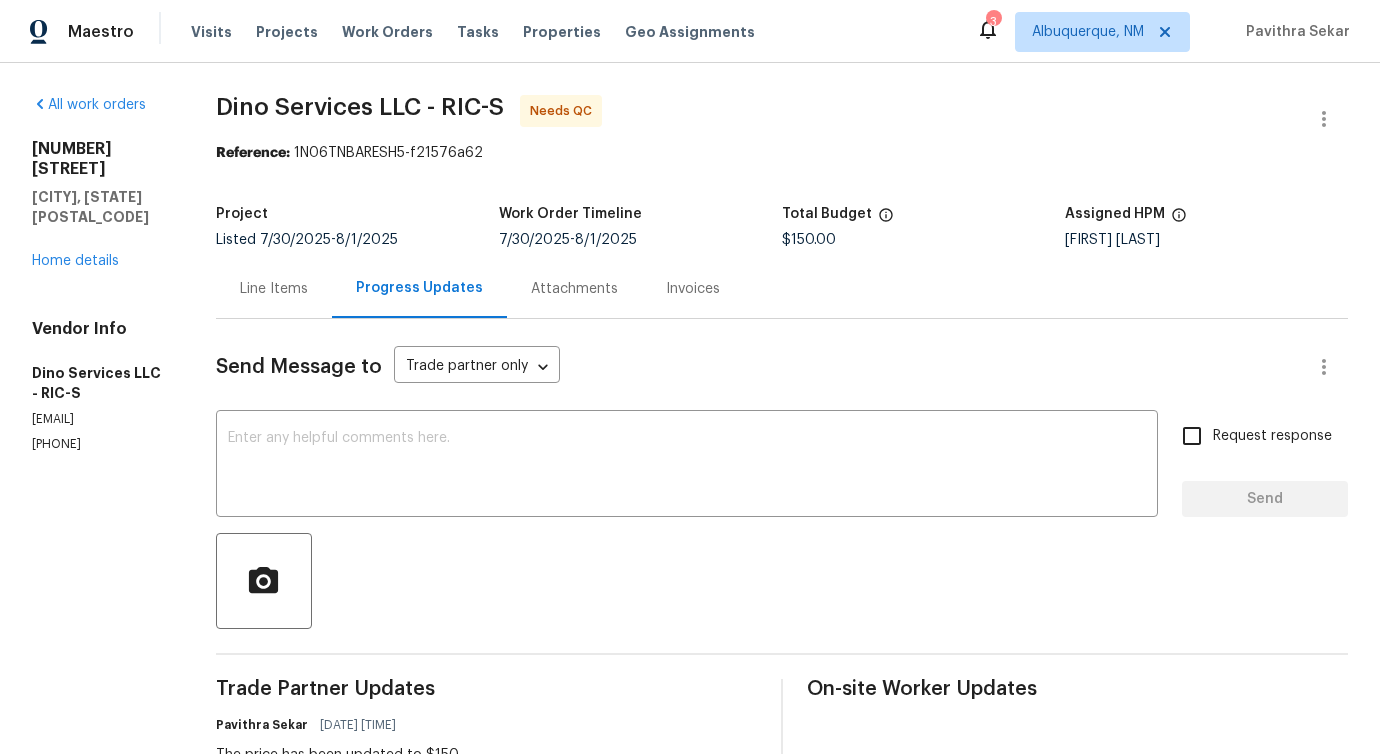 click on "Line Items" at bounding box center (274, 289) 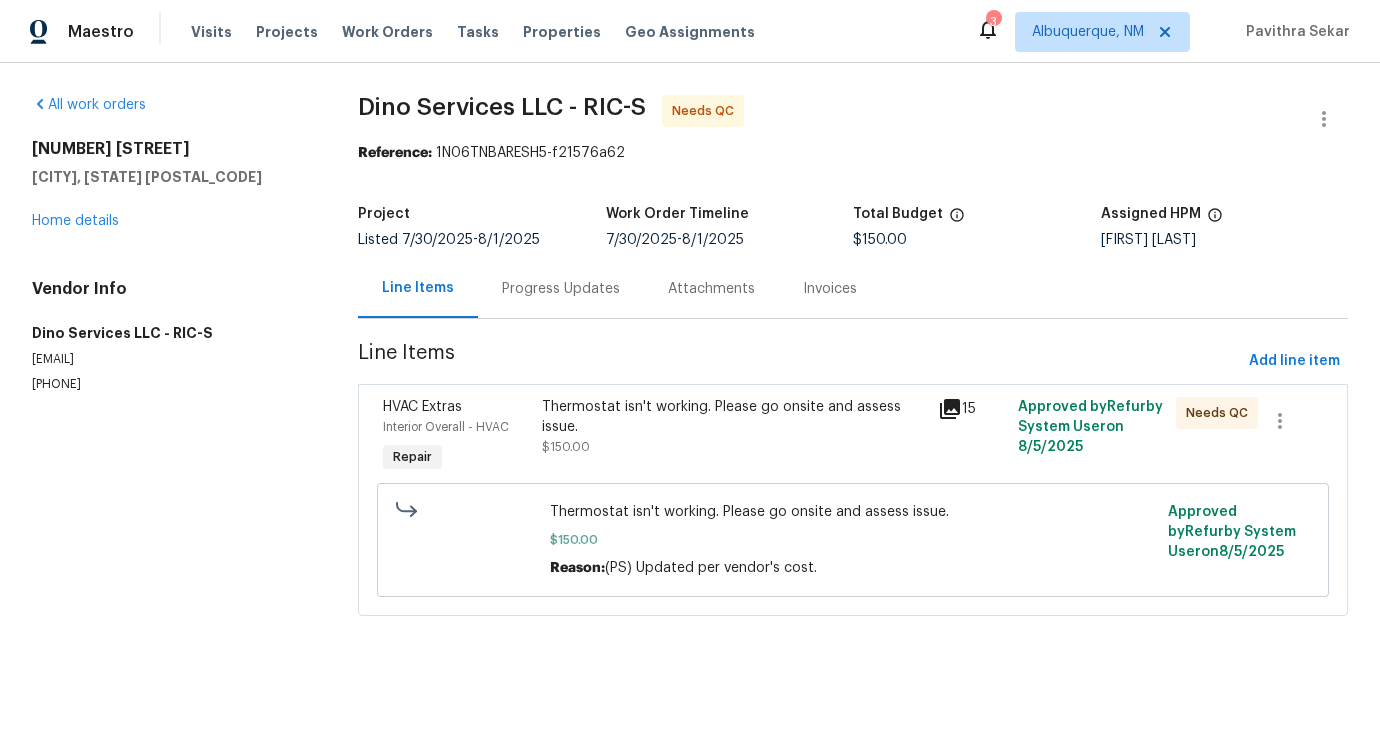 click on "Thermostat isn't working. Please go onsite and assess issue." at bounding box center (734, 417) 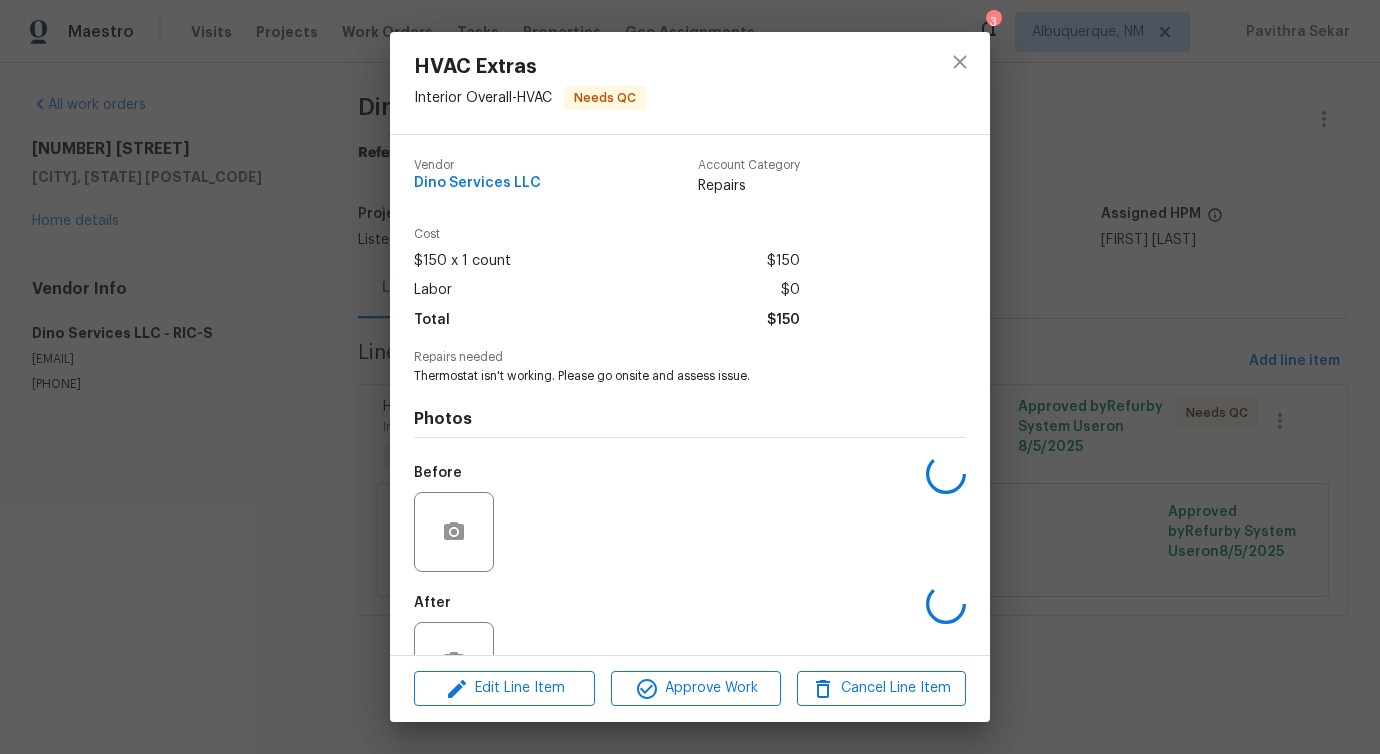 scroll, scrollTop: 67, scrollLeft: 0, axis: vertical 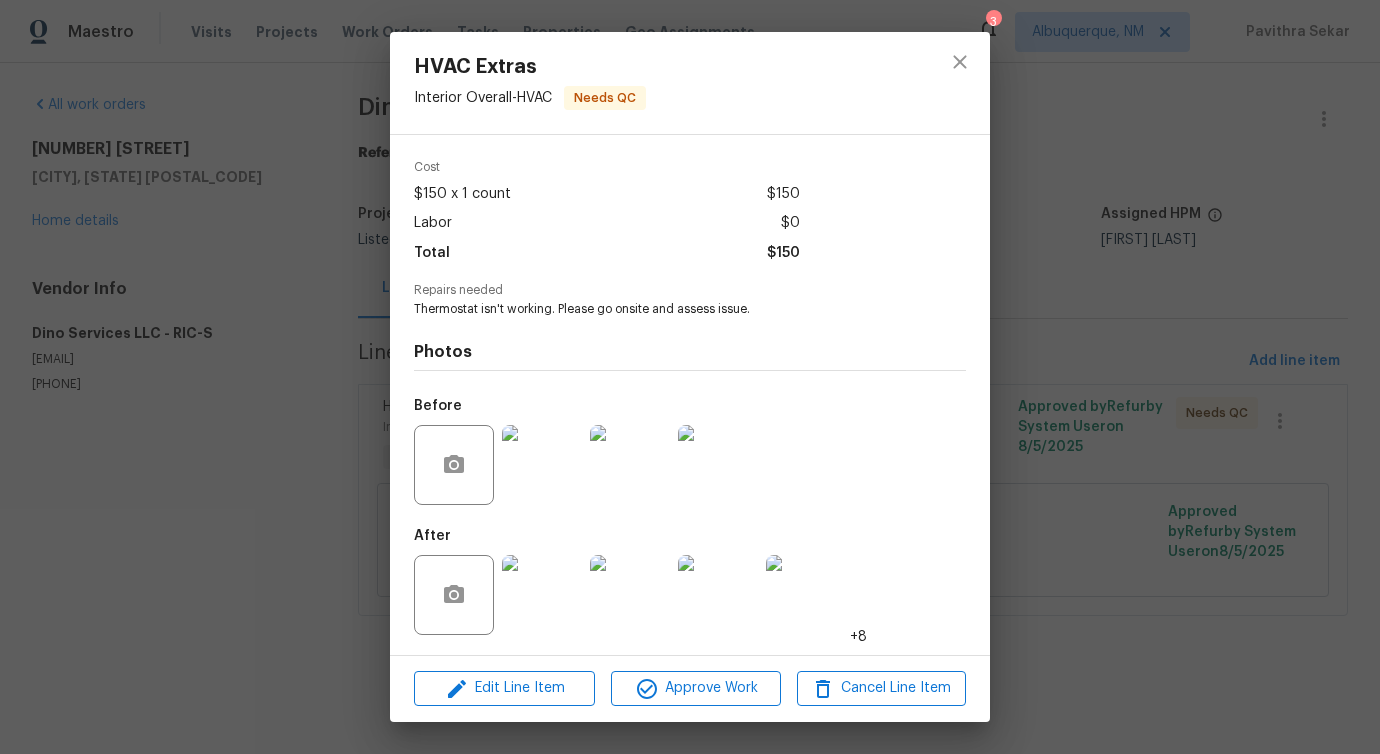 click at bounding box center [542, 465] 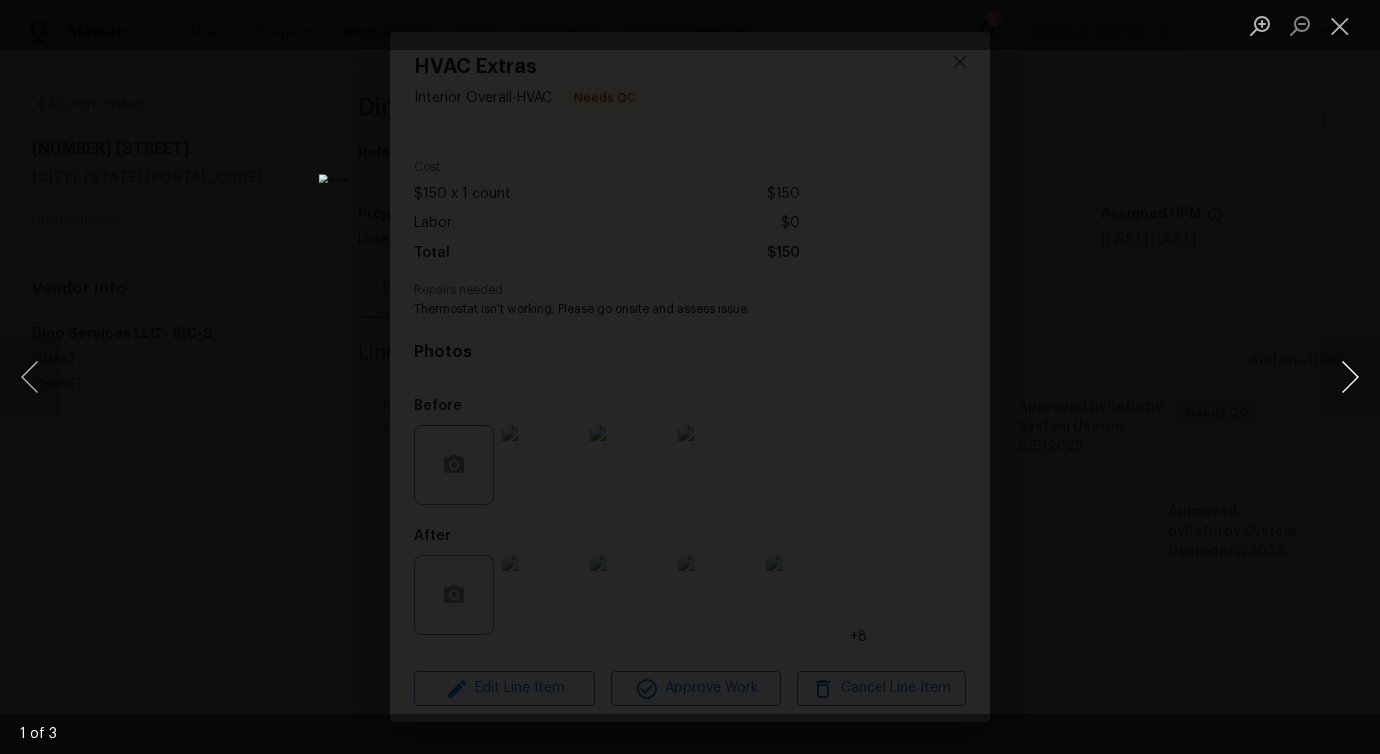 click at bounding box center (1350, 377) 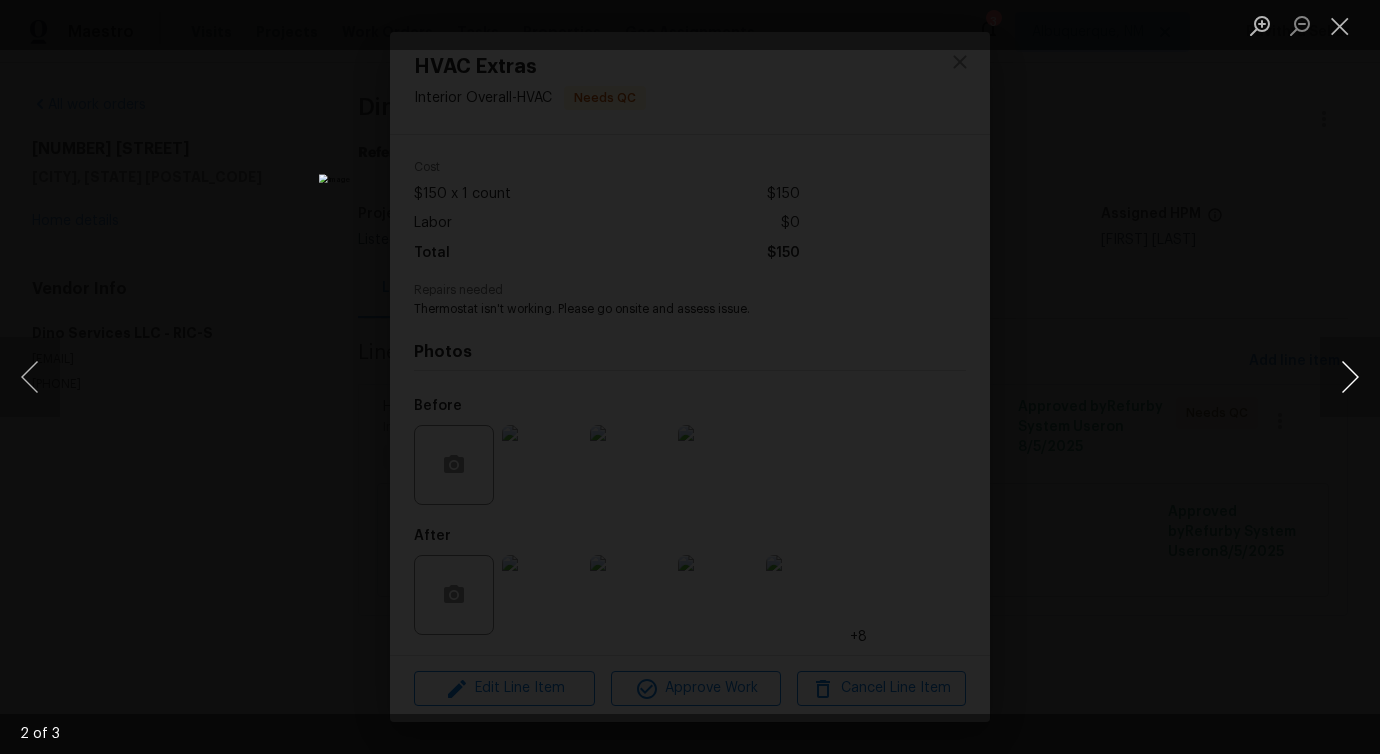 click at bounding box center (1350, 377) 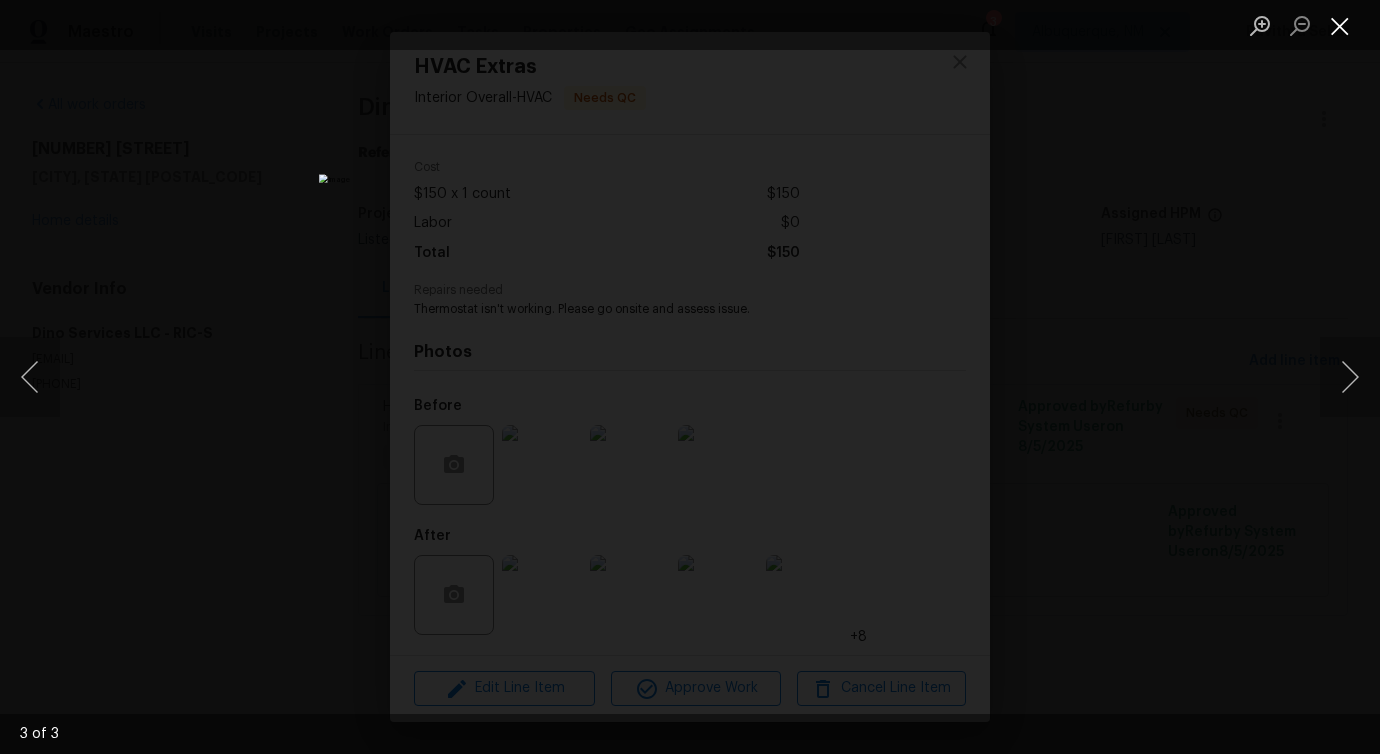 click at bounding box center [1340, 25] 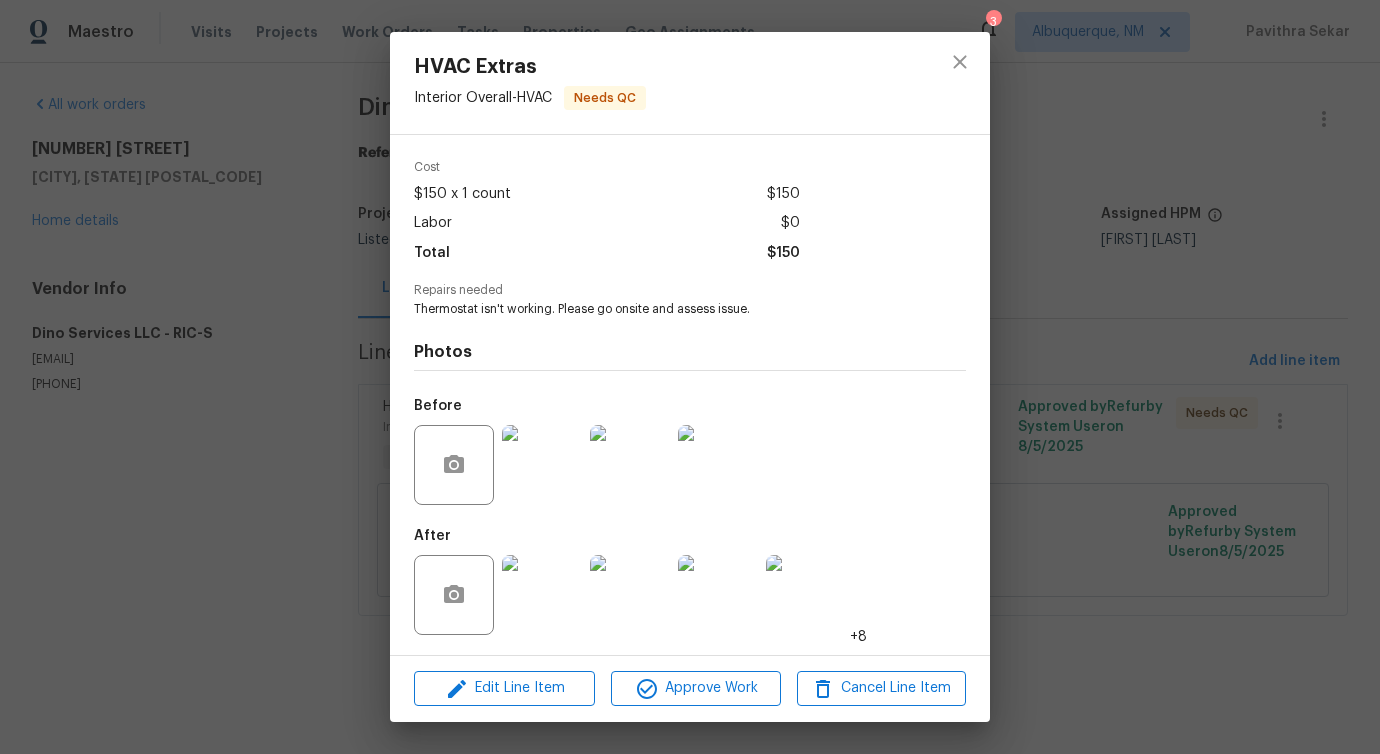 click at bounding box center (542, 595) 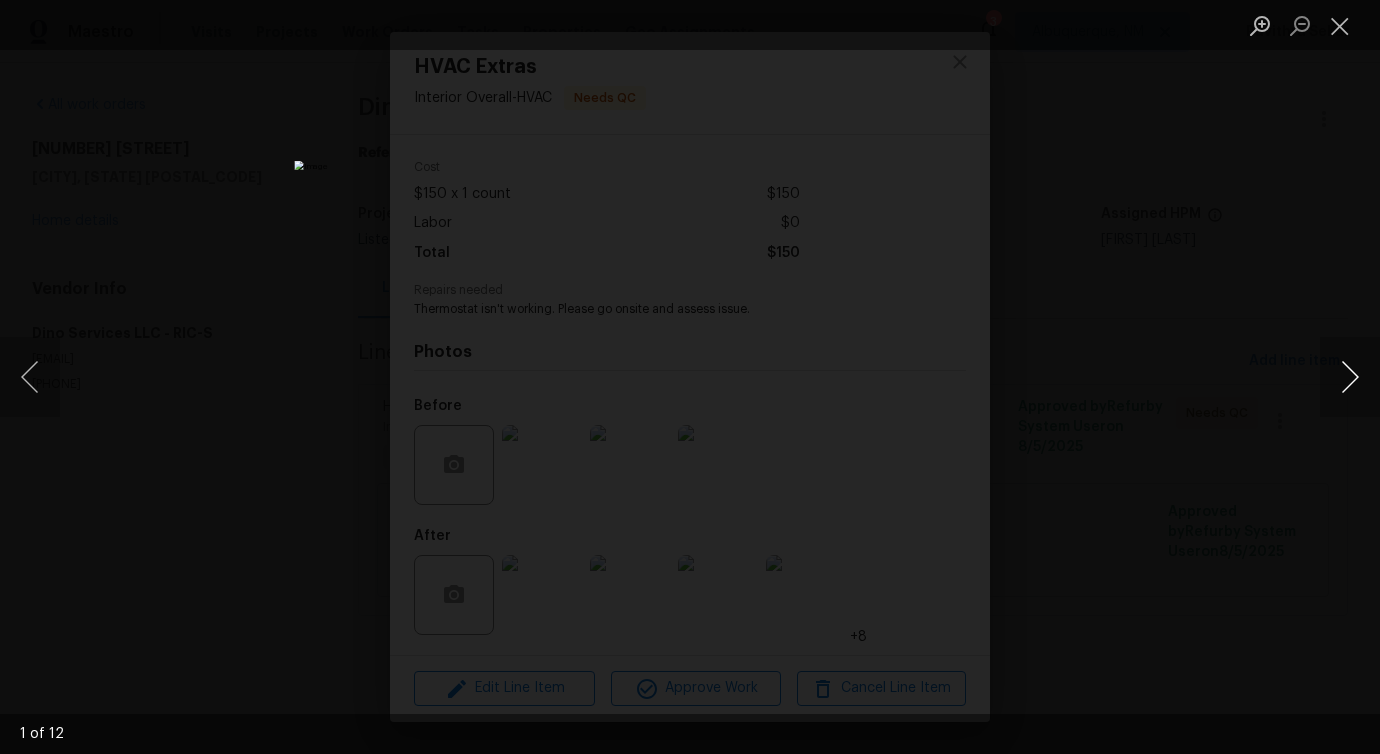 click at bounding box center [1350, 377] 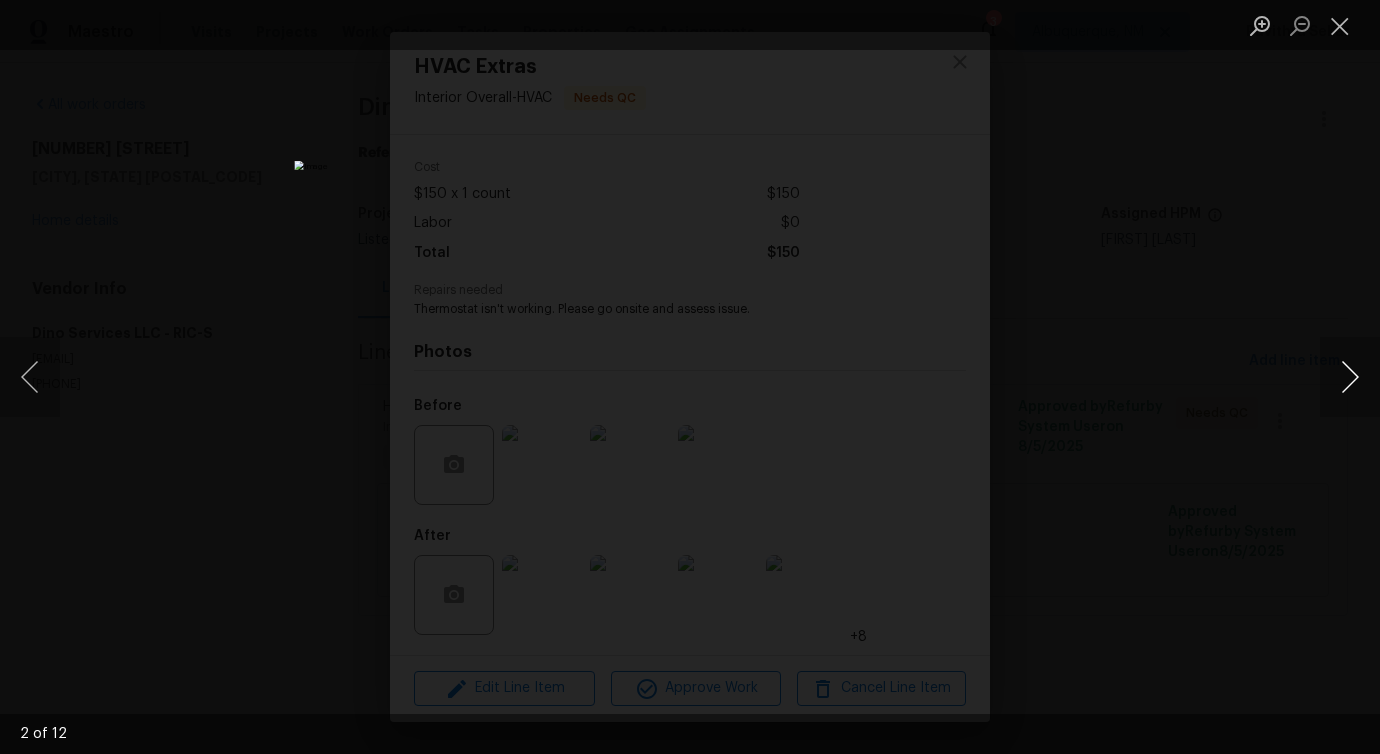 click at bounding box center [1350, 377] 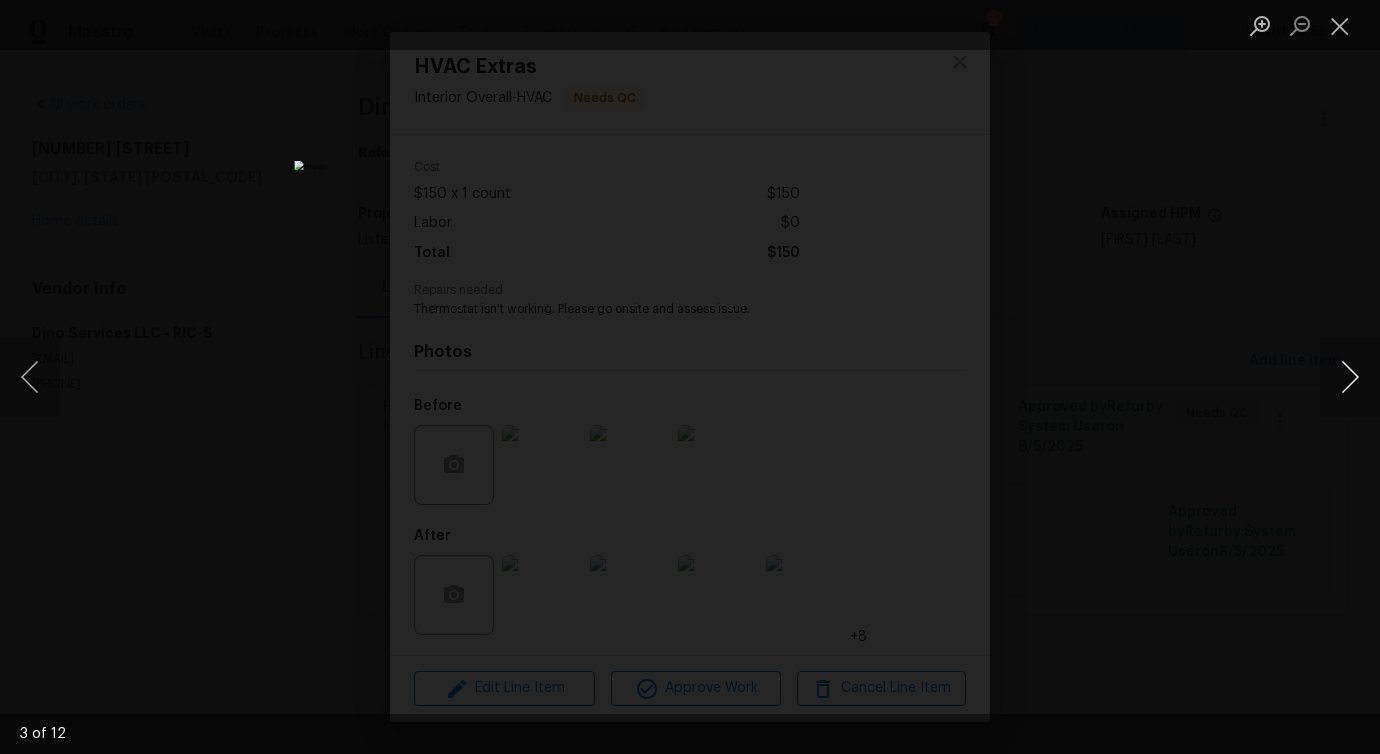 click at bounding box center (1350, 377) 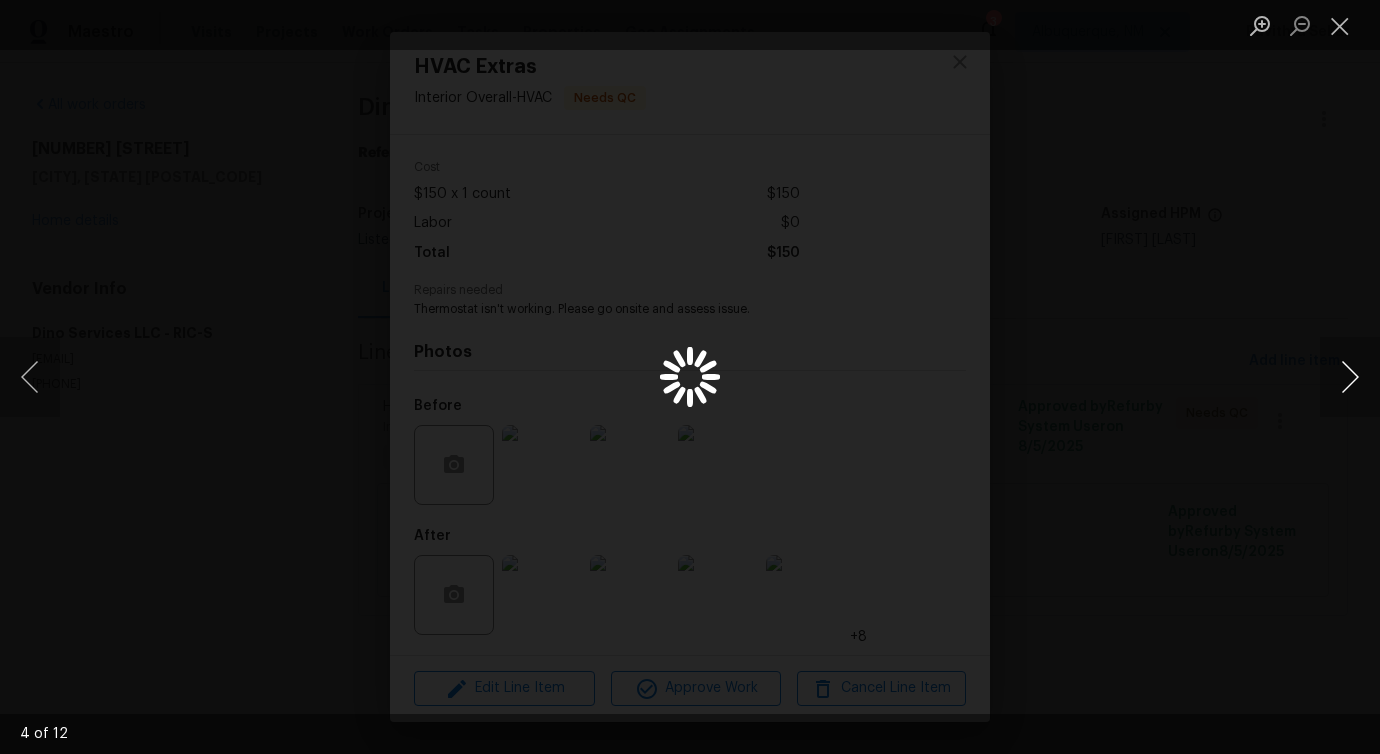 click at bounding box center [1350, 377] 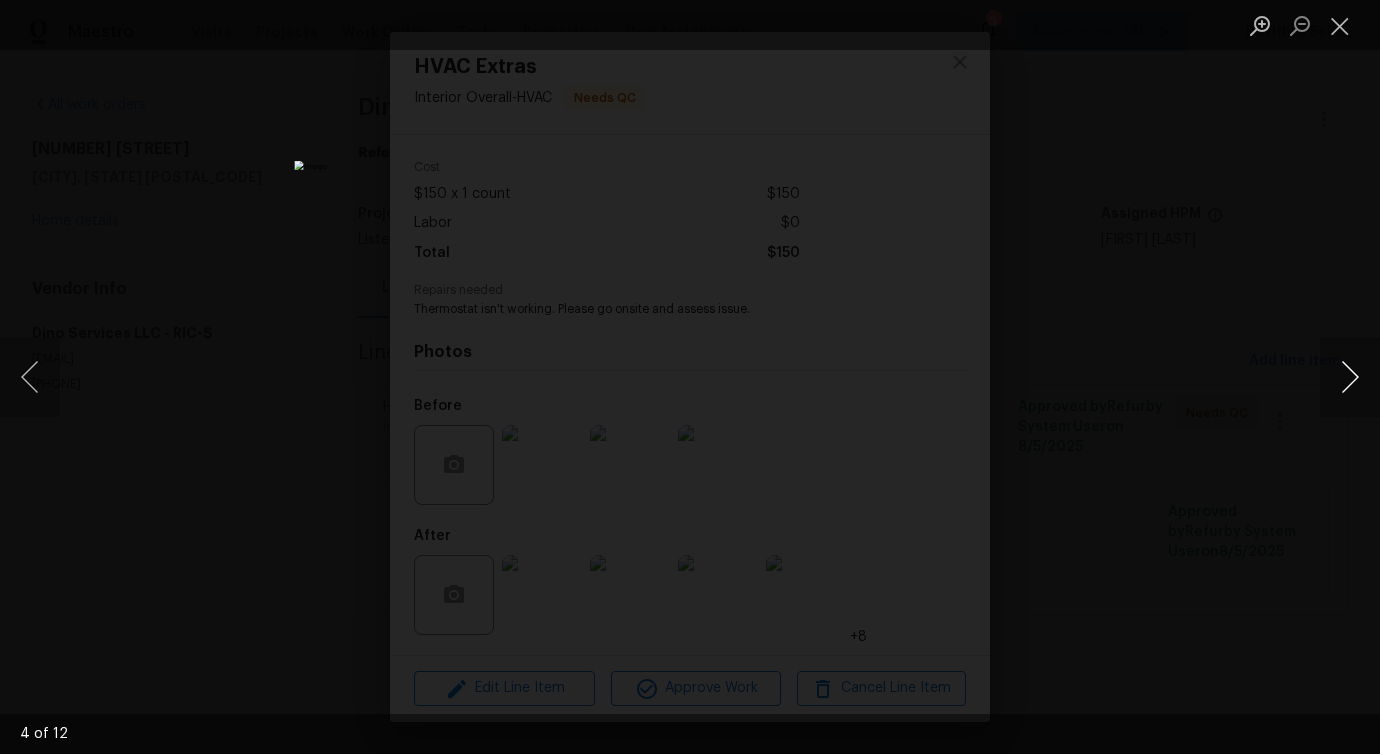 click at bounding box center [1350, 377] 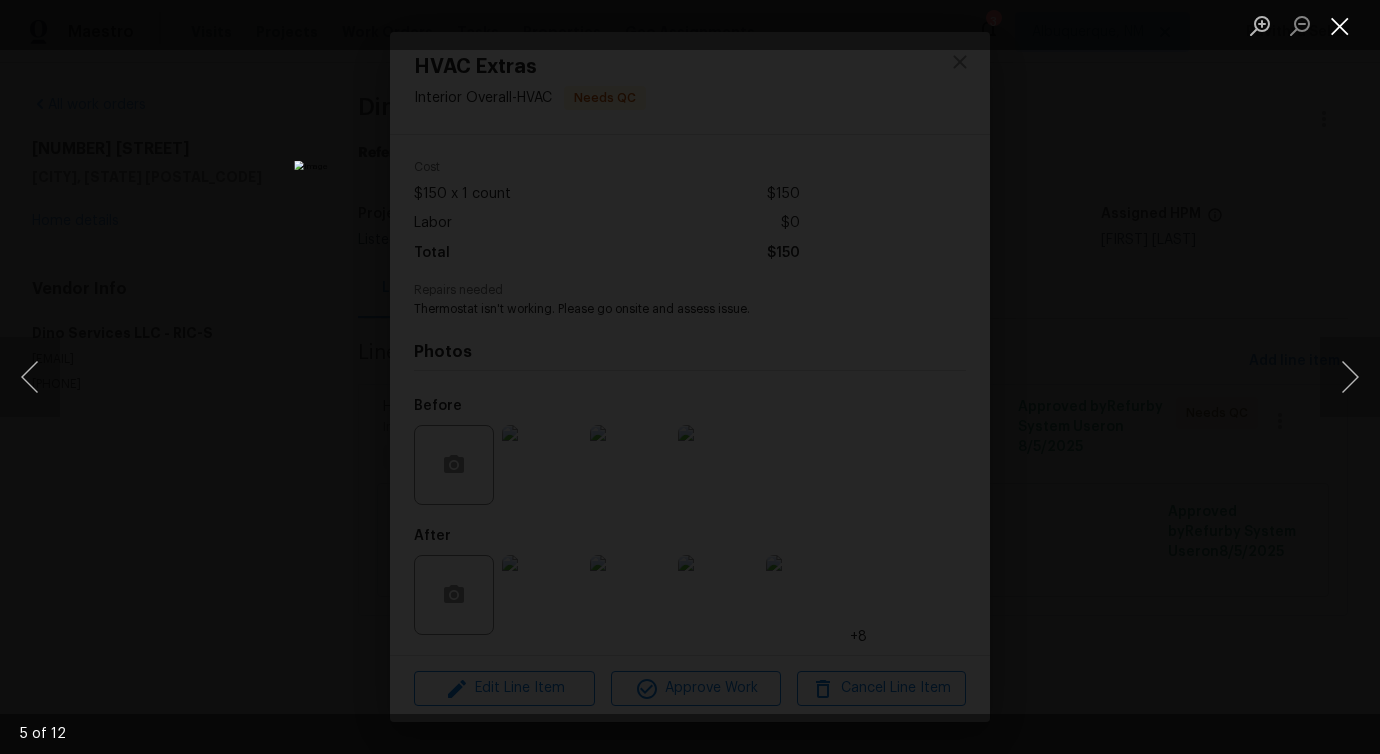 click at bounding box center [1340, 25] 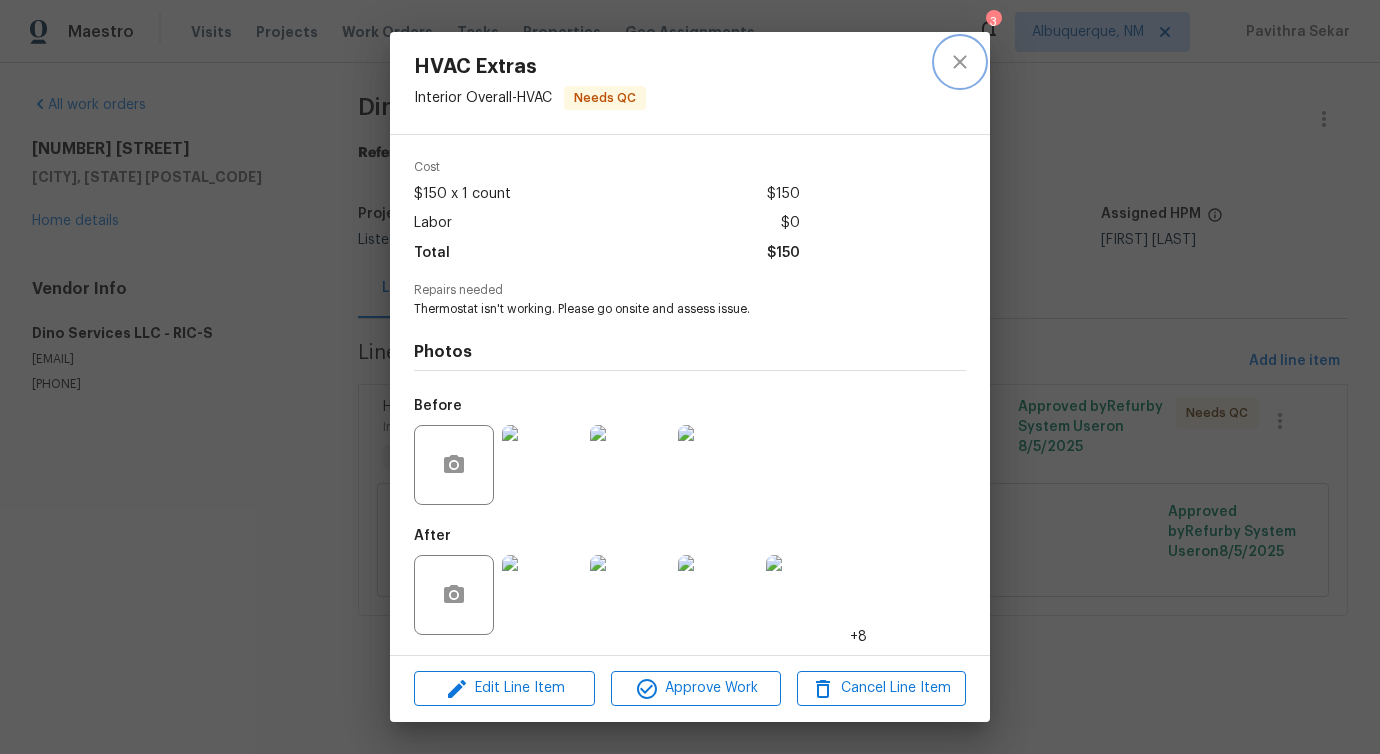 click 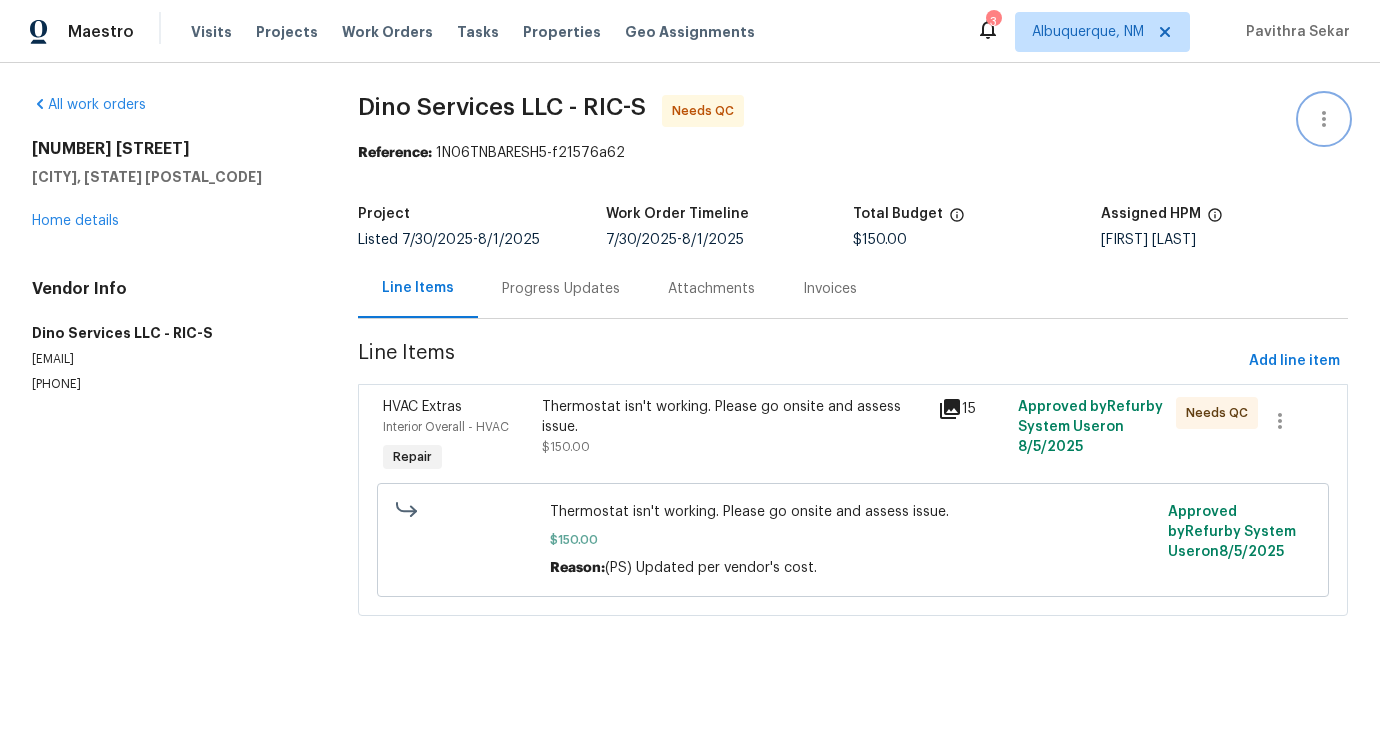 click 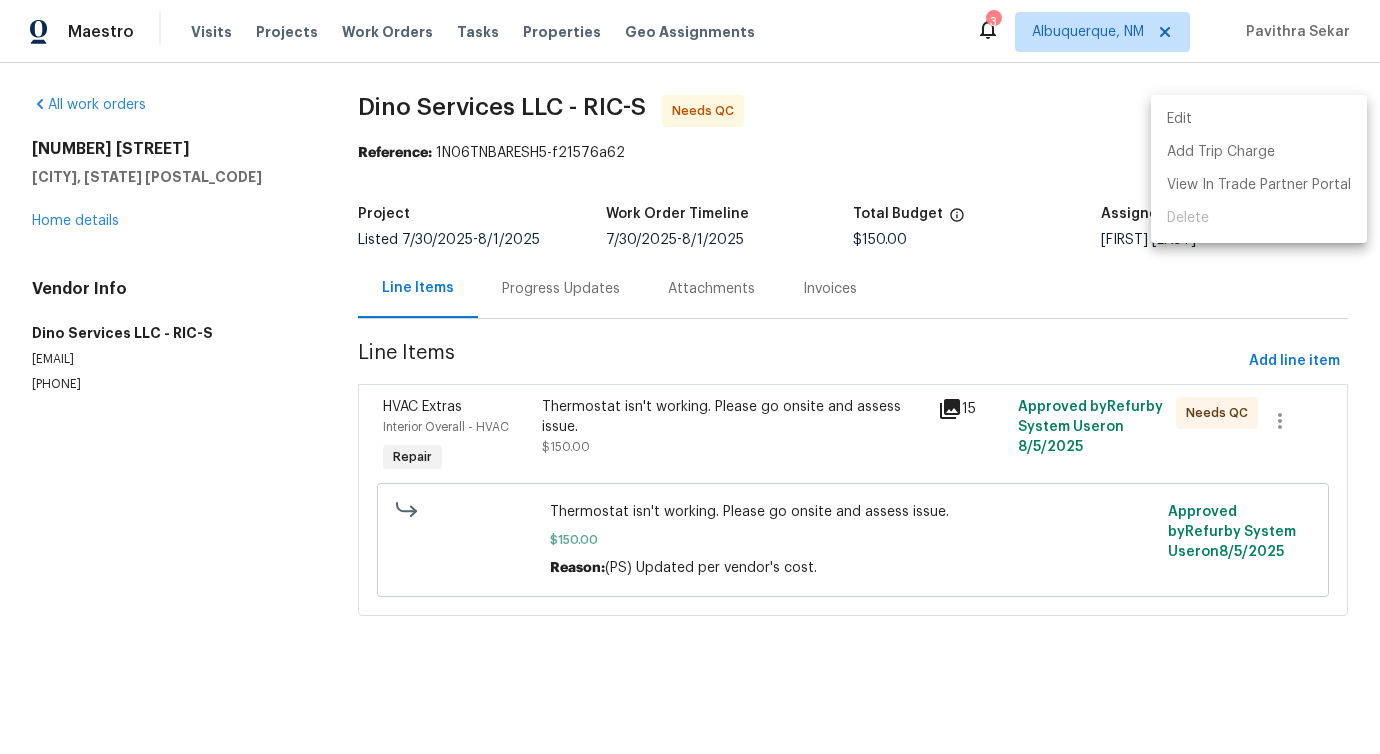 click on "Edit" at bounding box center [1259, 119] 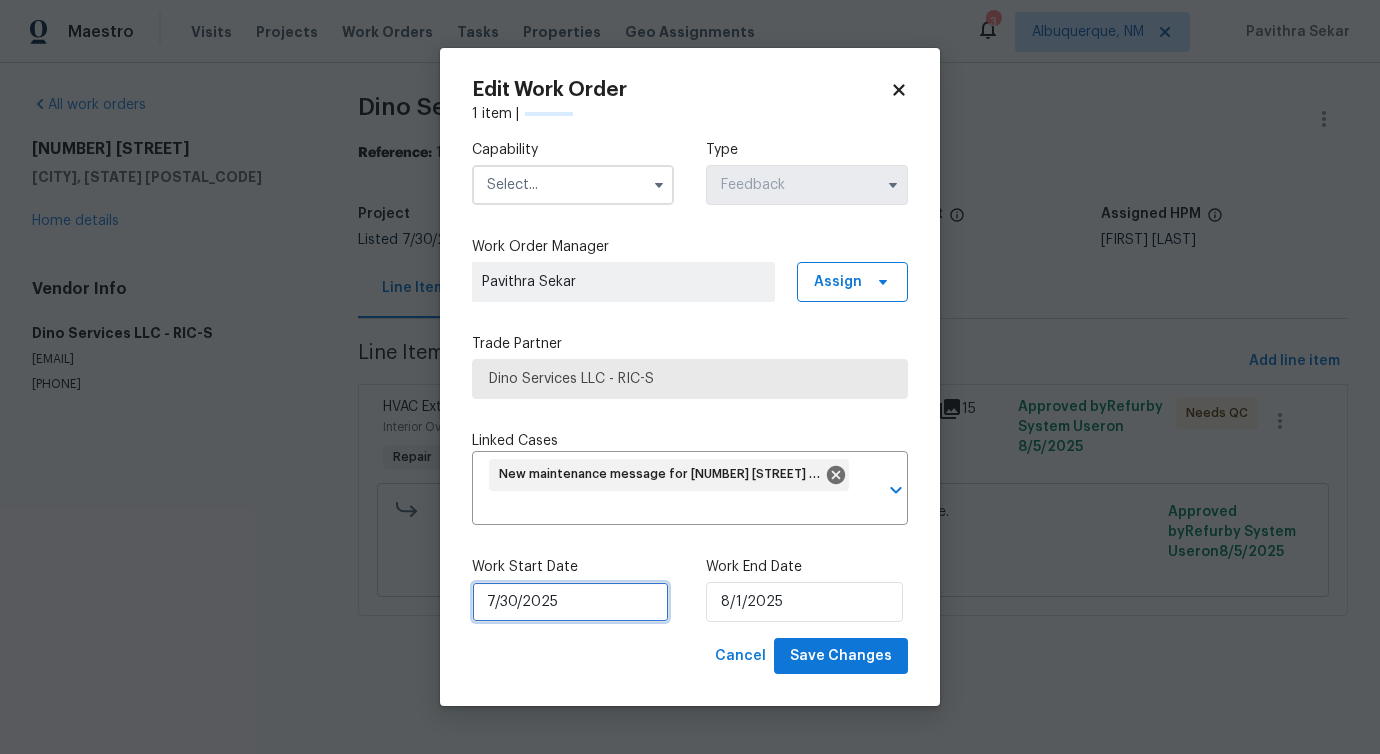 click on "7/30/2025" at bounding box center [570, 602] 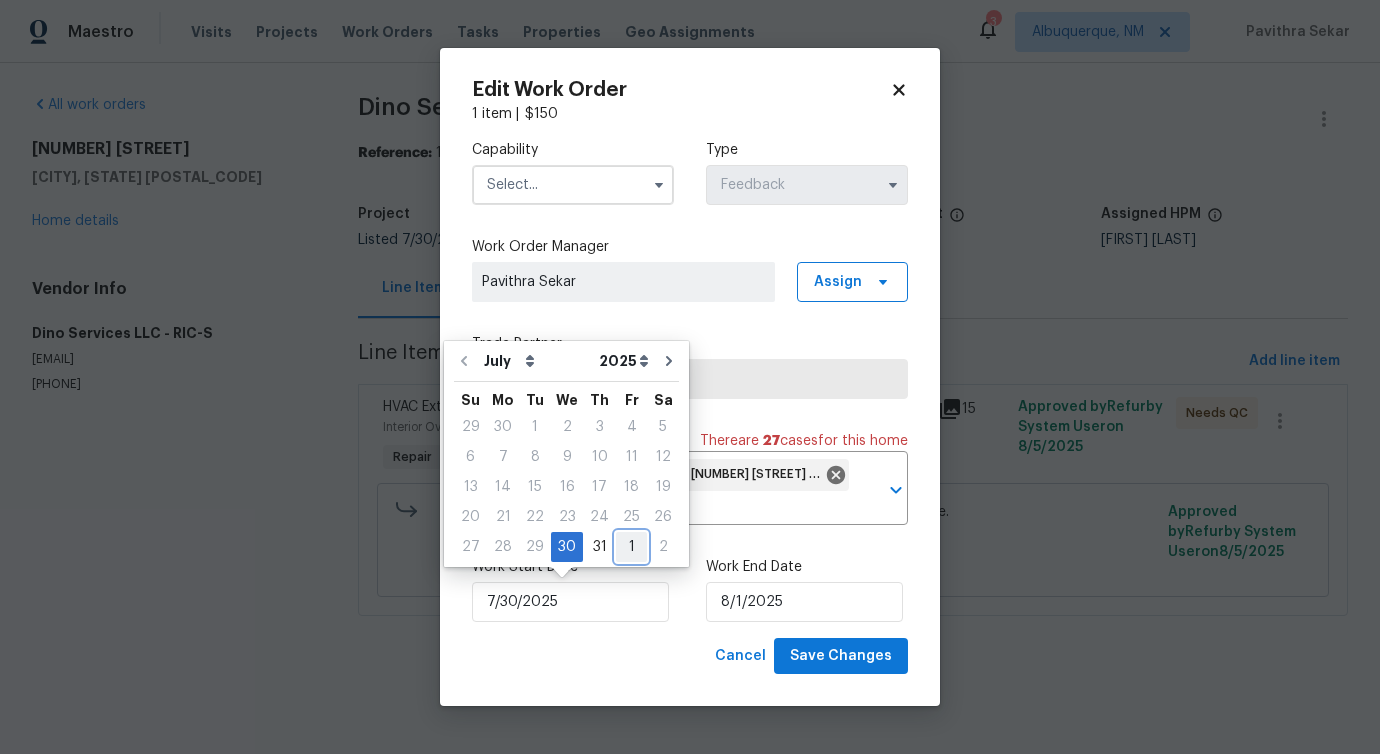 click on "1" at bounding box center [631, 547] 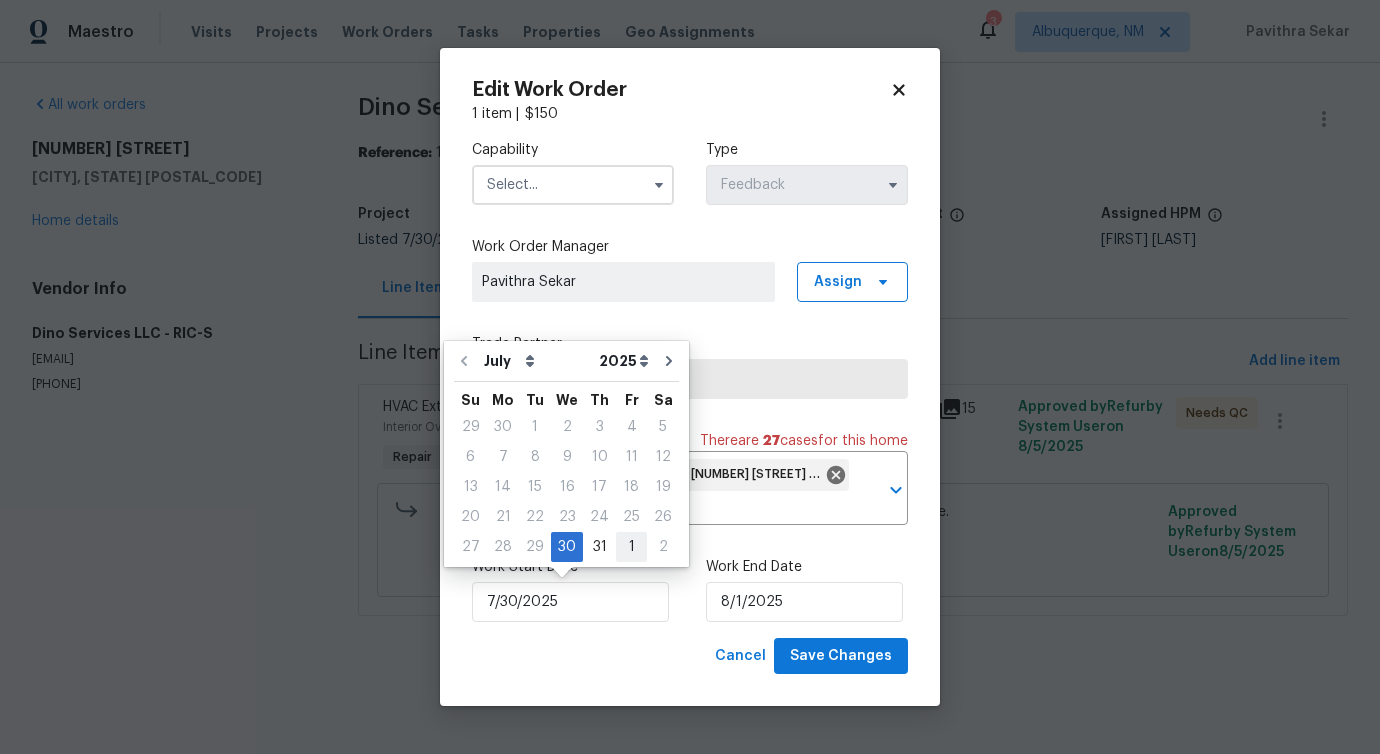type on "8/1/2025" 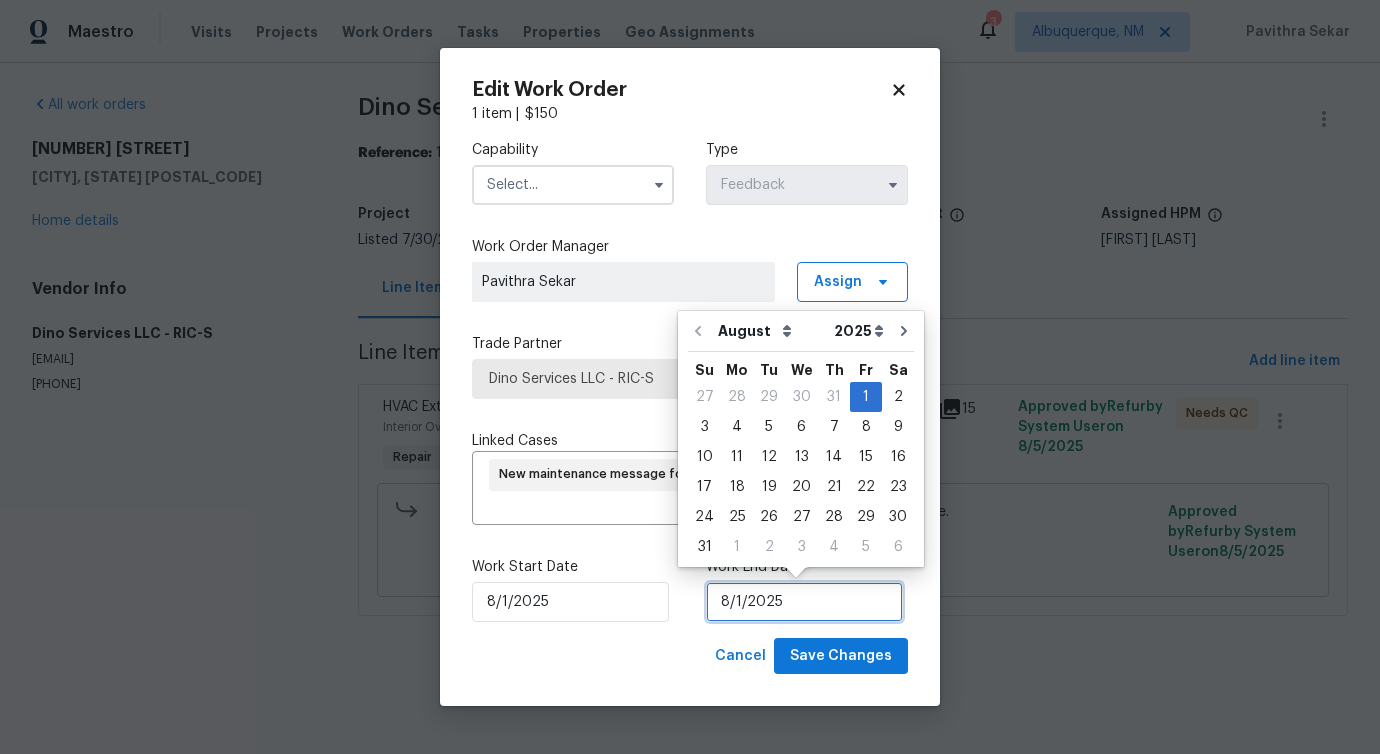click on "8/1/2025" at bounding box center [804, 602] 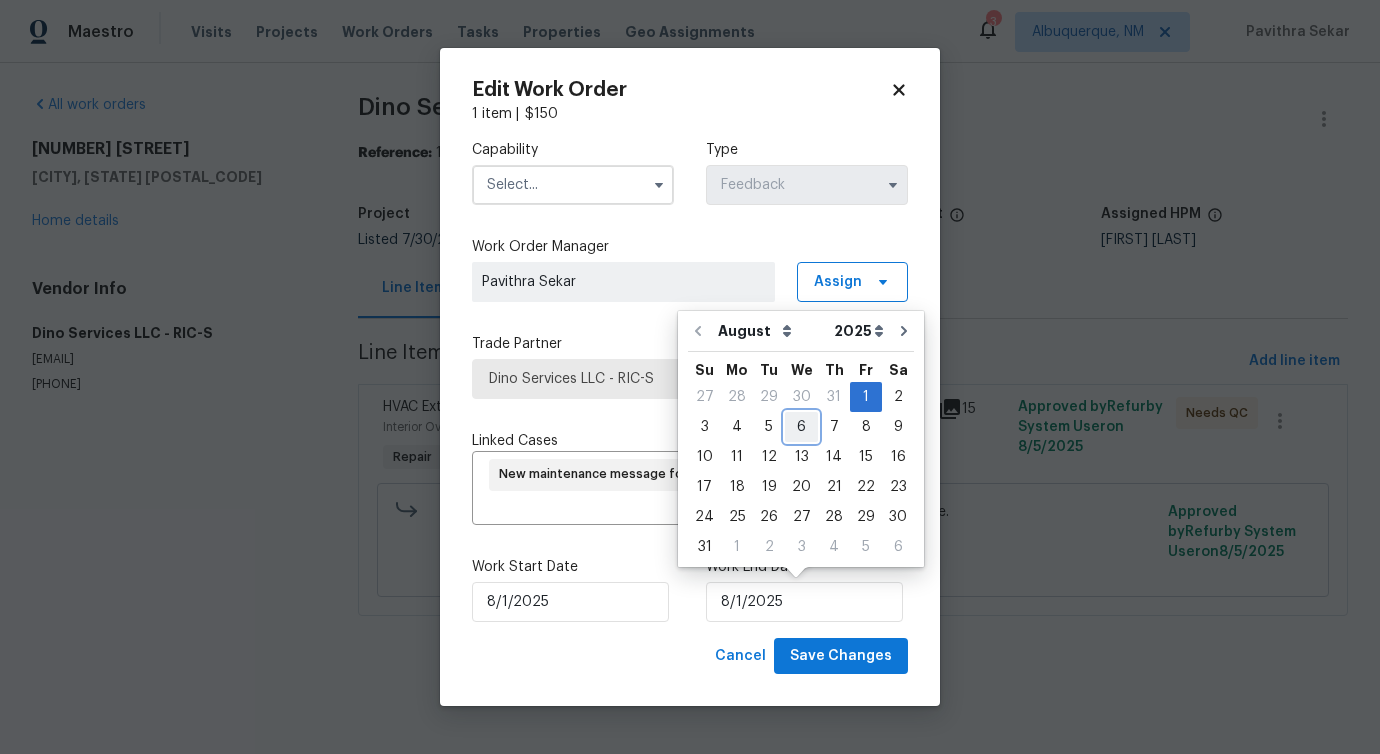 click on "6" at bounding box center (801, 427) 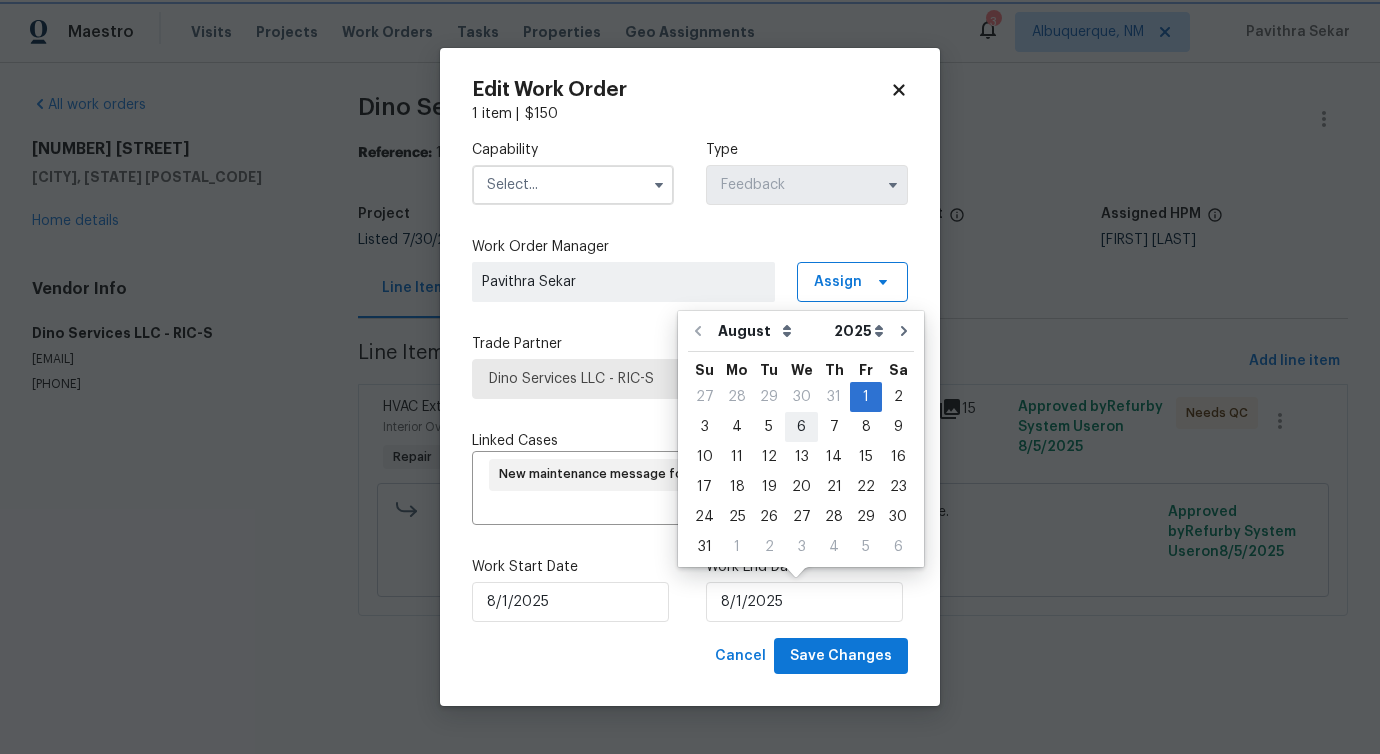 type on "8/6/2025" 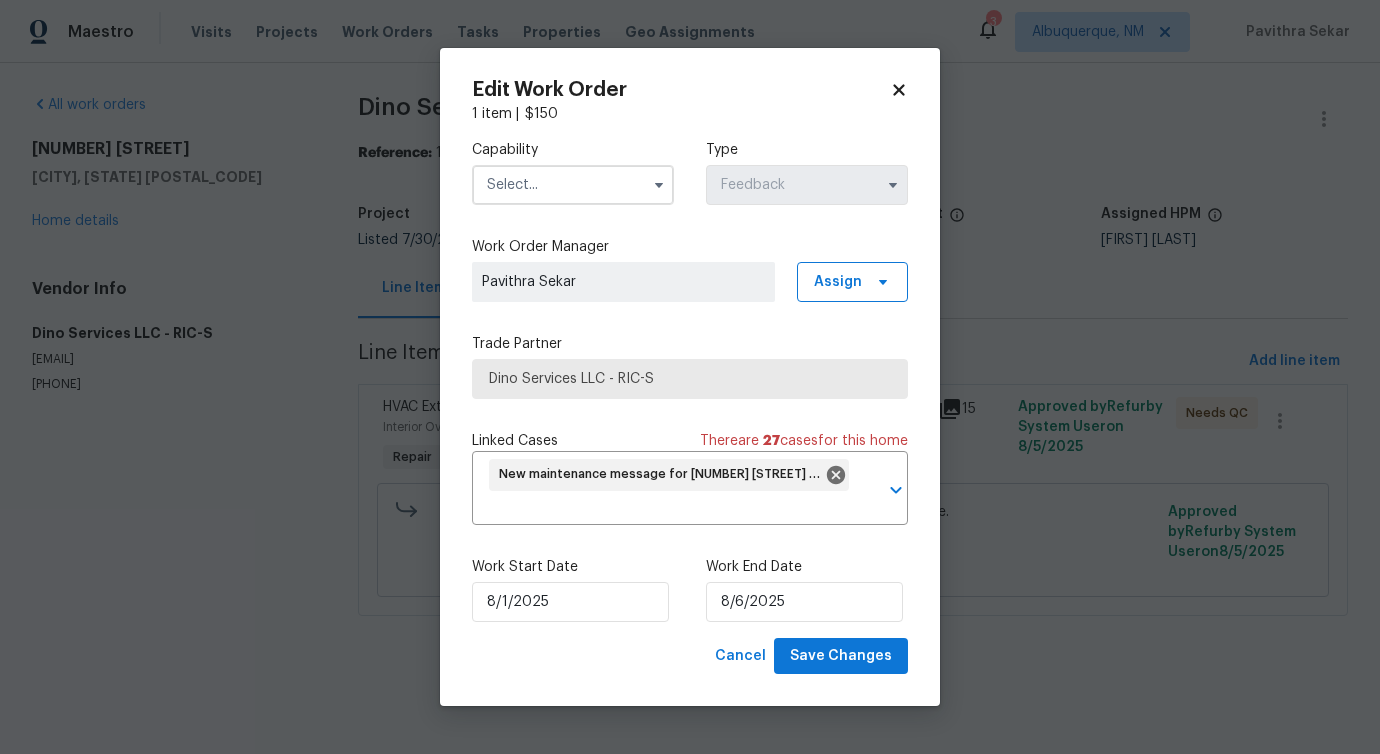 click at bounding box center [573, 185] 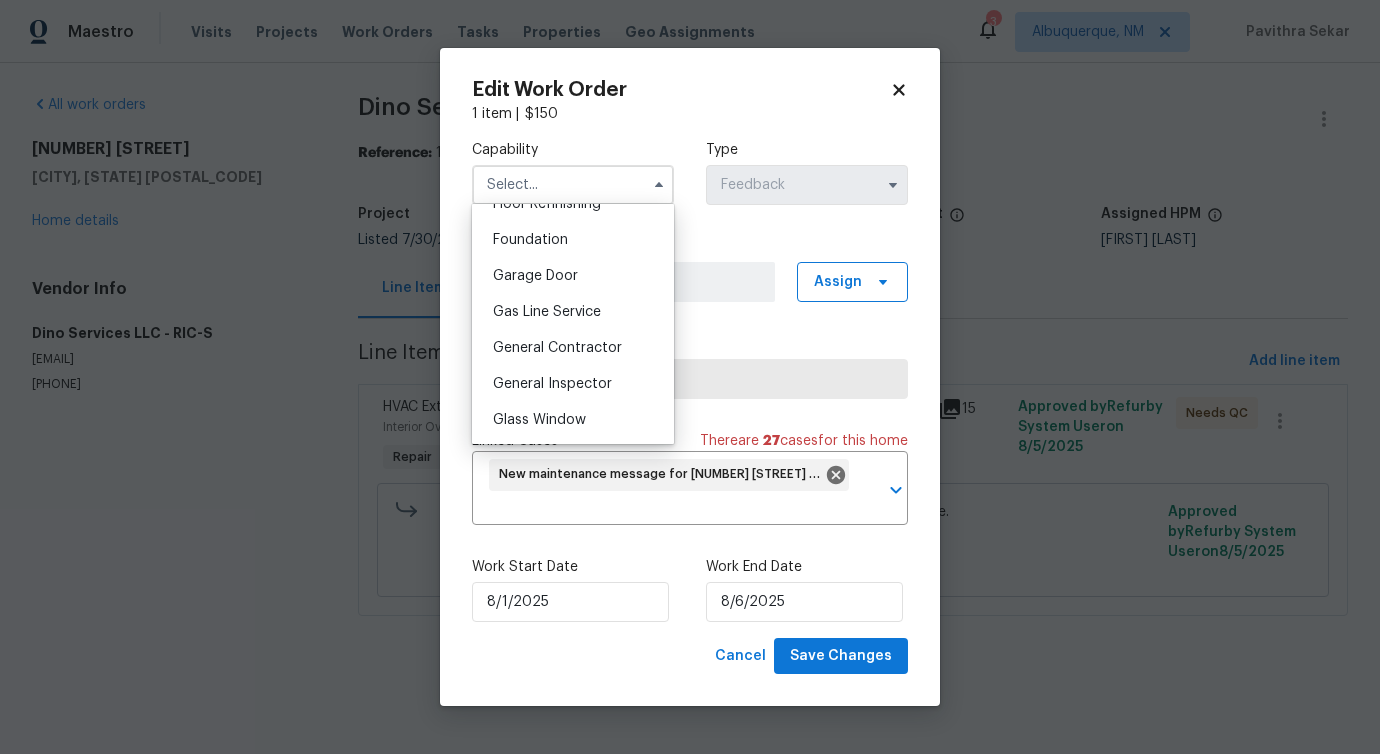 scroll, scrollTop: 1109, scrollLeft: 0, axis: vertical 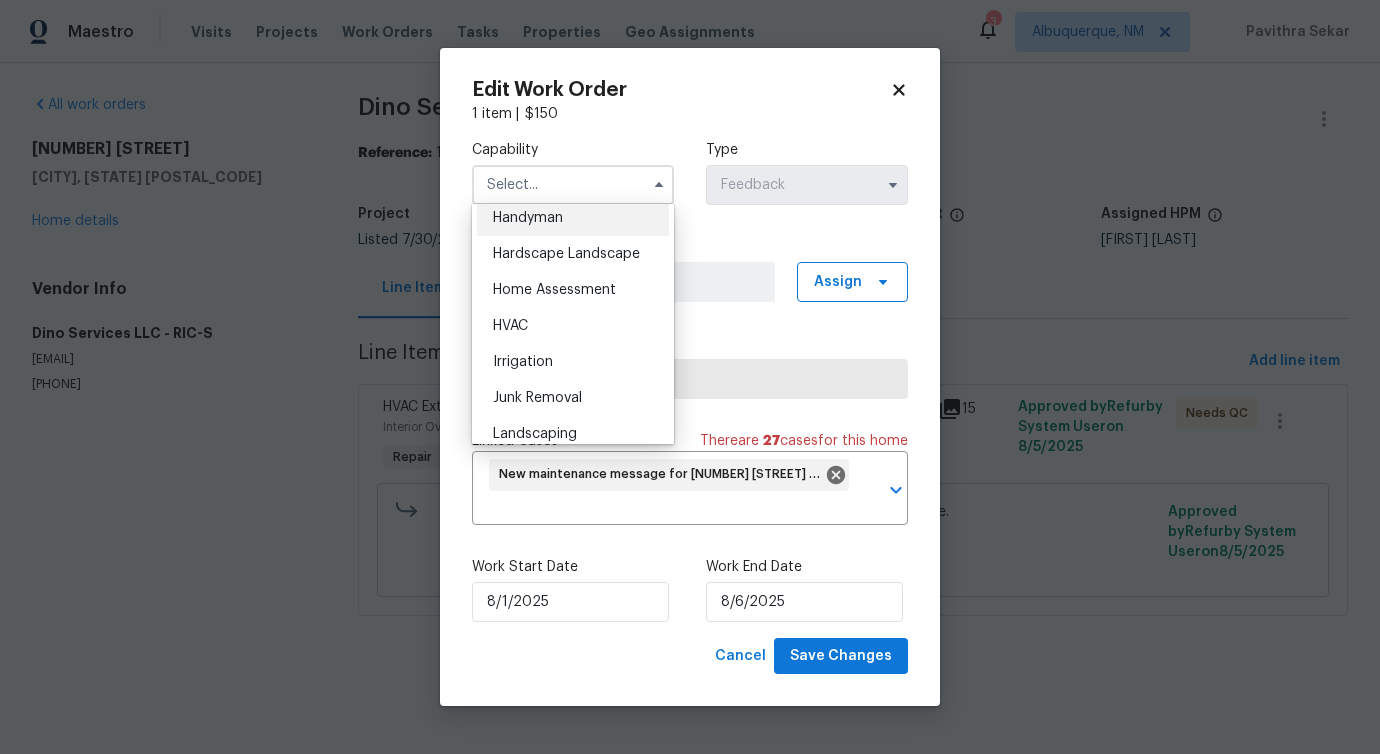 click on "Handyman" at bounding box center (528, 218) 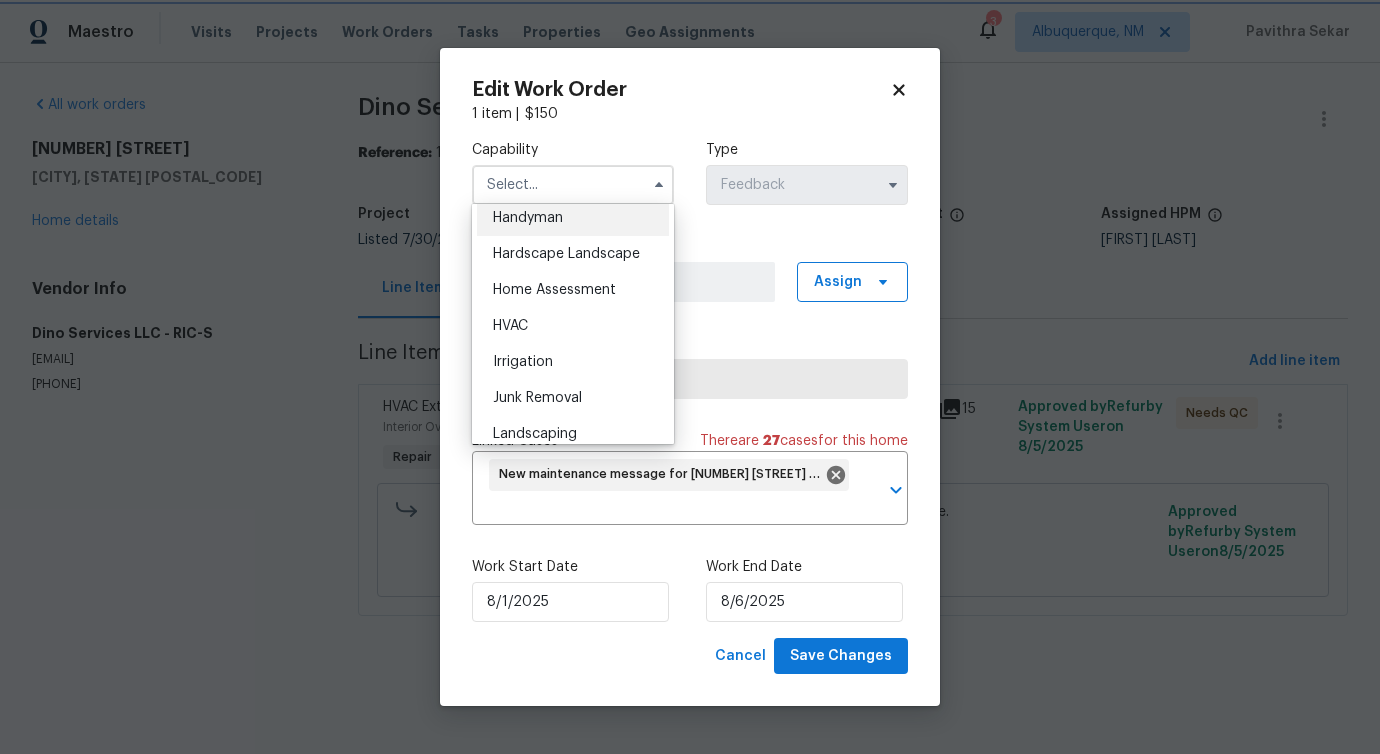 type on "Handyman" 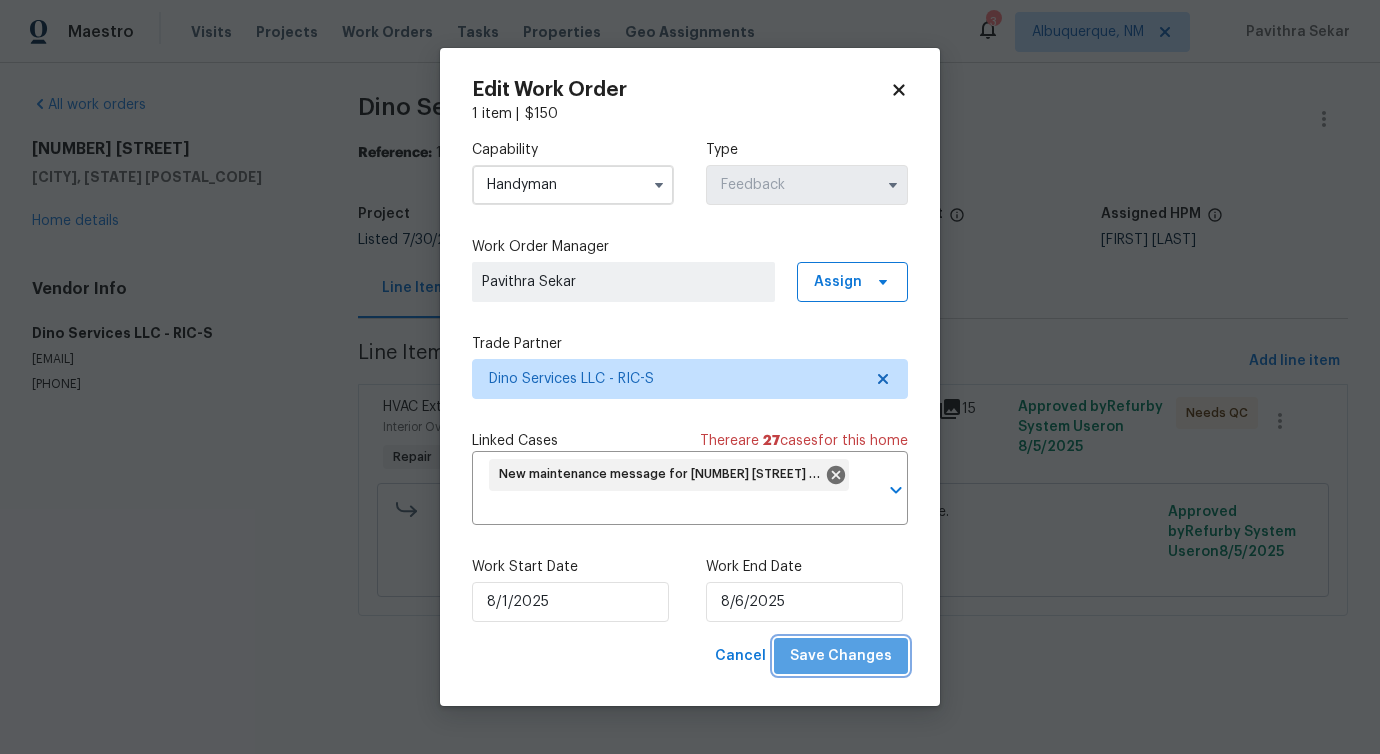 click on "Save Changes" at bounding box center (841, 656) 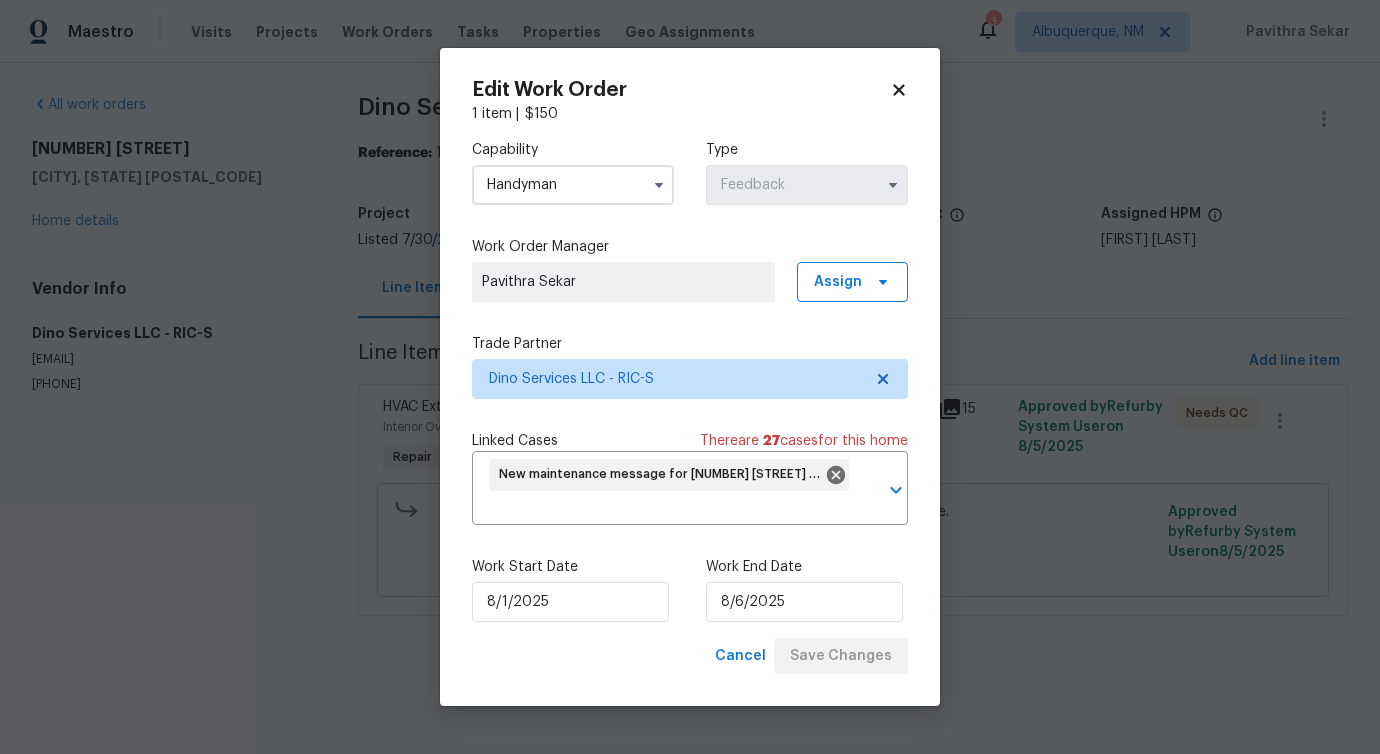 click on "Maestro Visits Projects Work Orders Tasks Properties Geo Assignments 3 Albuquerque, NM Pavithra Sekar All work orders 1507 Watch Tower Ln Henrico, VA 23228 Home details Vendor Info Dino Services LLC - RIC-S dinoservices1@gmail.com (804) 292-0664 Dino Services LLC - RIC-S Needs QC Reference:   1N06TNBARESH5-f21576a62 Project Listed   7/30/2025  -  8/1/2025 Work Order Timeline 7/30/2025  -  8/1/2025 Total Budget $150.00 Assigned HPM Christopher Pace Line Items Progress Updates Attachments Invoices Line Items Add line item HVAC Extras Interior Overall - HVAC Repair Thermostat isn't working. Please go onsite and assess issue. $150.00   15 Approved by  Refurby System User  on   8/5/2025 Needs QC Thermostat isn't working. Please go onsite and assess issue. $150.00 Reason:  (PS) Updated per vendor's cost. Approved by  Refurby System User  on  8/5/2025
Edit Work Order 1 item | $ 150 Capability   Handyman Type   Feedback Work Order Manager   Pavithra Sekar Assign Trade Partner   Dino Services LLC - RIC-S There" at bounding box center (690, 336) 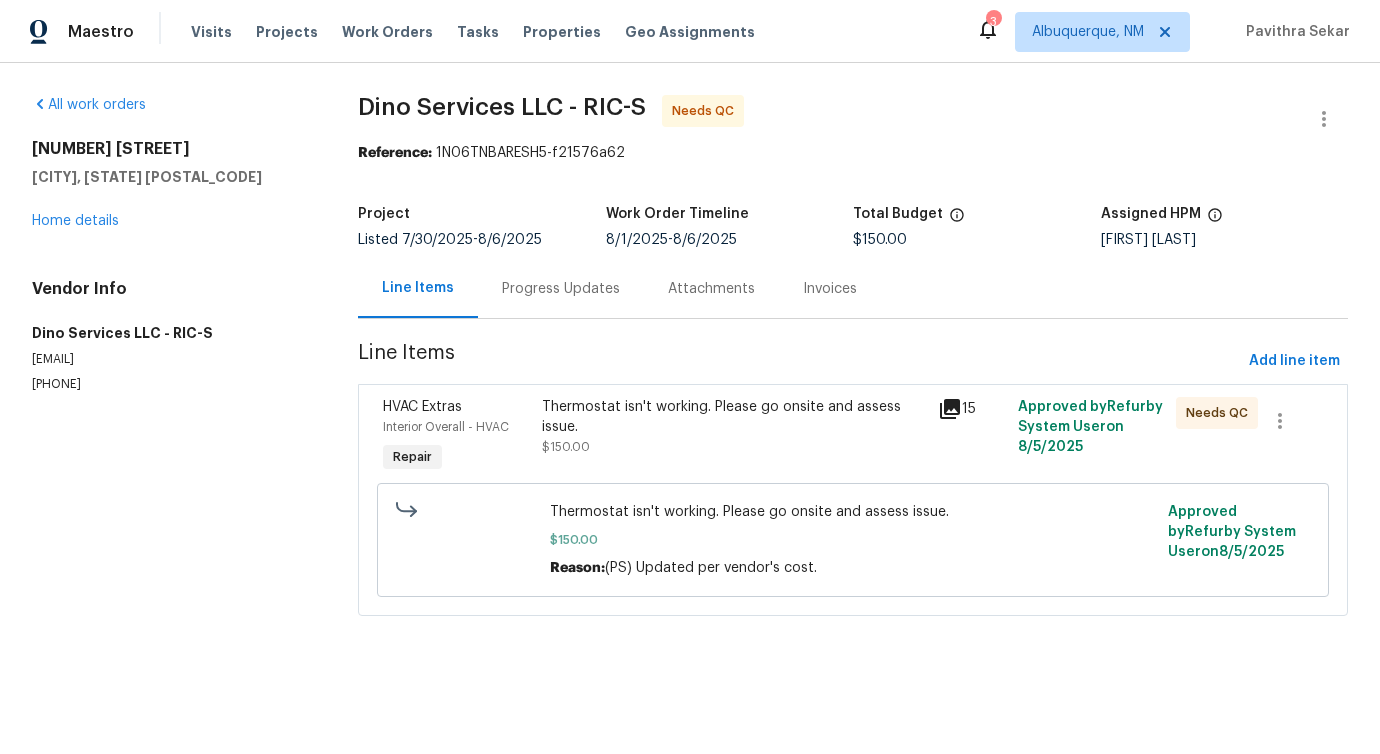 scroll, scrollTop: 0, scrollLeft: 0, axis: both 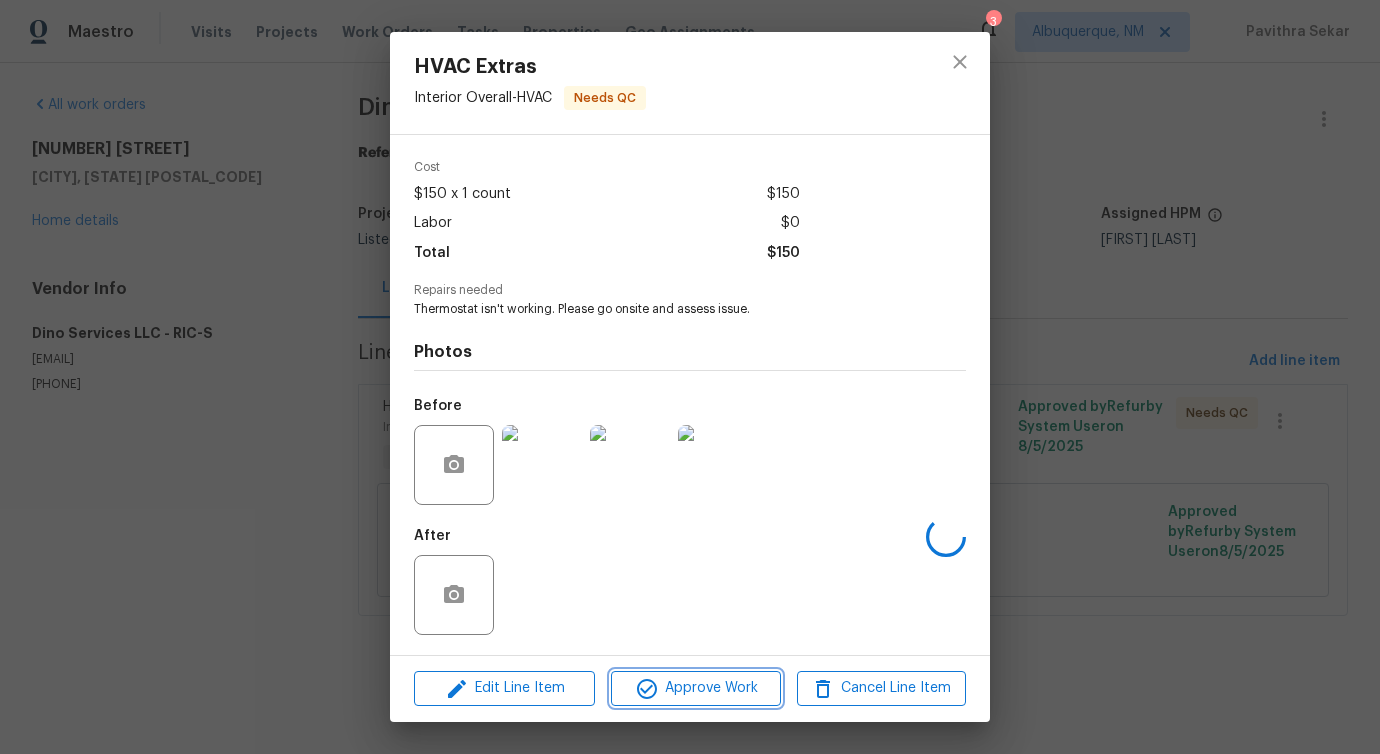 click on "Approve Work" at bounding box center (695, 688) 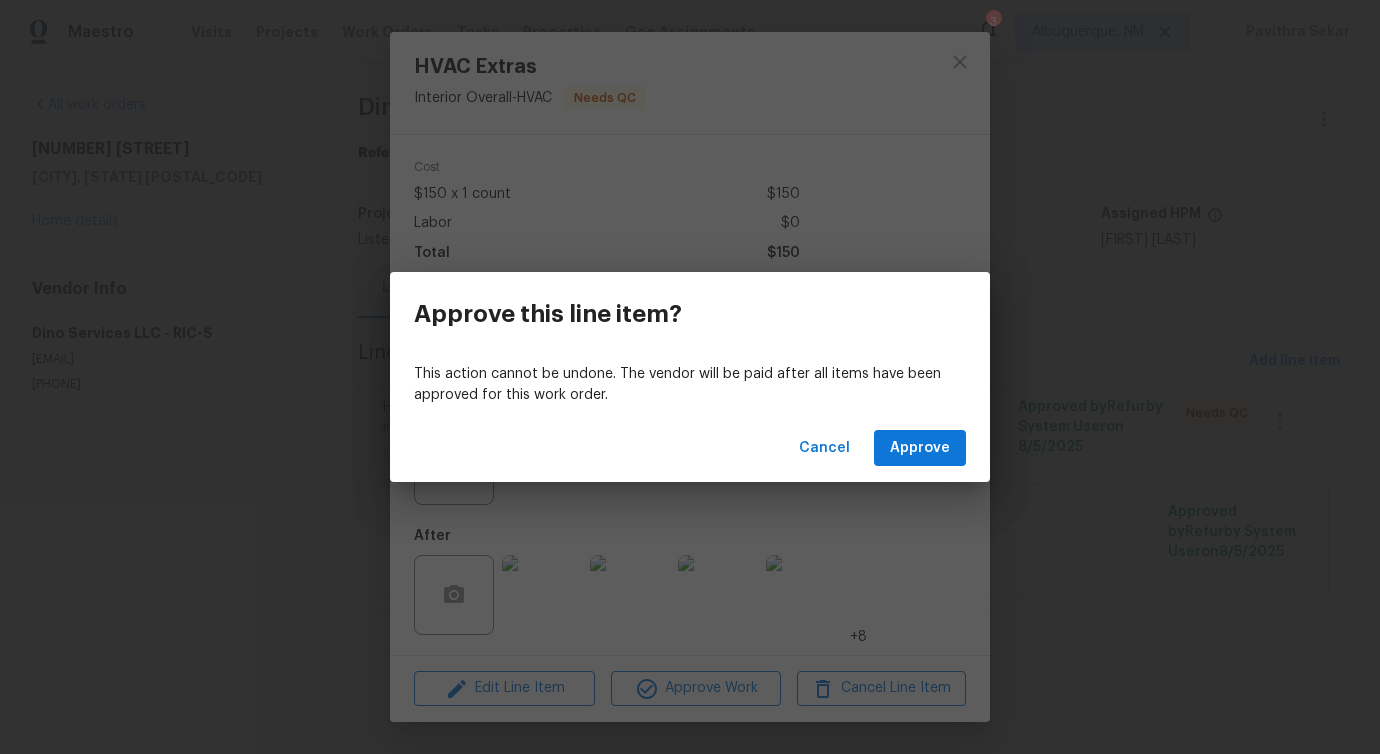 click on "Cancel Approve" at bounding box center (690, 448) 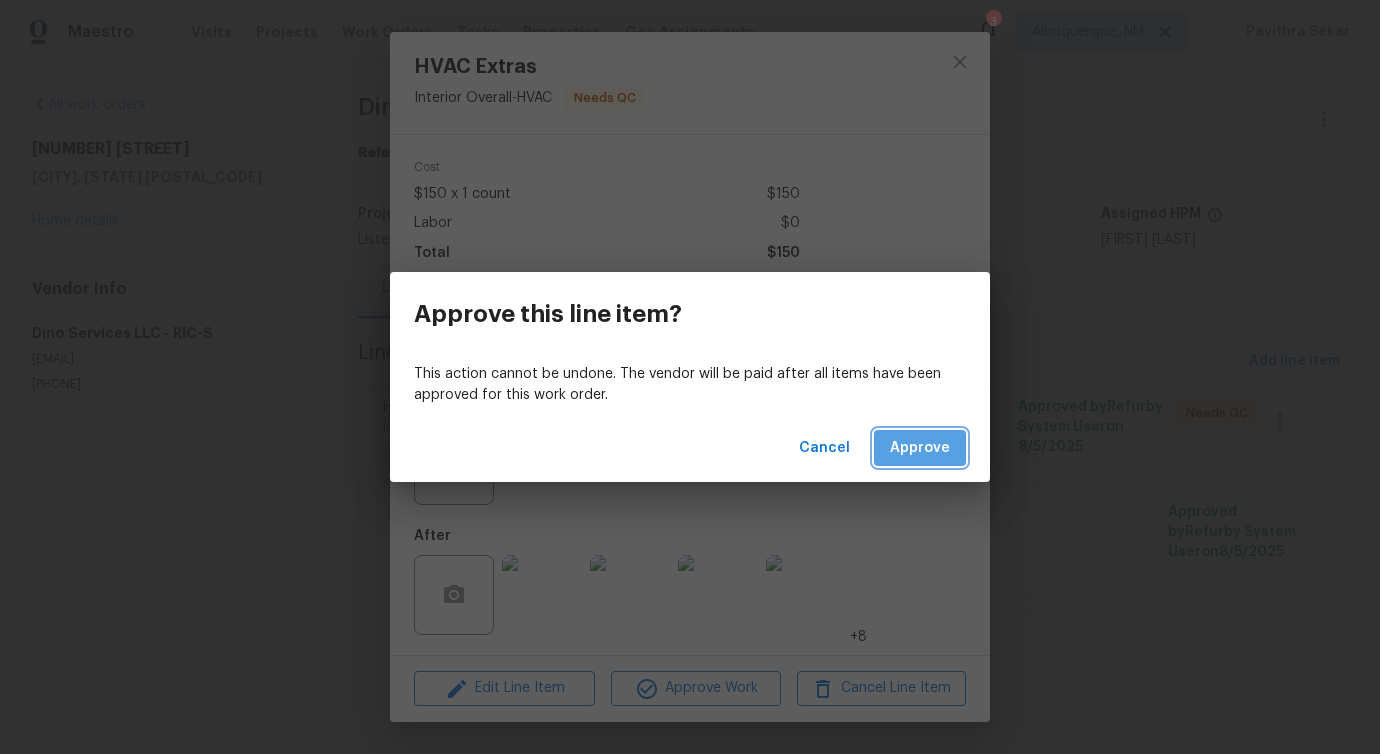 click on "Approve" at bounding box center [920, 448] 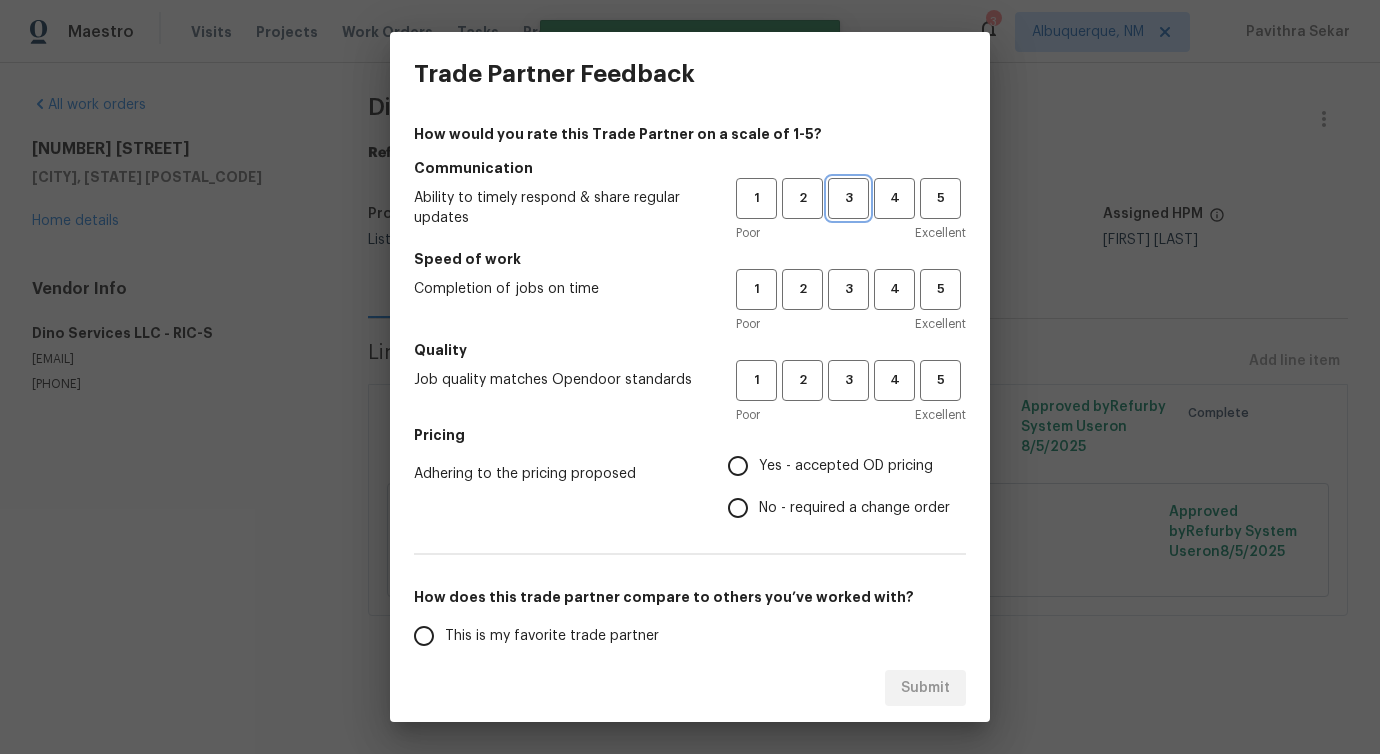 click on "3" at bounding box center (848, 198) 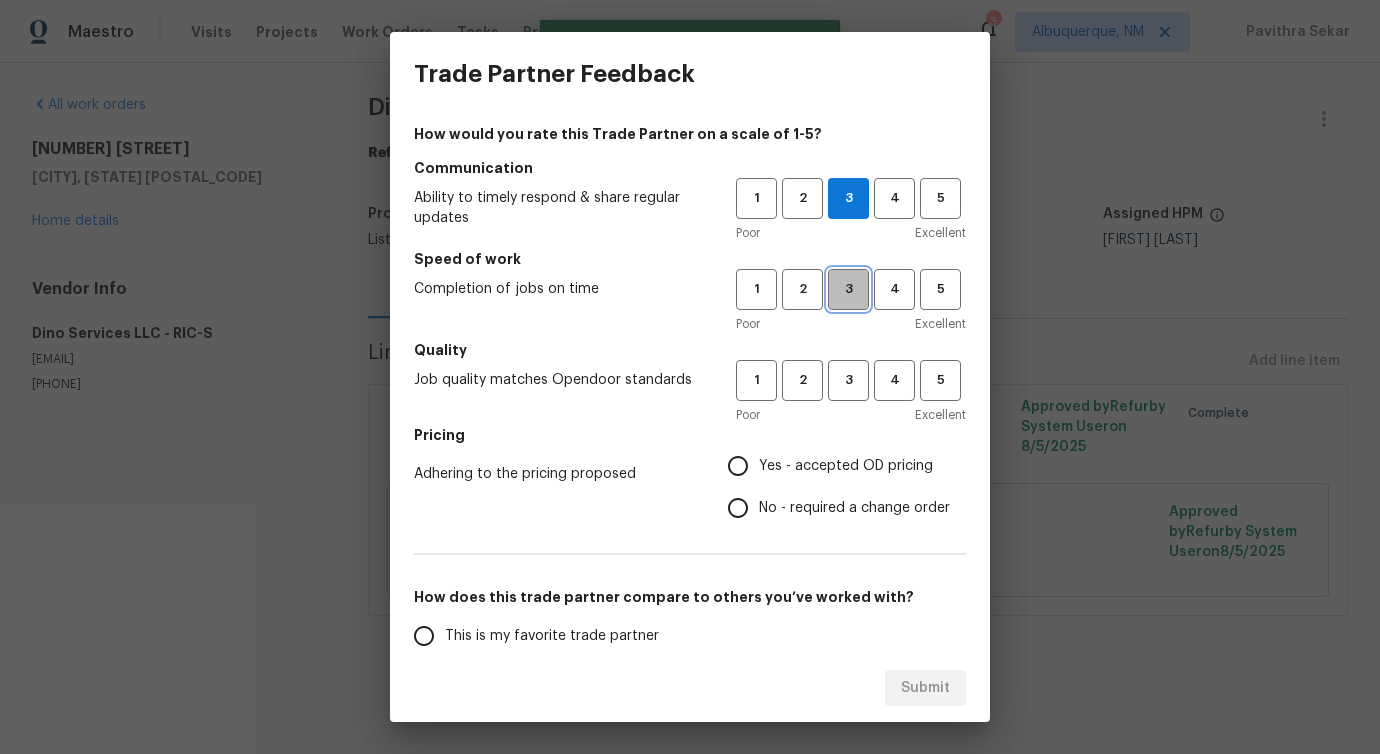 click on "3" at bounding box center [848, 289] 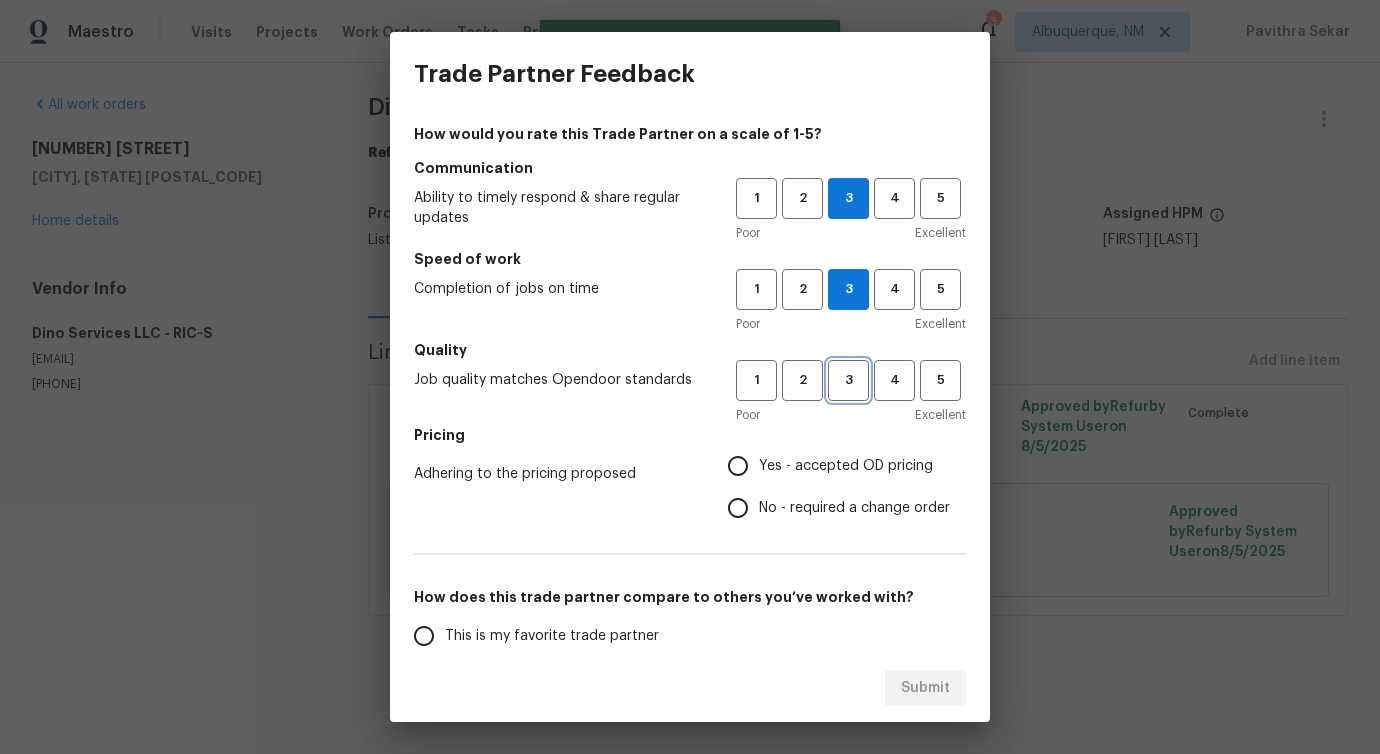 click on "3" at bounding box center (848, 380) 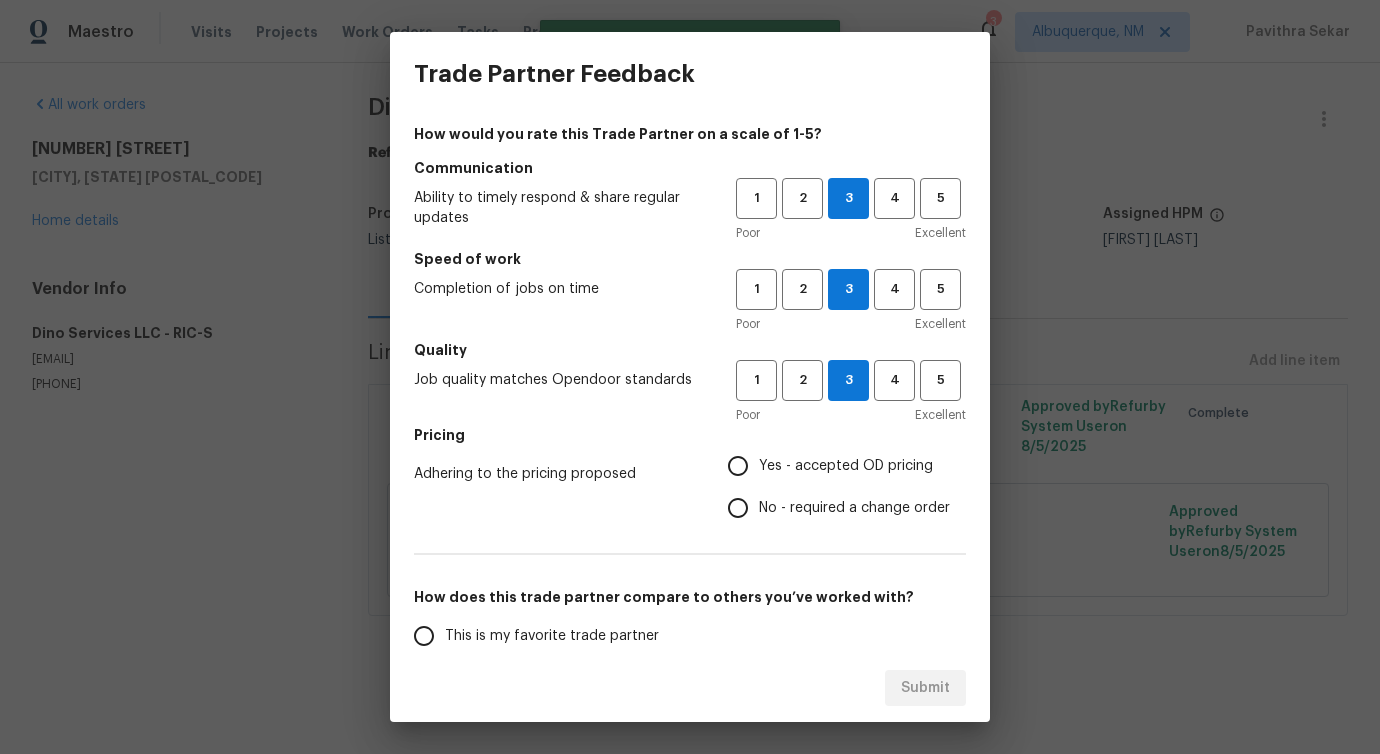click on "No - required a change order" at bounding box center [854, 508] 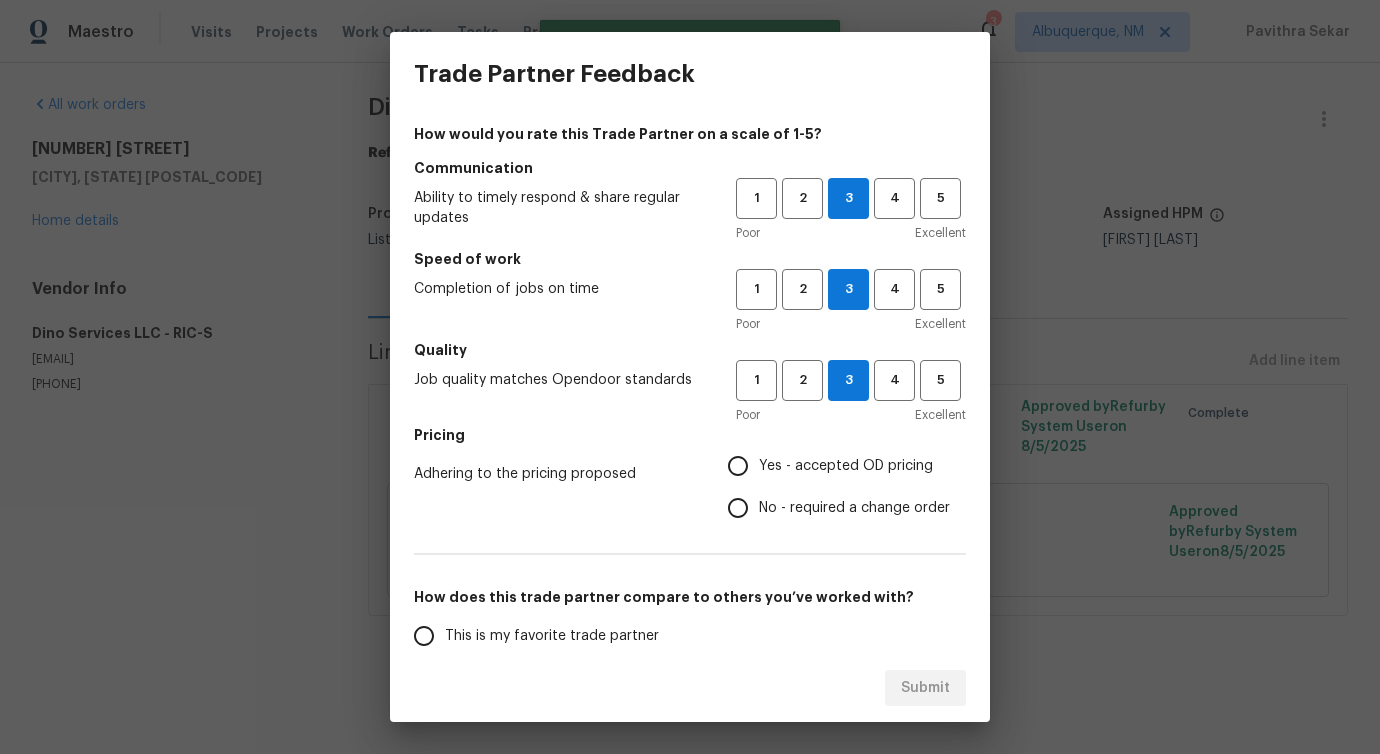 click on "No - required a change order" at bounding box center (738, 508) 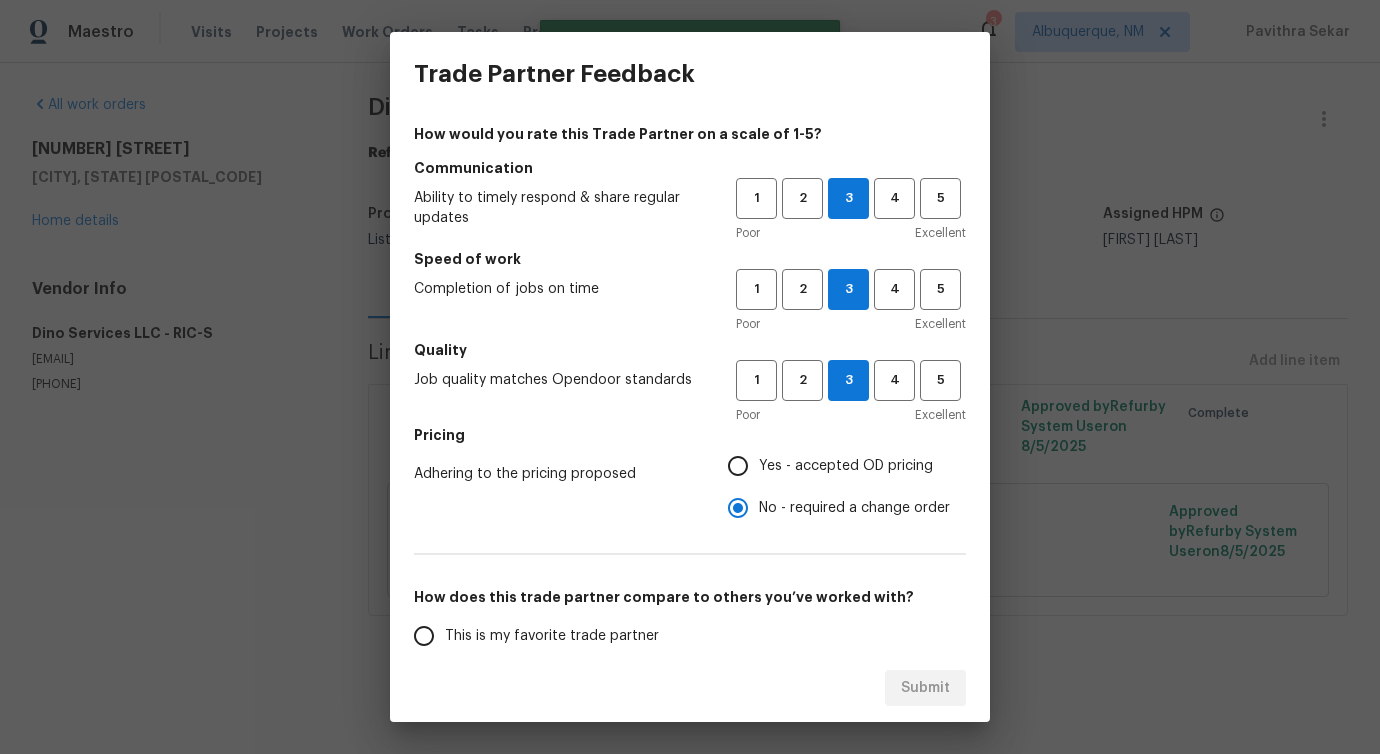 scroll, scrollTop: 261, scrollLeft: 0, axis: vertical 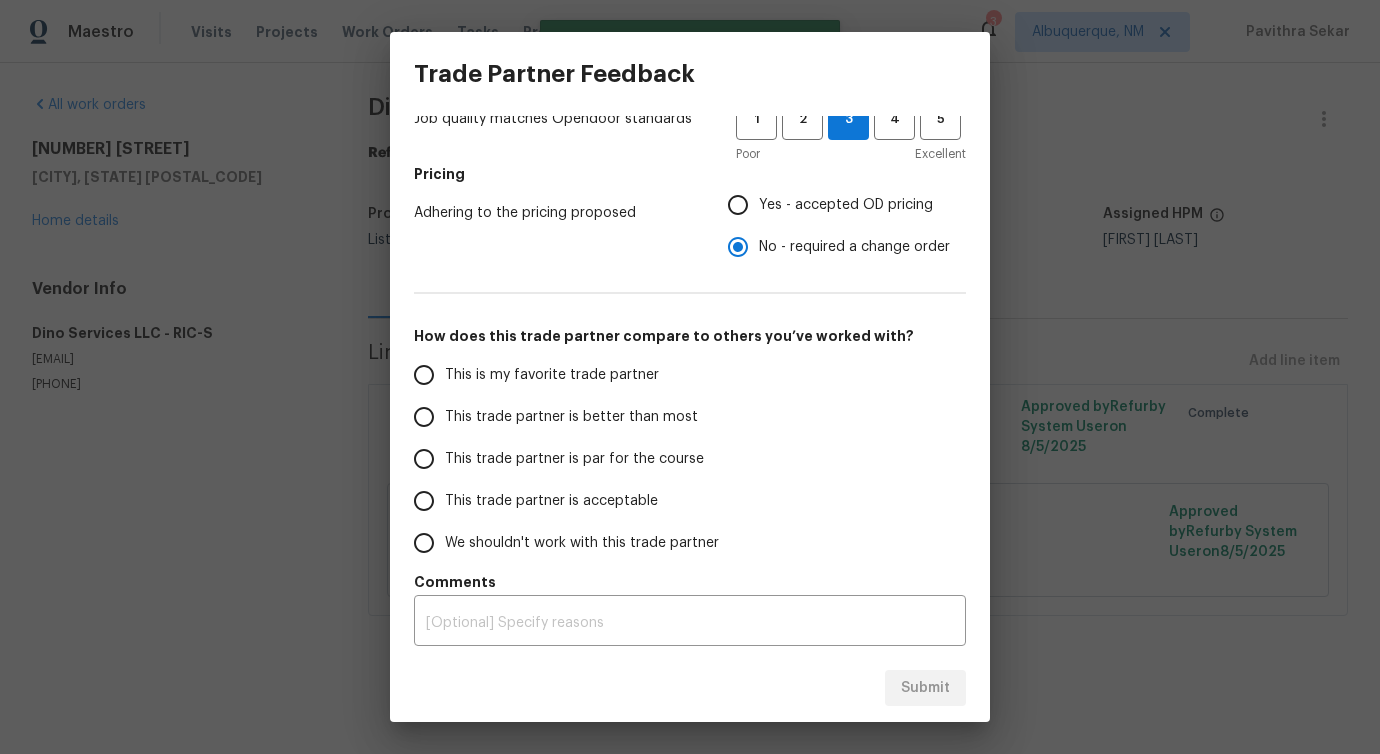 click on "This trade partner is better than most" at bounding box center [571, 417] 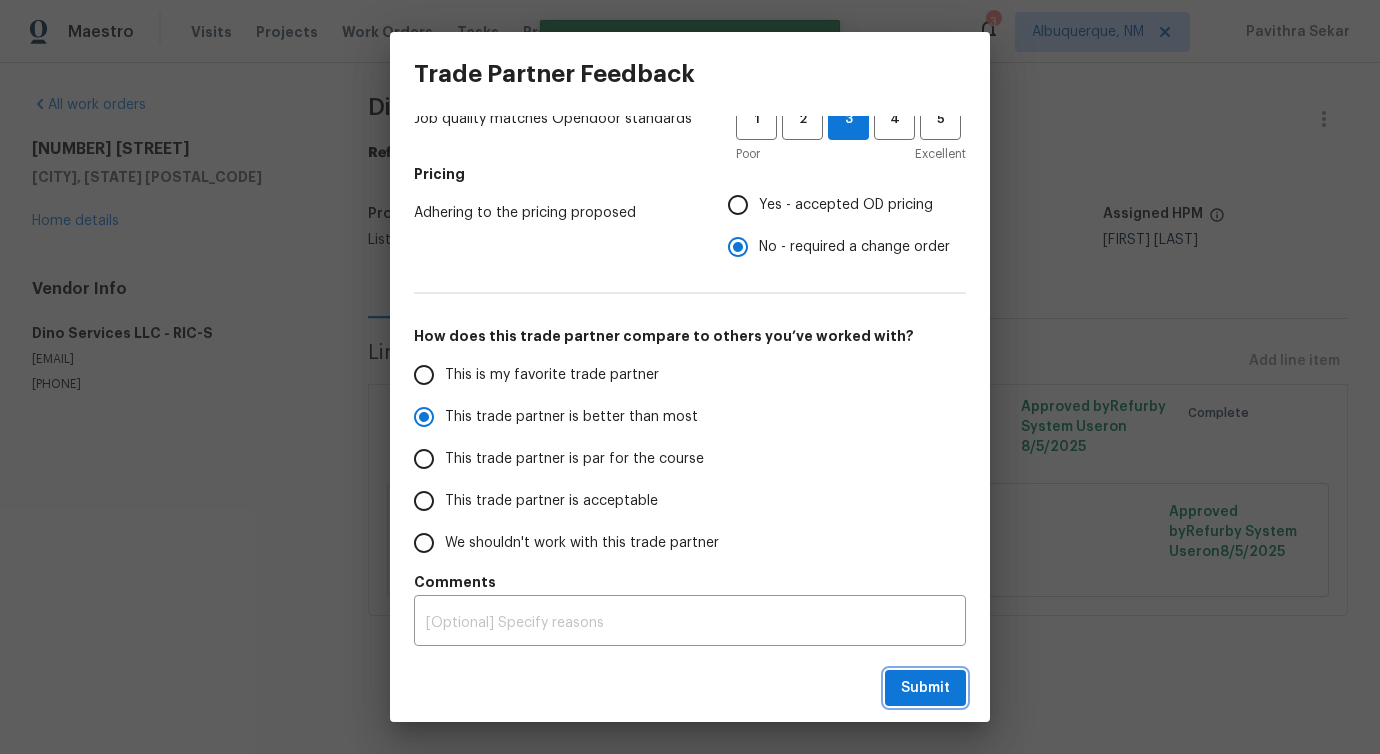 click on "Submit" at bounding box center [925, 688] 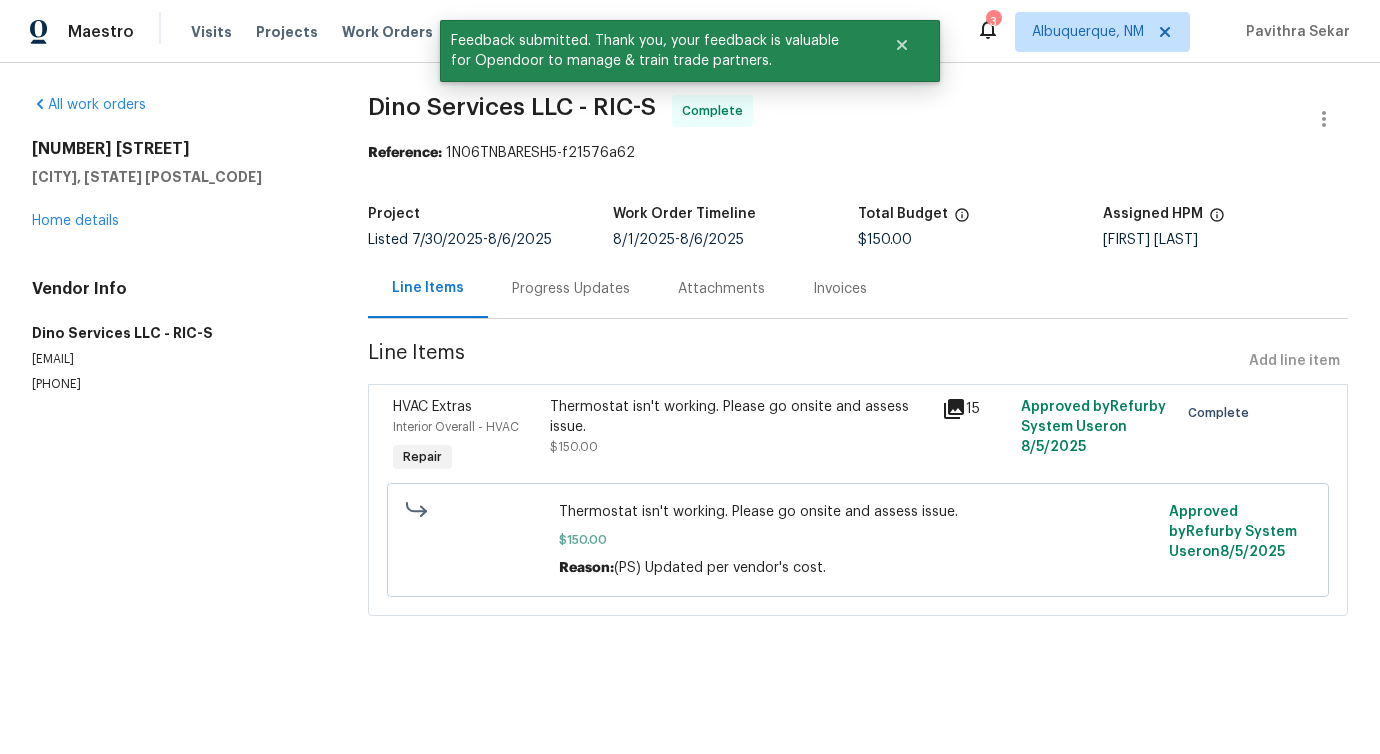 click on "Progress Updates" at bounding box center [571, 288] 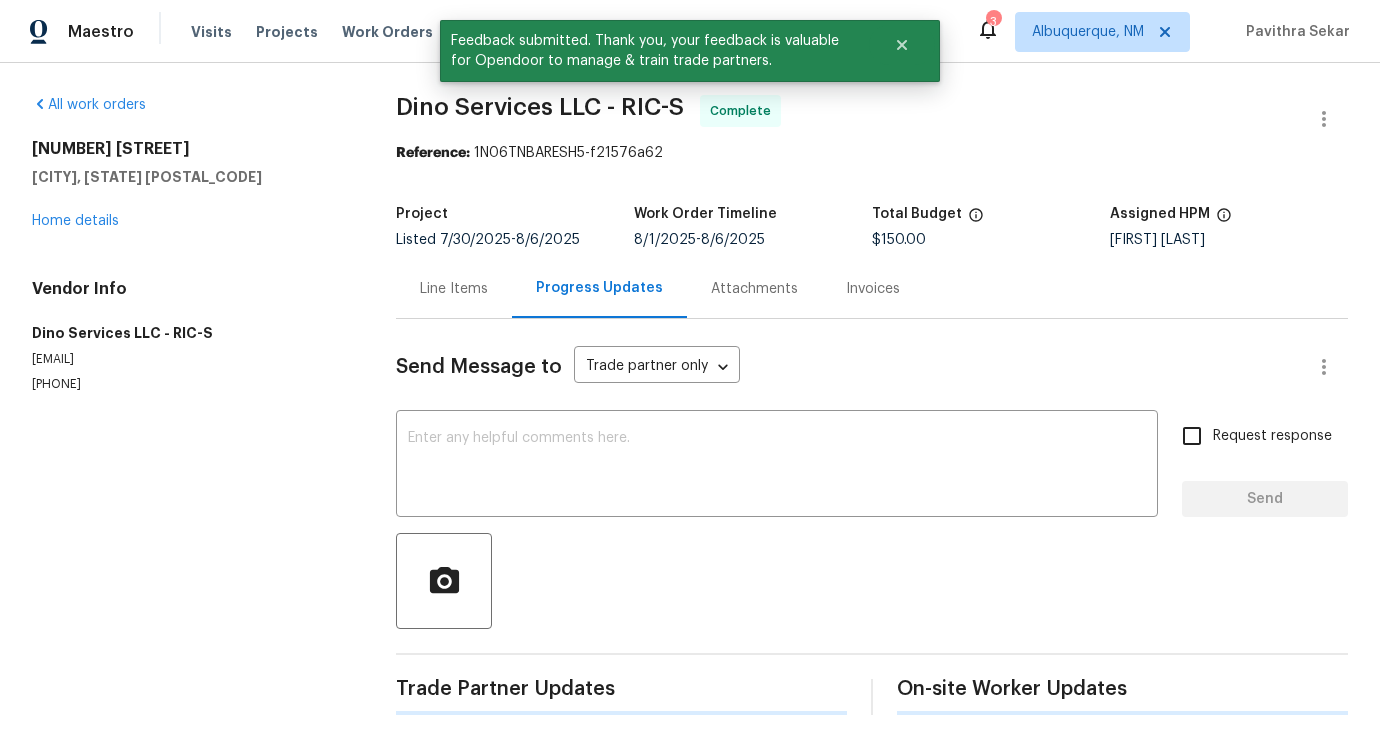 click on "Send Message to Trade partner only Trade partner only ​ x ​ Request response Send Trade Partner Updates On-site Worker Updates" at bounding box center [872, 517] 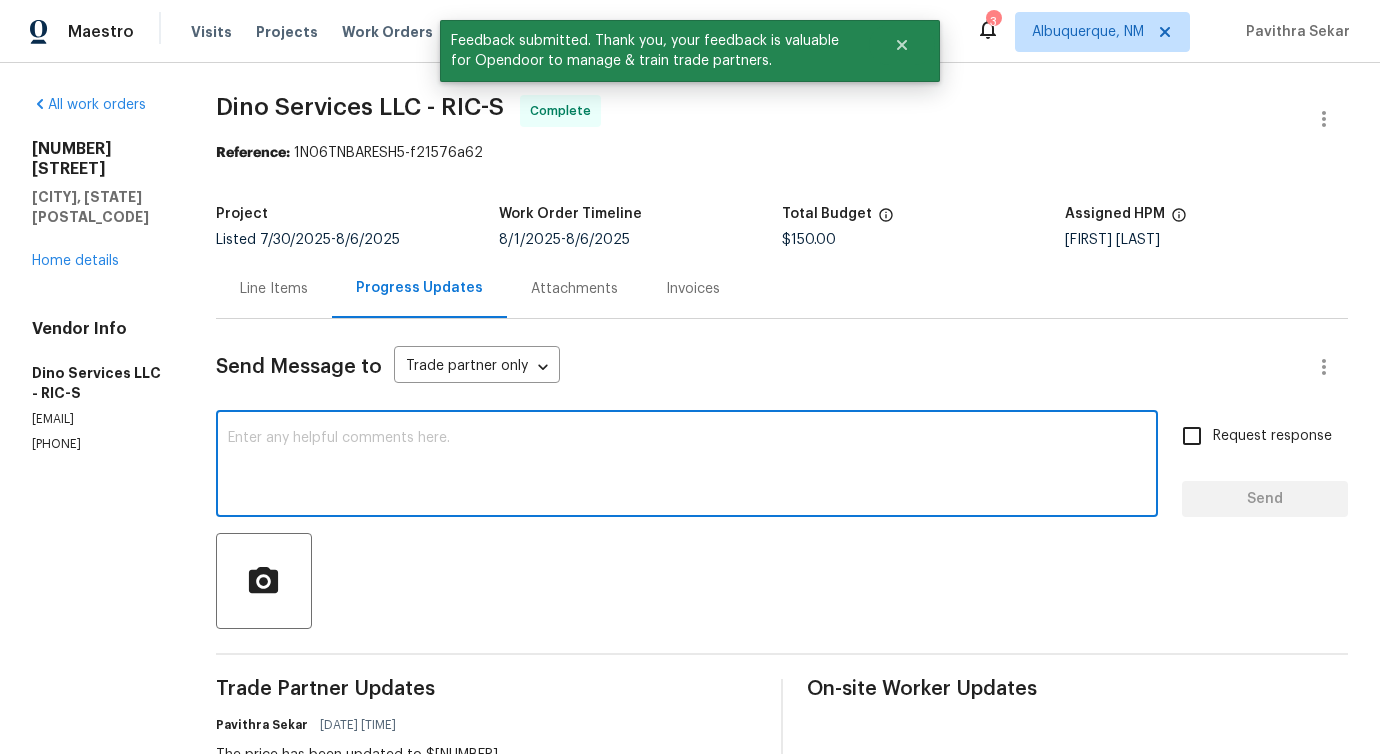 click at bounding box center [687, 466] 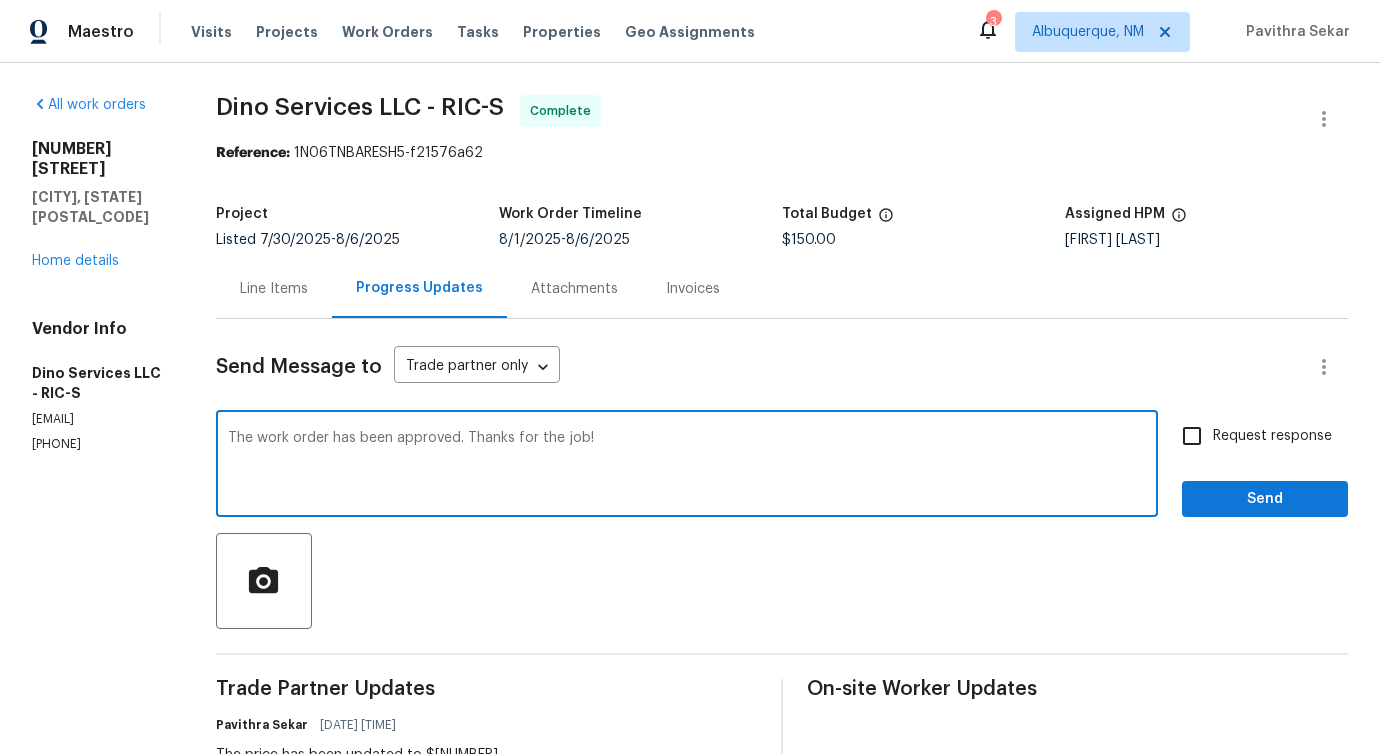 type on "The work order has been approved. Thanks for the job!" 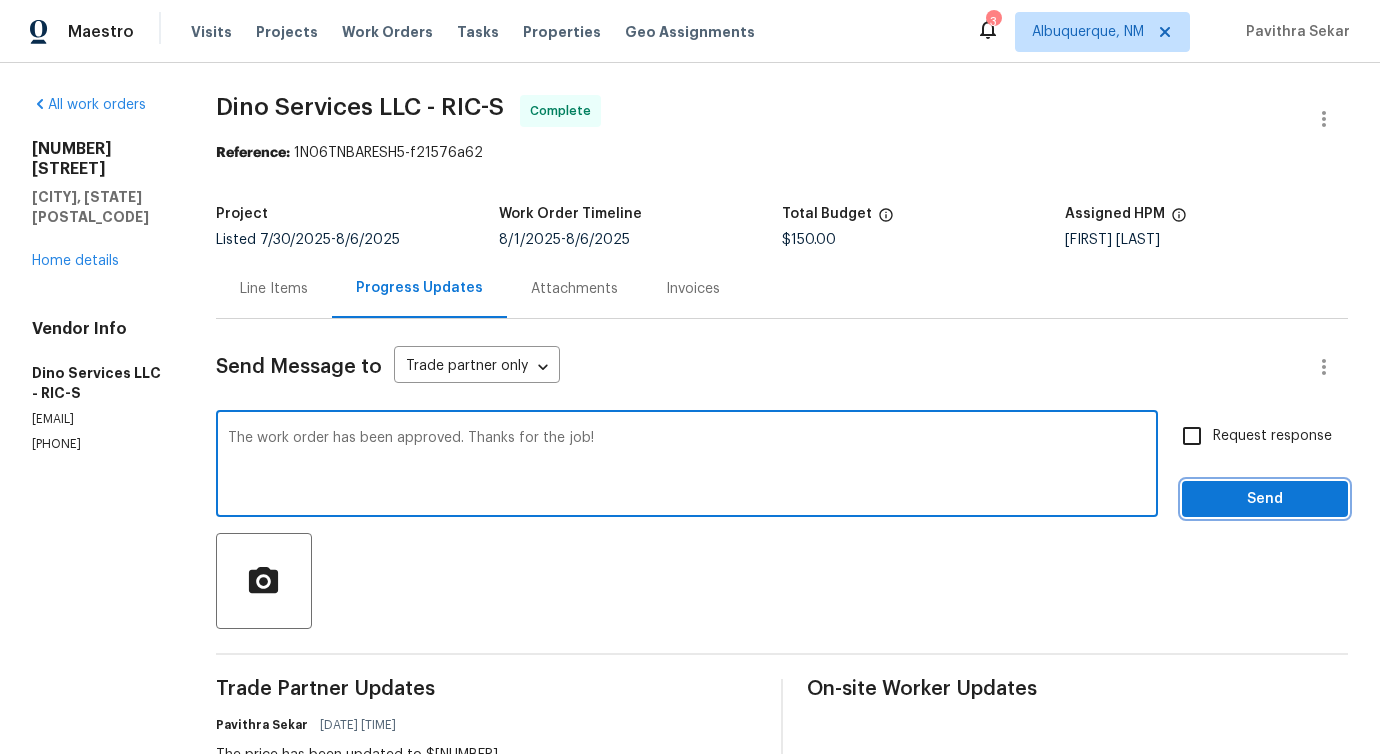 click on "Send" at bounding box center [1265, 499] 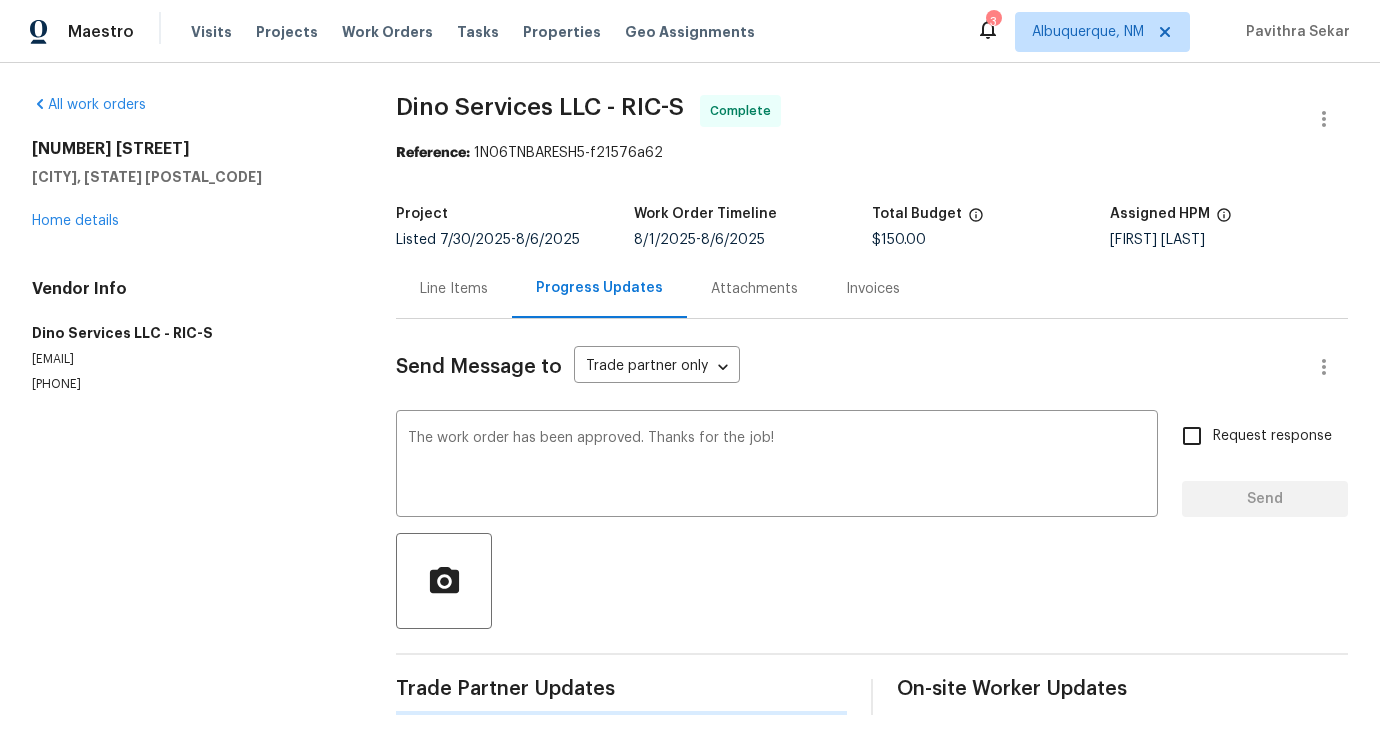 type 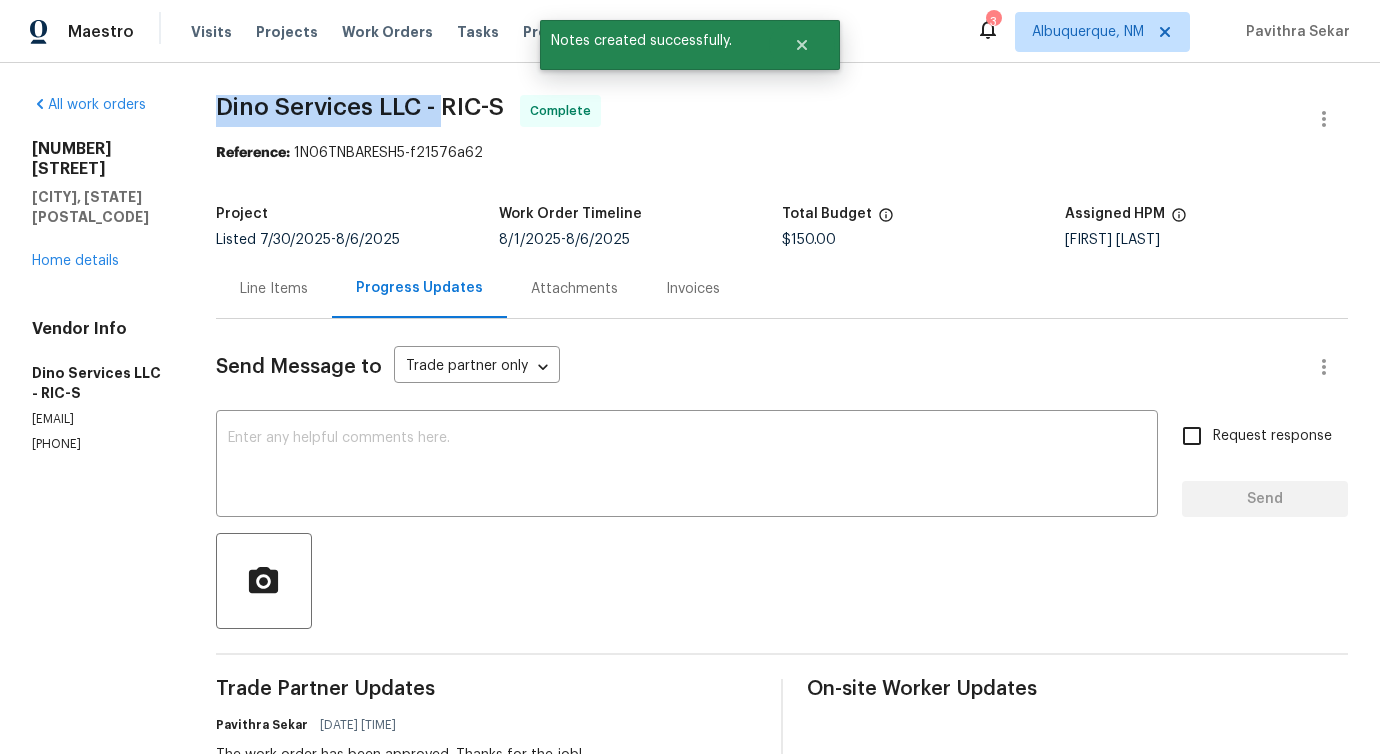 drag, startPoint x: 223, startPoint y: 94, endPoint x: 451, endPoint y: 112, distance: 228.70943 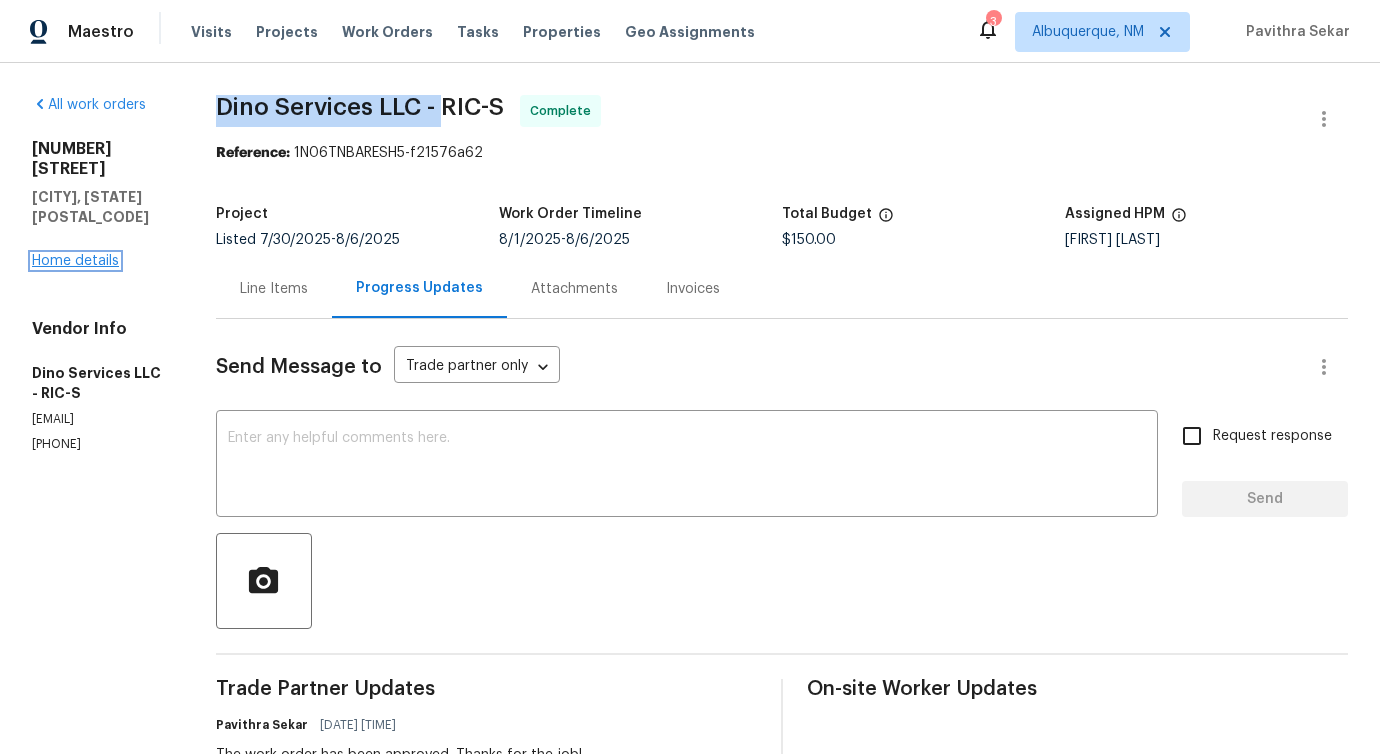 click on "Home details" at bounding box center (75, 261) 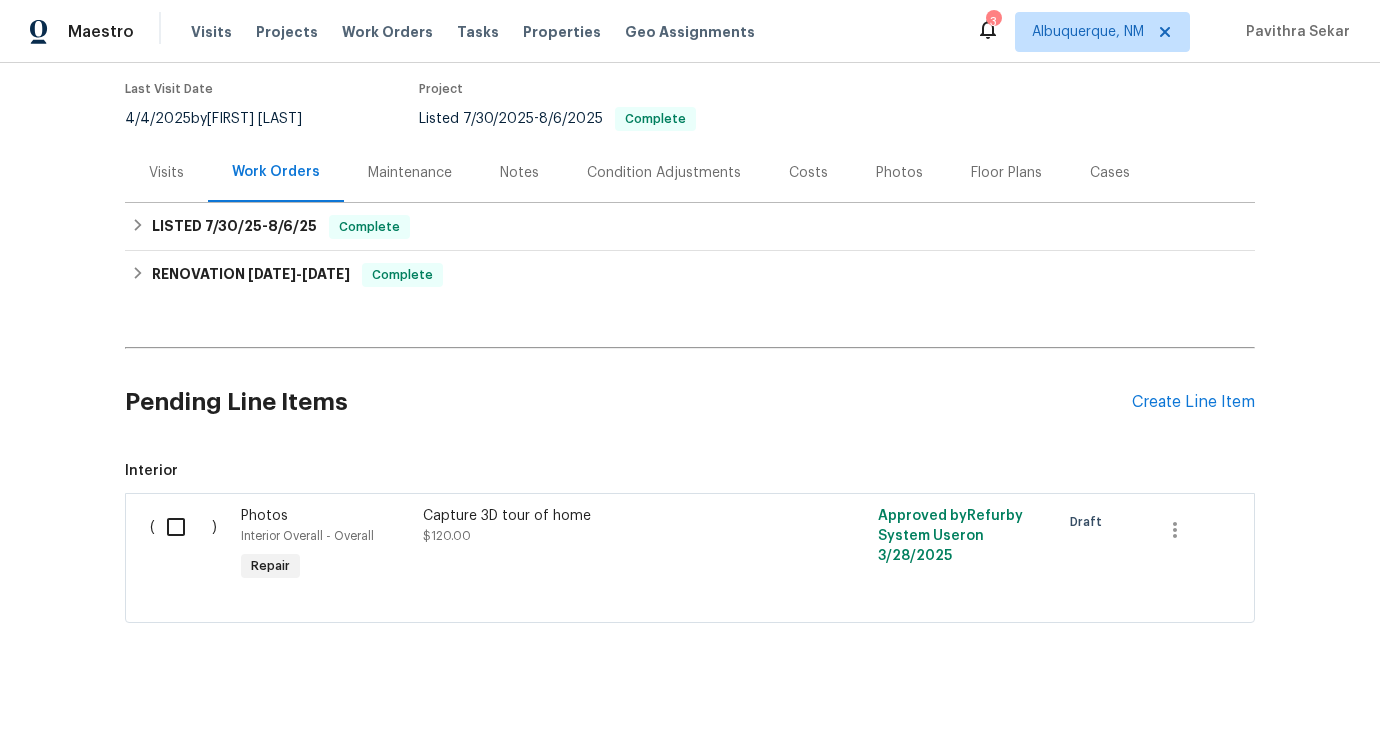 scroll, scrollTop: 0, scrollLeft: 0, axis: both 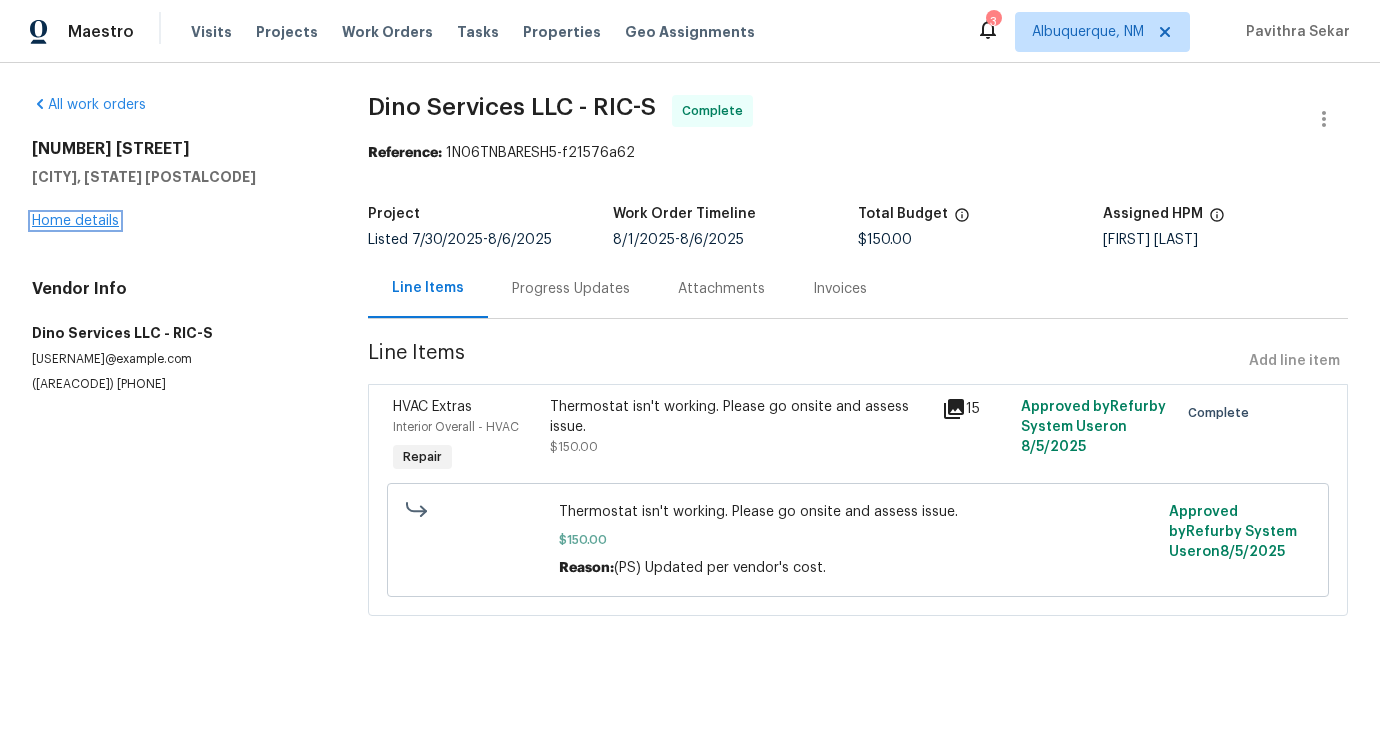 click on "Home details" at bounding box center (75, 221) 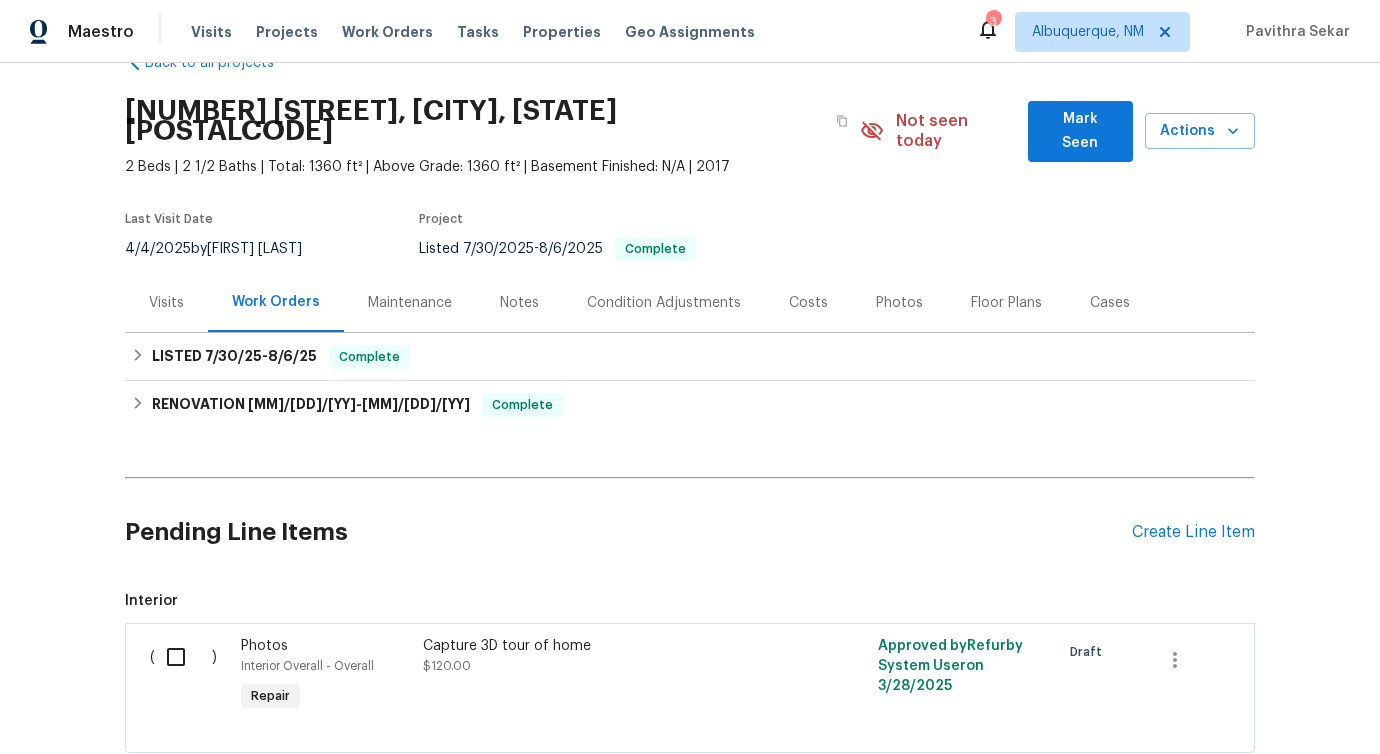 scroll, scrollTop: 0, scrollLeft: 0, axis: both 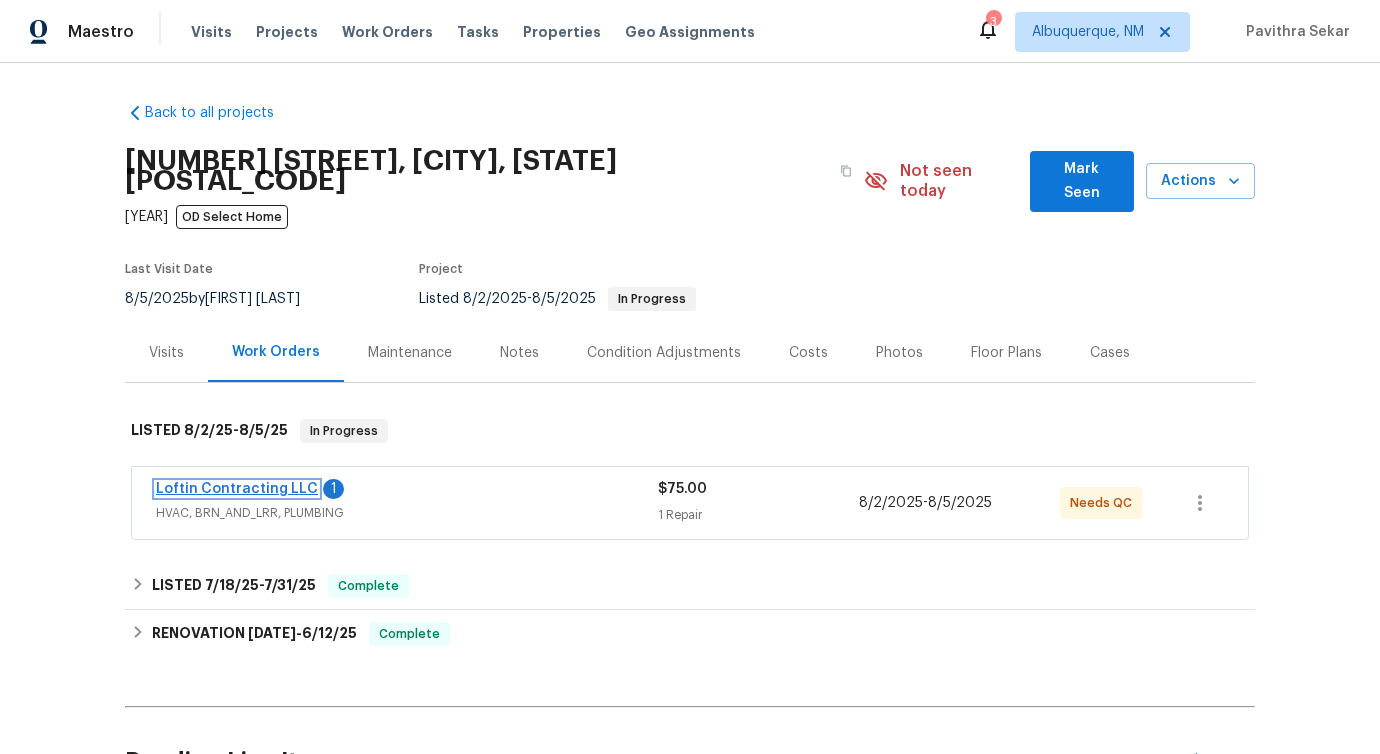 click on "Loftin Contracting LLC" at bounding box center [237, 489] 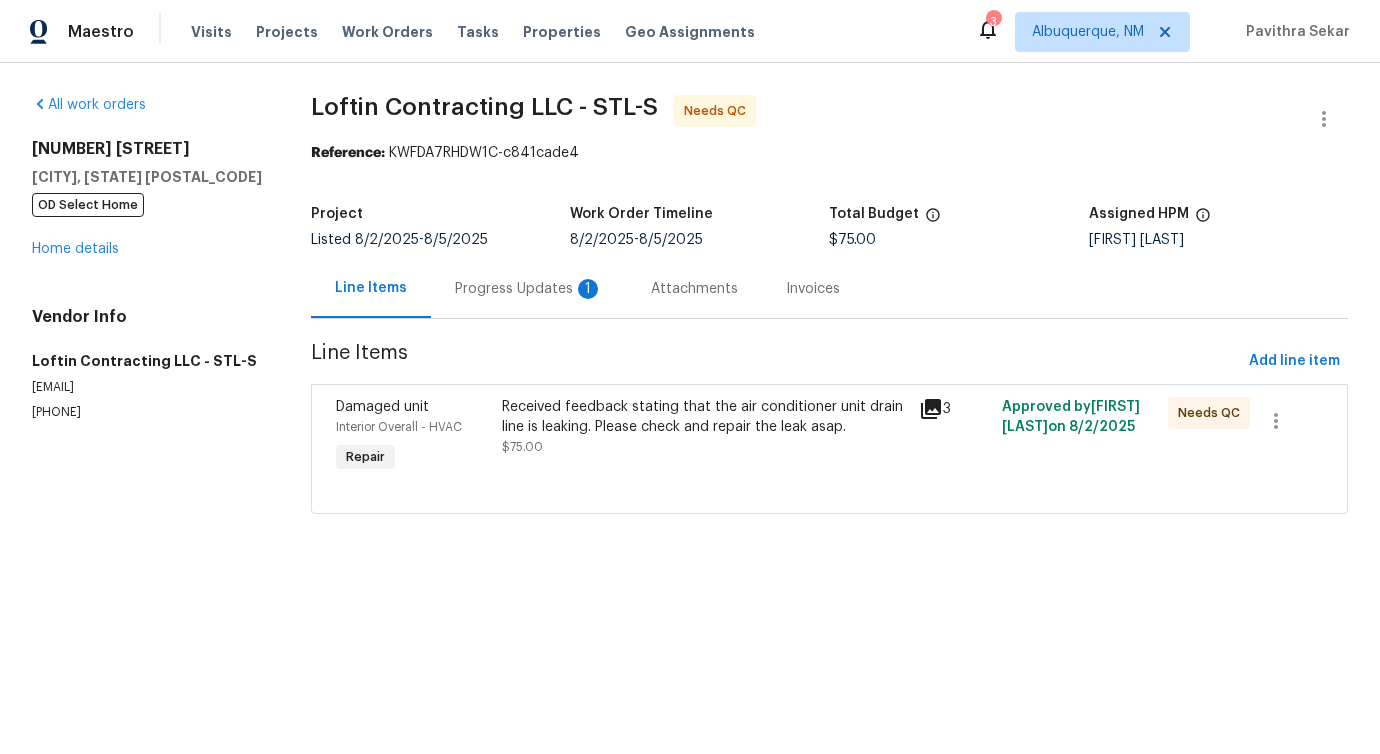 click on "Progress Updates 1" at bounding box center [529, 288] 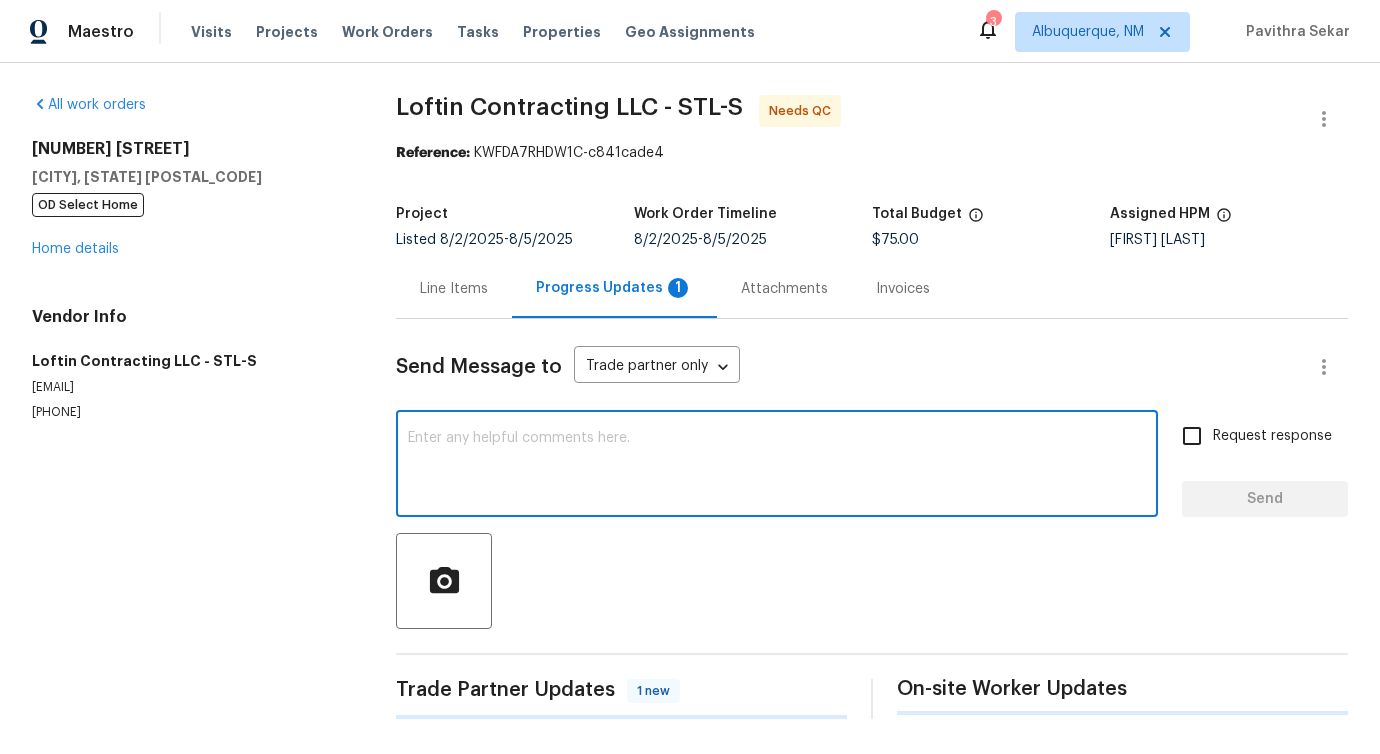 click at bounding box center [777, 466] 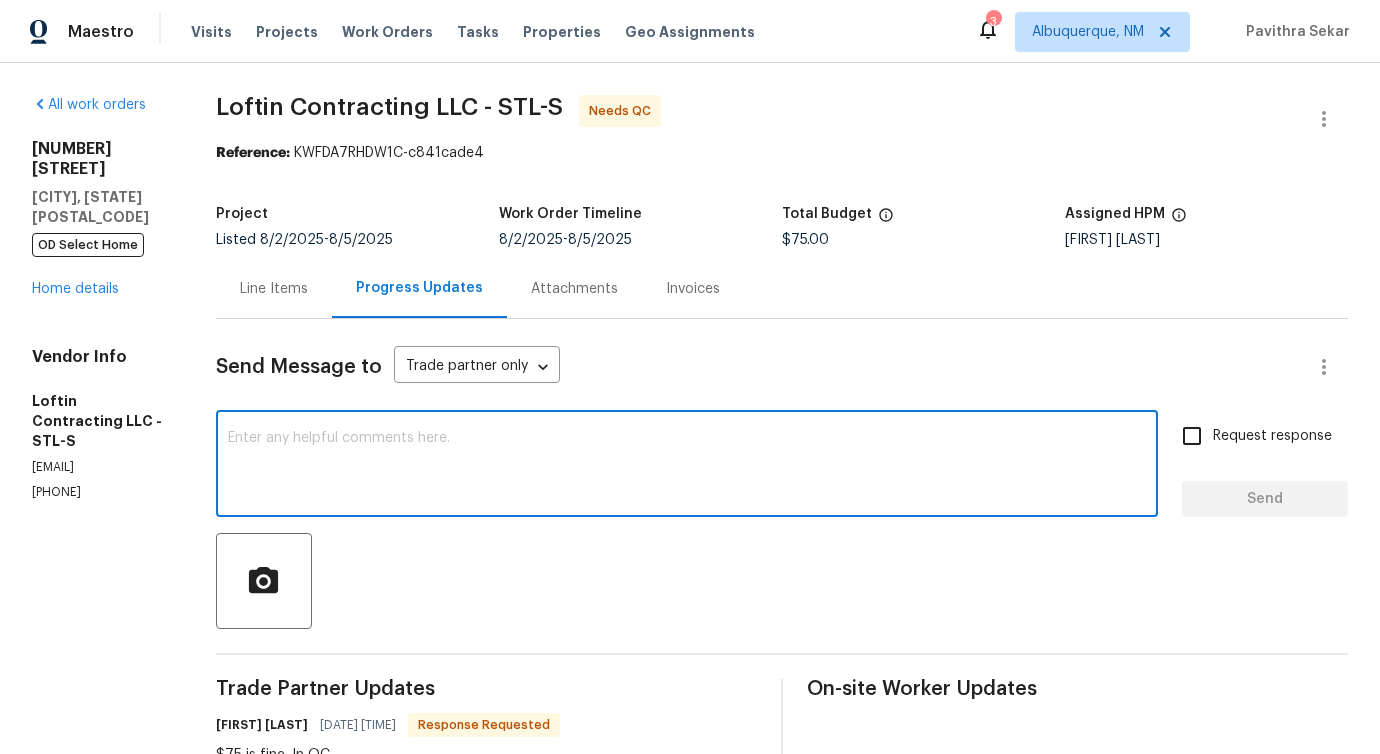 scroll, scrollTop: 399, scrollLeft: 0, axis: vertical 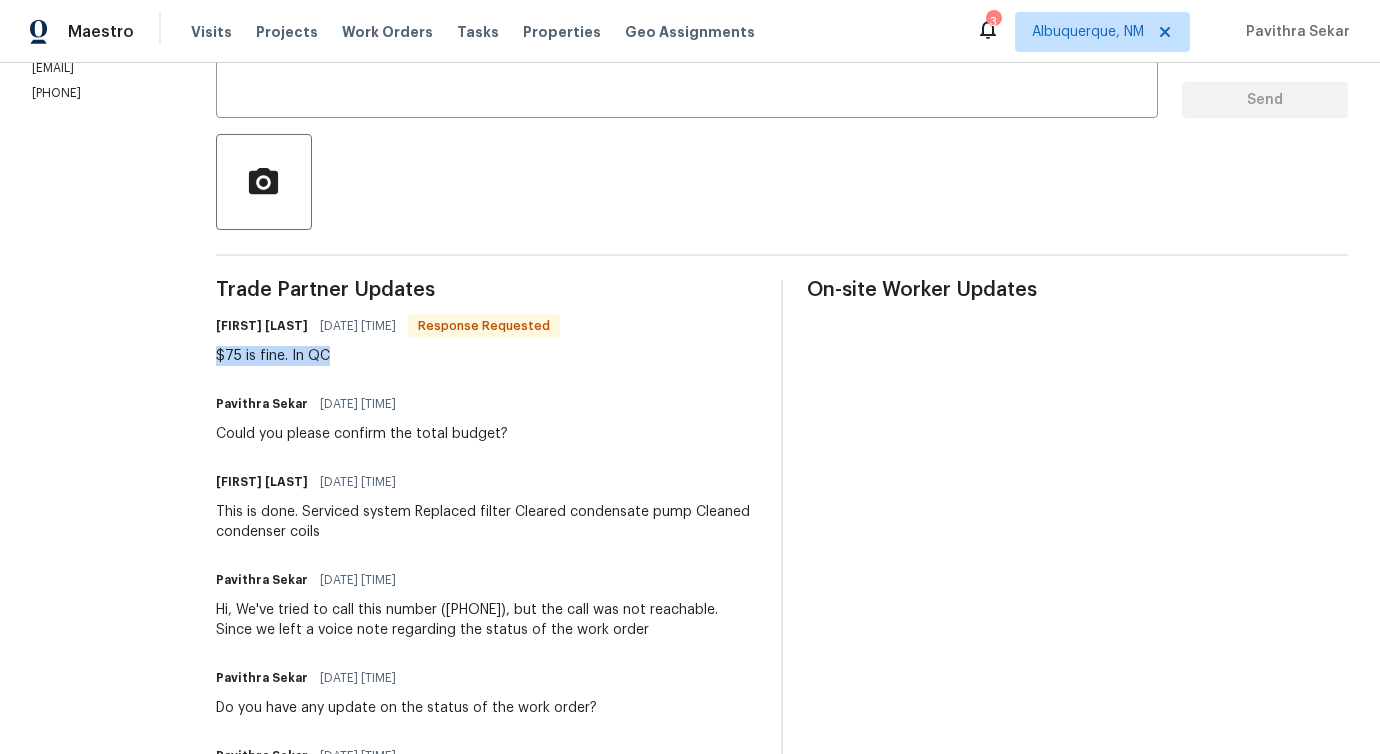 drag, startPoint x: 227, startPoint y: 357, endPoint x: 370, endPoint y: 355, distance: 143.01399 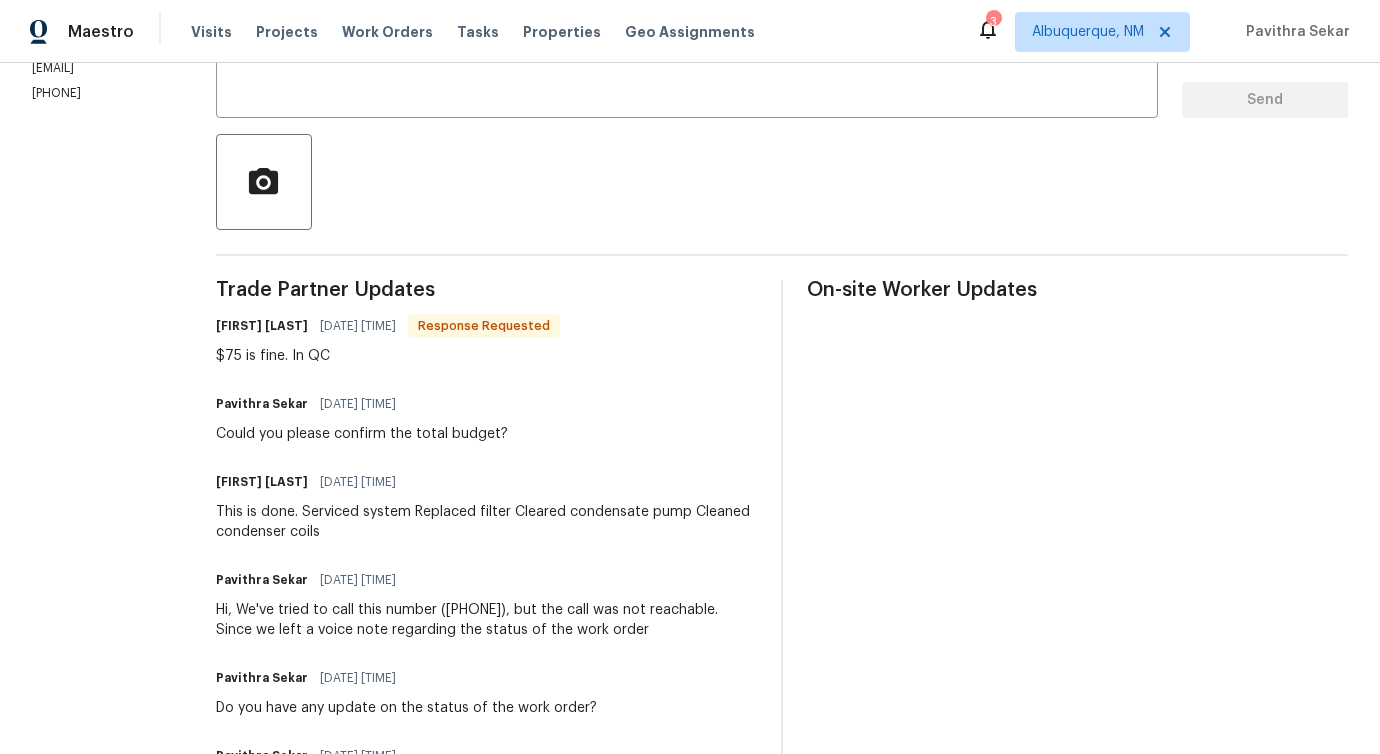 drag, startPoint x: 300, startPoint y: 448, endPoint x: 486, endPoint y: 447, distance: 186.00269 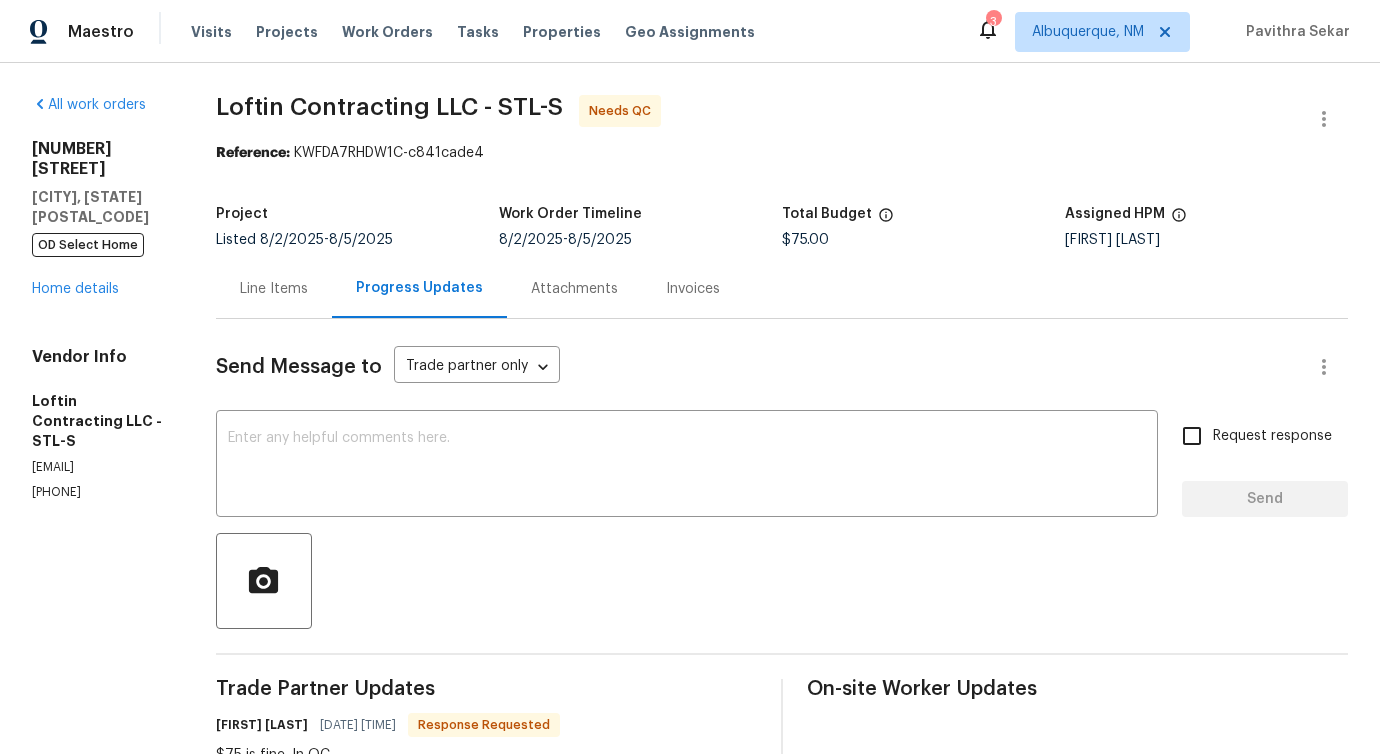 click on "Line Items" at bounding box center (274, 289) 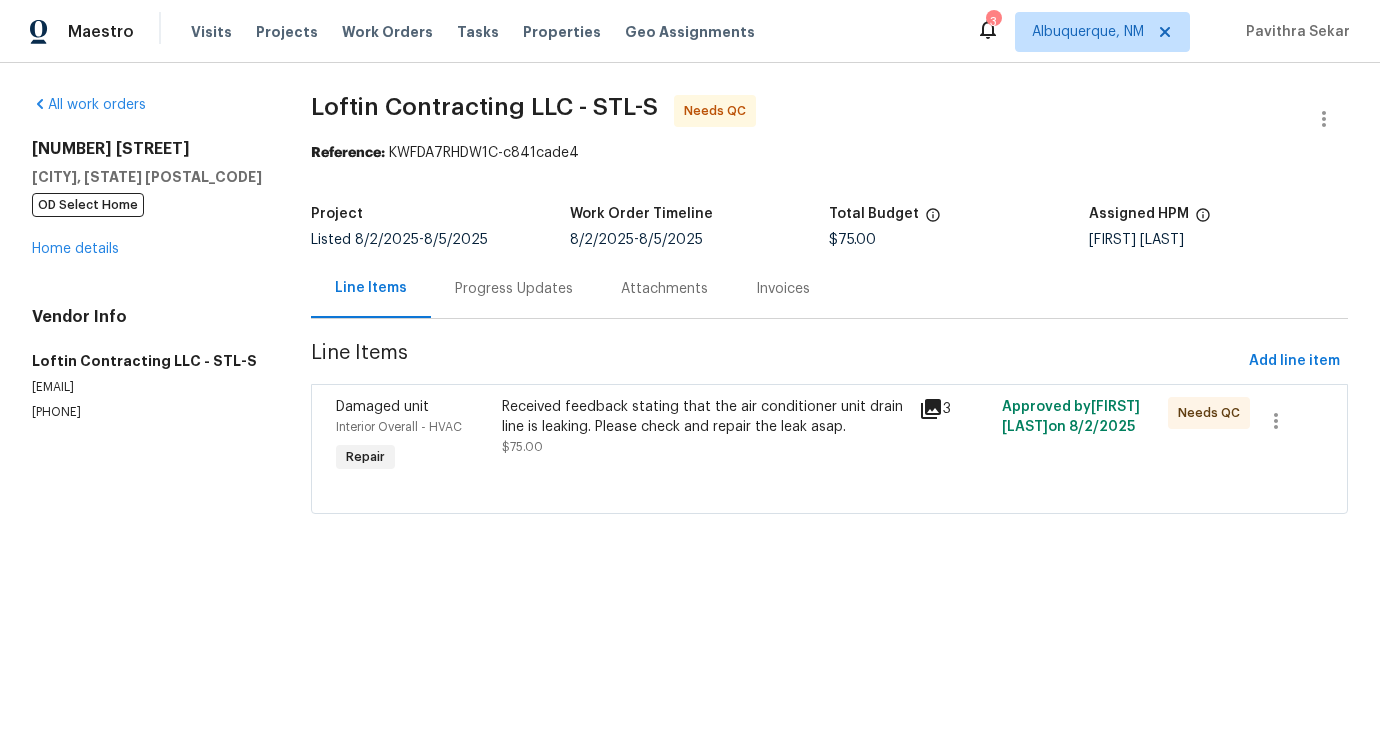 click on "Received feedback stating that the air conditioner unit drain line is leaking. Please check and repair the leak asap. $75.00" at bounding box center [704, 427] 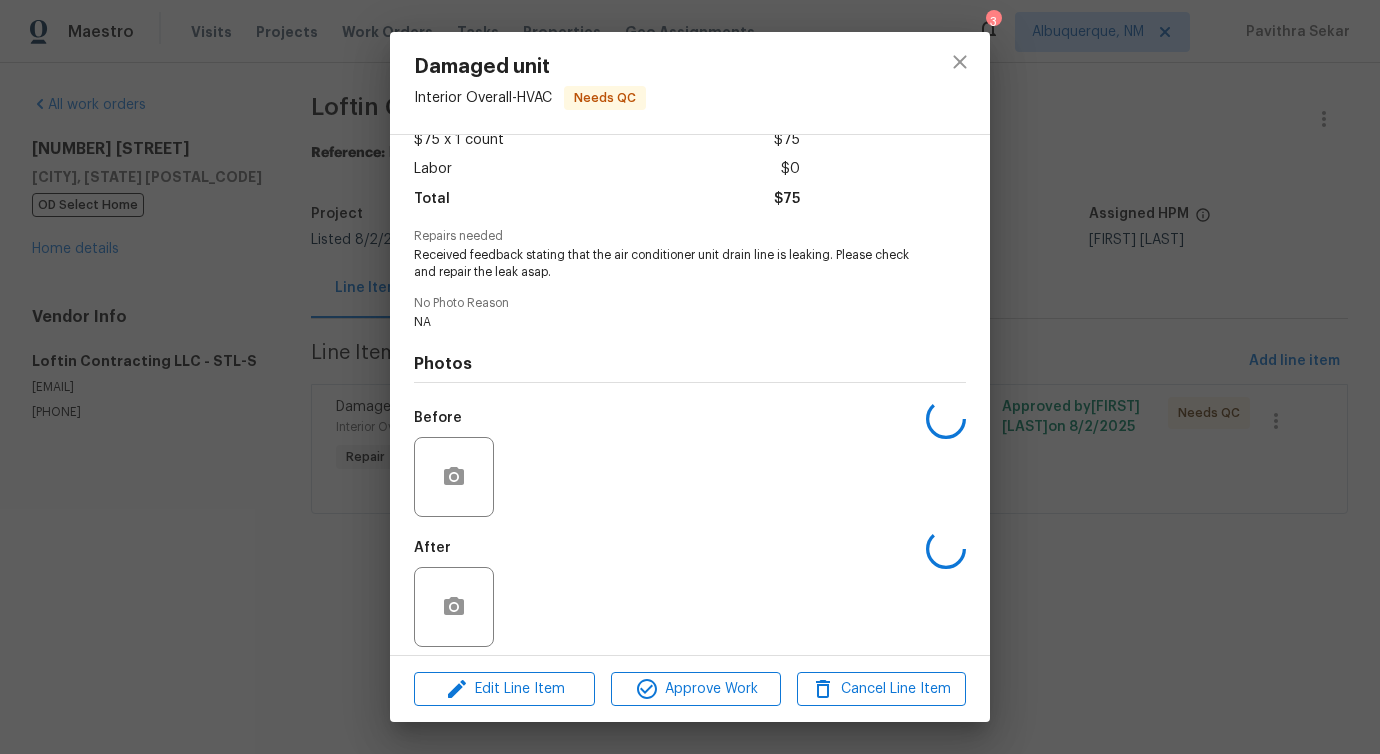scroll, scrollTop: 133, scrollLeft: 0, axis: vertical 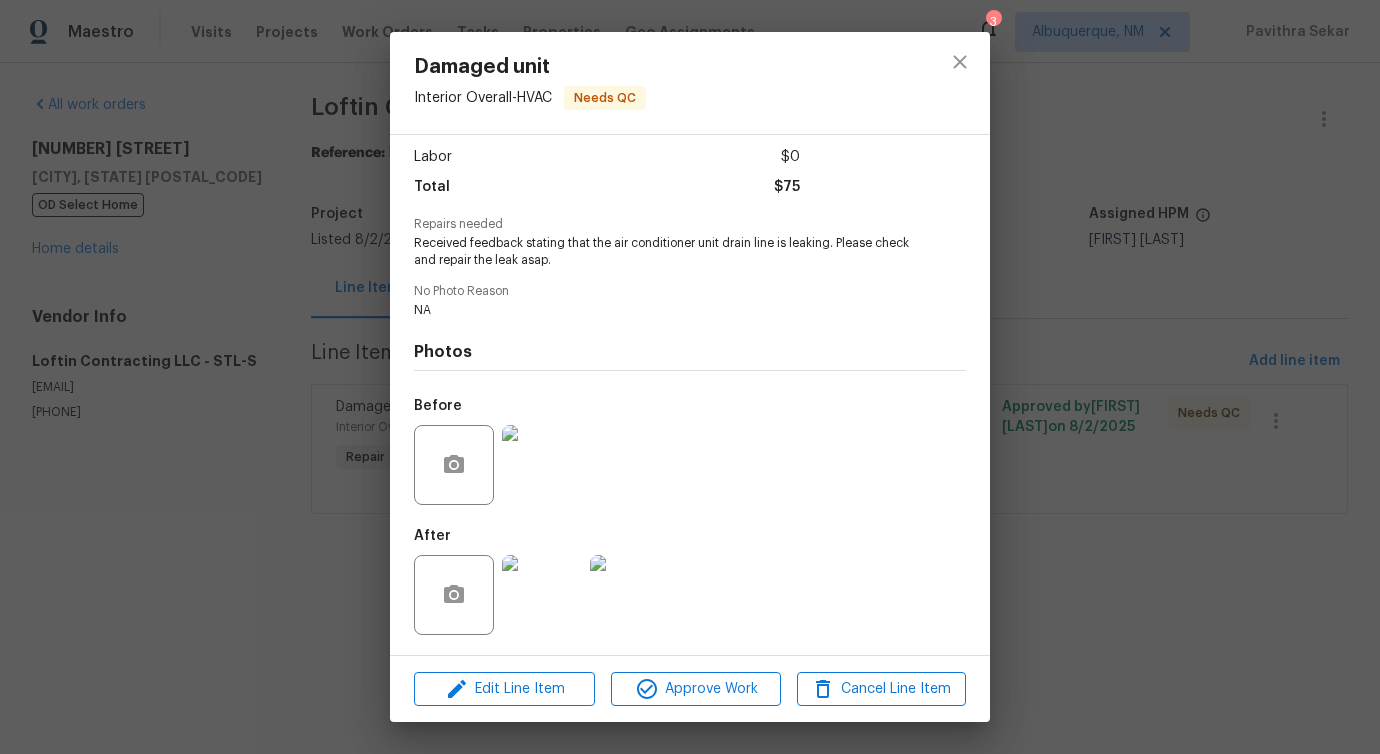 click at bounding box center (542, 465) 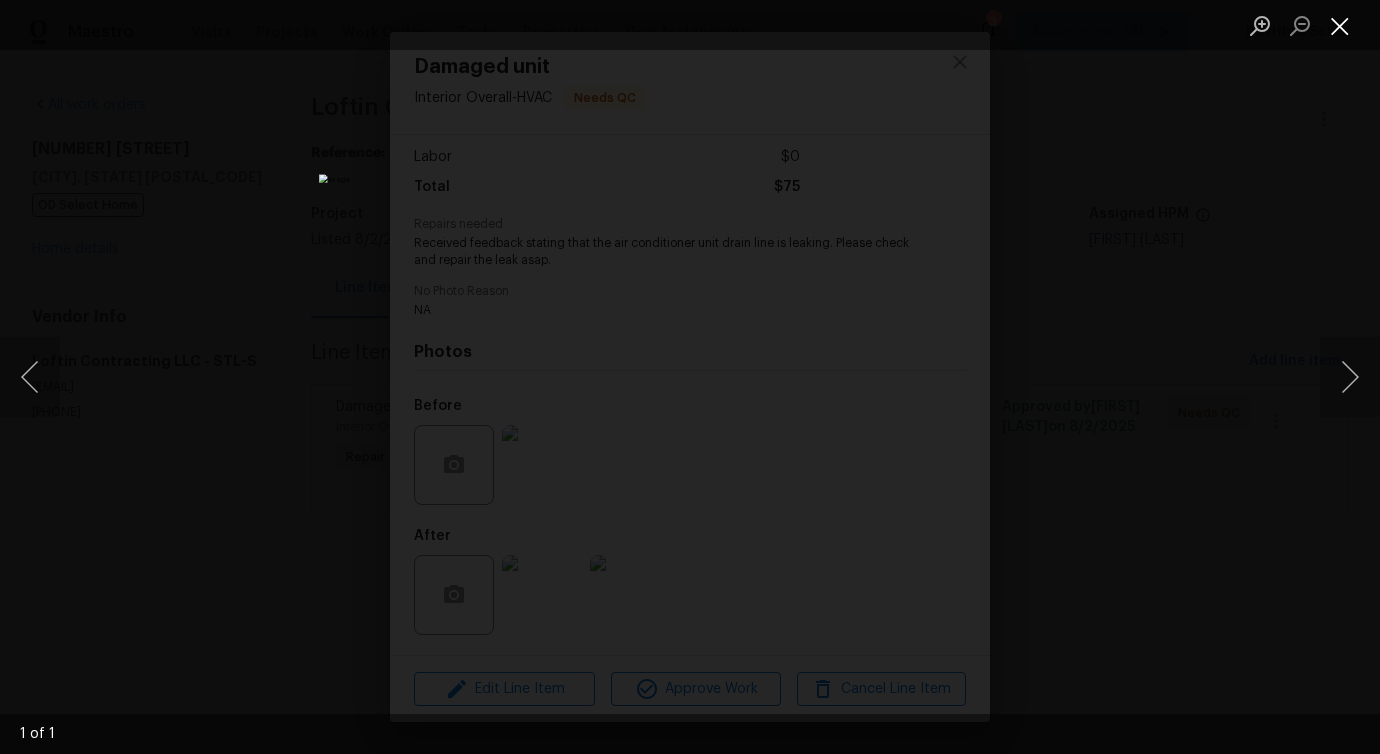 click at bounding box center [1340, 25] 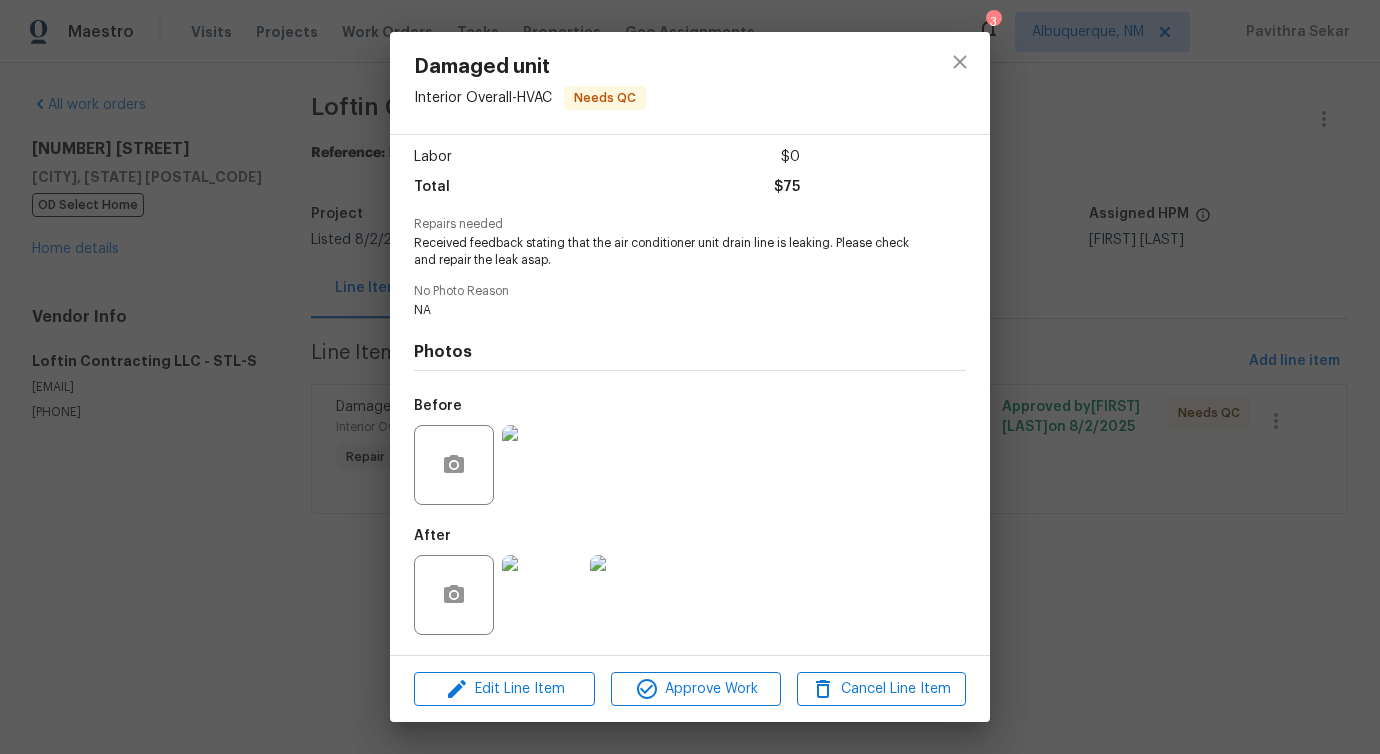 click at bounding box center (630, 595) 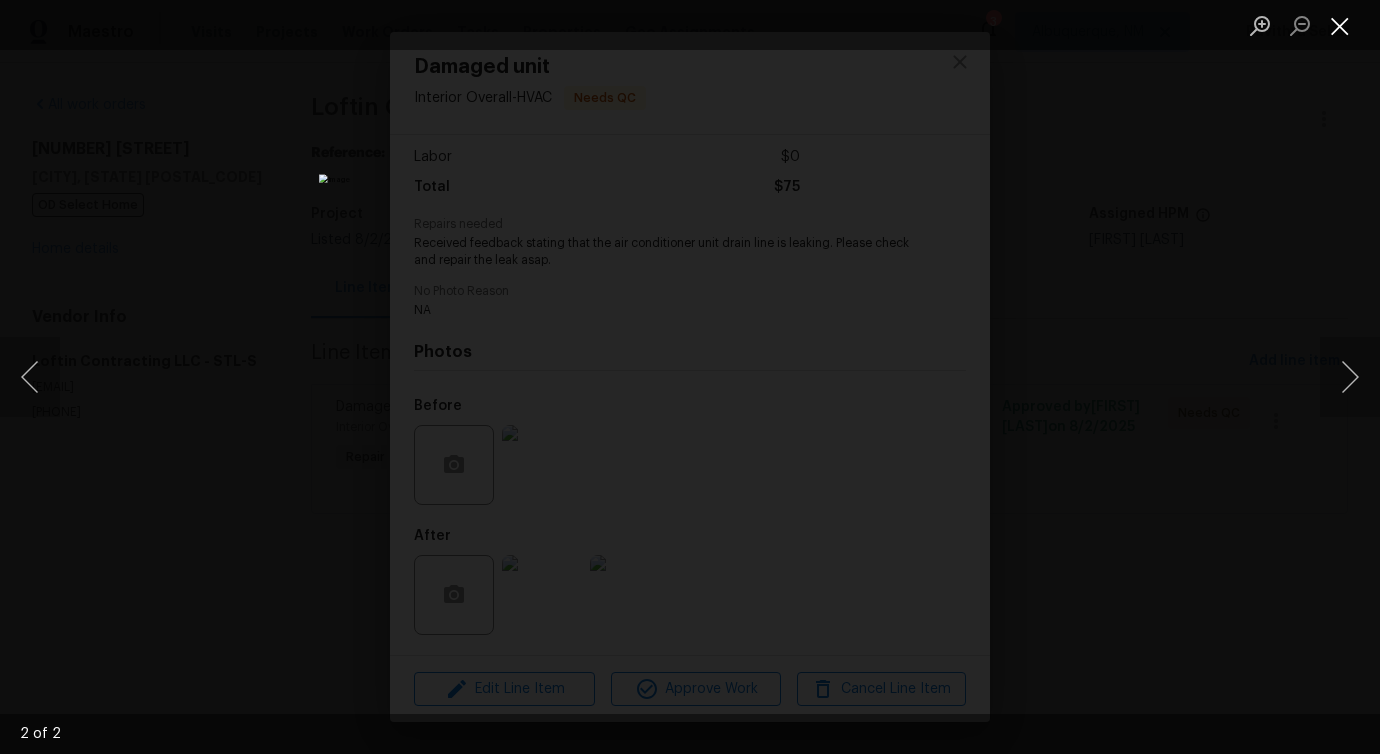 click at bounding box center (1340, 25) 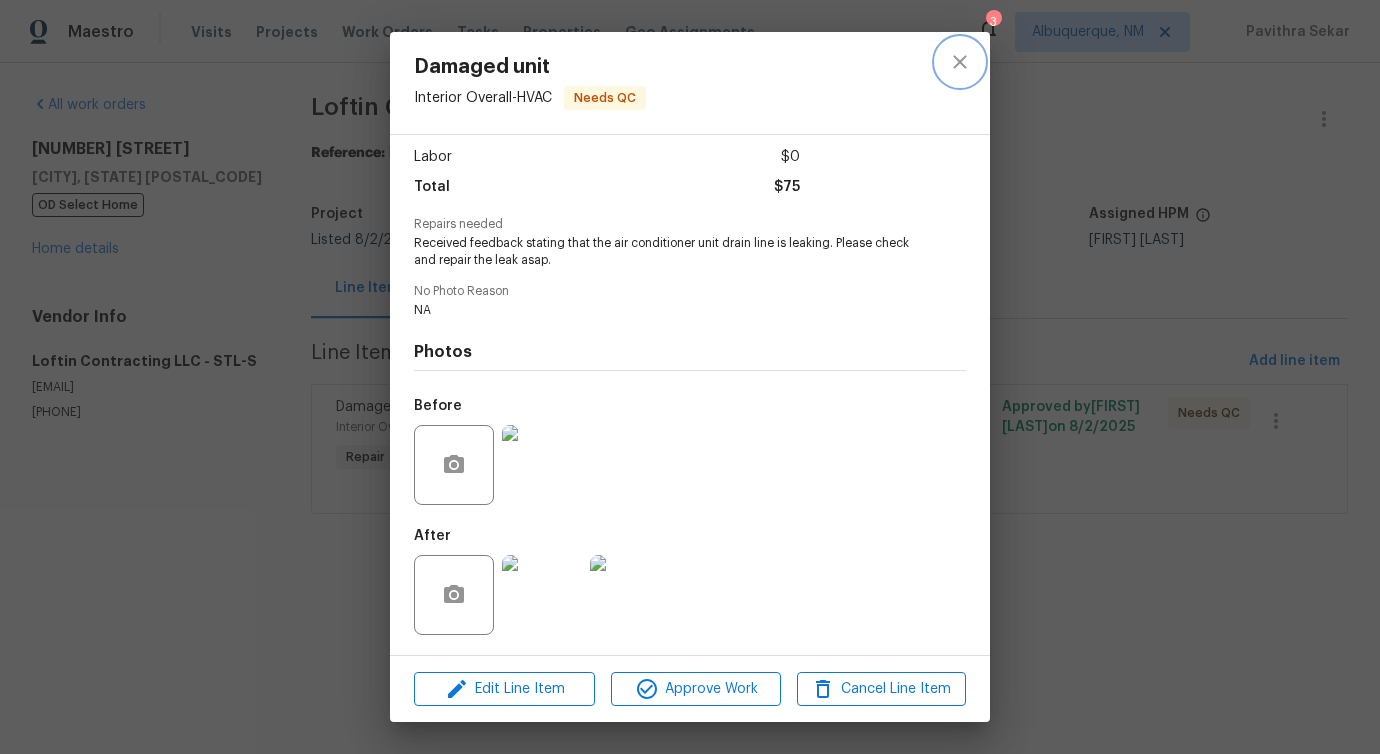 click at bounding box center [960, 62] 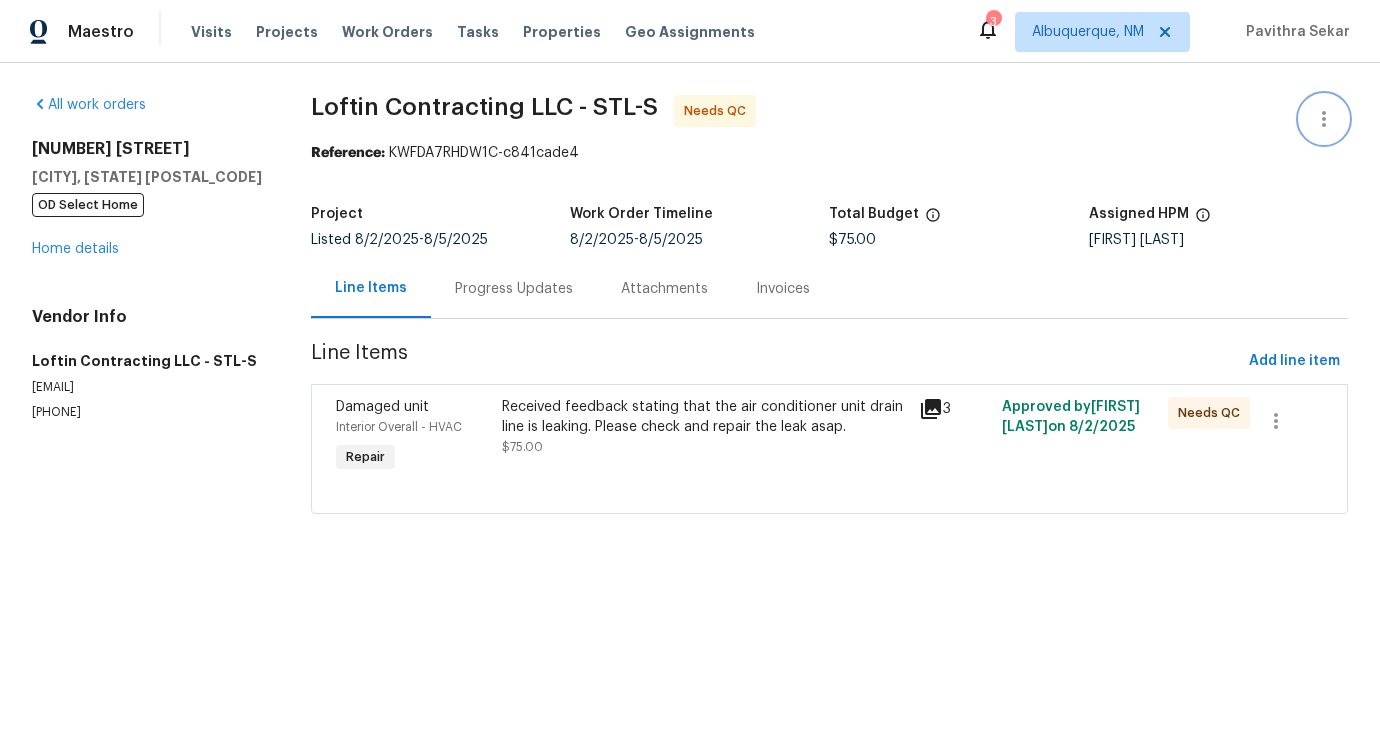 click at bounding box center [1324, 119] 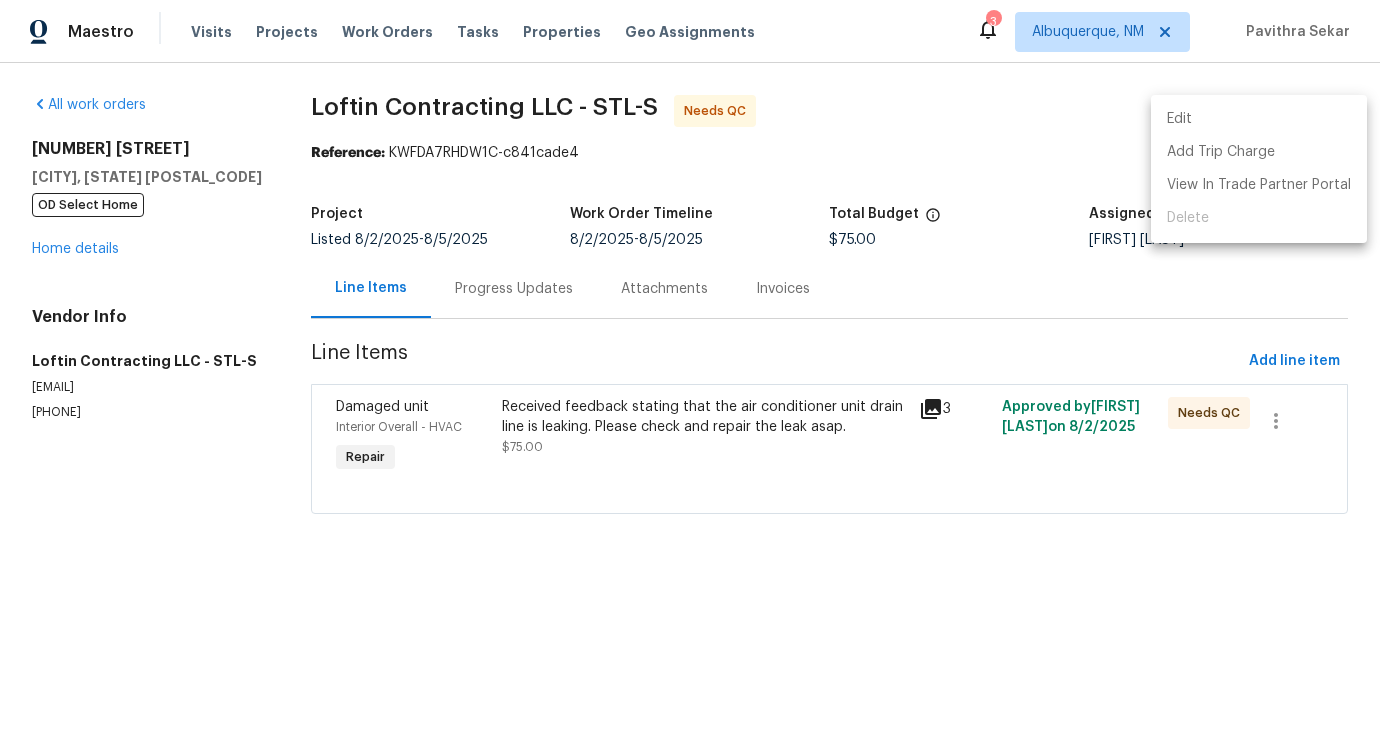 click on "Edit" at bounding box center [1259, 119] 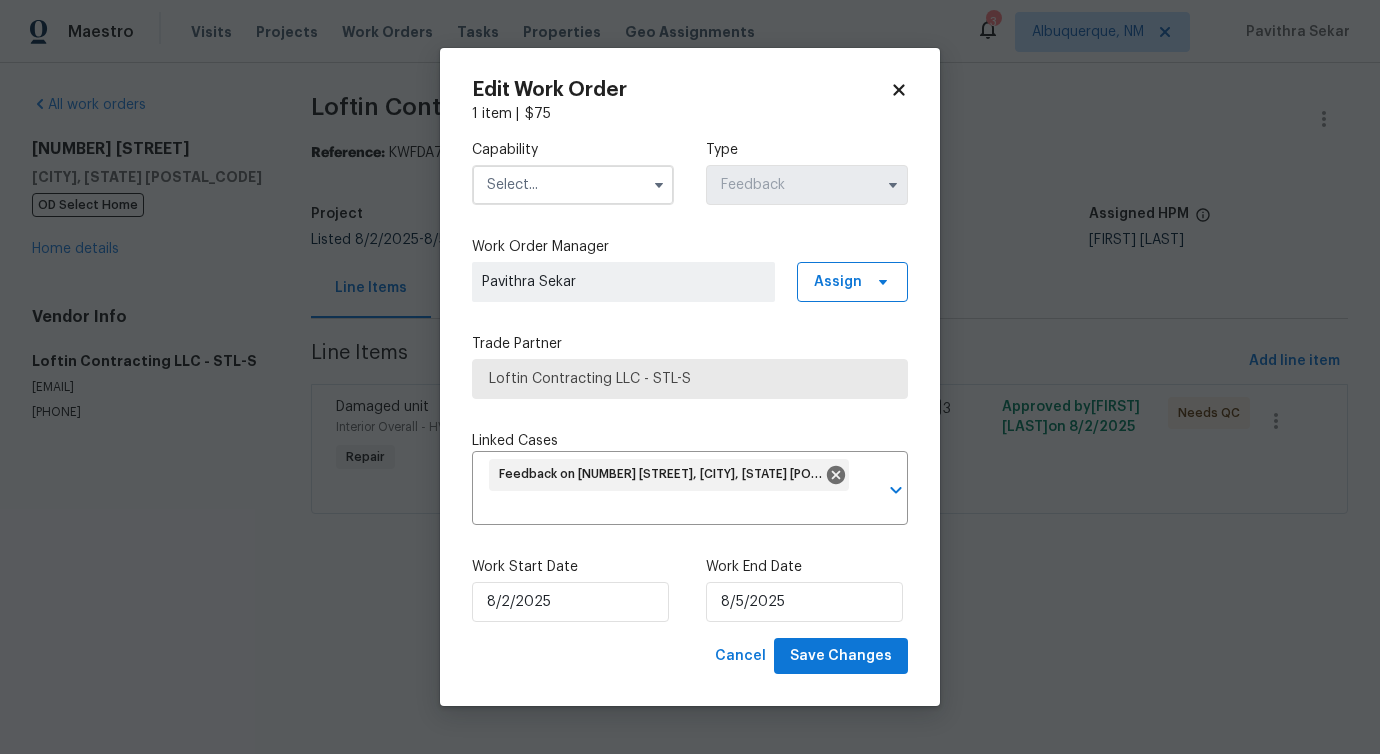 click on "Cancel Save Changes" at bounding box center (690, 656) 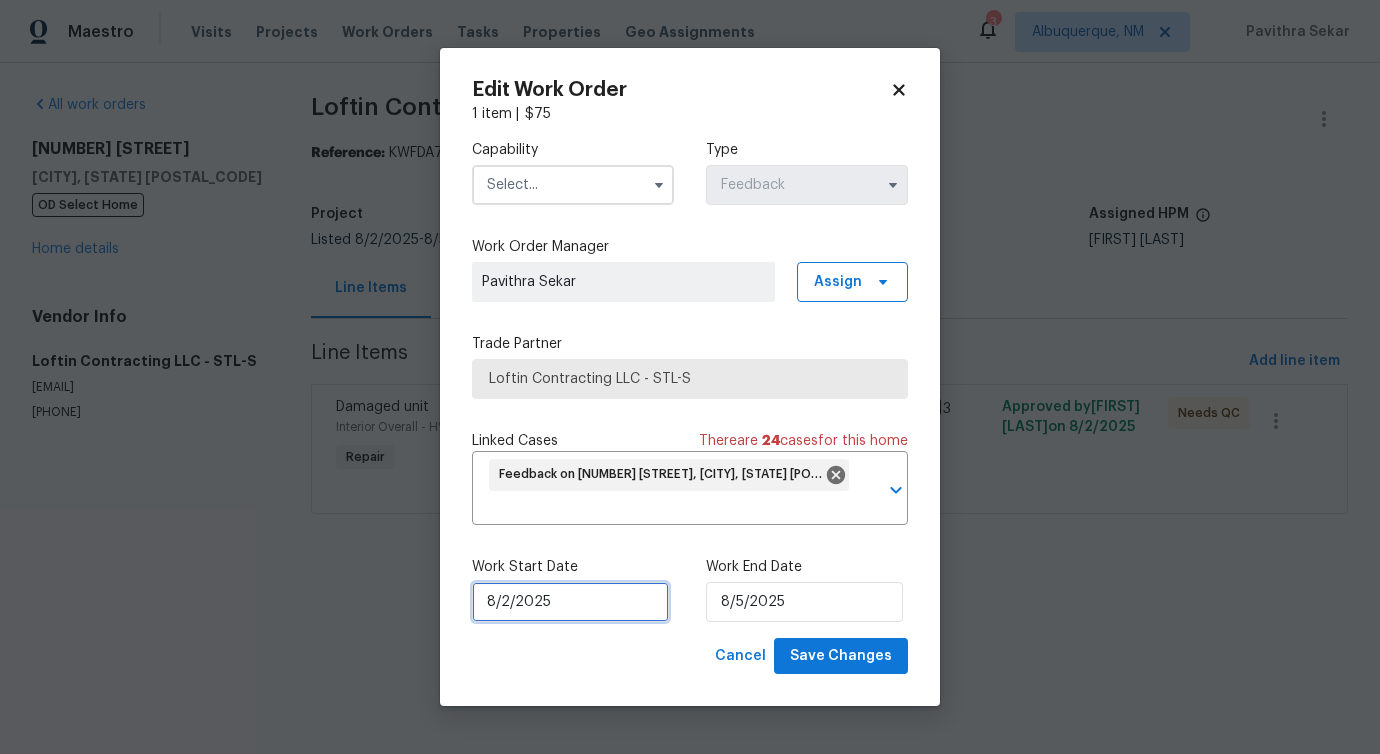 click on "8/2/2025" at bounding box center (570, 602) 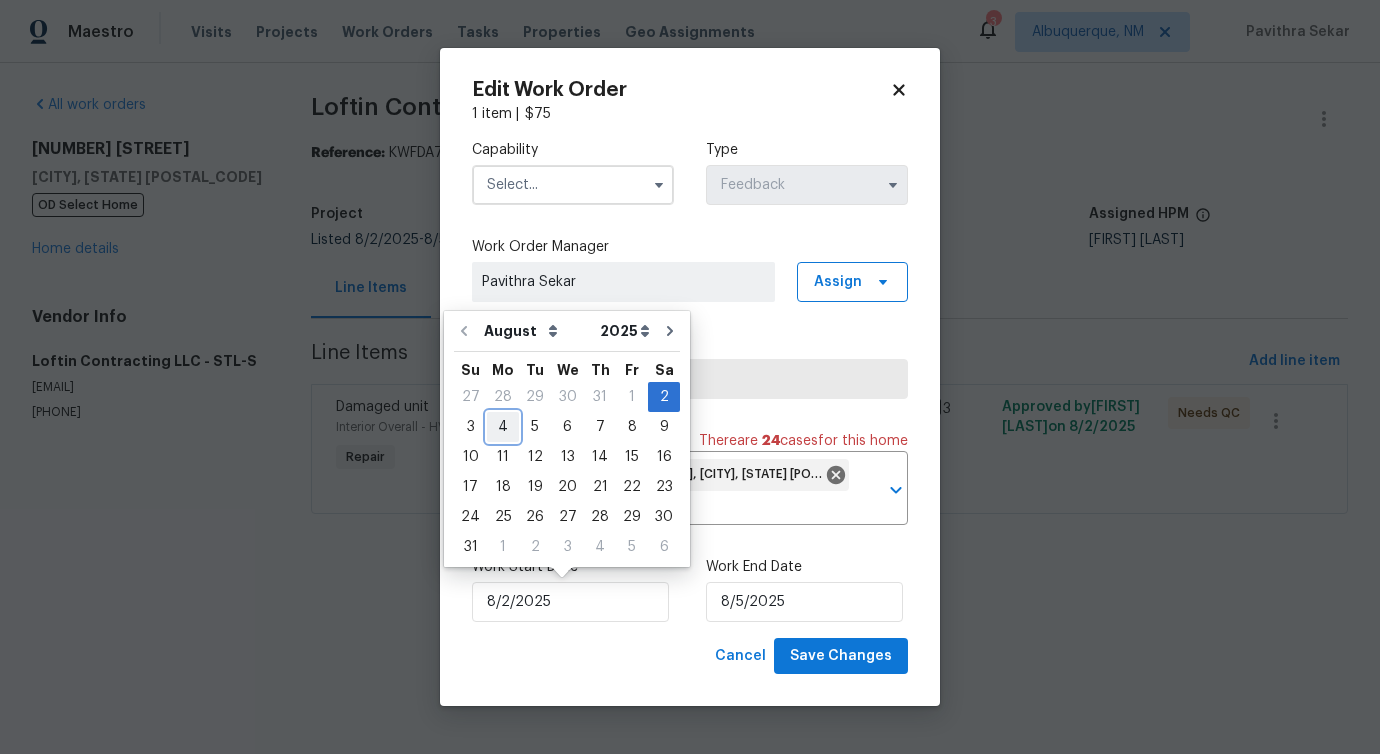 click on "4" at bounding box center [503, 427] 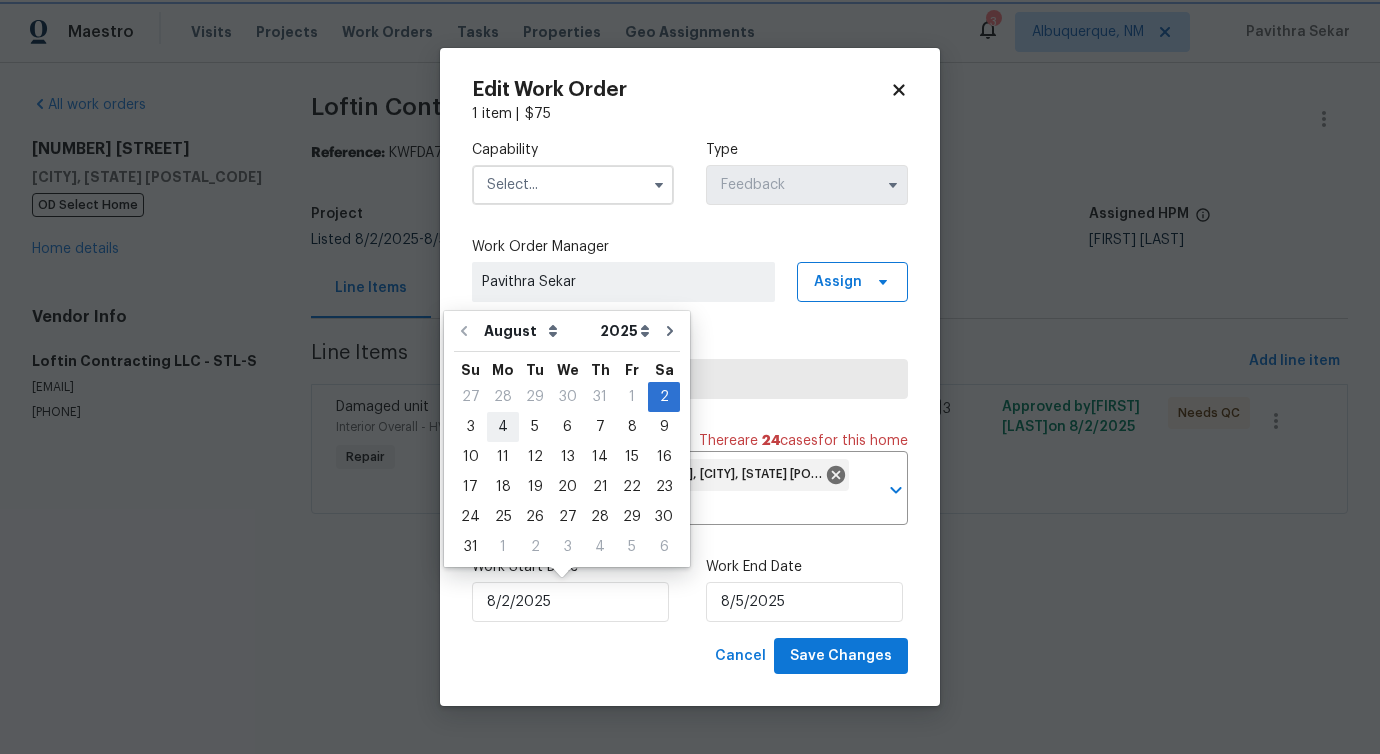 type on "8/4/2025" 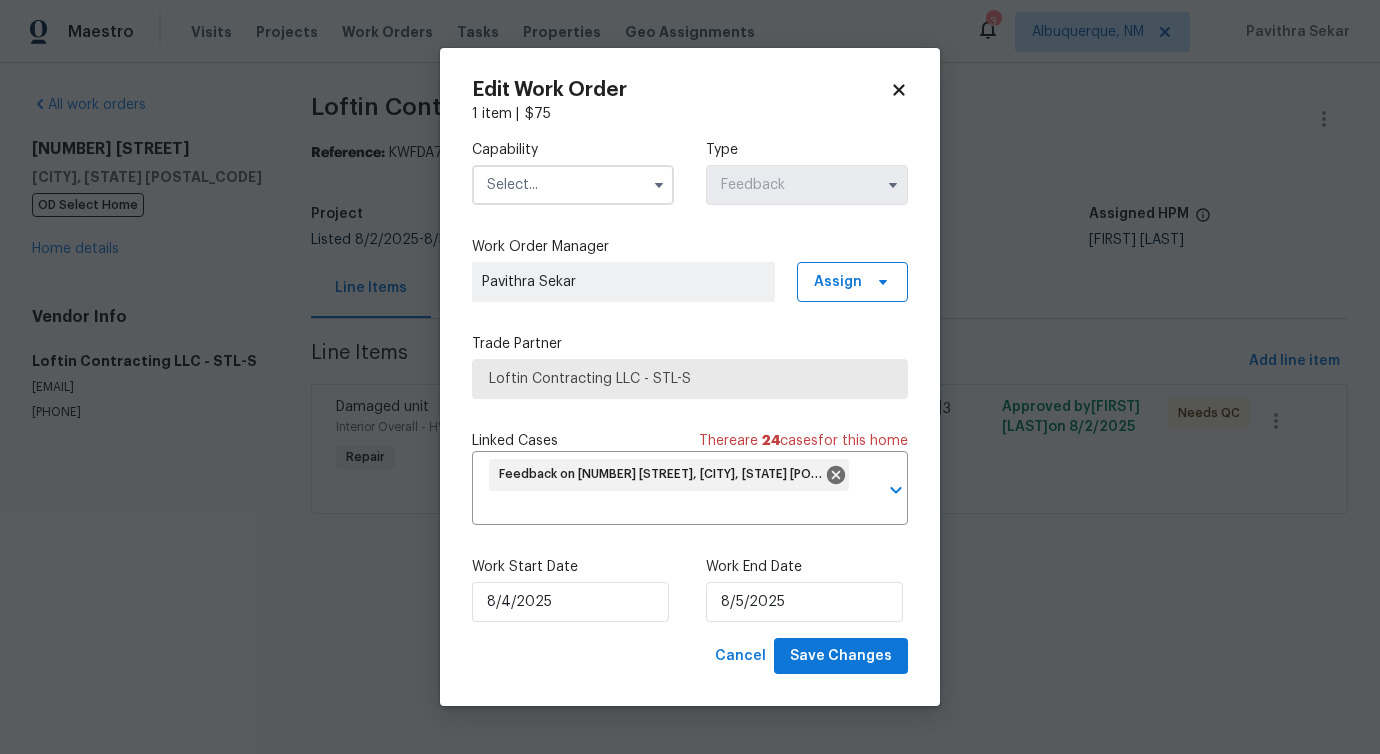 click at bounding box center (573, 185) 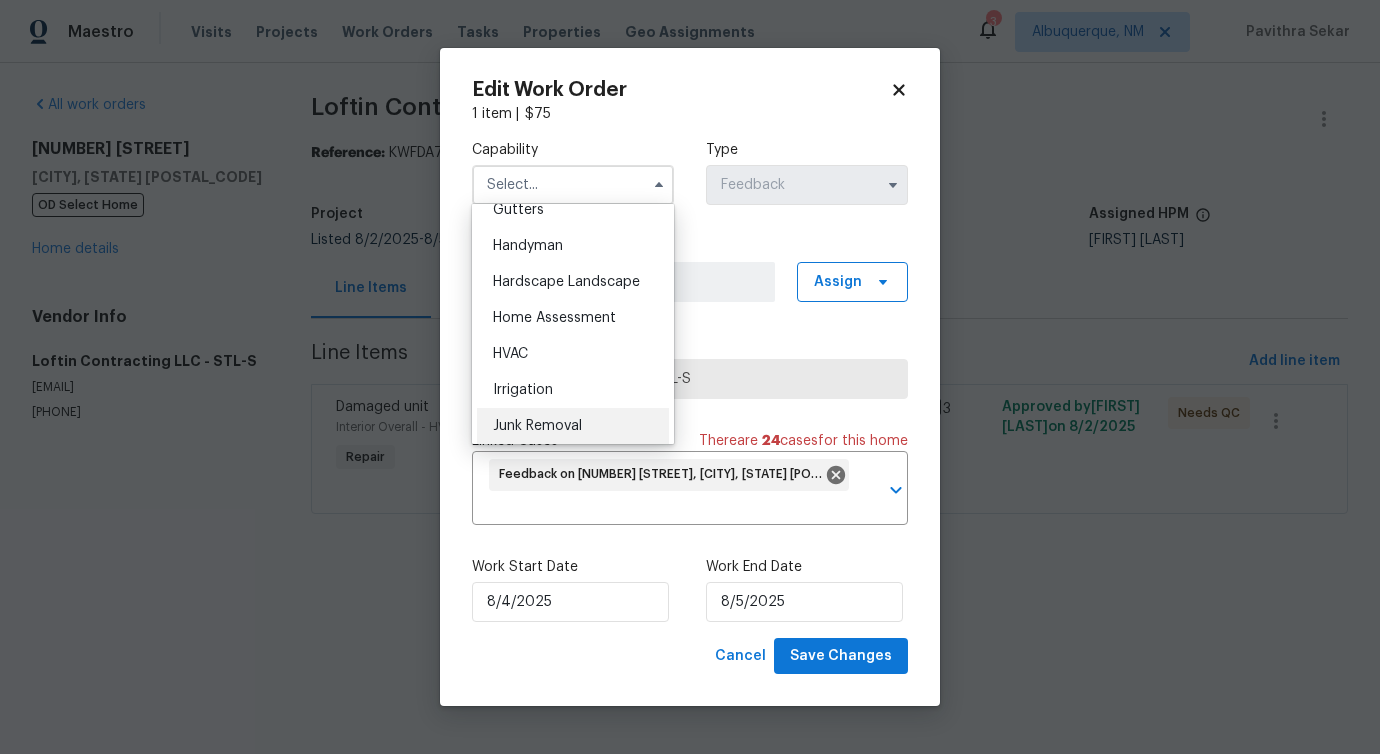 scroll, scrollTop: 1071, scrollLeft: 0, axis: vertical 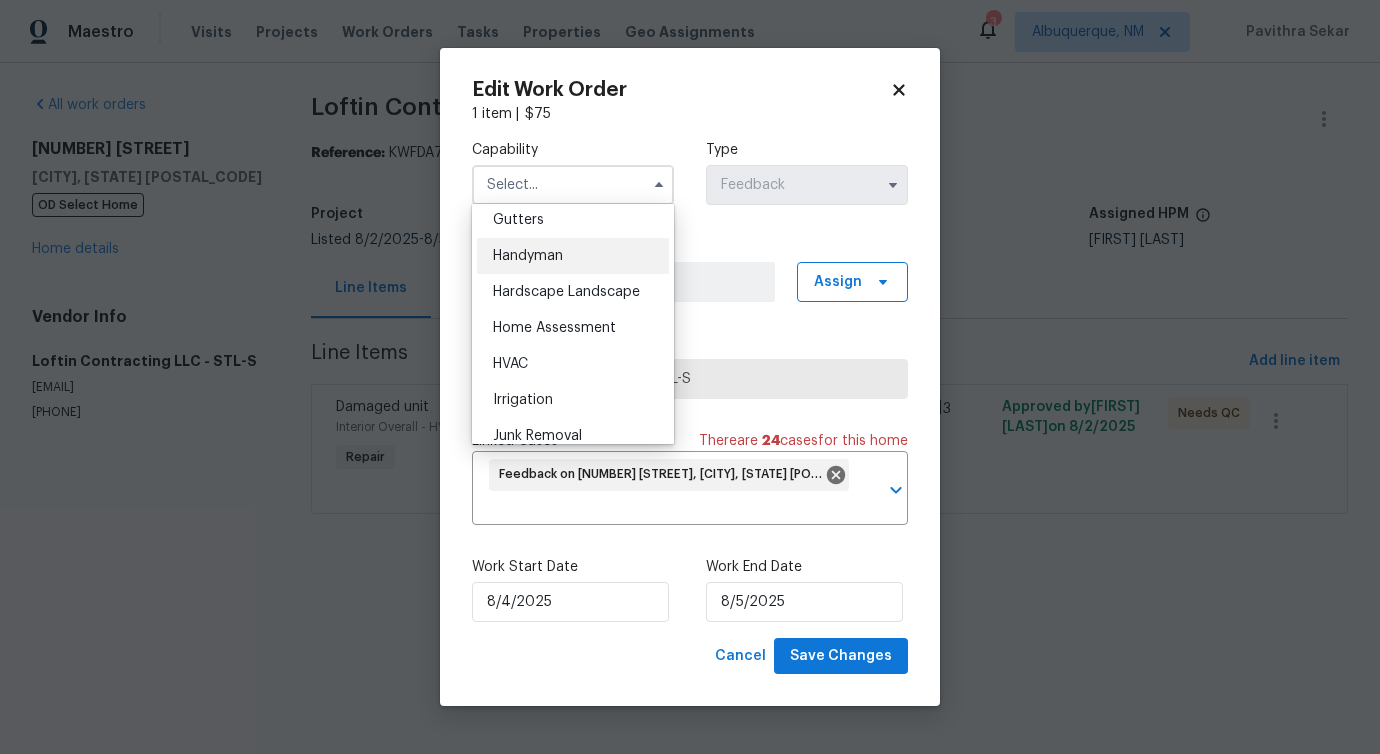 click on "Handyman" at bounding box center (528, 256) 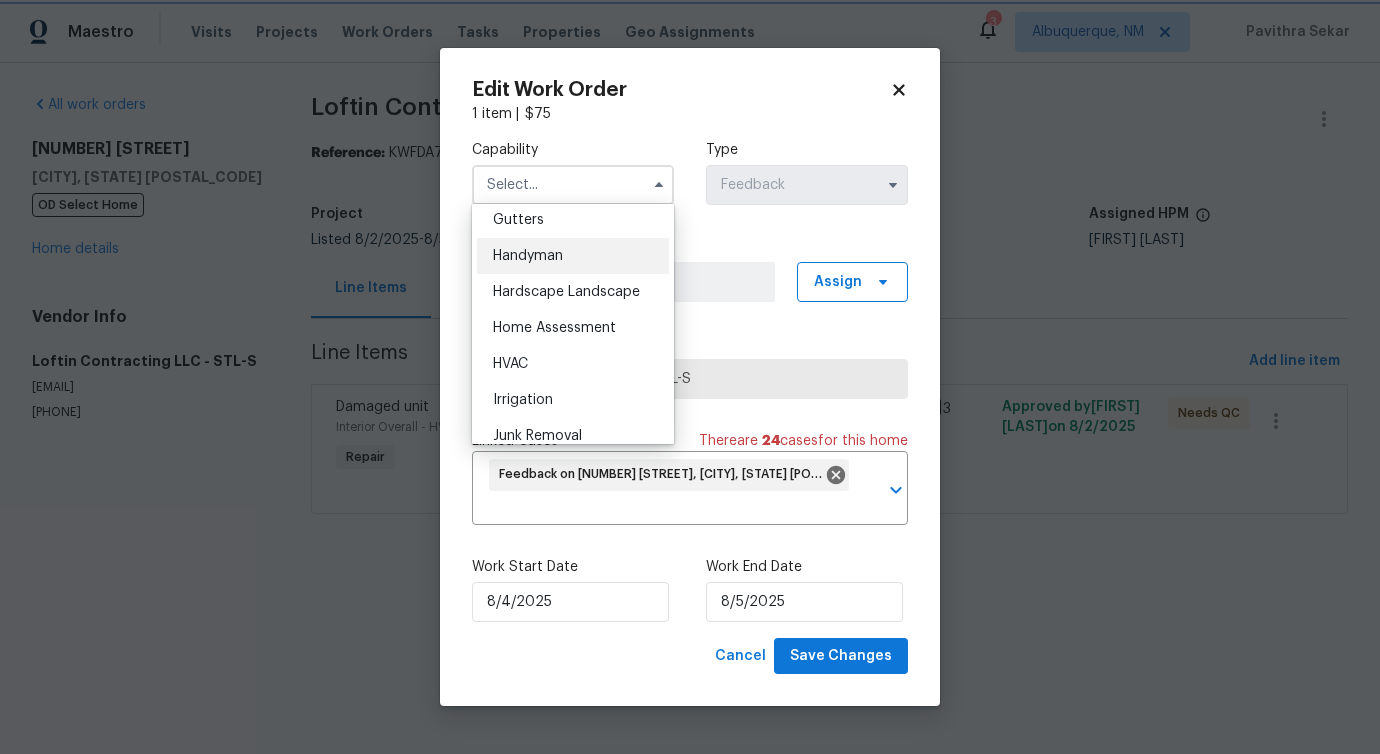type on "Handyman" 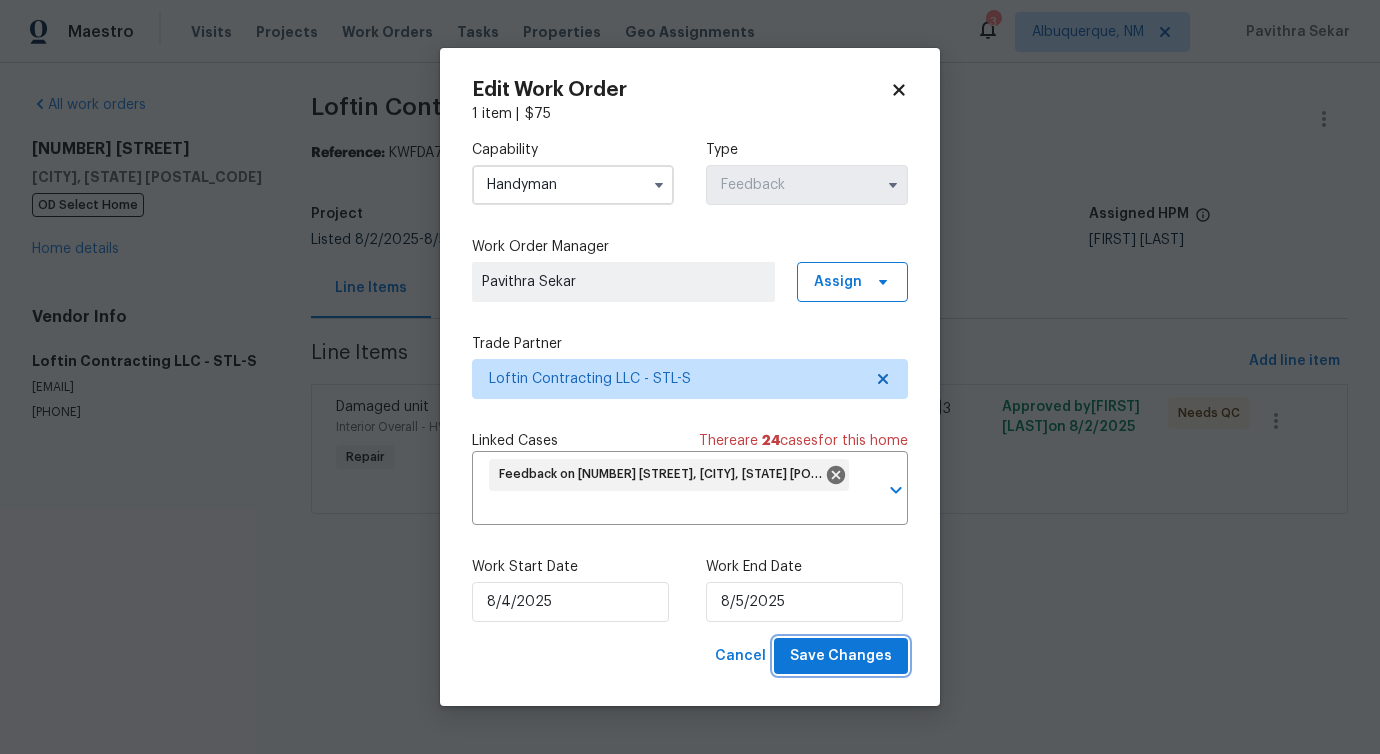 click on "Save Changes" at bounding box center [841, 656] 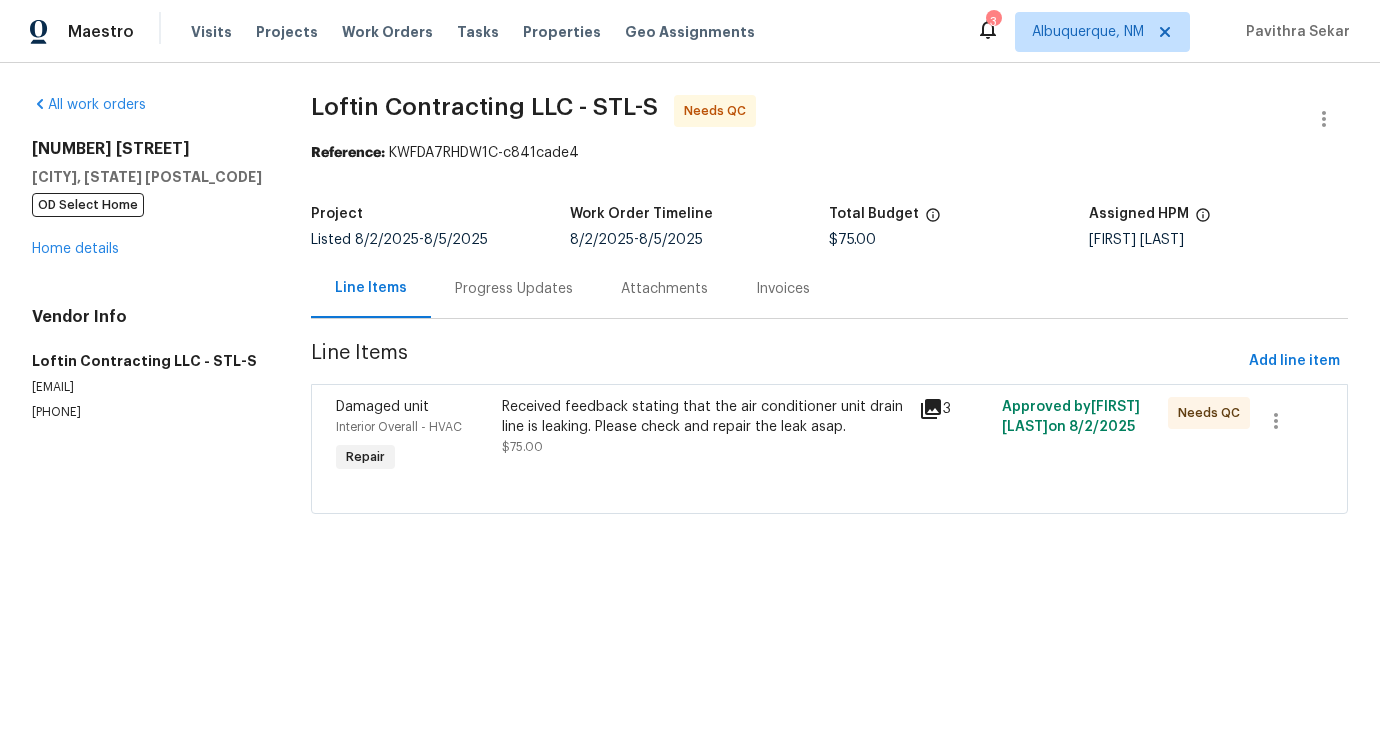 click on "Maestro Visits Projects Work Orders Tasks Properties Geo Assignments 3 Albuquerque, NM Pavithra Sekar All work orders 5932 Finkman St Saint Louis, MO 63109 OD Select Home Home details Vendor Info Loftin Contracting LLC - STL-S jon@loftincontracting.com (314) 393-9195 Loftin Contracting LLC - STL-S Needs QC Reference:   KWFDA7RHDW1C-c841cade4 Project Listed   8/2/2025  -  8/5/2025 Work Order Timeline 8/2/2025  -  8/5/2025 Total Budget $75.00 Assigned HPM Michael Gruener Line Items Progress Updates Attachments Invoices Line Items Add line item Damaged unit Interior Overall - HVAC Repair Received feedback stating that the air conditioner unit drain line is leaking. Please check and repair the leak asap. $75.00   3 Approved by  Afredi A  on   8/2/2025 Needs QC
Edit Work Order 1 item | $ 75 Capability   Handyman Type   Feedback Work Order Manager   Pavithra Sekar Assign Trade Partner   Loftin Contracting LLC - STL-S Linked Cases There  are   24  case s  for this home   ​ Work Start Date   8/4/2025   Cancel" at bounding box center (690, 285) 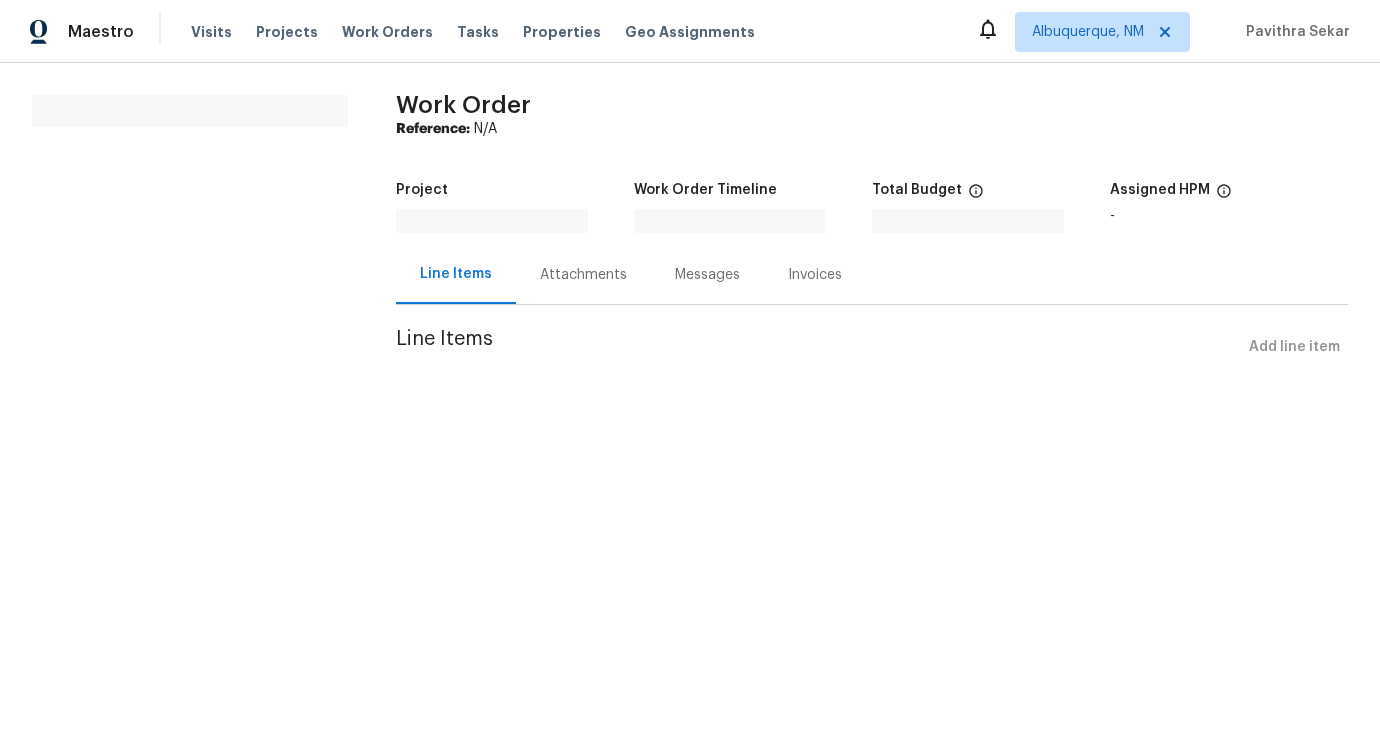 scroll, scrollTop: 0, scrollLeft: 0, axis: both 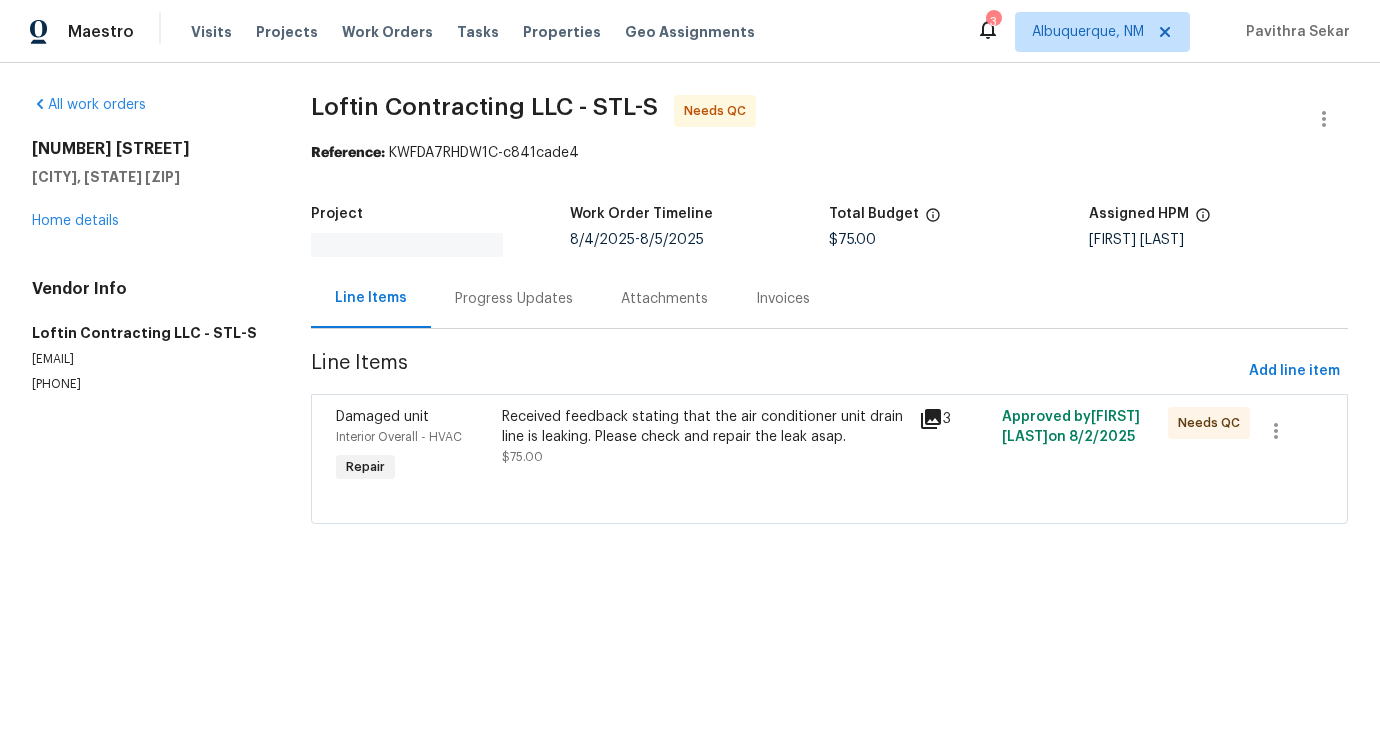 click on "Received feedback stating that the air conditioner unit drain line is leaking. Please check and repair the leak asap." at bounding box center [704, 427] 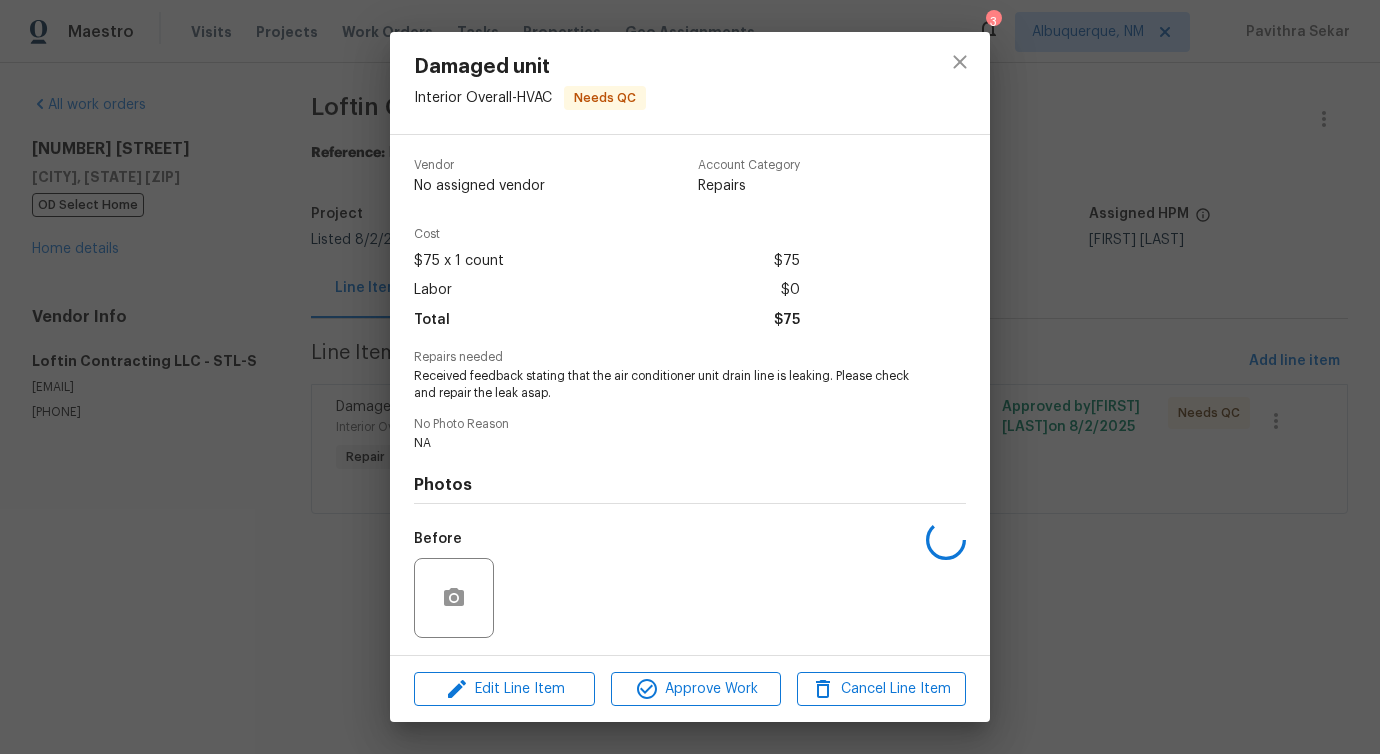 scroll, scrollTop: 133, scrollLeft: 0, axis: vertical 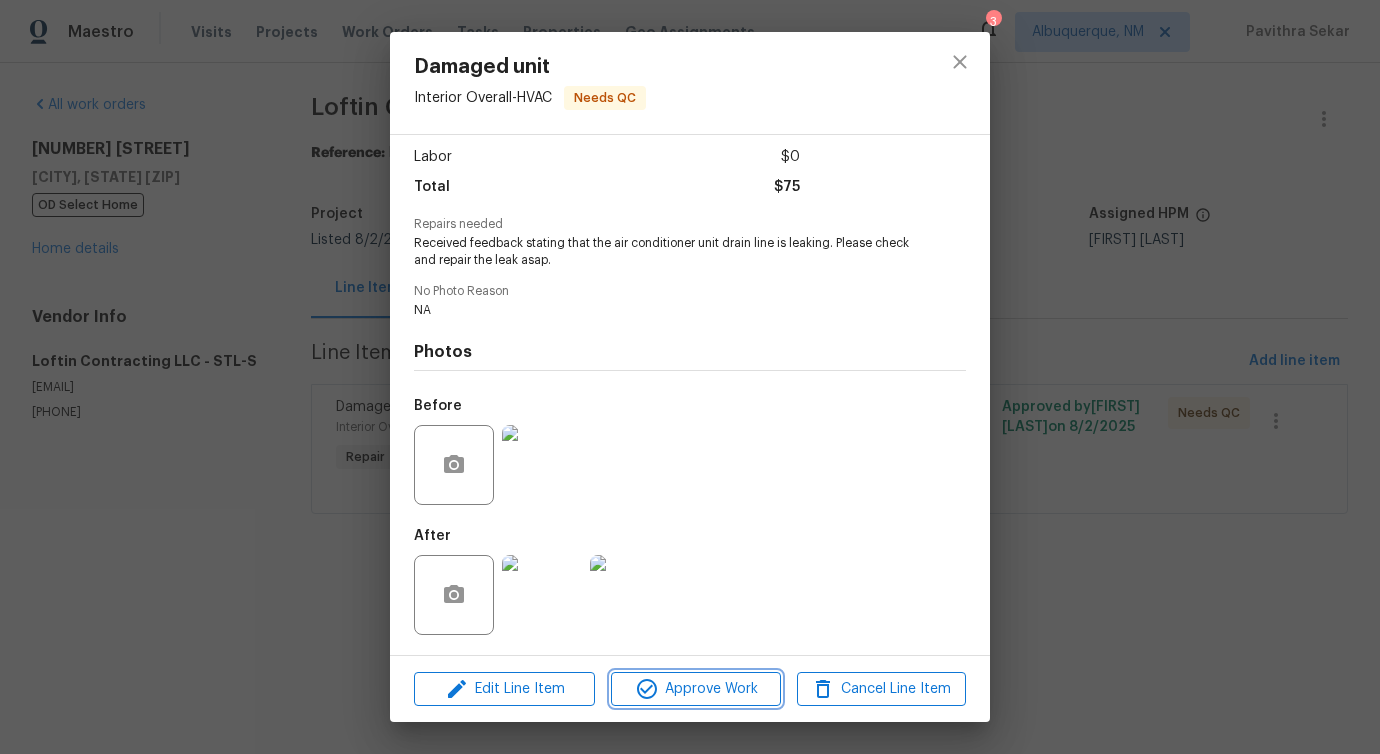 click on "Approve Work" at bounding box center (695, 689) 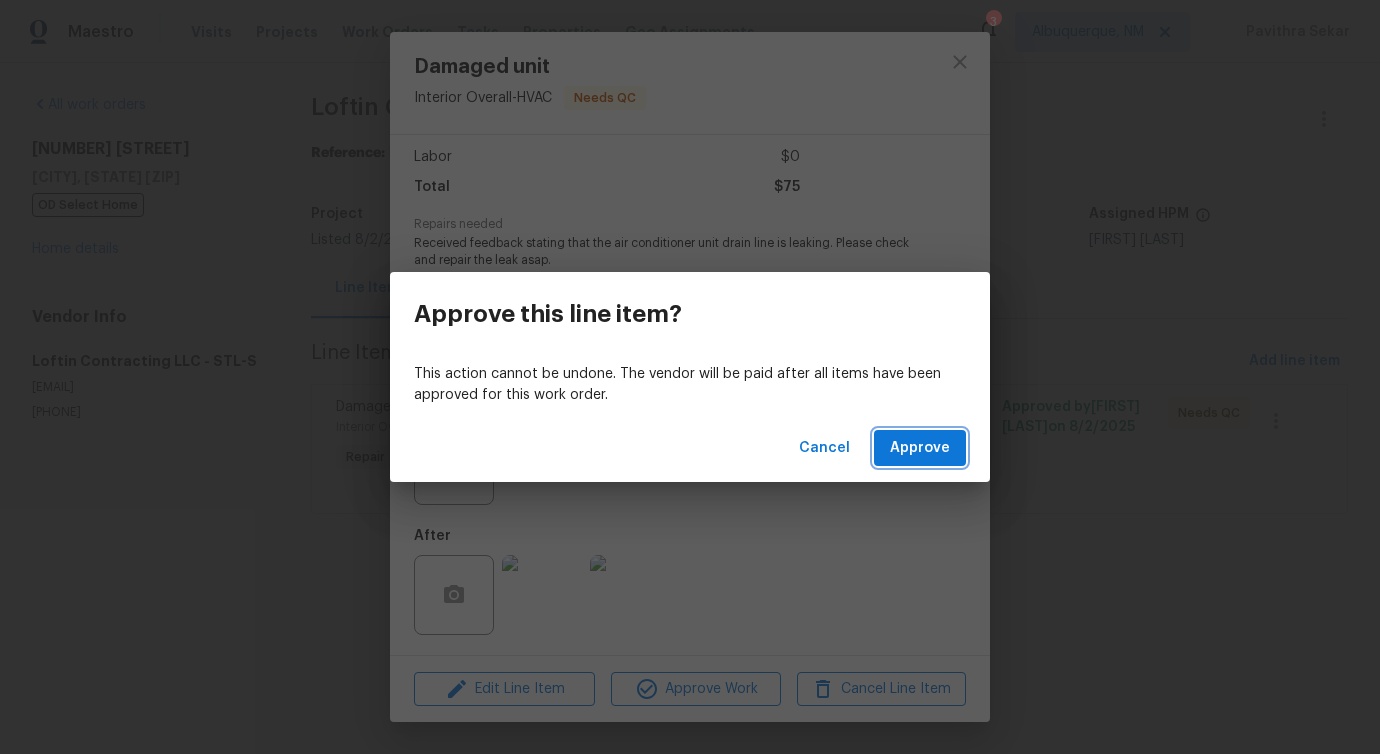 click on "Approve" at bounding box center [920, 448] 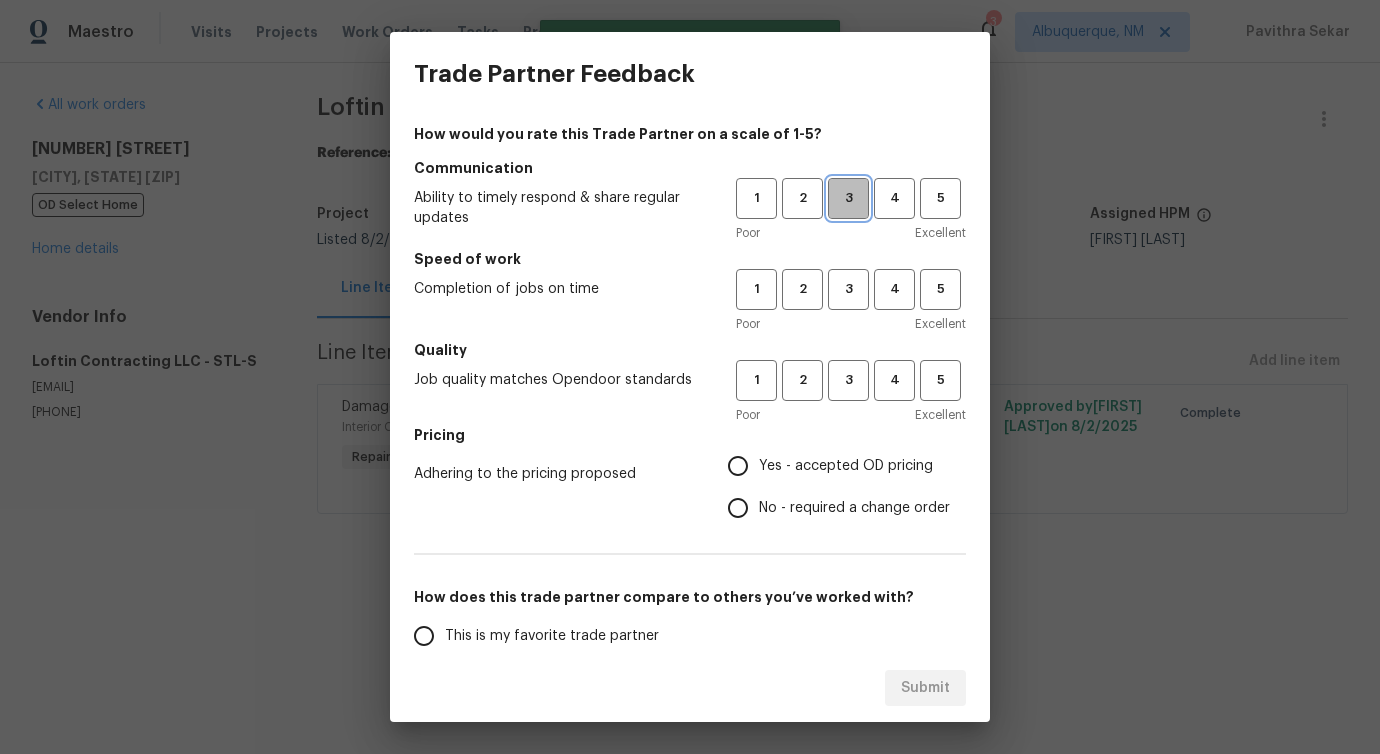 click on "3" at bounding box center (848, 198) 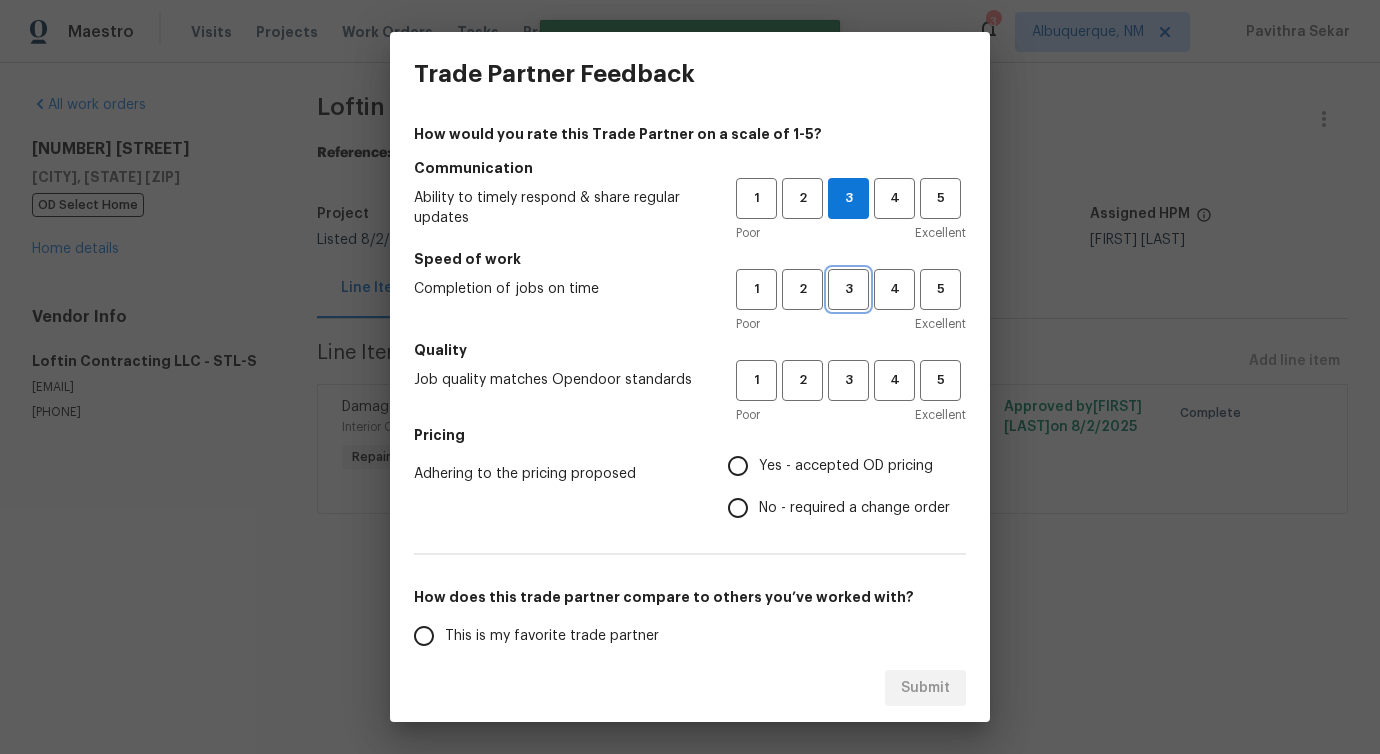 click on "3" at bounding box center (848, 289) 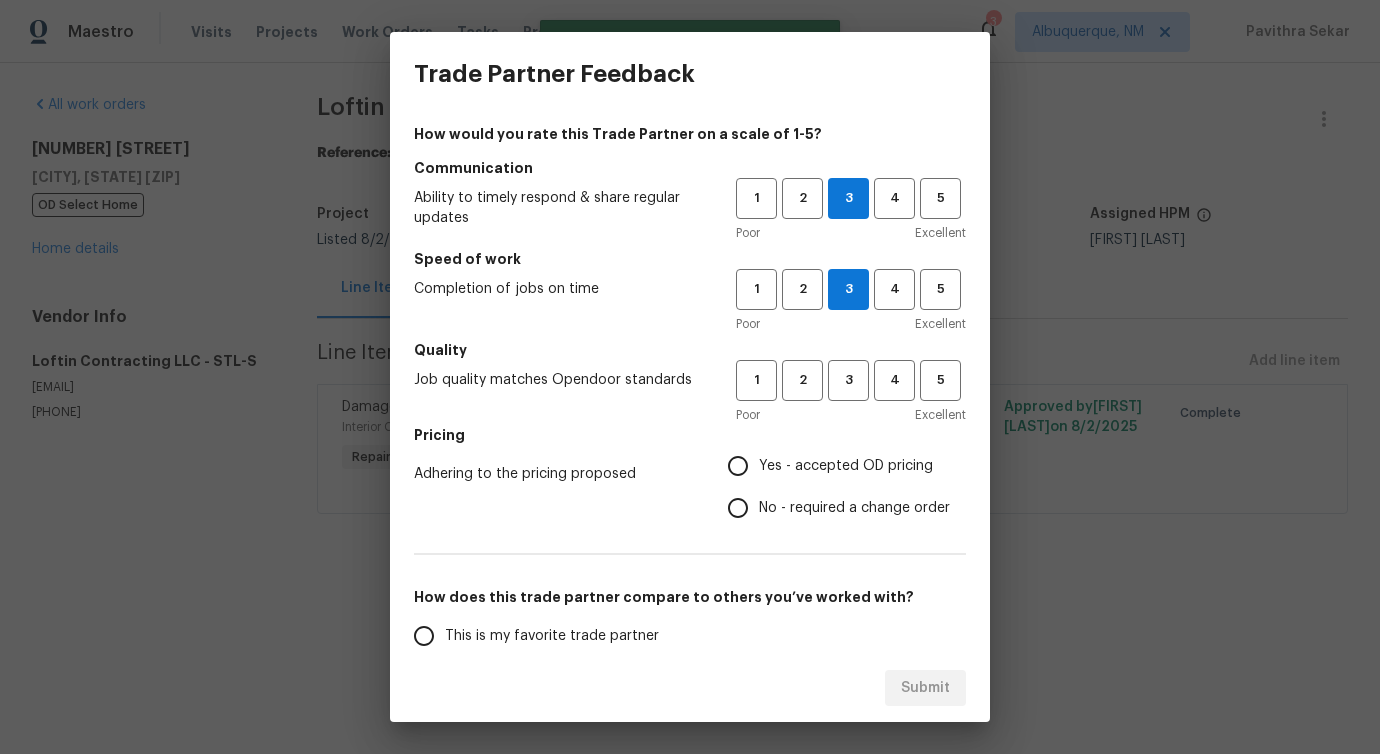 click on "1 2 3 4 5 Poor Excellent" at bounding box center (851, 392) 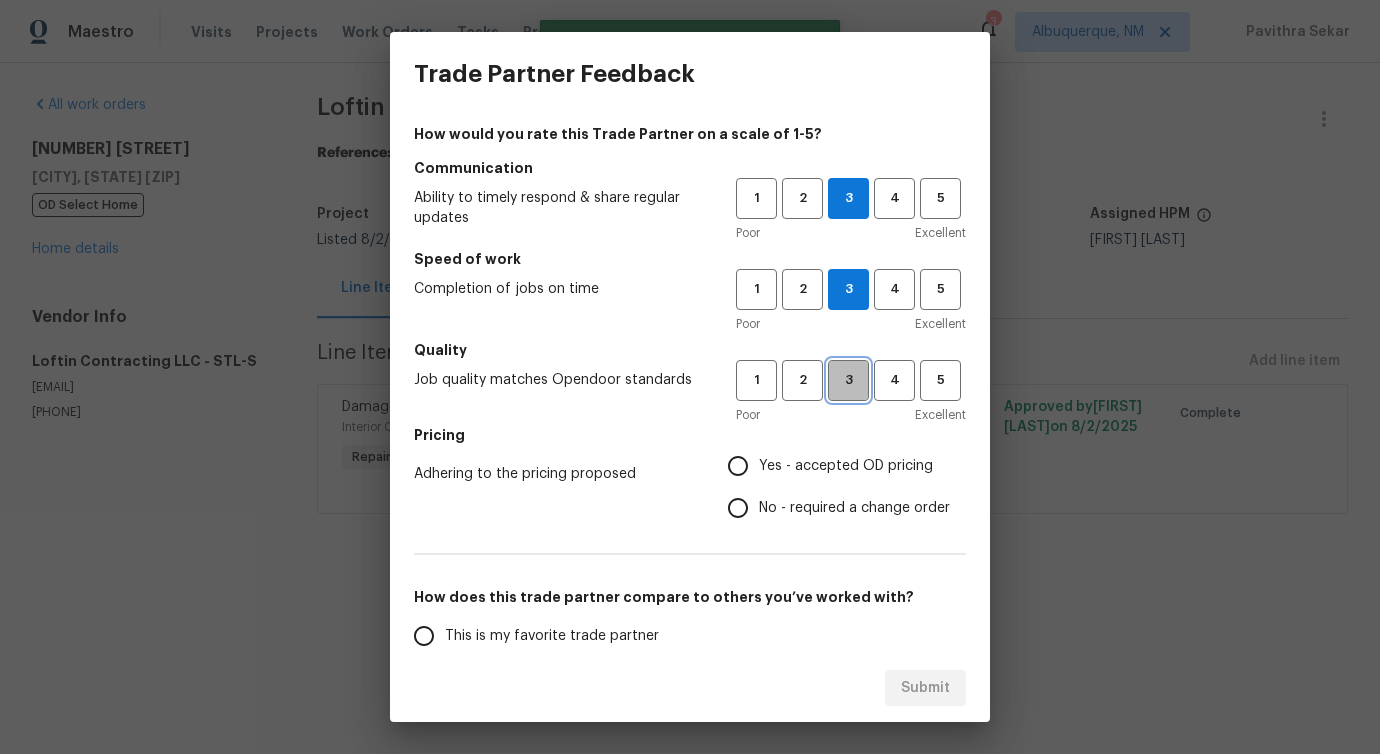 click on "3" at bounding box center [848, 380] 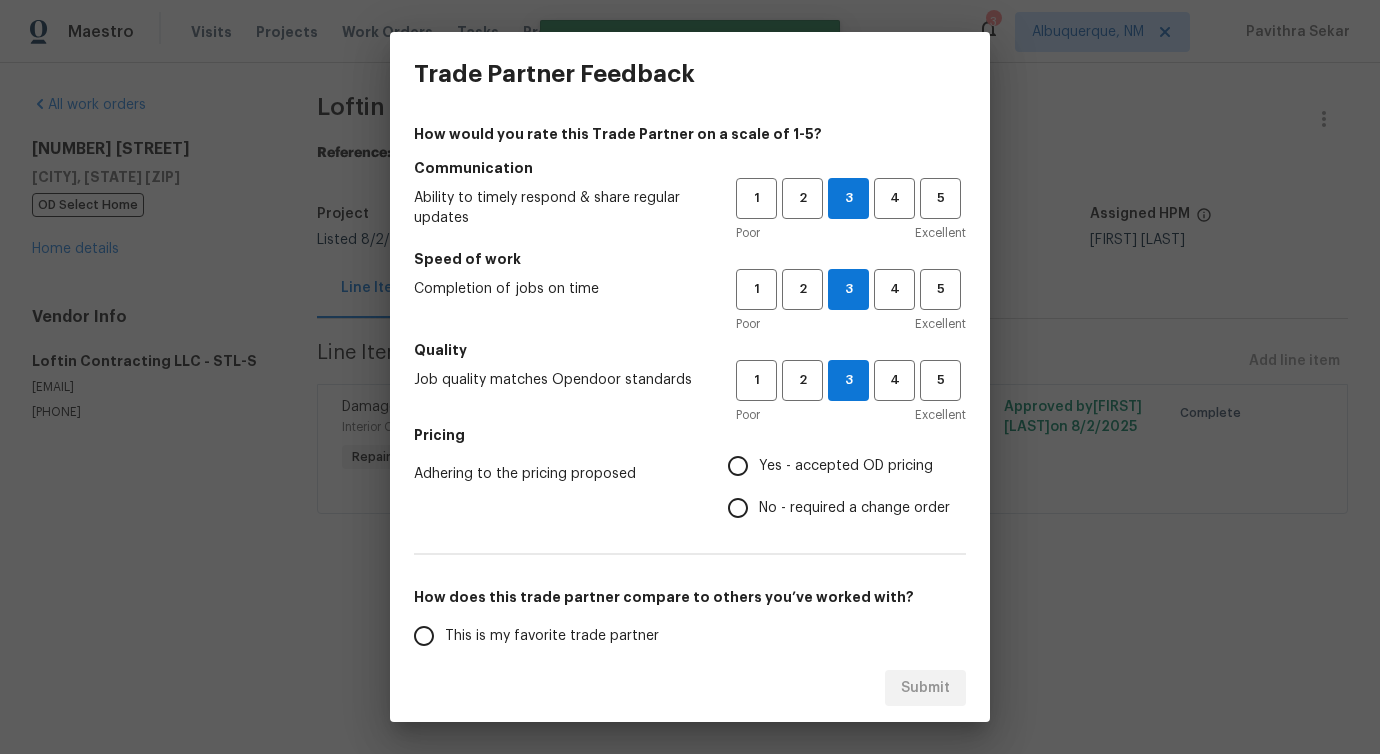 click on "No - required a change order" at bounding box center (854, 508) 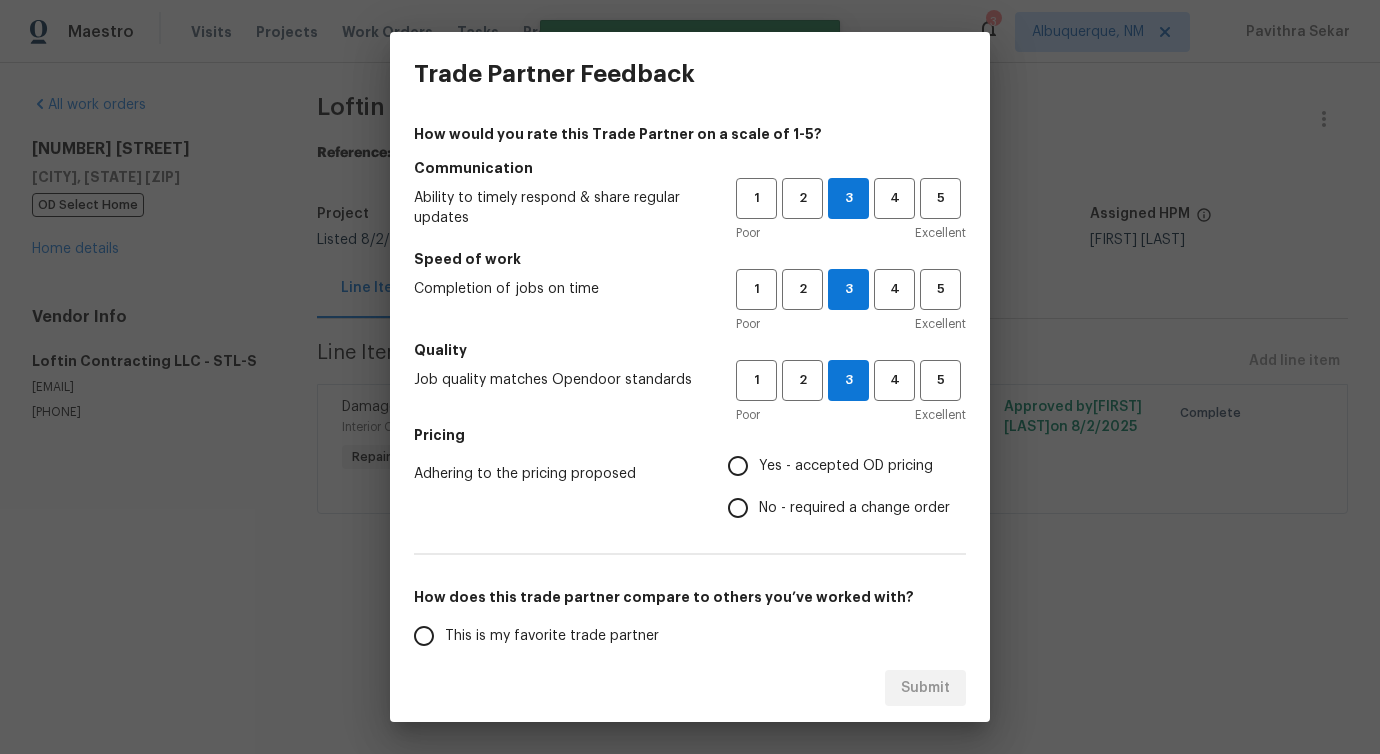 click on "No - required a change order" at bounding box center [738, 508] 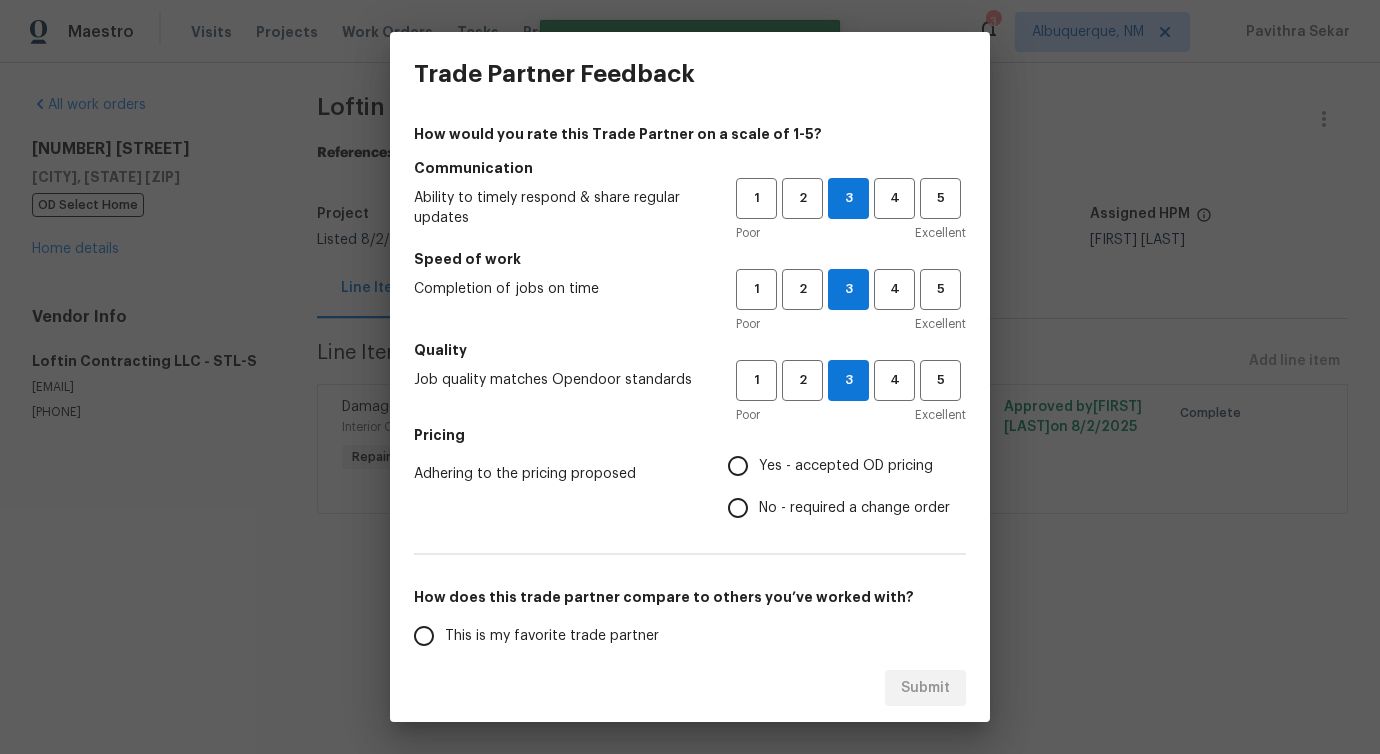 radio on "true" 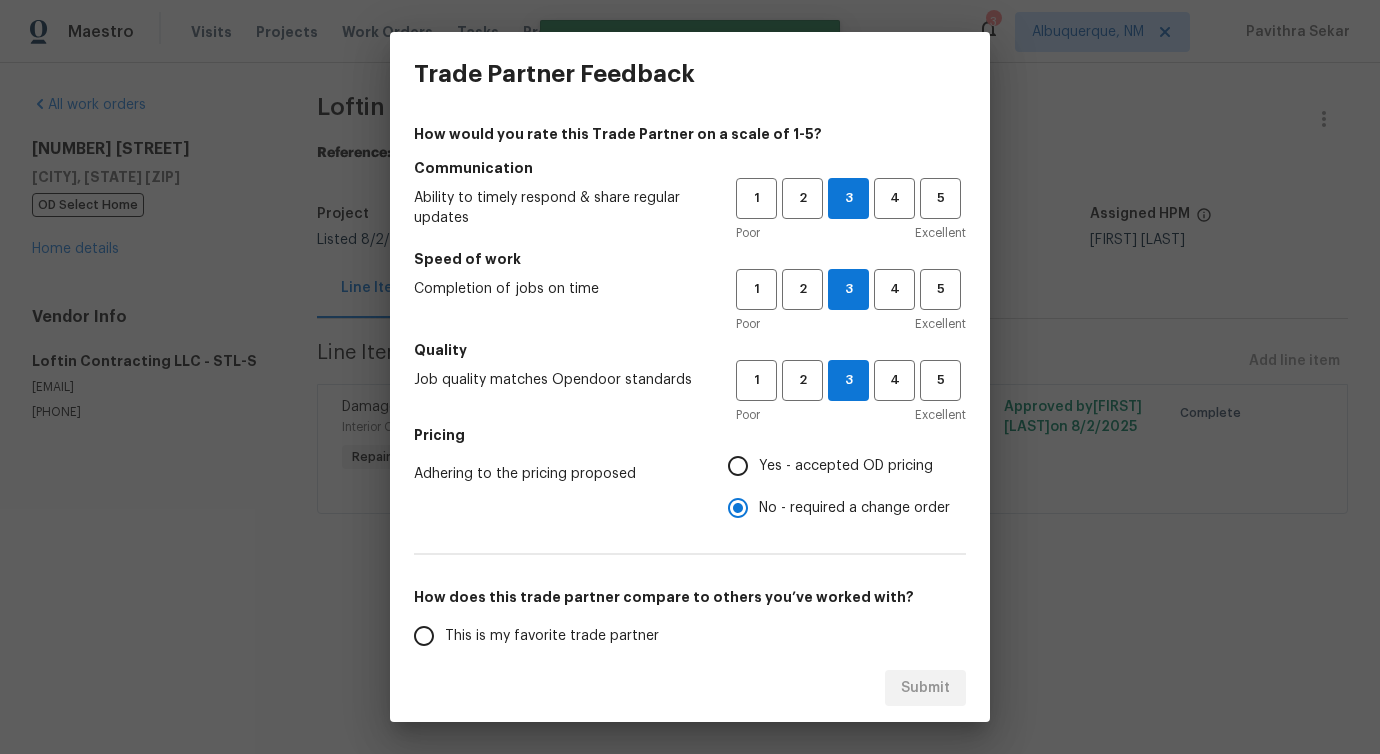scroll, scrollTop: 261, scrollLeft: 0, axis: vertical 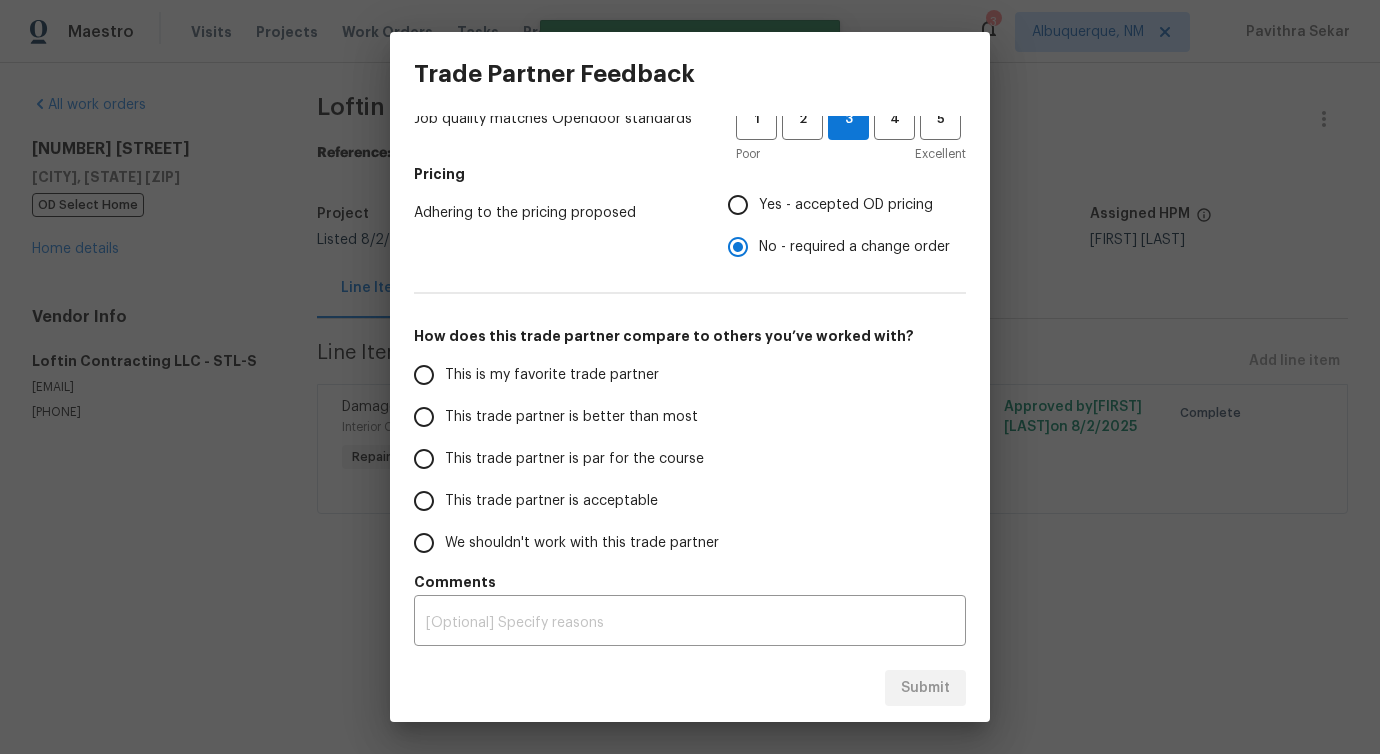 click on "Yes - accepted OD pricing" at bounding box center (846, 205) 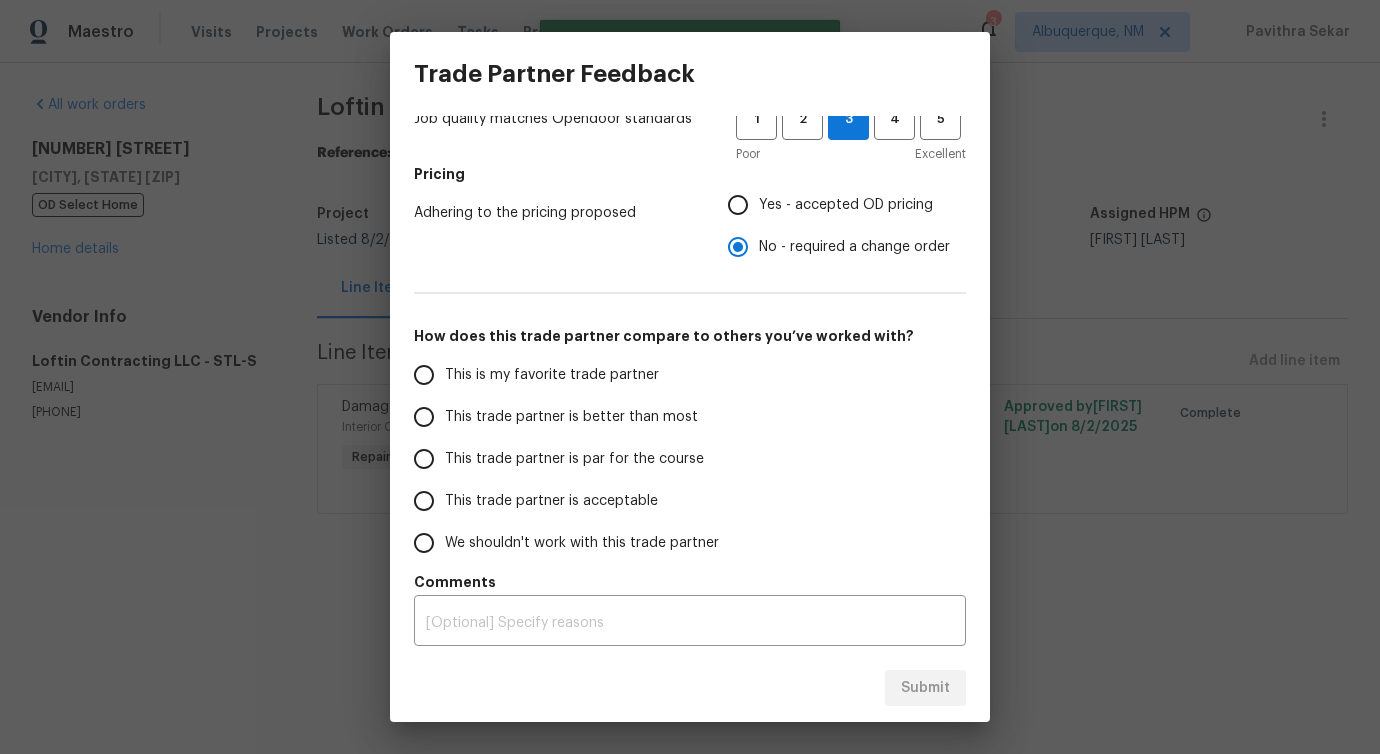 click on "Yes - accepted OD pricing" at bounding box center [738, 205] 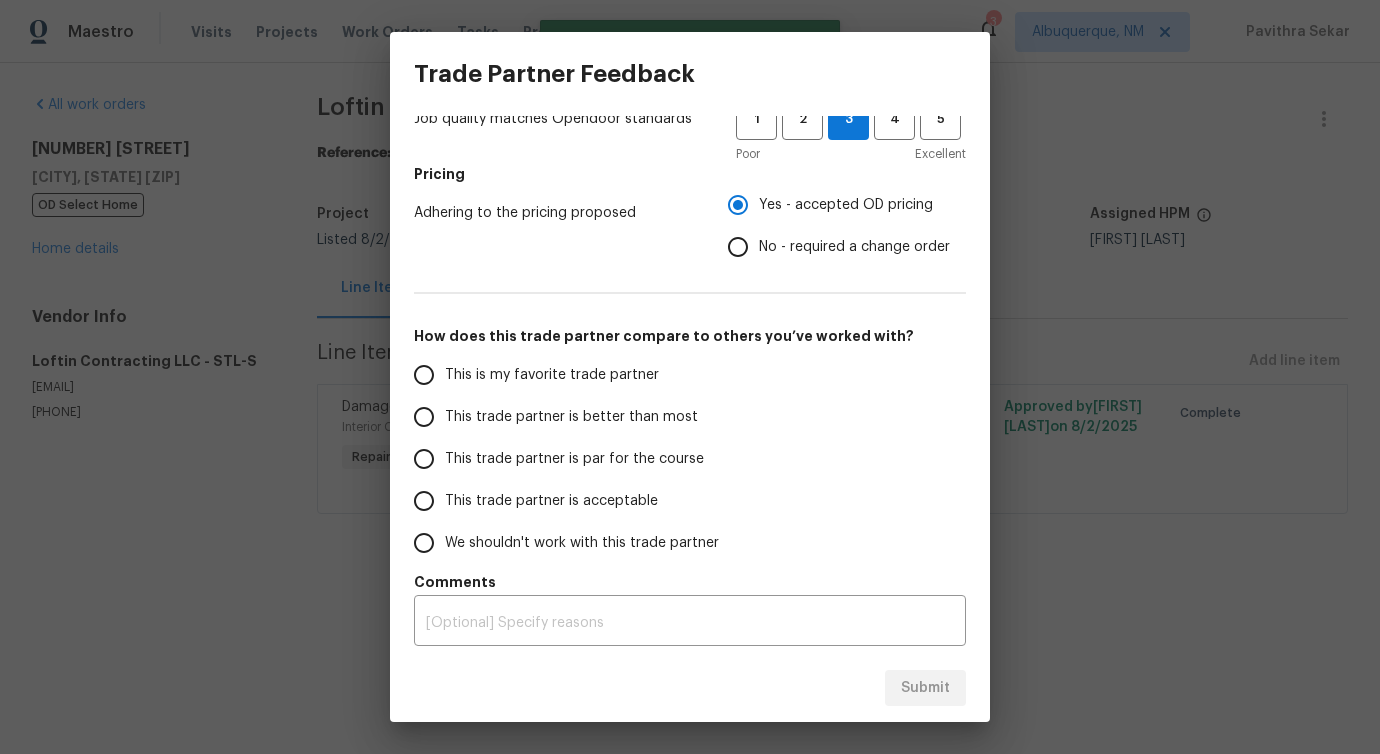 click on "This trade partner is better than most" at bounding box center [571, 417] 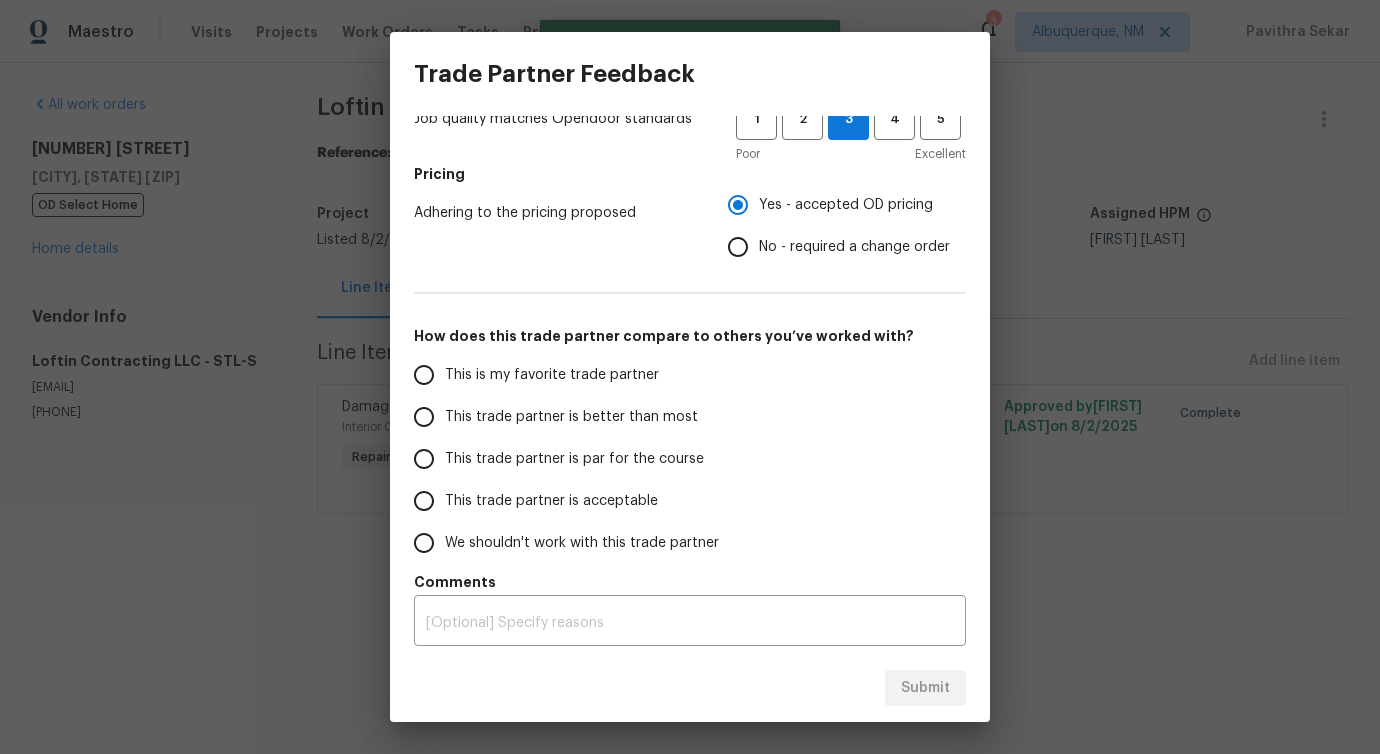 click on "This trade partner is better than most" at bounding box center (424, 417) 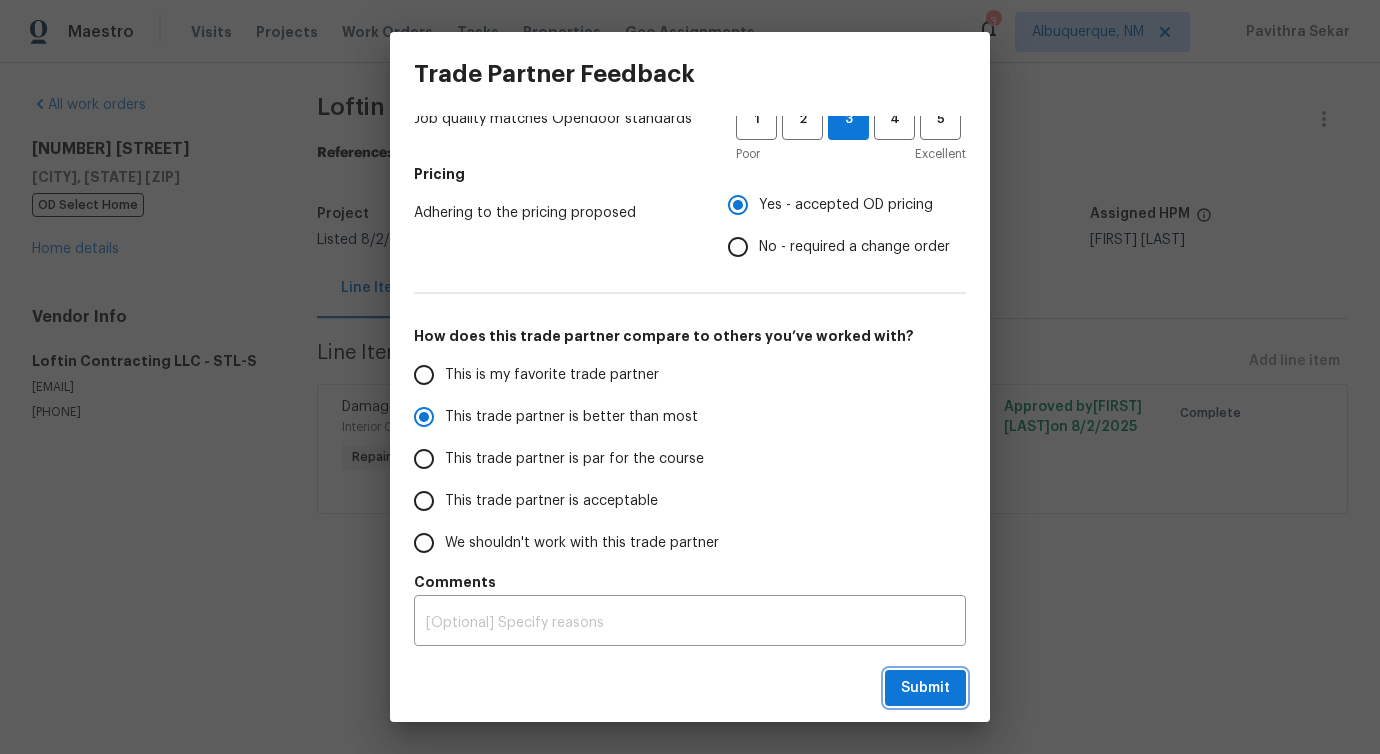 click on "Submit" at bounding box center [925, 688] 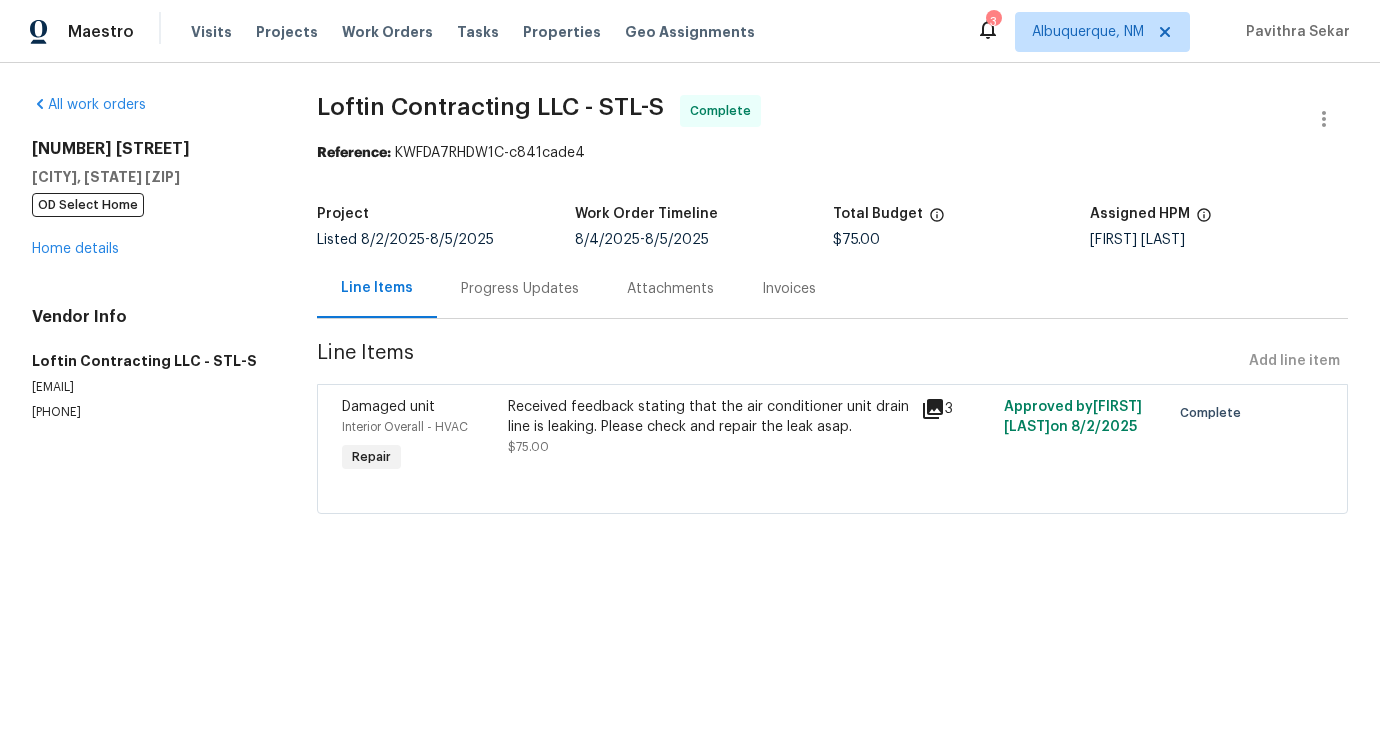 click on "Progress Updates" at bounding box center (520, 288) 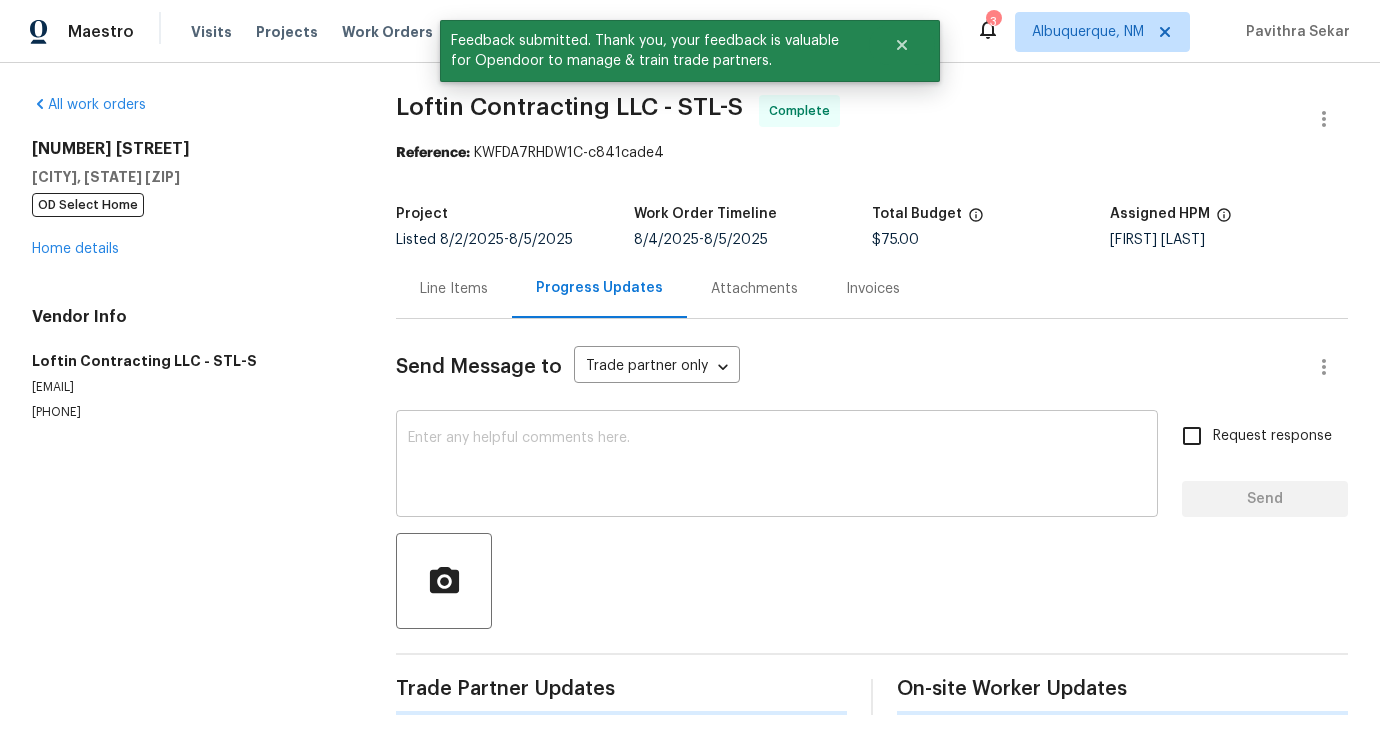 click on "x ​" at bounding box center (777, 466) 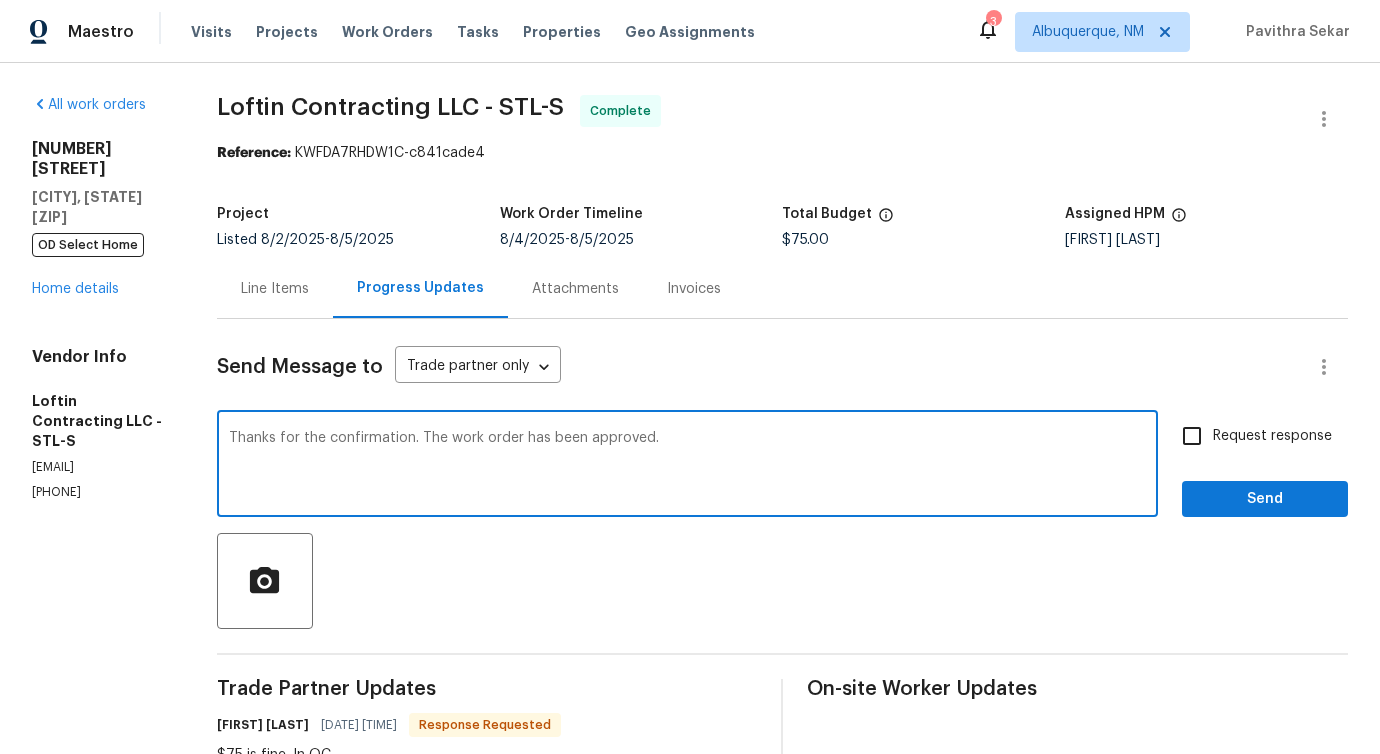 click on "Thanks for the confirmation. The work order has been approved." at bounding box center [687, 466] 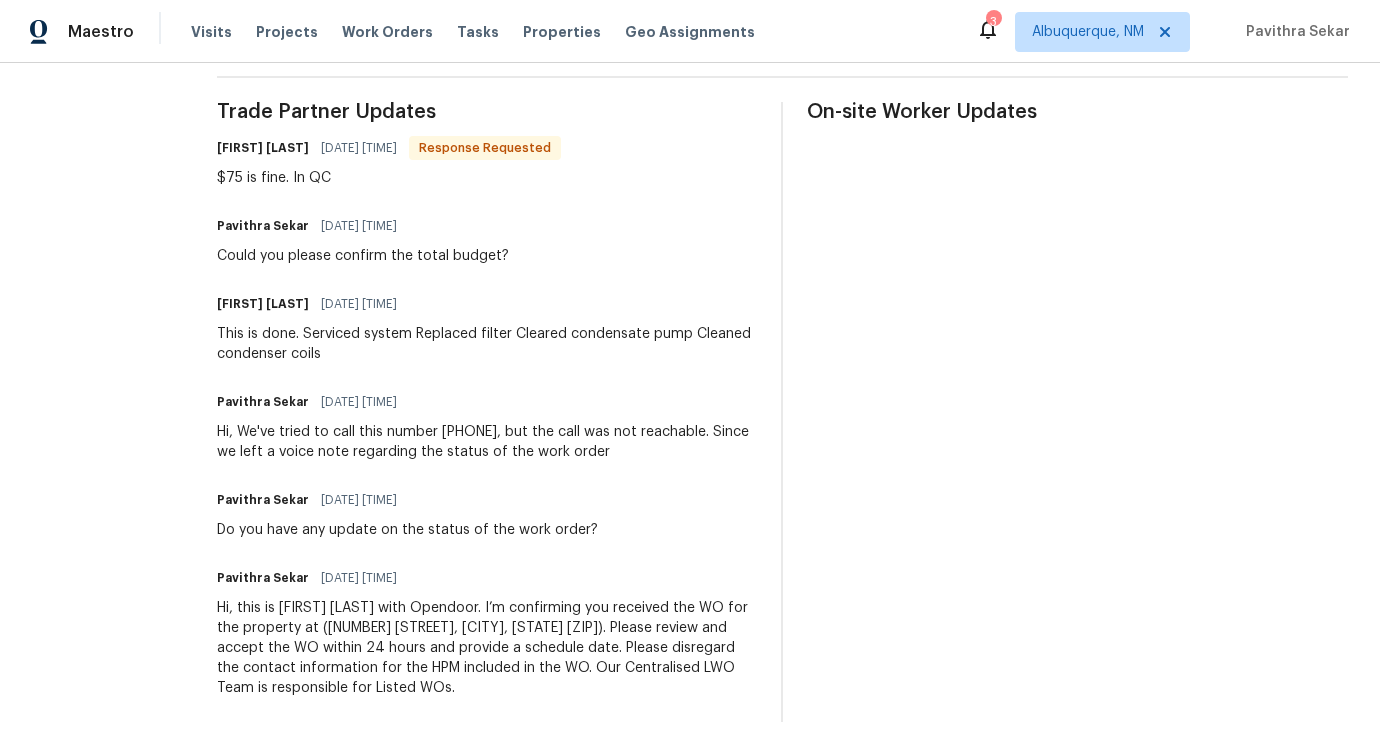 scroll, scrollTop: 0, scrollLeft: 0, axis: both 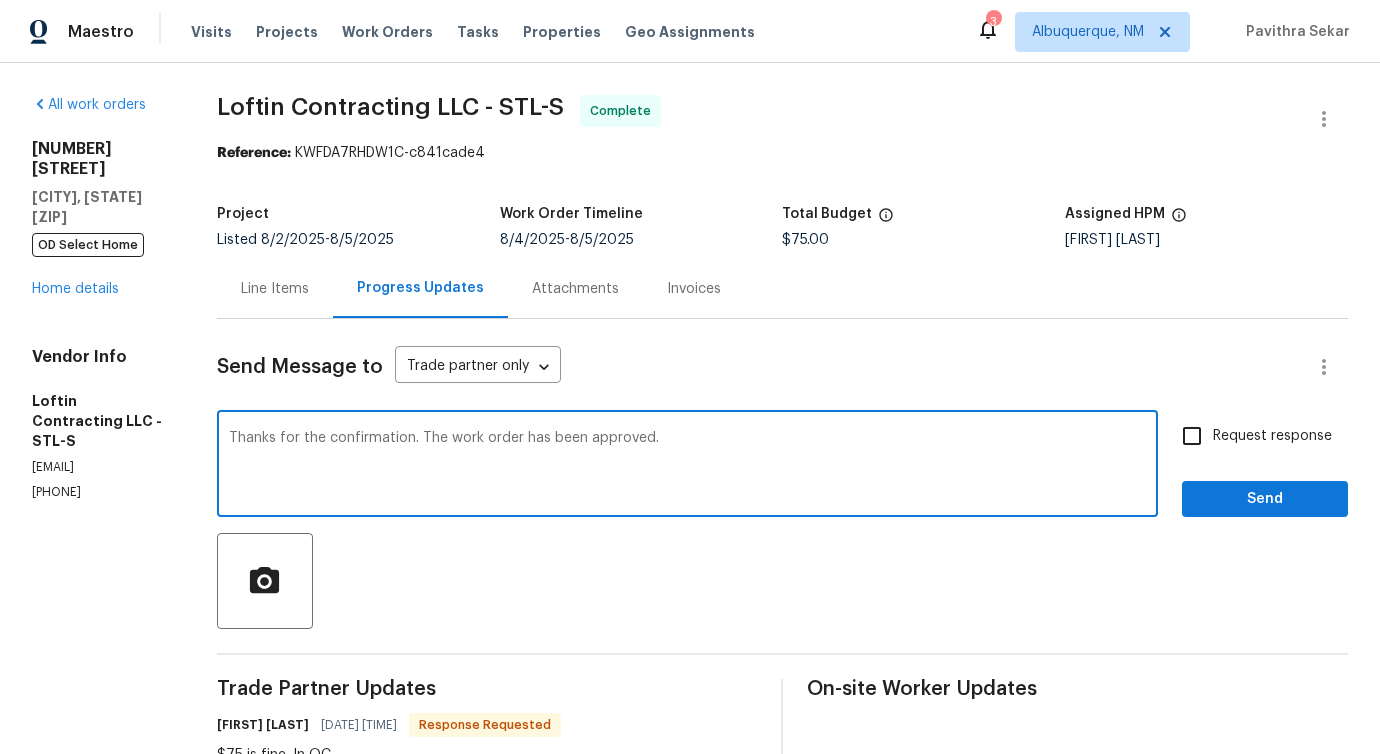 drag, startPoint x: 781, startPoint y: 447, endPoint x: 454, endPoint y: 426, distance: 327.6736 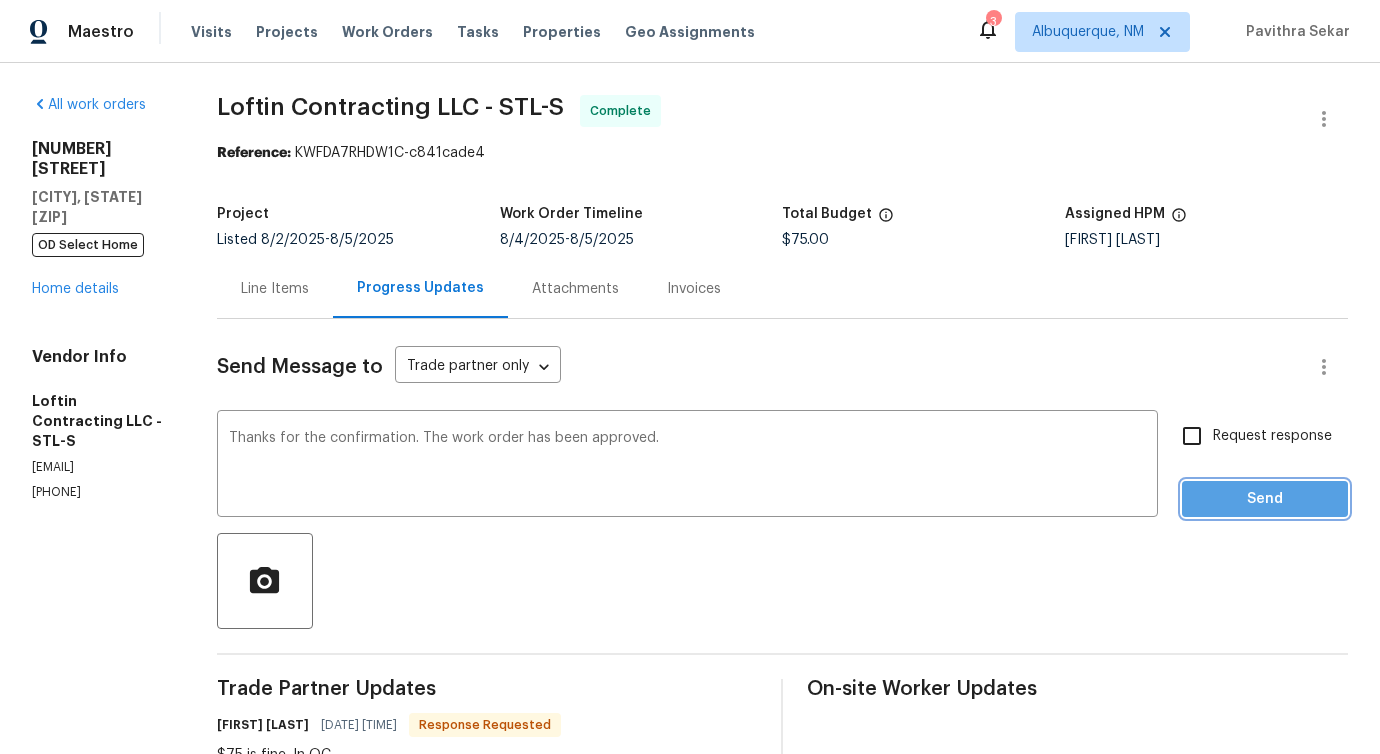 click on "Send" at bounding box center (1265, 499) 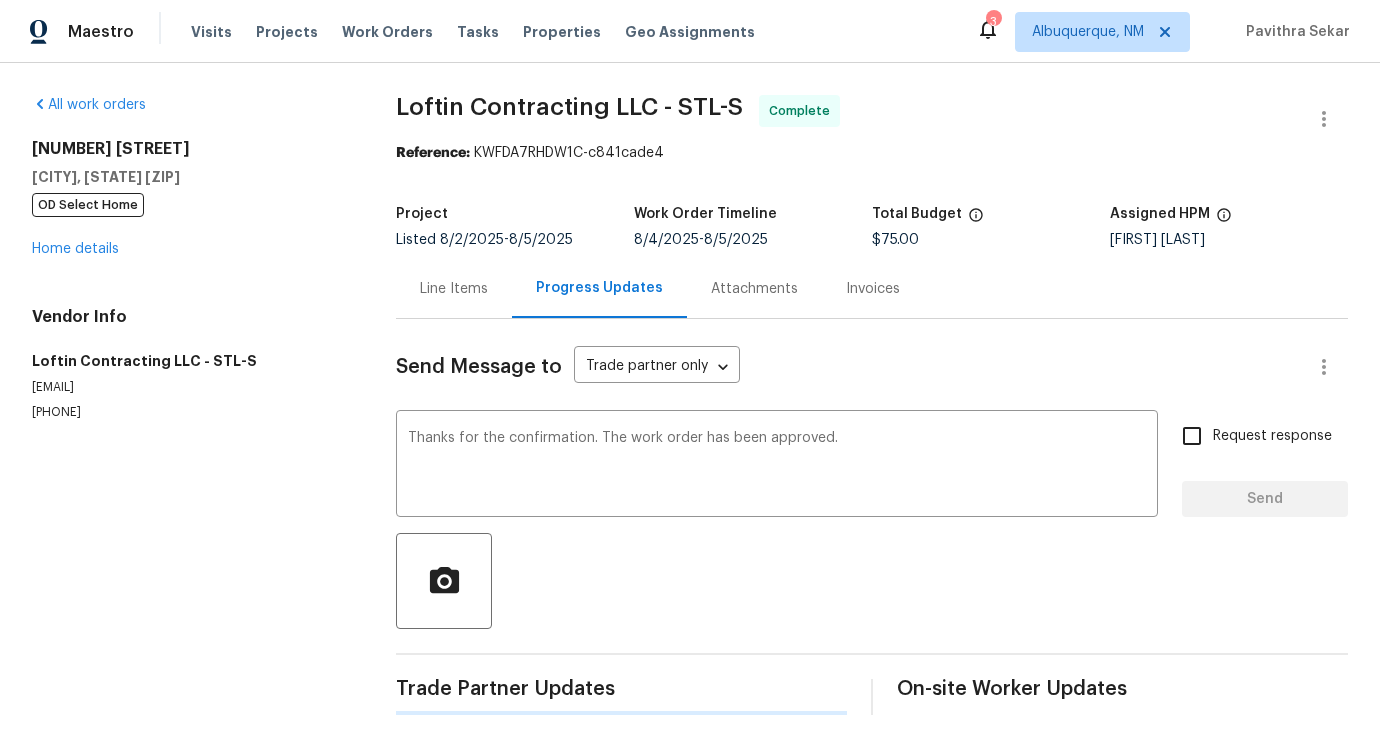 type 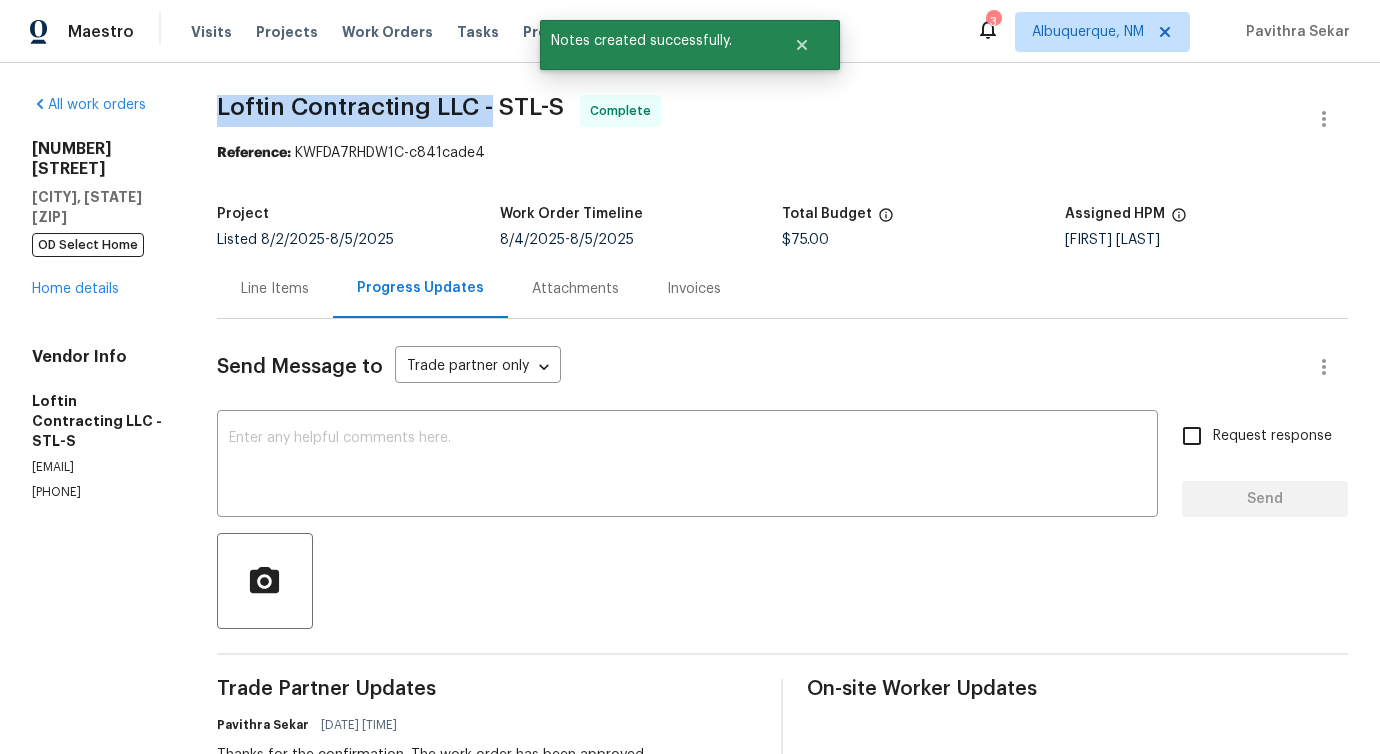 drag, startPoint x: 223, startPoint y: 103, endPoint x: 575, endPoint y: 96, distance: 352.0696 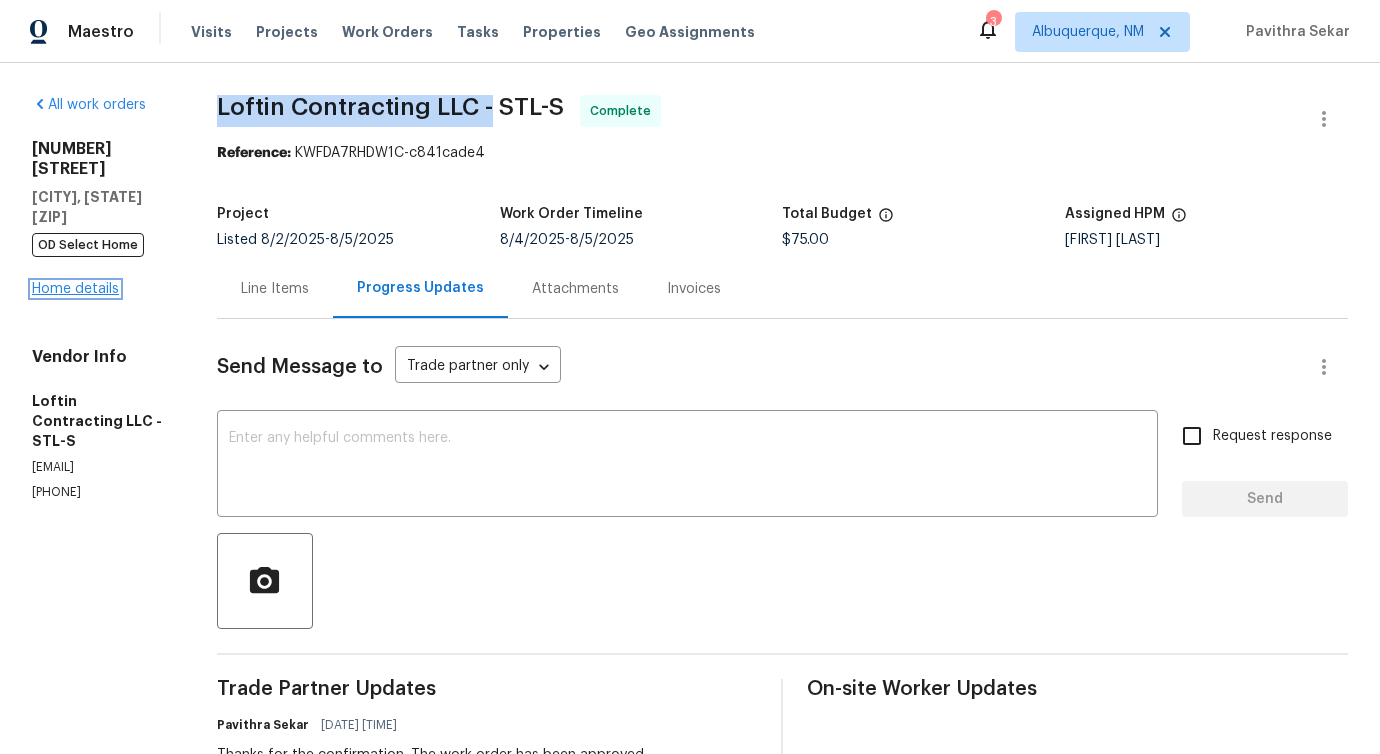 click on "Home details" at bounding box center [75, 289] 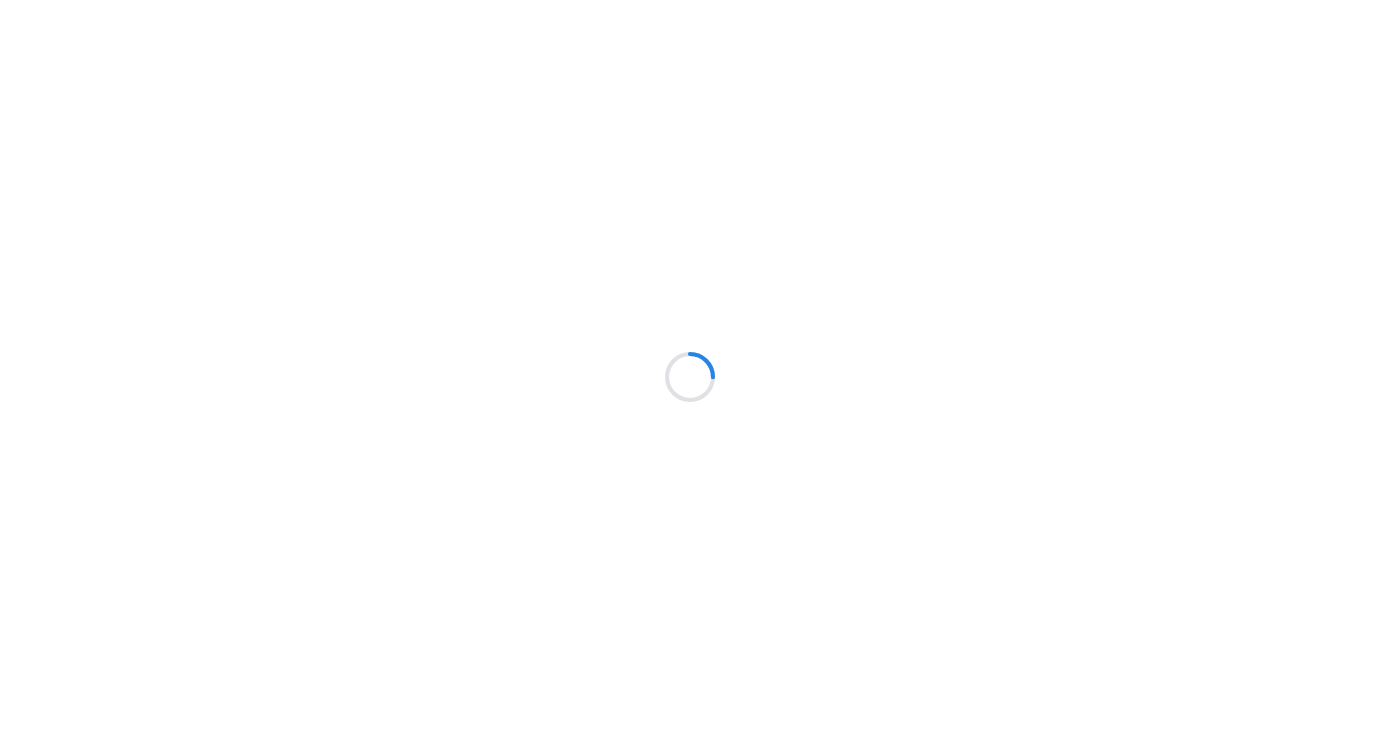 scroll, scrollTop: 0, scrollLeft: 0, axis: both 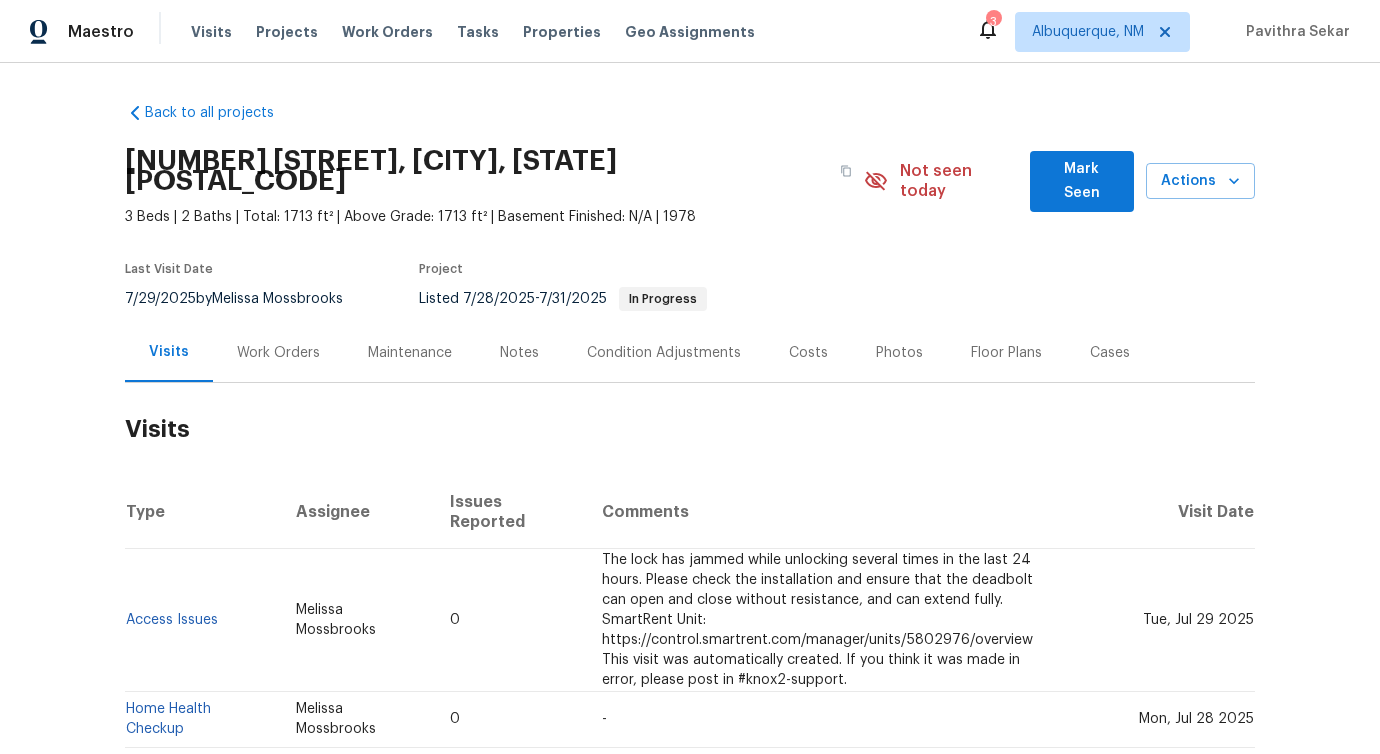 click on "Work Orders" at bounding box center (278, 352) 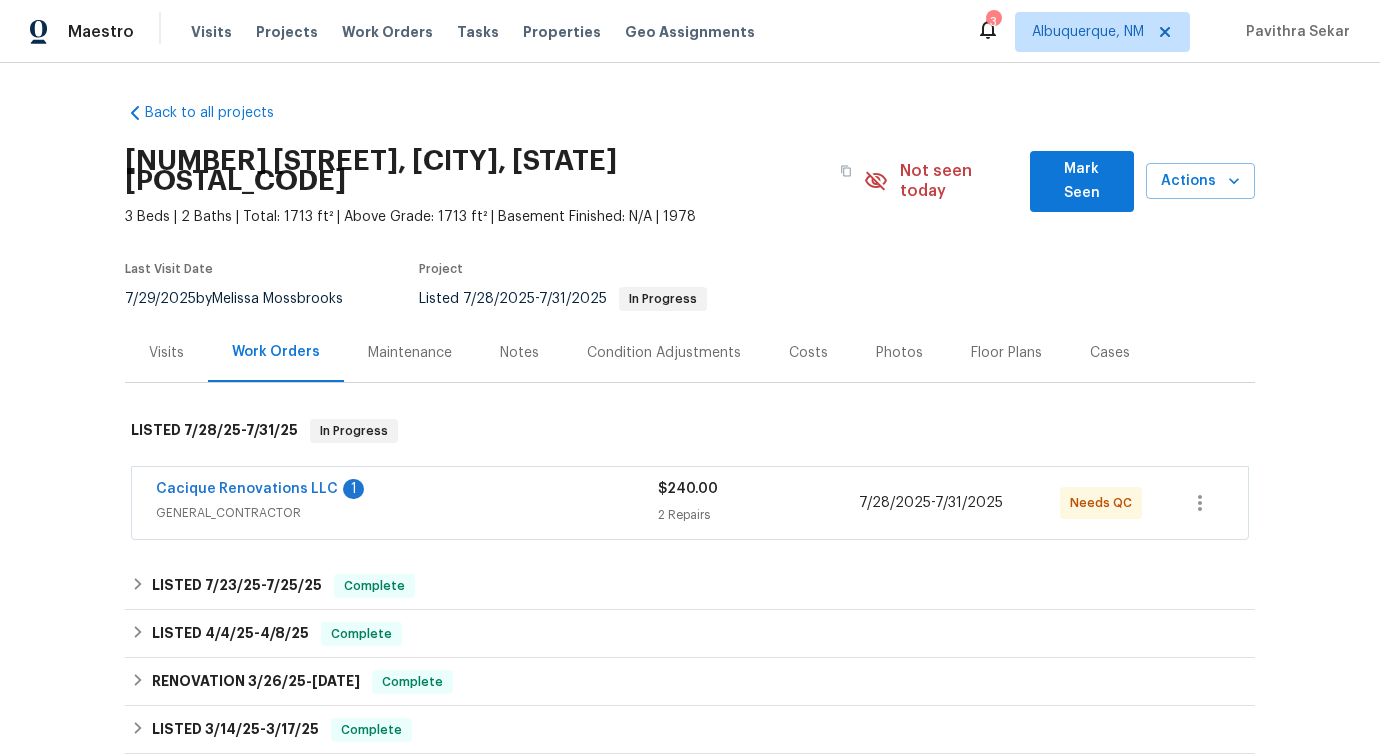 scroll, scrollTop: 393, scrollLeft: 0, axis: vertical 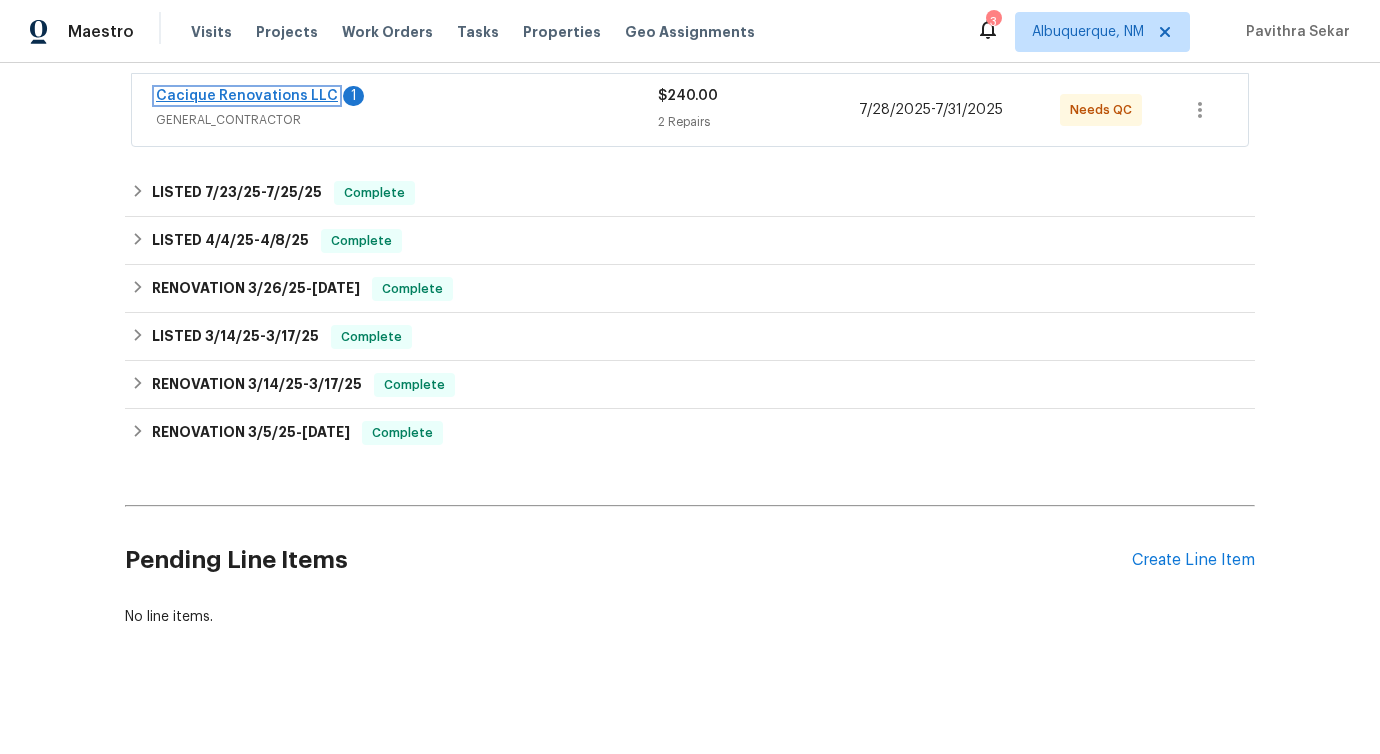 click on "Cacique Renovations LLC" at bounding box center (247, 96) 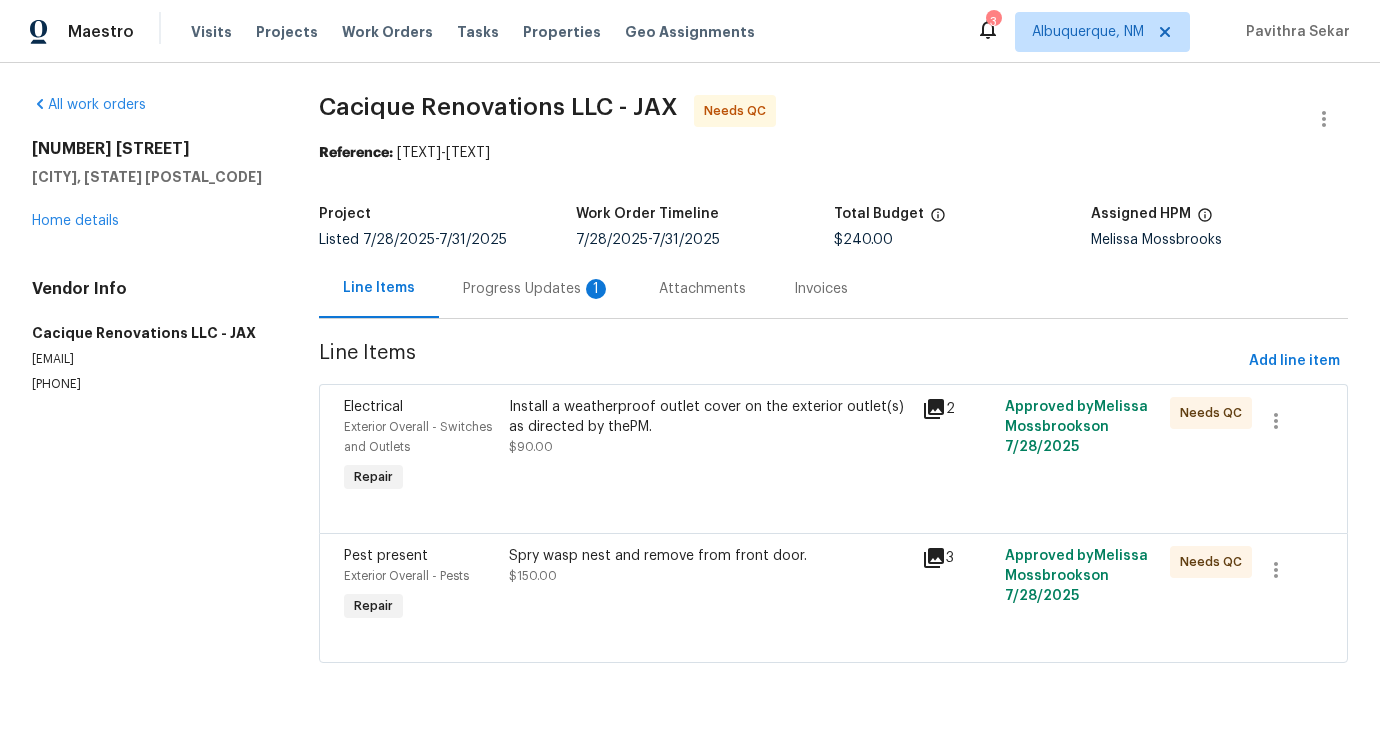 click on "Progress Updates 1" at bounding box center (537, 289) 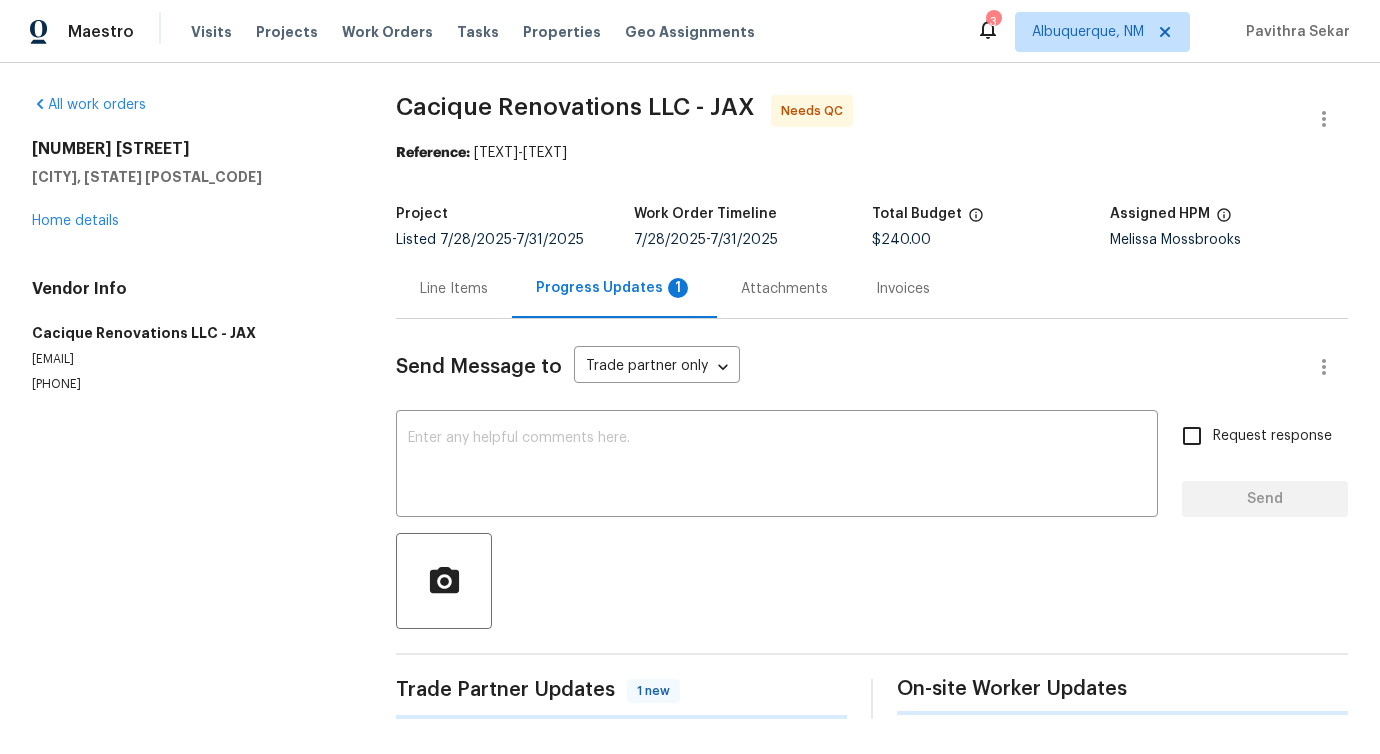 click at bounding box center [872, 581] 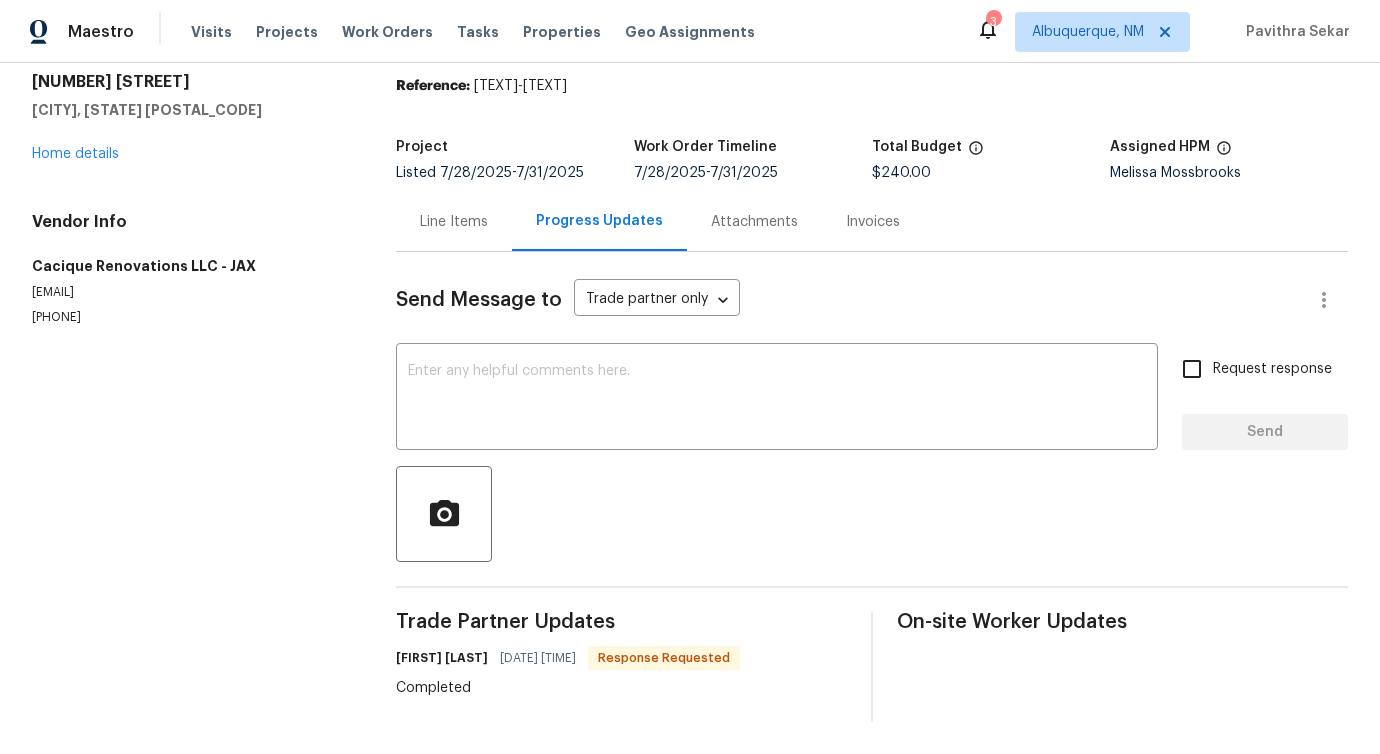 scroll, scrollTop: 0, scrollLeft: 0, axis: both 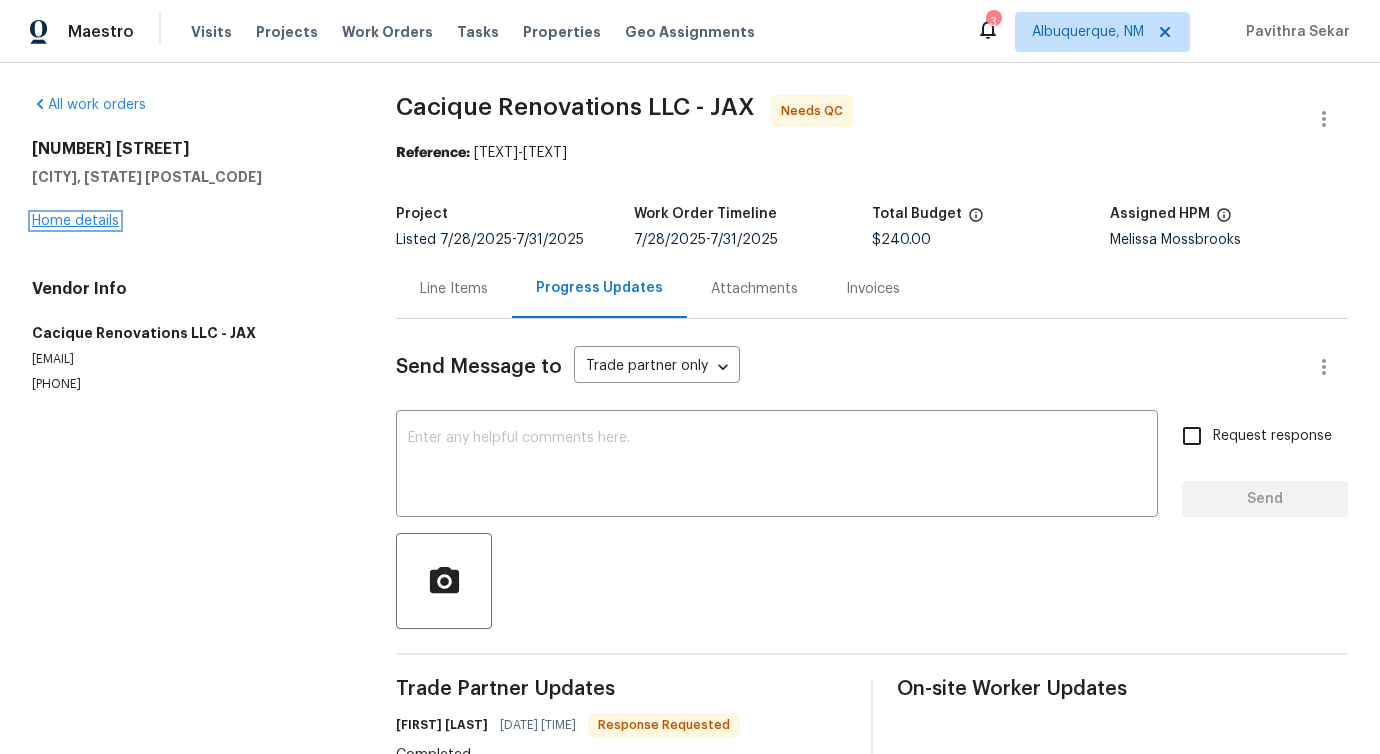 click on "Home details" at bounding box center [75, 221] 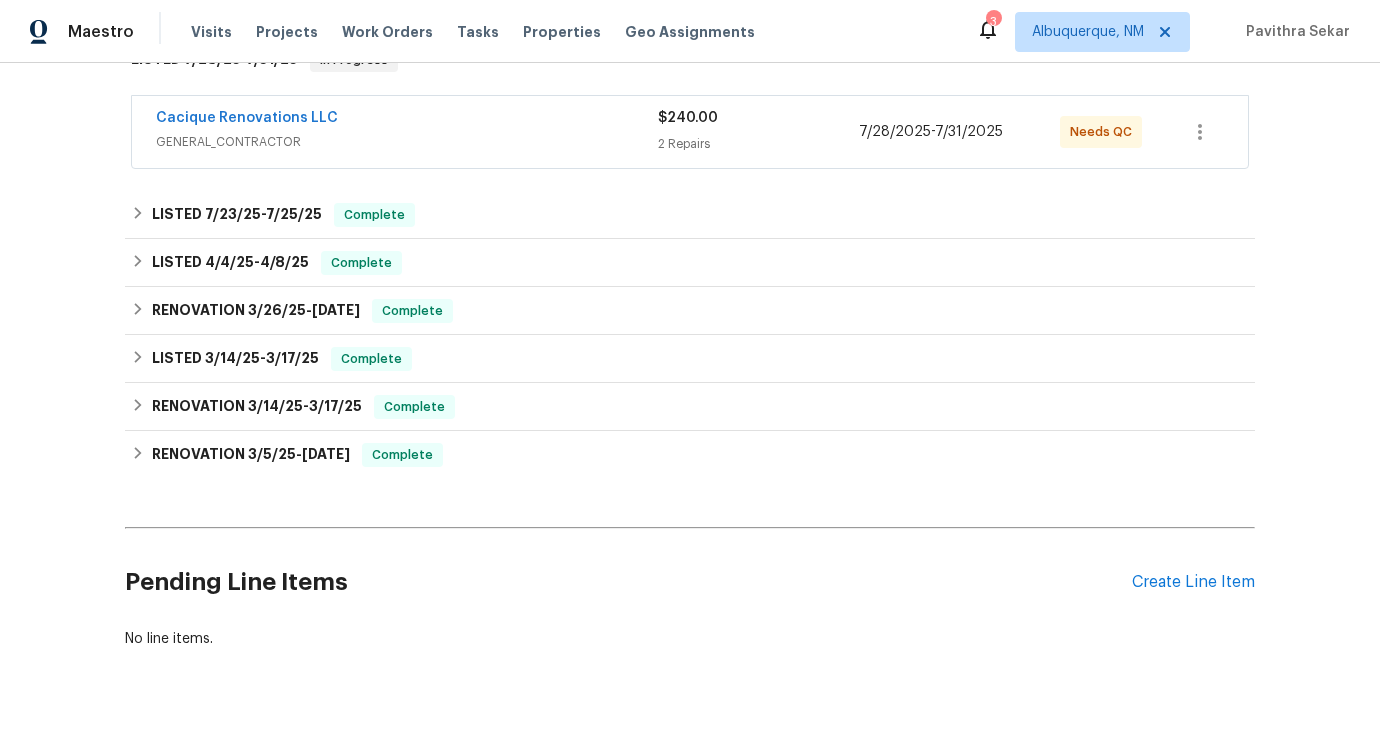 scroll, scrollTop: 397, scrollLeft: 0, axis: vertical 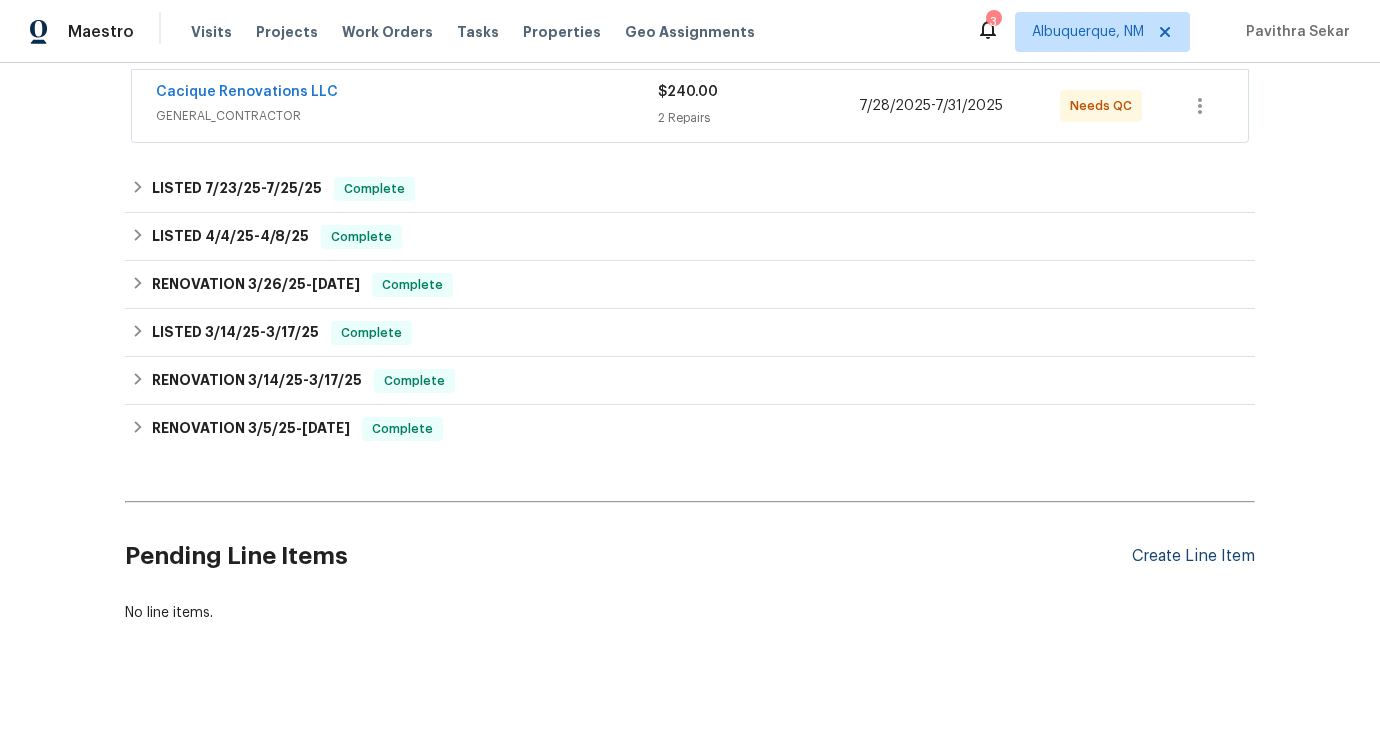 click on "Create Line Item" at bounding box center [1193, 556] 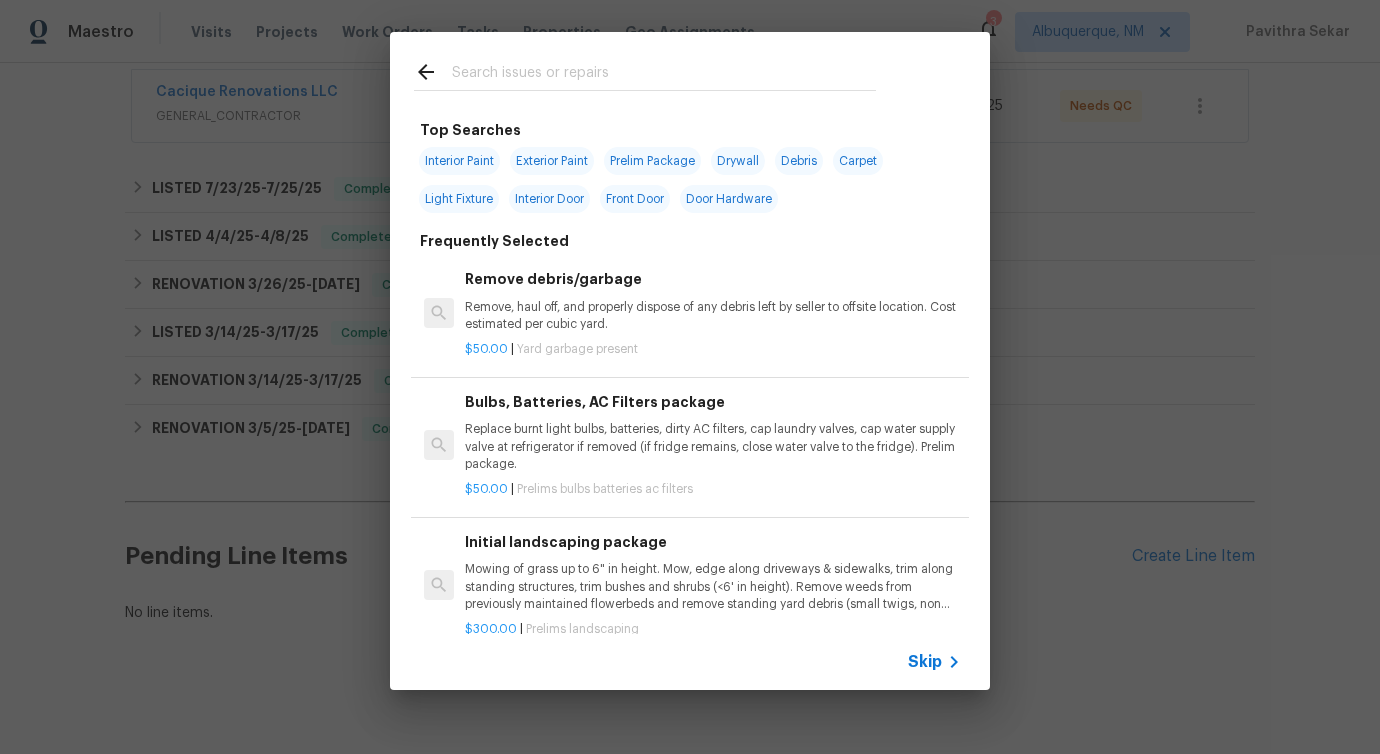 click at bounding box center [664, 75] 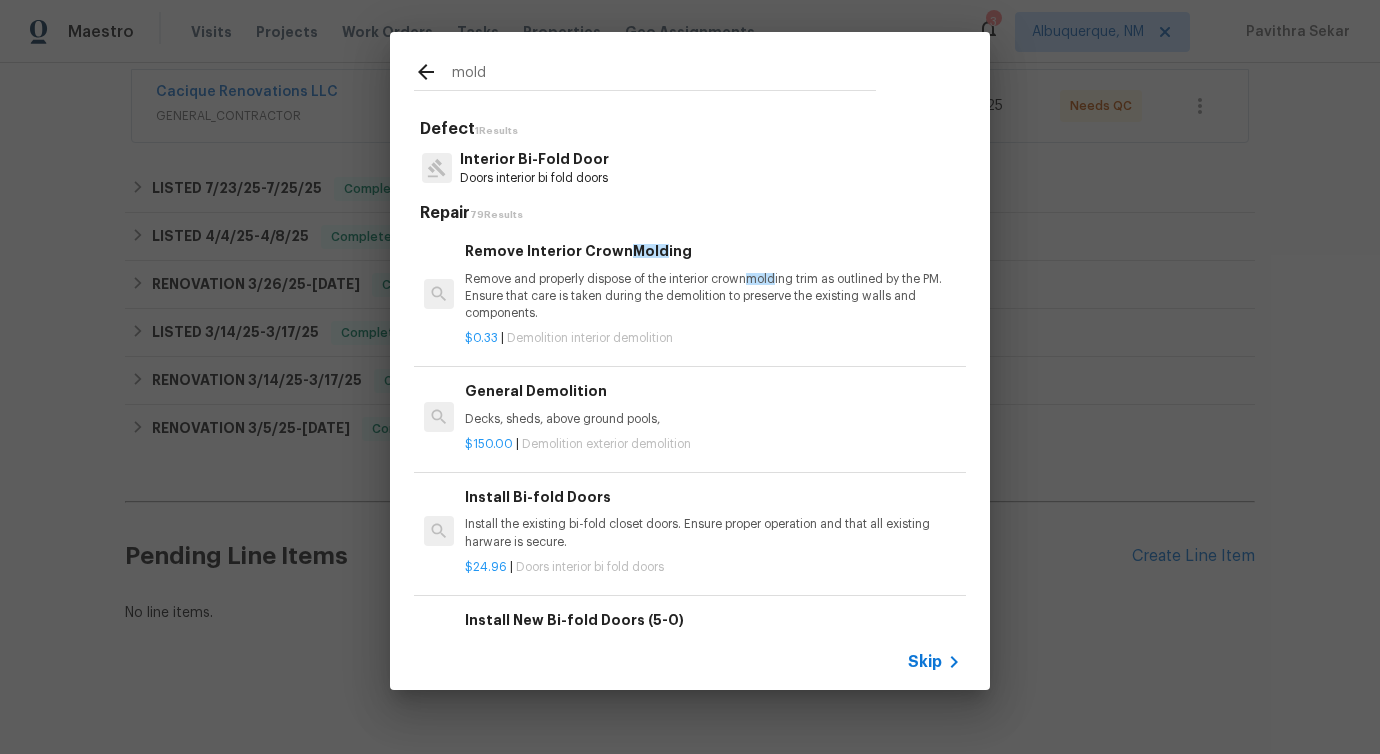 type on "mold" 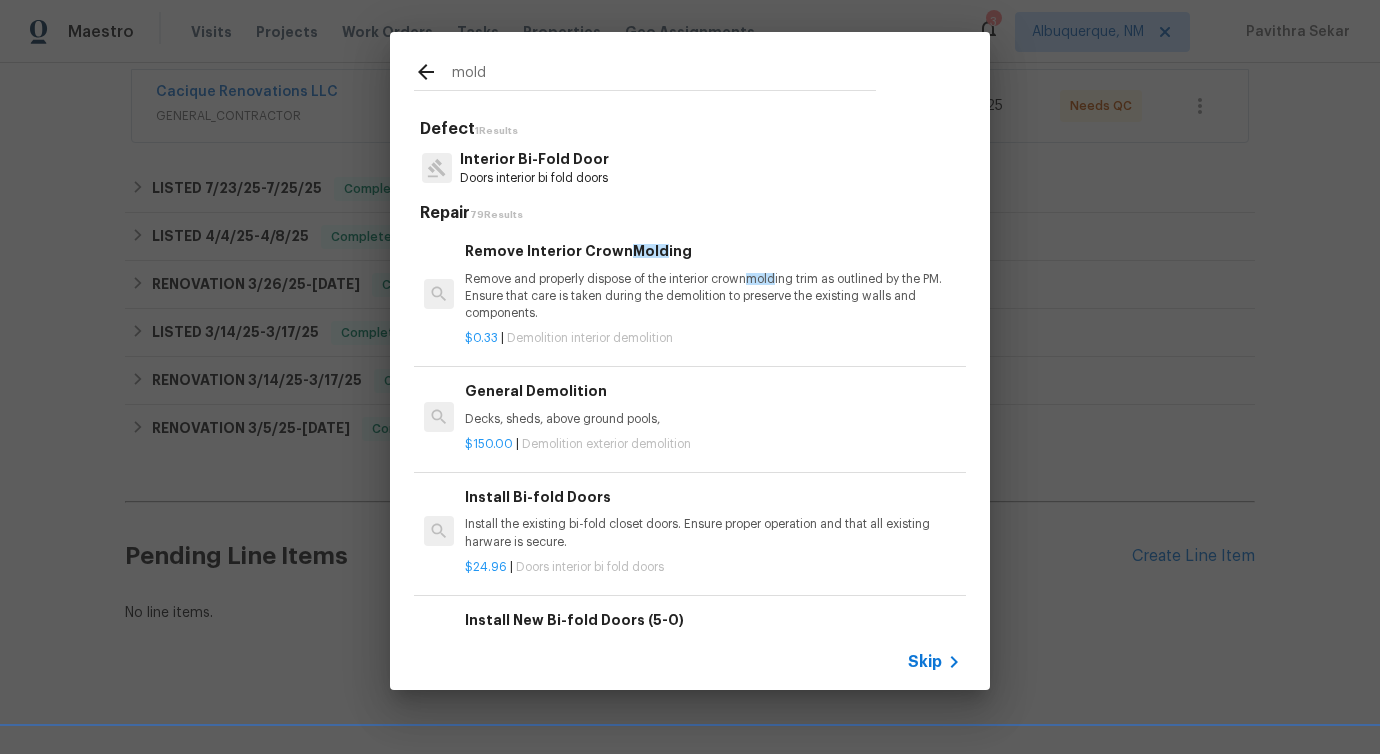click on "Doors interior bi fold doors" at bounding box center [534, 178] 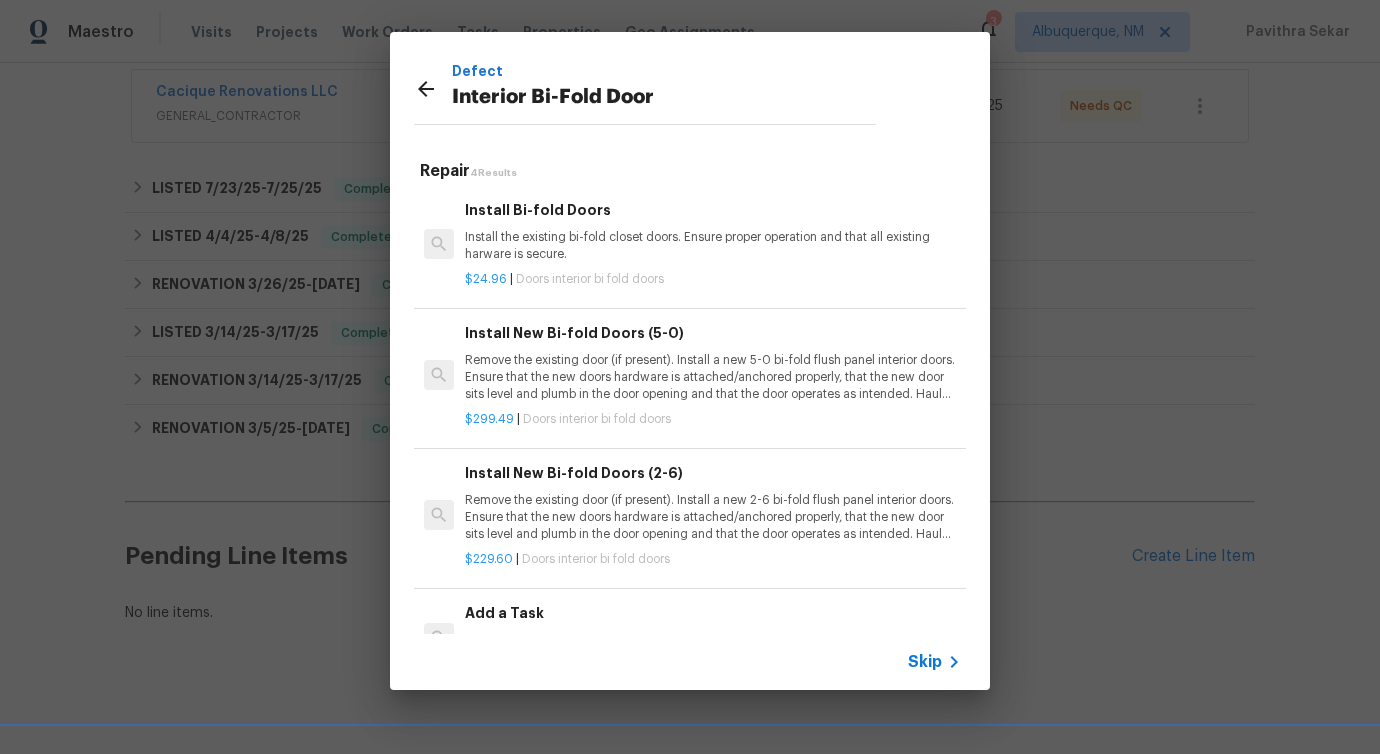click on "Install the existing bi-fold closet doors. Ensure proper operation and that all existing harware is secure." at bounding box center [713, 246] 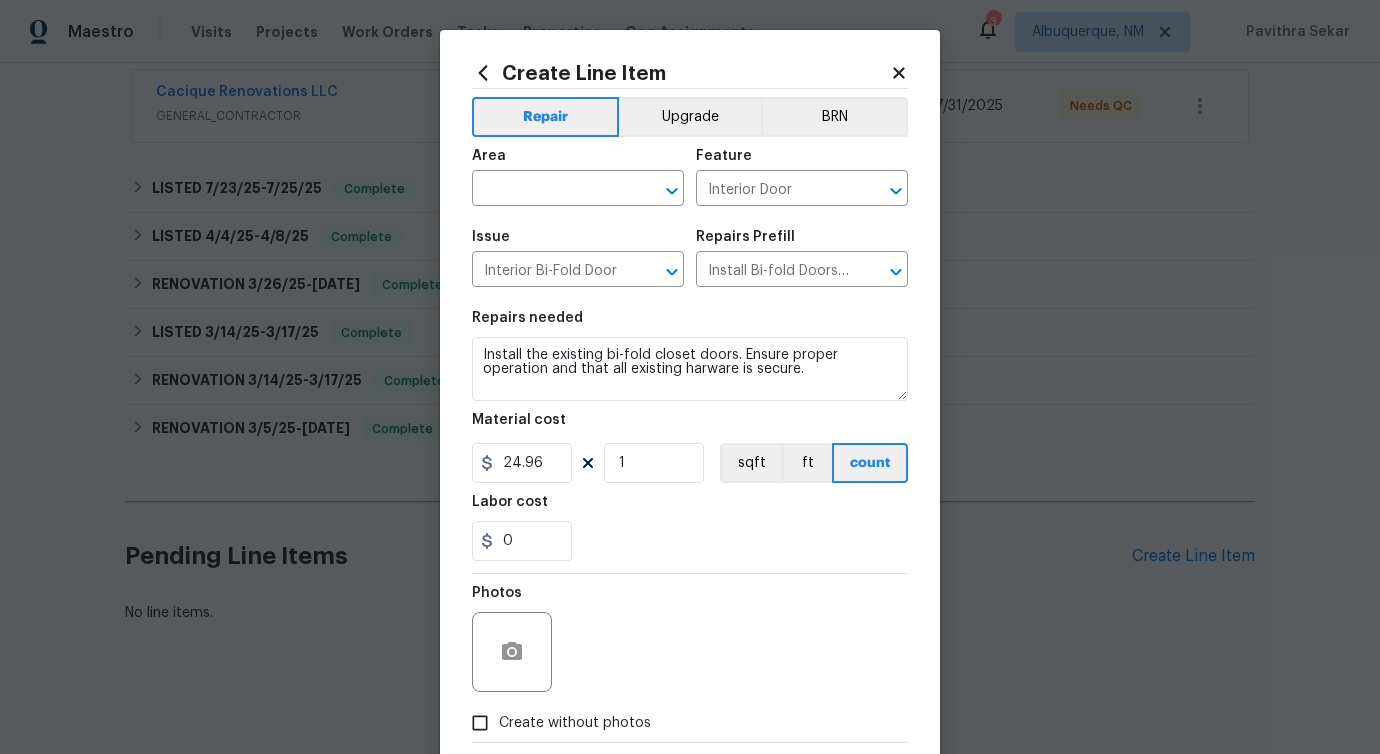 click on "Area" at bounding box center (578, 162) 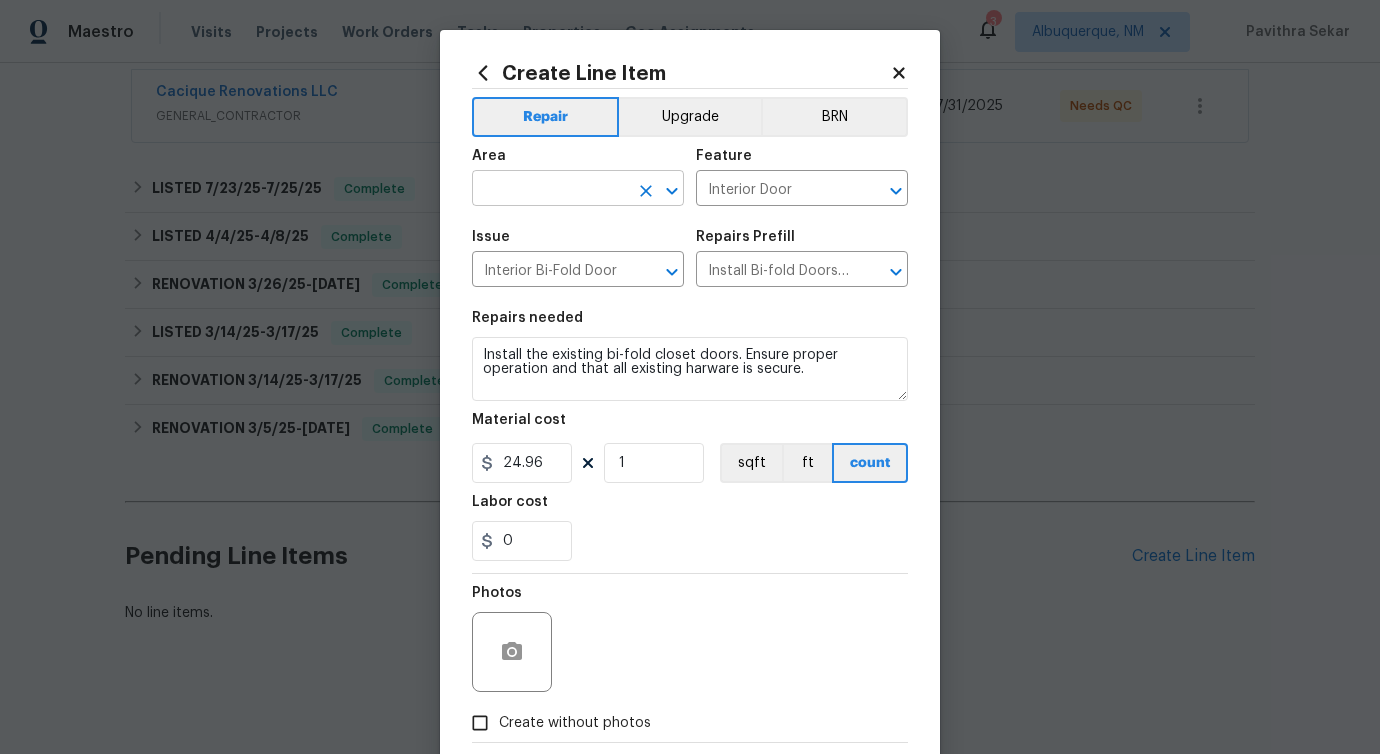 click at bounding box center [550, 190] 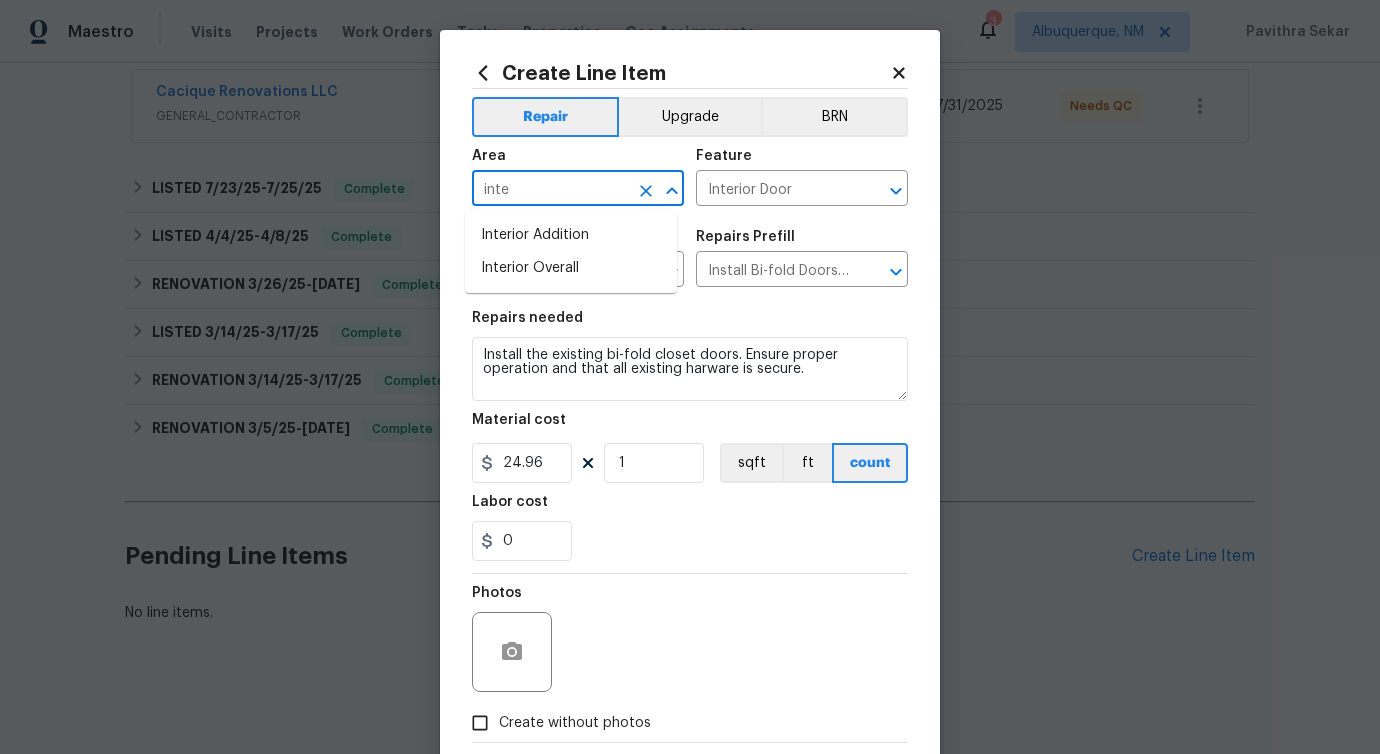 type on "inter" 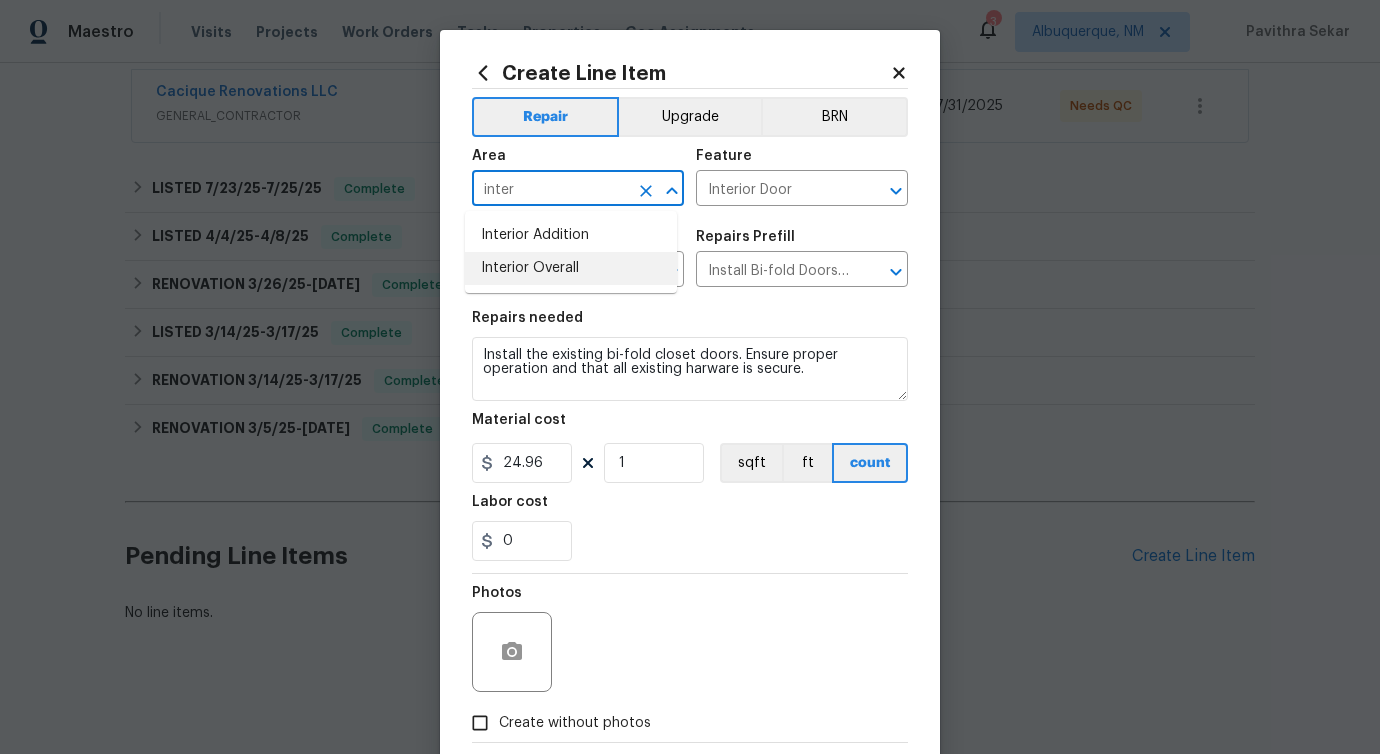 click on "Interior Overall" at bounding box center (571, 268) 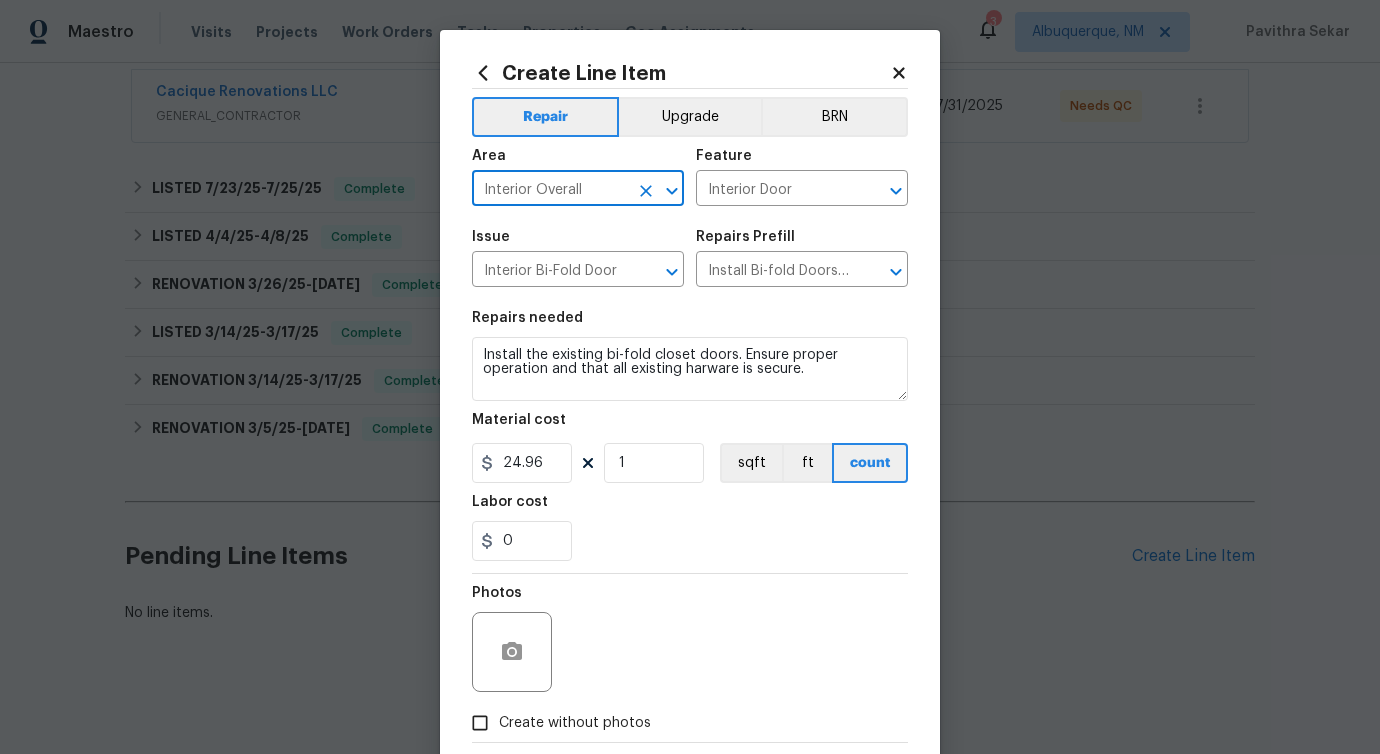 type on "Interior Overall" 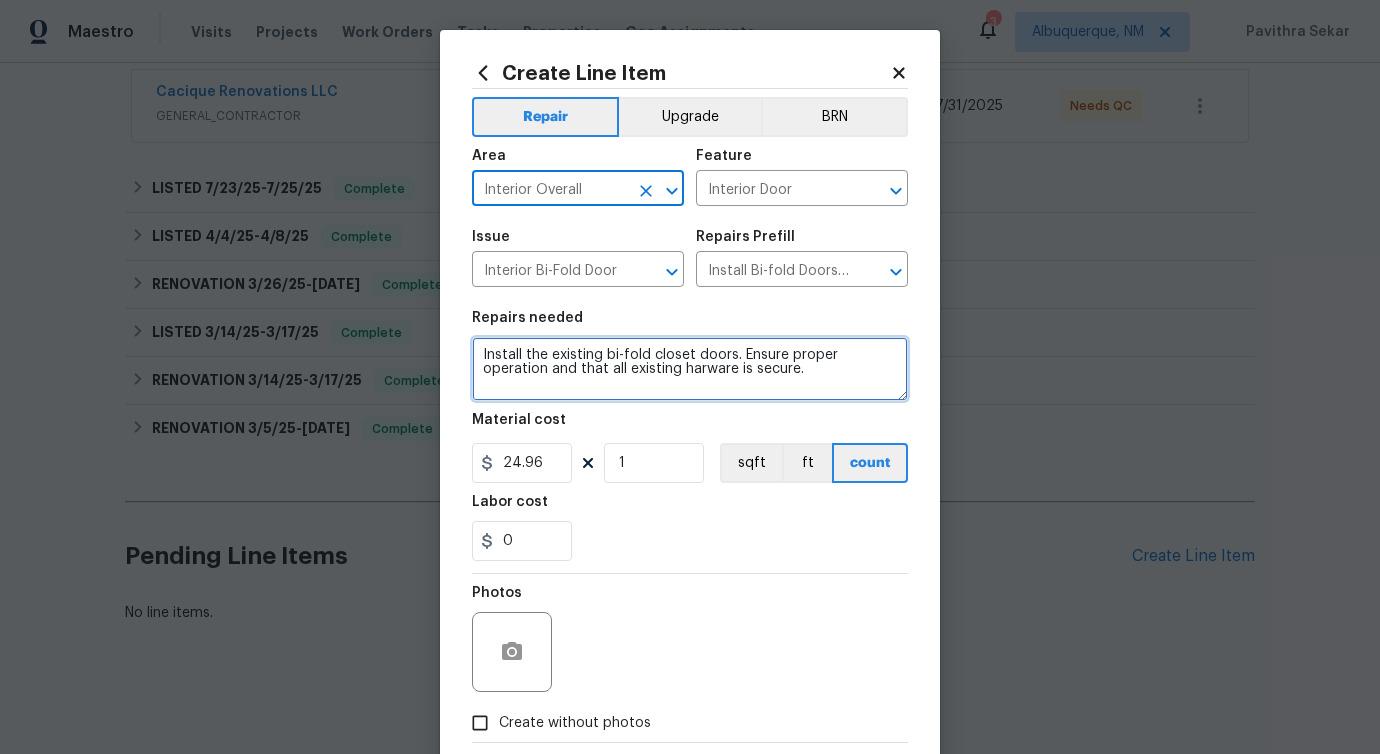 click on "Install the existing bi-fold closet doors. Ensure proper operation and that all existing harware is secure." at bounding box center (690, 369) 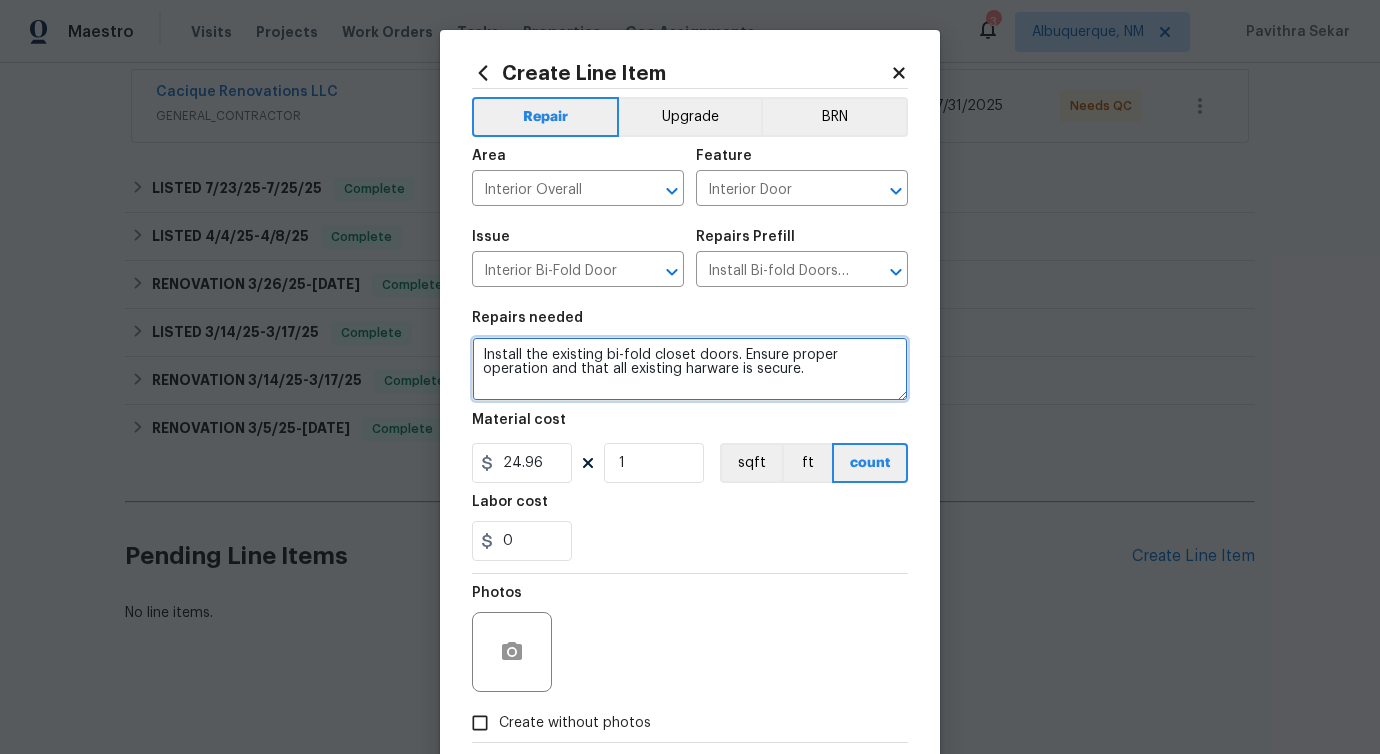click on "Install the existing bi-fold closet doors. Ensure proper operation and that all existing harware is secure." at bounding box center (690, 369) 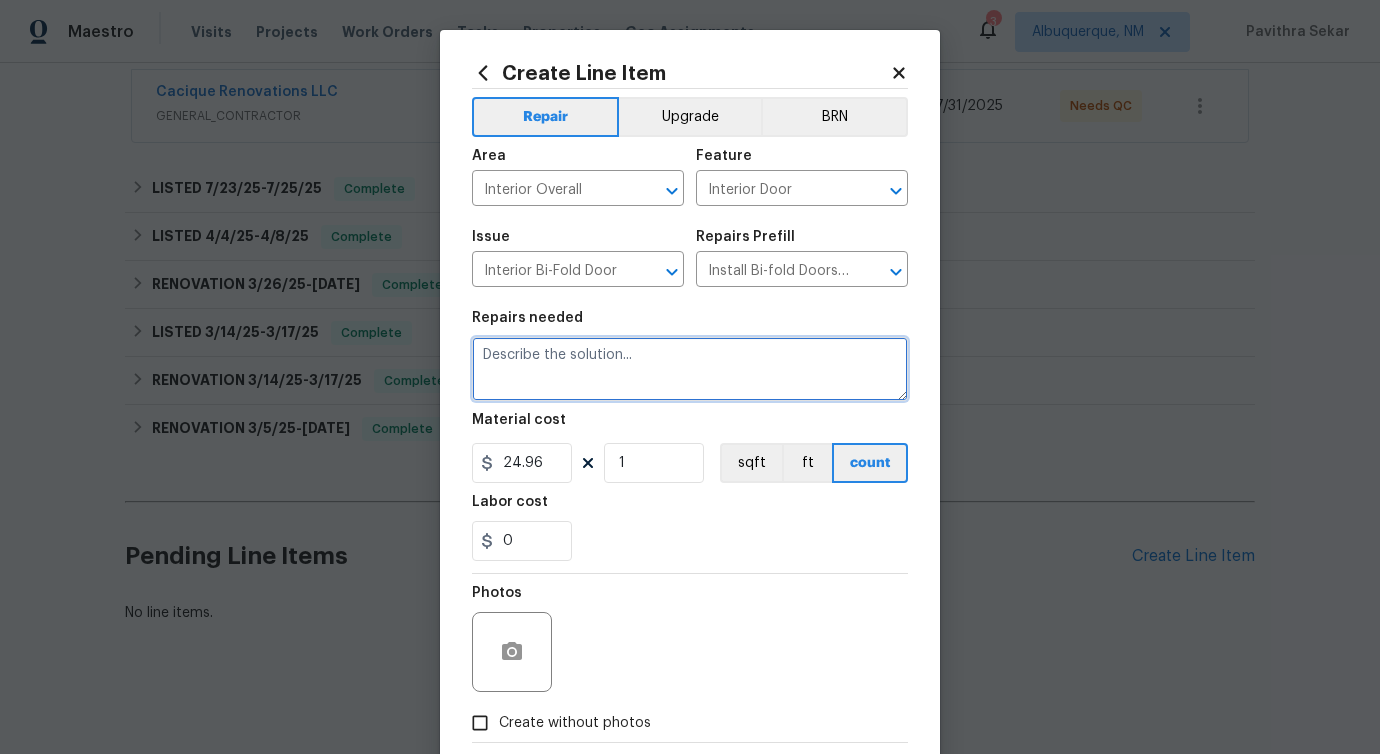 paste on "Feedback received that there is mold present in the shed. Please inspect the area." 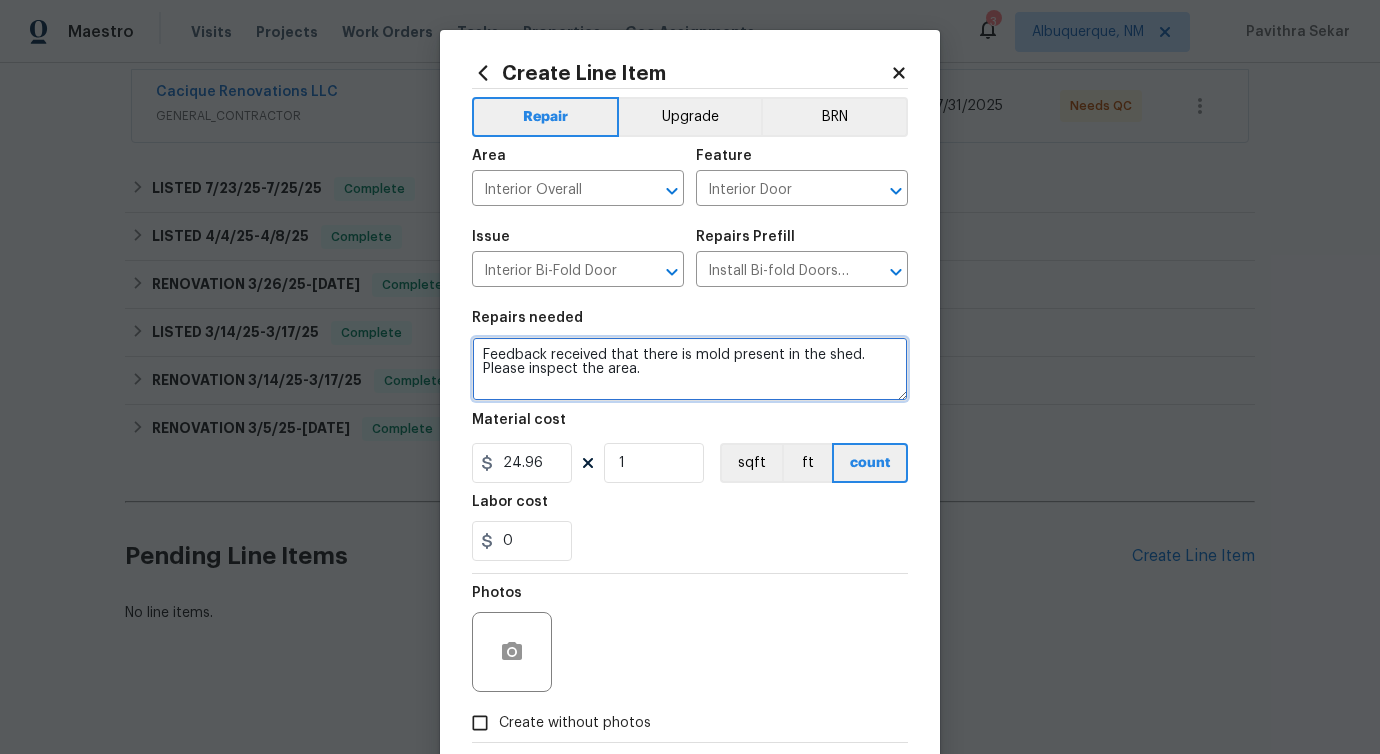 type on "Feedback received that there is mold present in the shed. Please inspect the area." 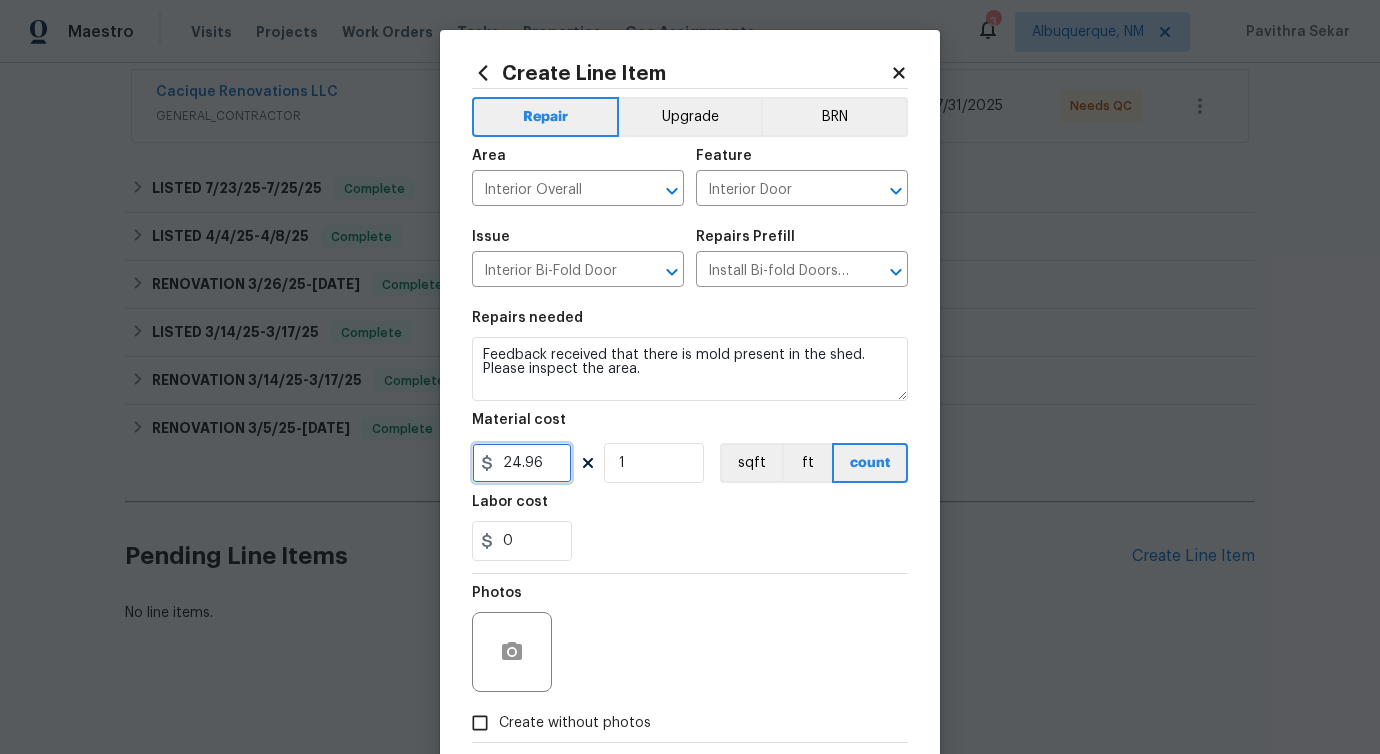 click on "24.96" at bounding box center [522, 463] 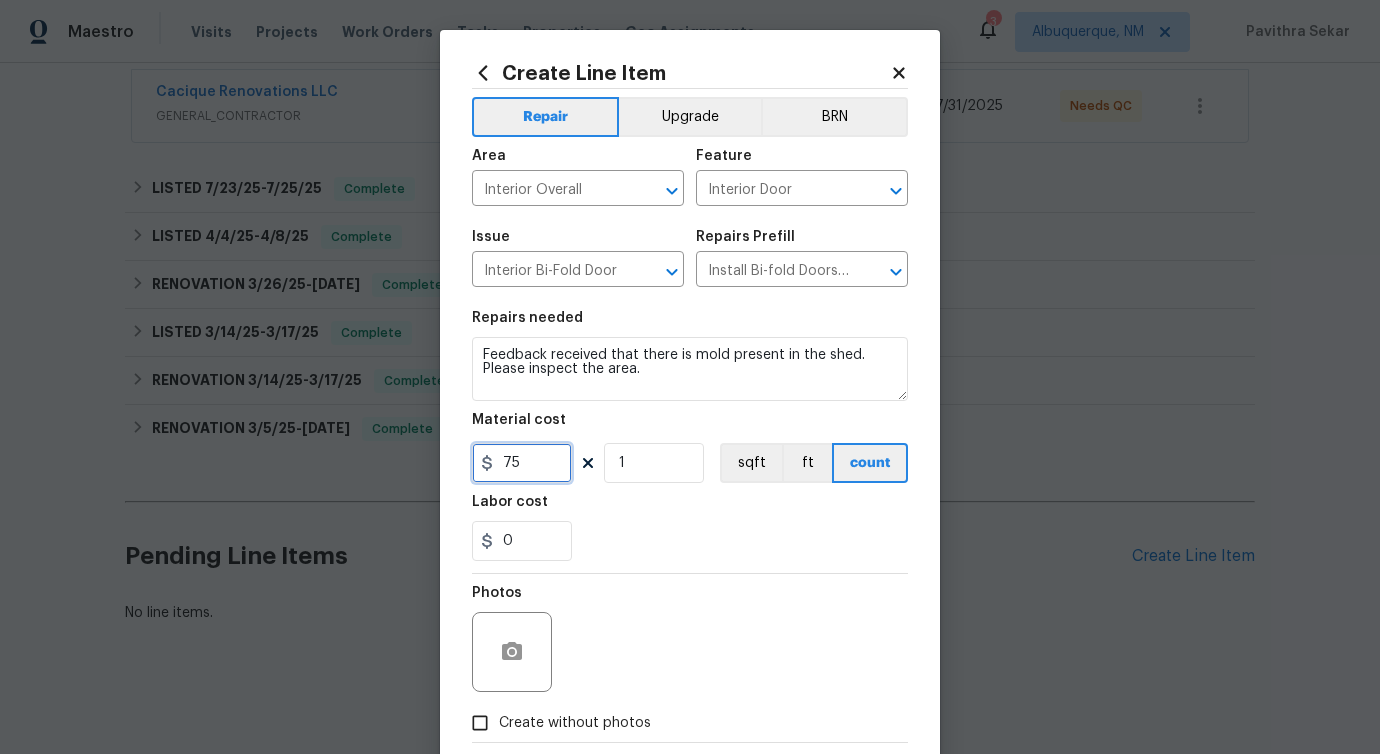 type on "75" 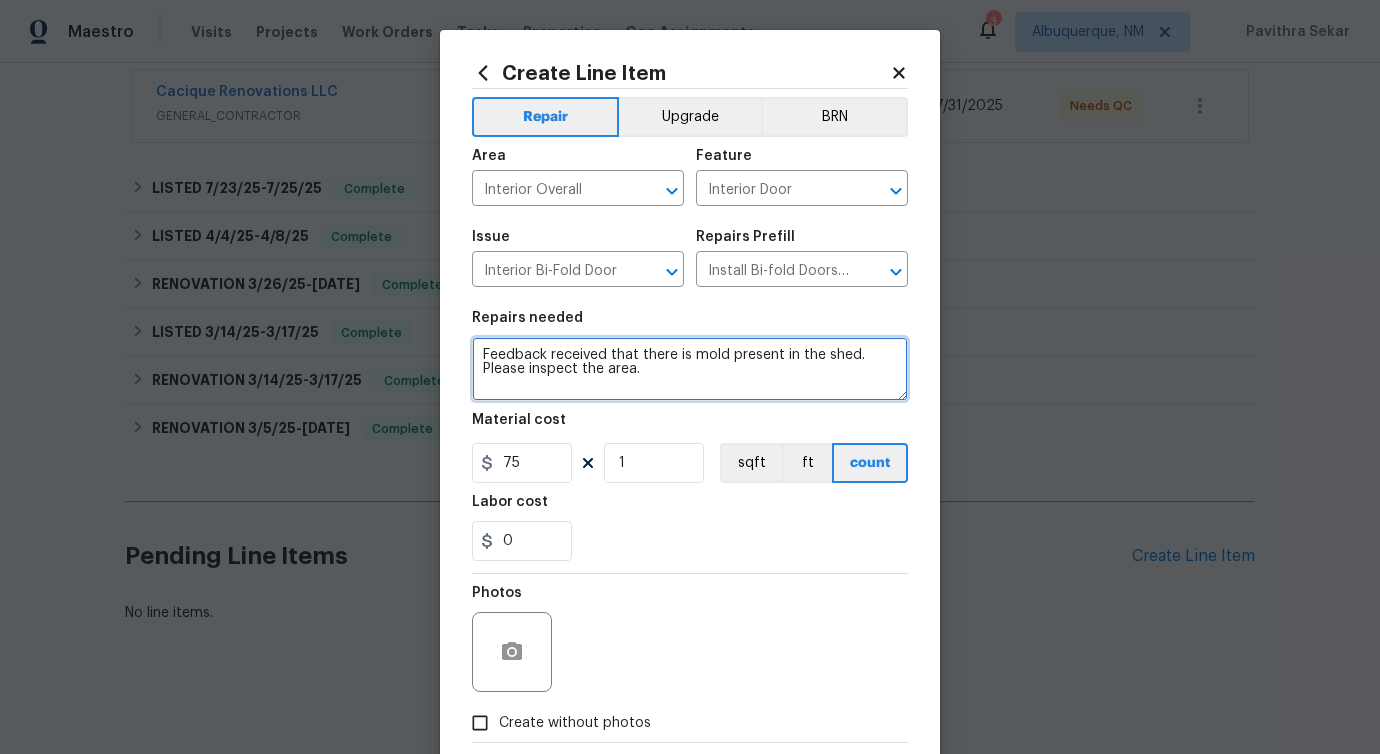 click on "Feedback received that there is mold present in the shed. Please inspect the area." at bounding box center (690, 369) 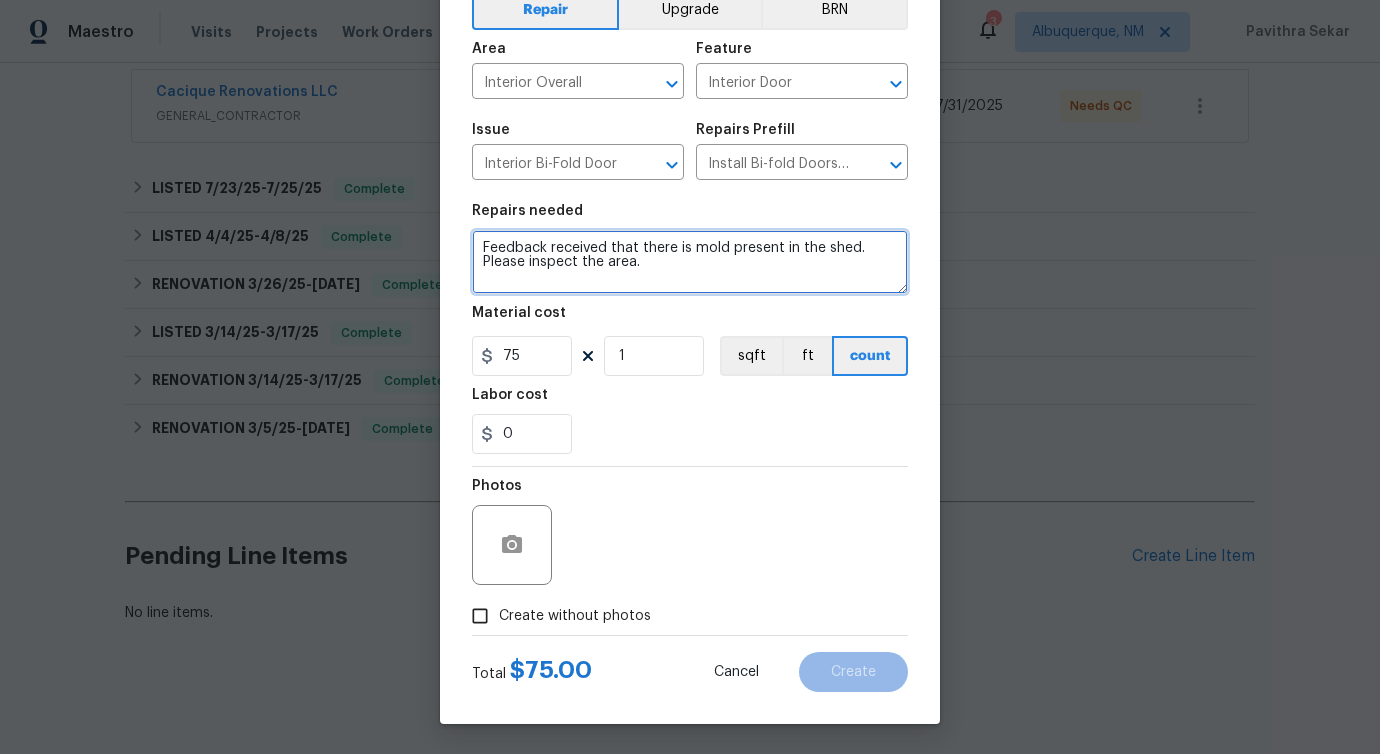 scroll, scrollTop: 108, scrollLeft: 0, axis: vertical 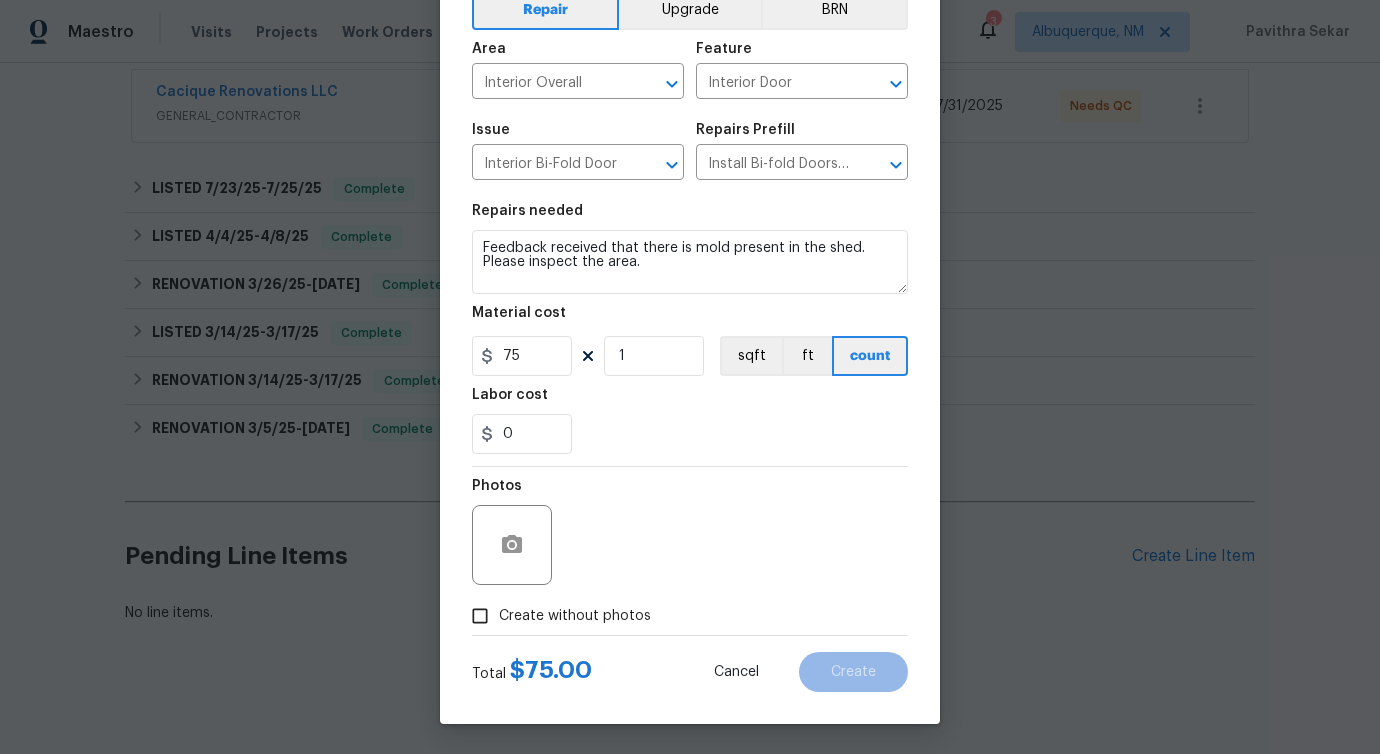 click on "Photos" at bounding box center [690, 532] 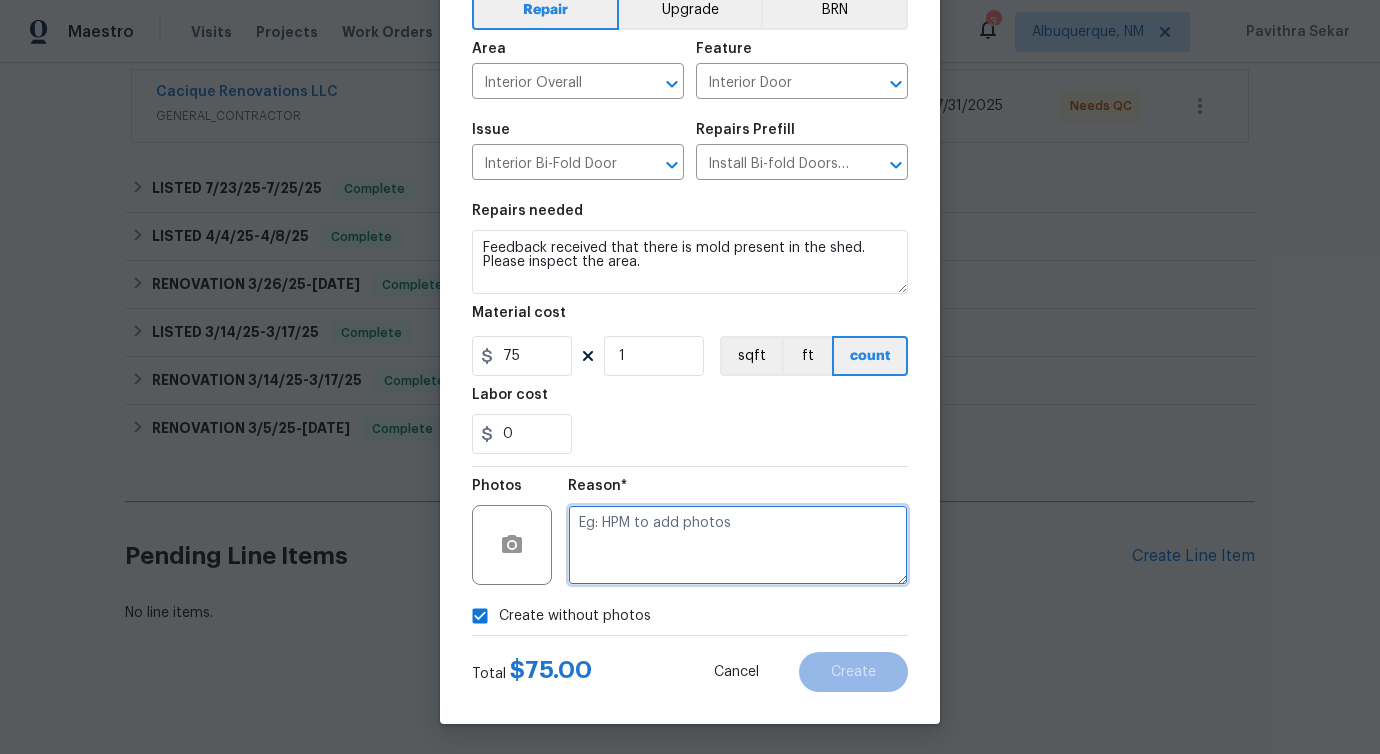click at bounding box center [738, 545] 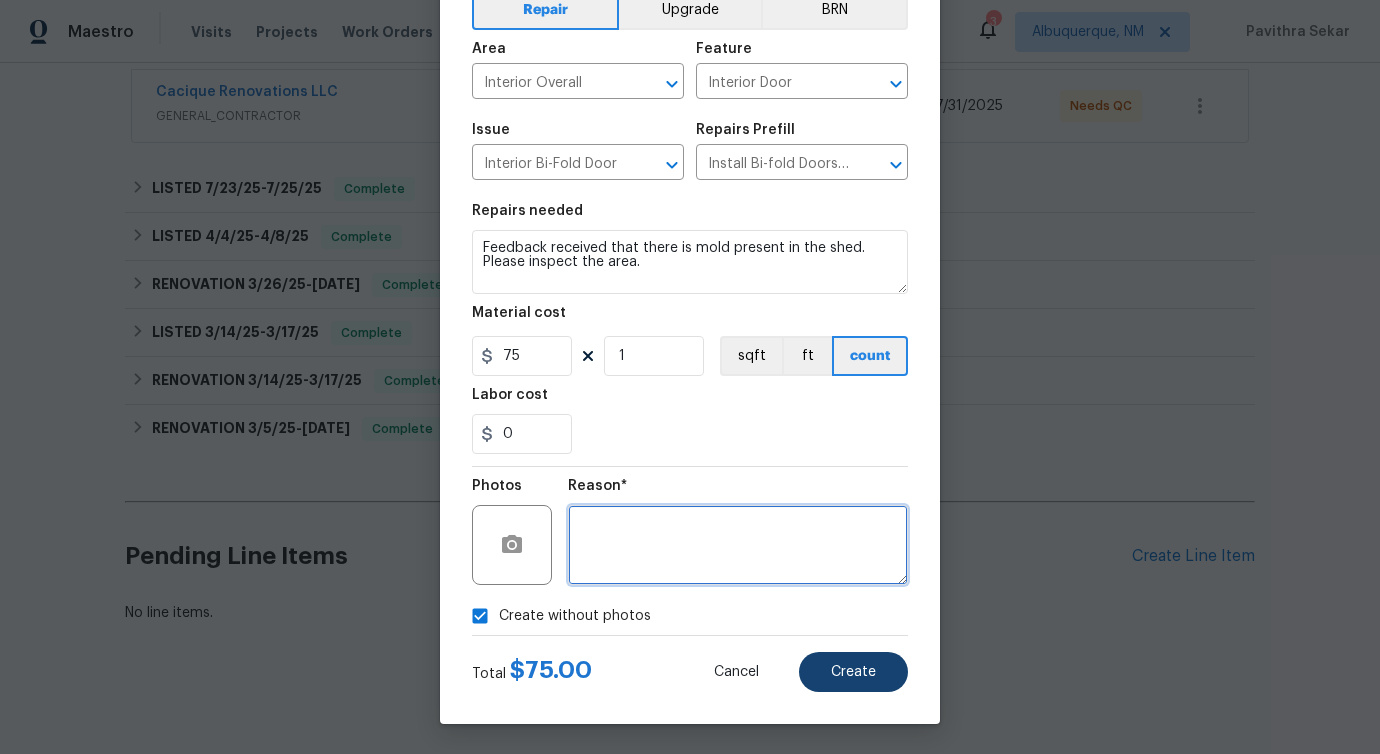 type 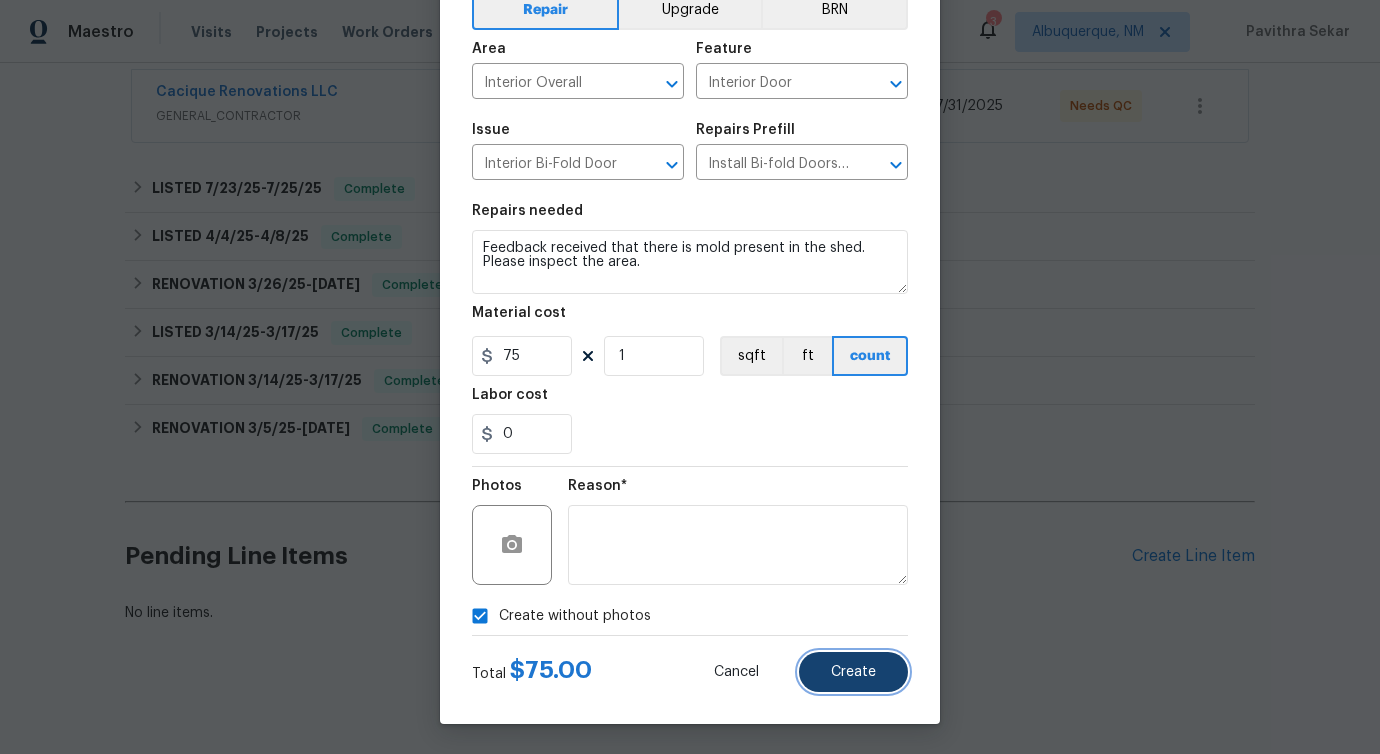 click on "Create" at bounding box center [853, 672] 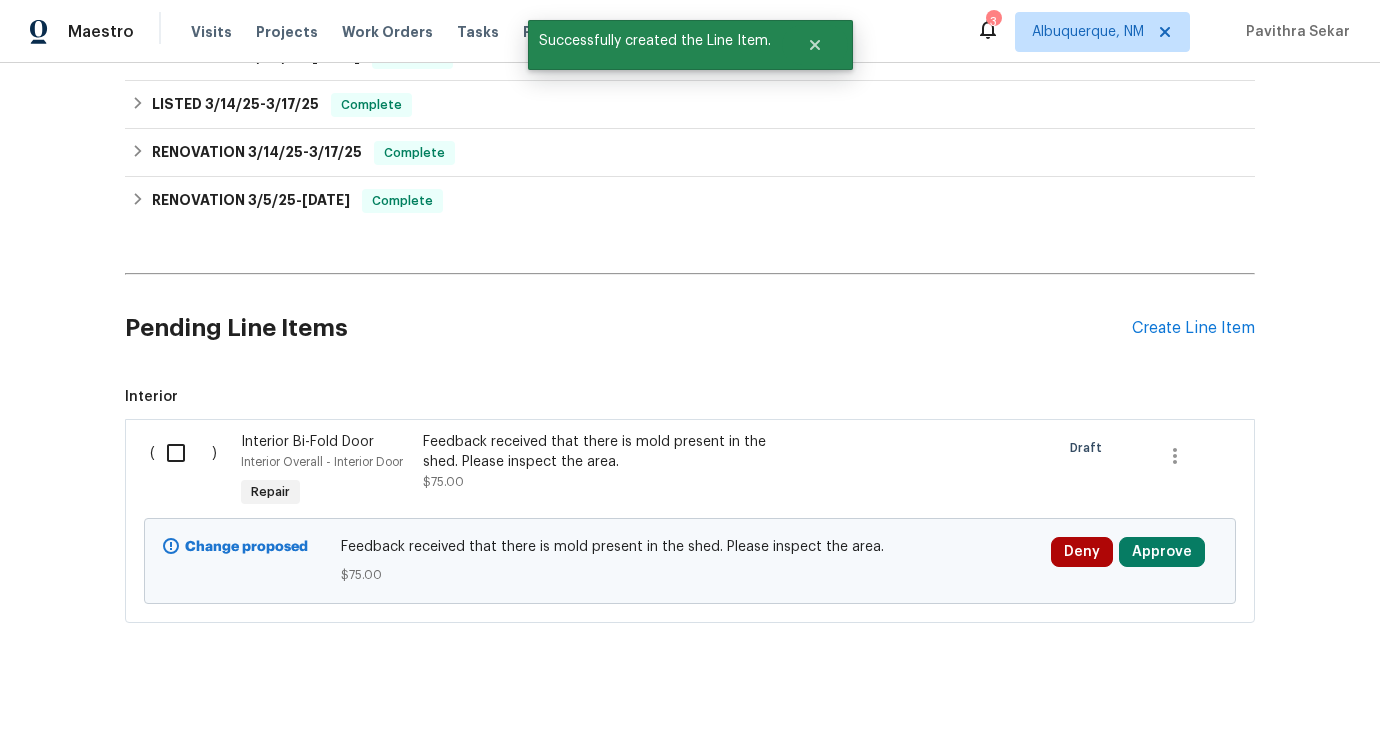 scroll, scrollTop: 0, scrollLeft: 0, axis: both 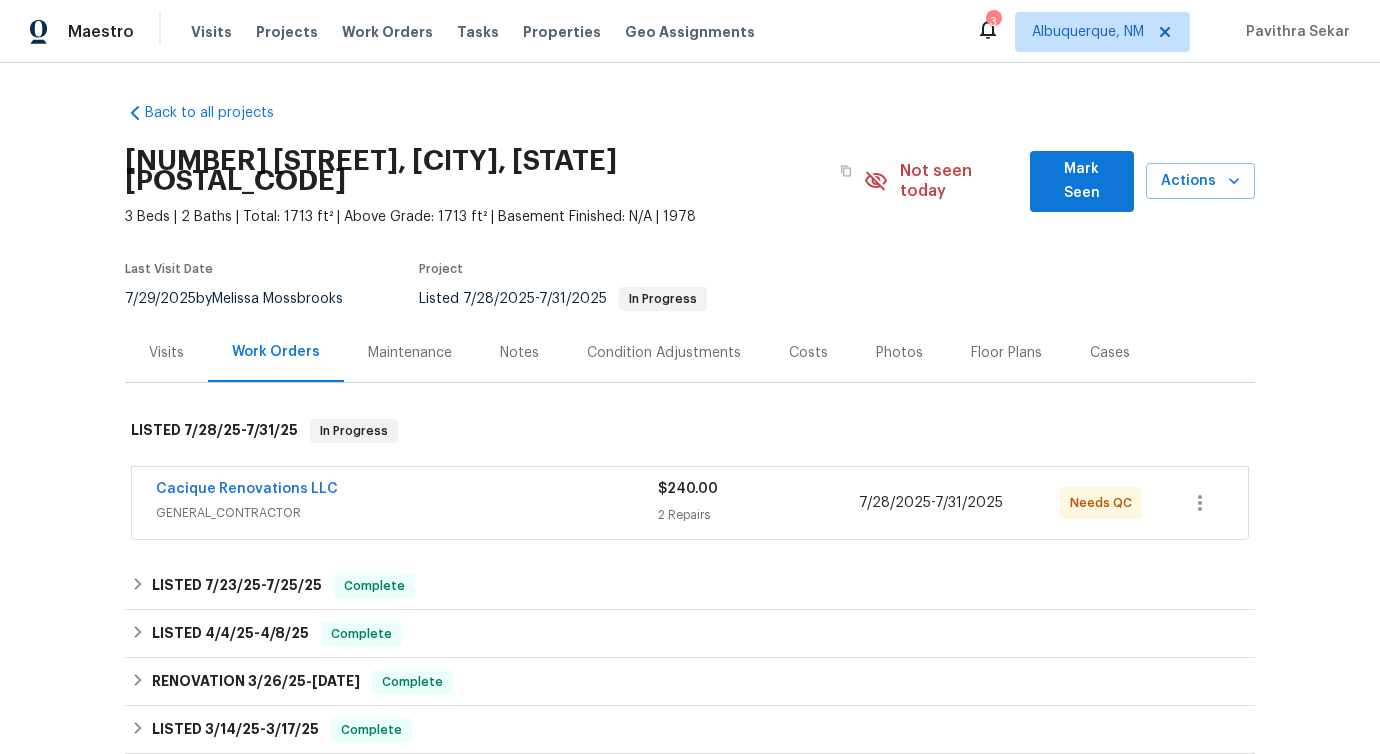 click on "Back to all projects 85735 Wilson Neck Rd, Yulee, FL 32097 3 Beds | 2 Baths | Total: 1713 ft² | Above Grade: 1713 ft² | Basement Finished: N/A | 1978 Not seen today Mark Seen Actions Last Visit Date 7/29/2025  by  Melissa Mossbrooks   Project Listed   7/28/2025  -  7/31/2025 In Progress Visits Work Orders Maintenance Notes Condition Adjustments Costs Photos Floor Plans Cases LISTED   7/28/25  -  7/31/25 In Progress Cacique Renovations LLC GENERAL_CONTRACTOR $240.00 2 Repairs 7/28/2025  -  7/31/2025 Needs QC LISTED   7/23/25  -  7/25/25 Complete Scout Property Services HANDYMAN, BRN_AND_LRR, WELLS, COUNTERTOP, HVAC, POOL, POOL_REPAIR, ODOR_REMEDIATION, SEPTIC, ELECTRICAL, GLASS_WINDOW, SEWER_INSPECTIONS_AND_REPAIRS, FOUNDATION $900.00 1 Repair 7/23/2025  -  7/25/2025 Paid LISTED   4/4/25  -  4/8/25 Complete Scout Property Services HANDYMAN, BRN_AND_LRR, WELLS, COUNTERTOP, HVAC, POOL, POOL_REPAIR, ODOR_REMEDIATION, SEPTIC, ELECTRICAL, GLASS_WINDOW, SEWER_INSPECTIONS_AND_REPAIRS, FOUNDATION $135.00 1 Repair" at bounding box center (690, 408) 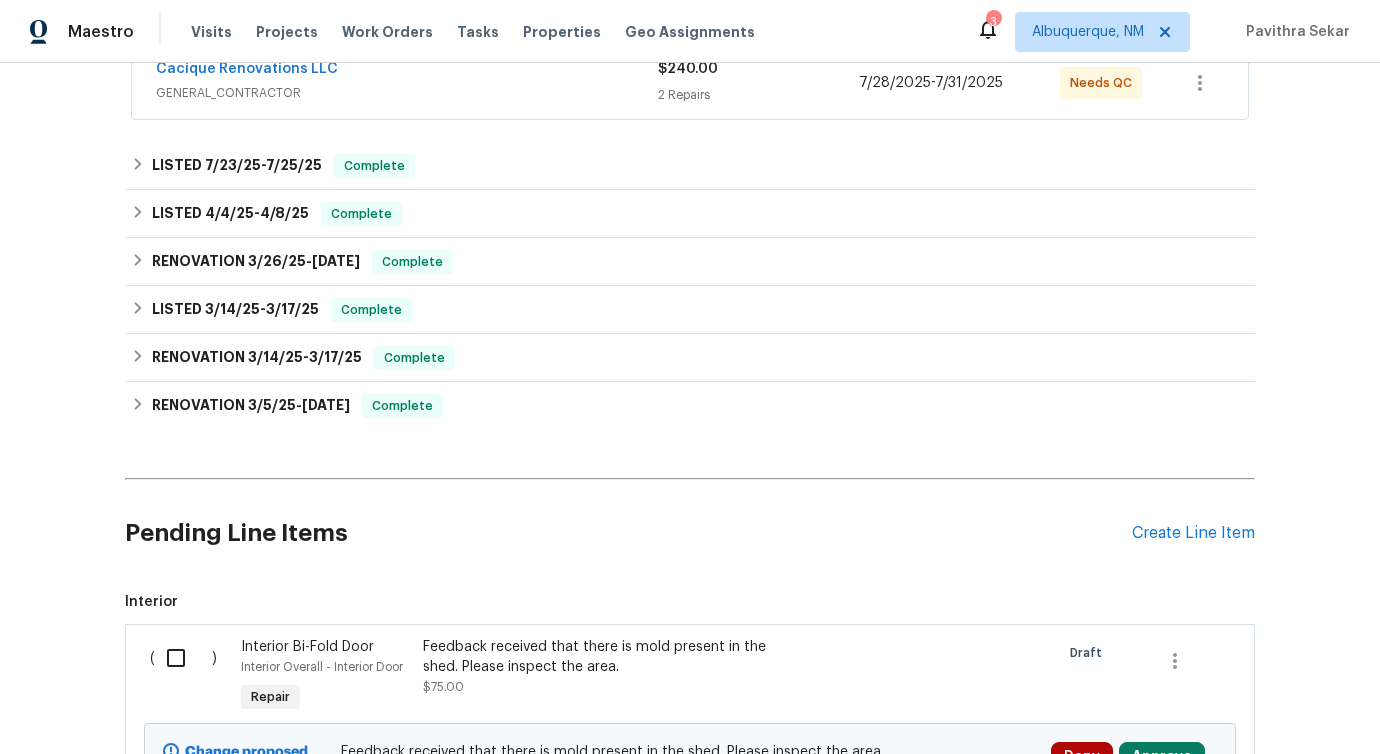 scroll, scrollTop: 625, scrollLeft: 0, axis: vertical 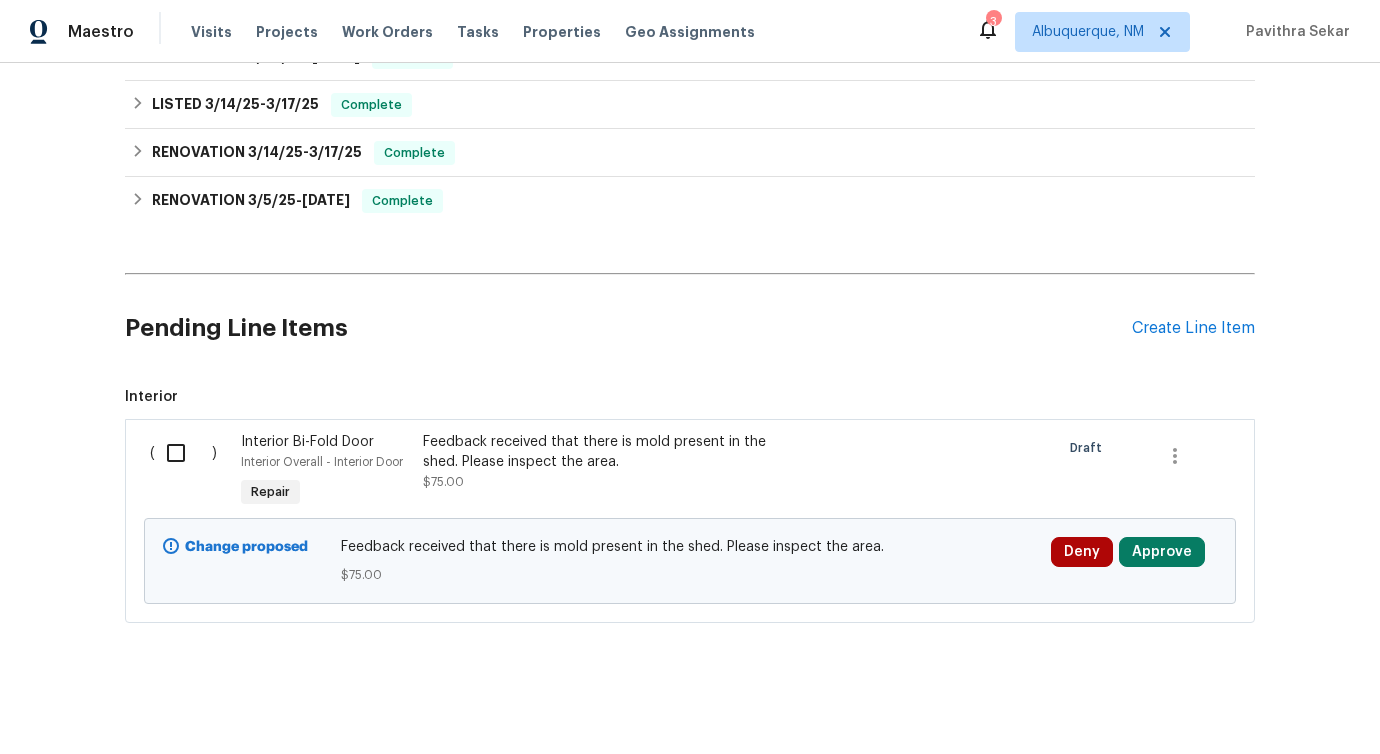 click at bounding box center [183, 453] 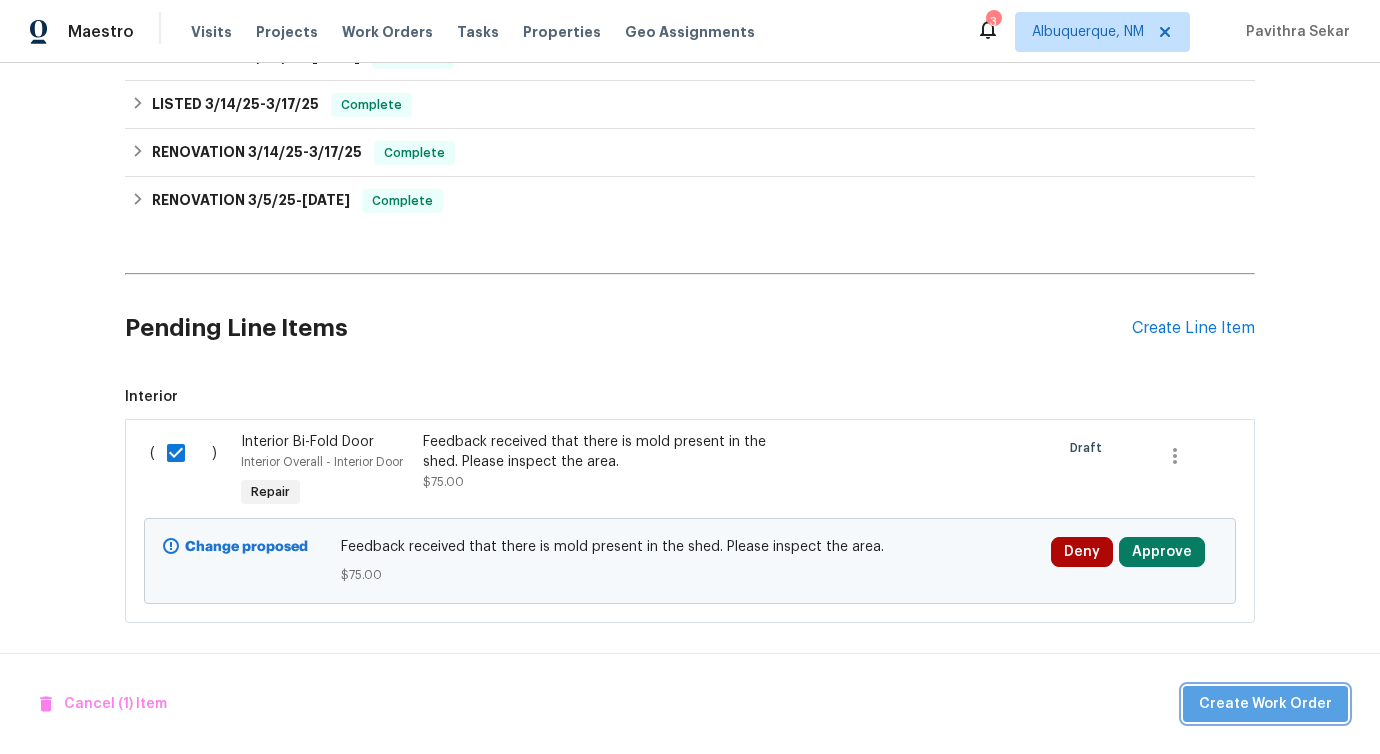click on "Create Work Order" at bounding box center [1265, 704] 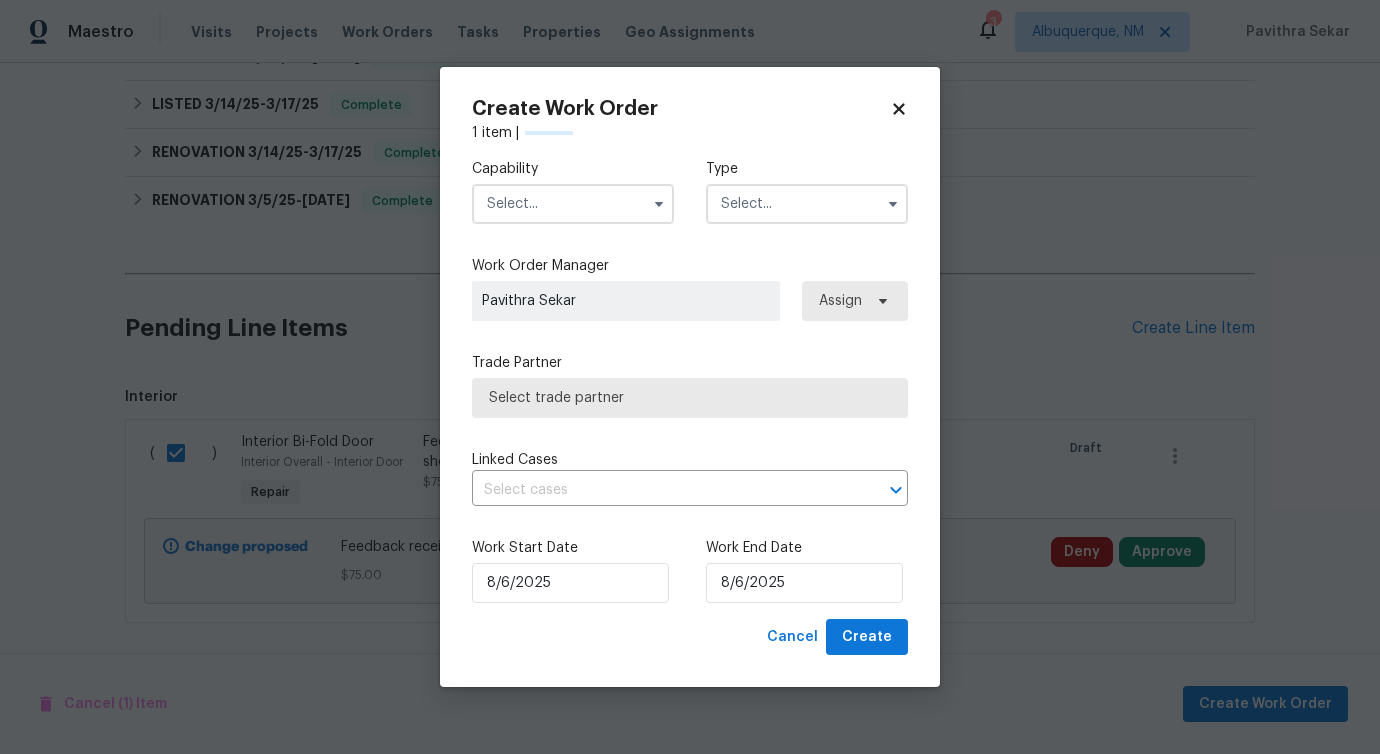 click at bounding box center [573, 204] 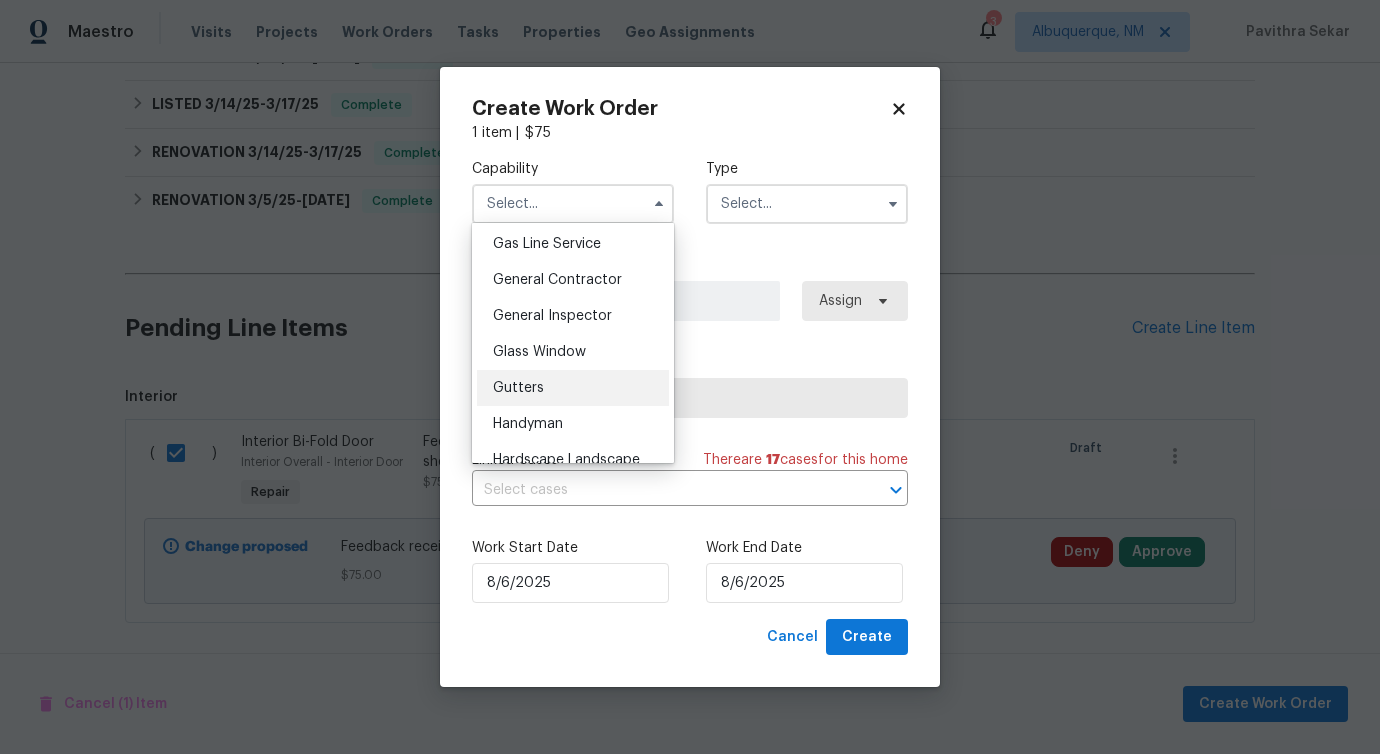 scroll, scrollTop: 1083, scrollLeft: 0, axis: vertical 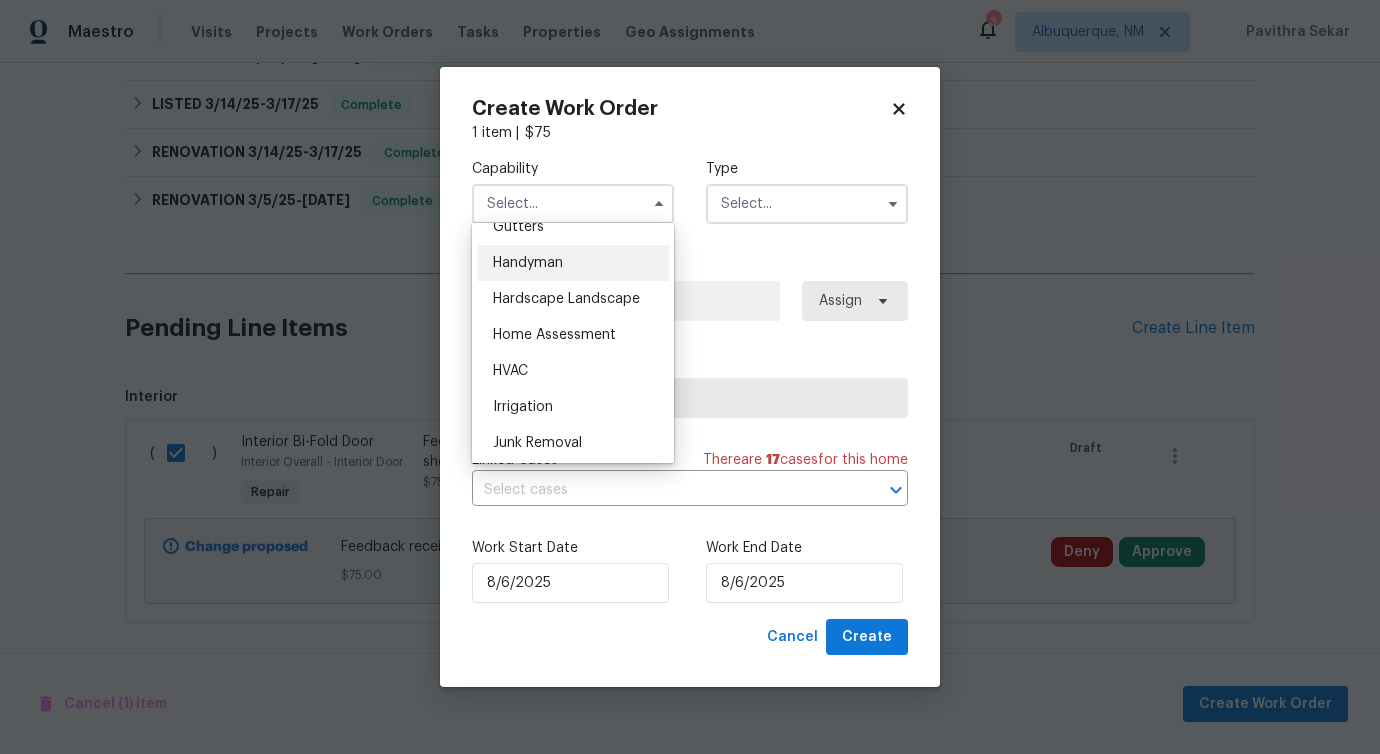 click on "Handyman" at bounding box center [528, 263] 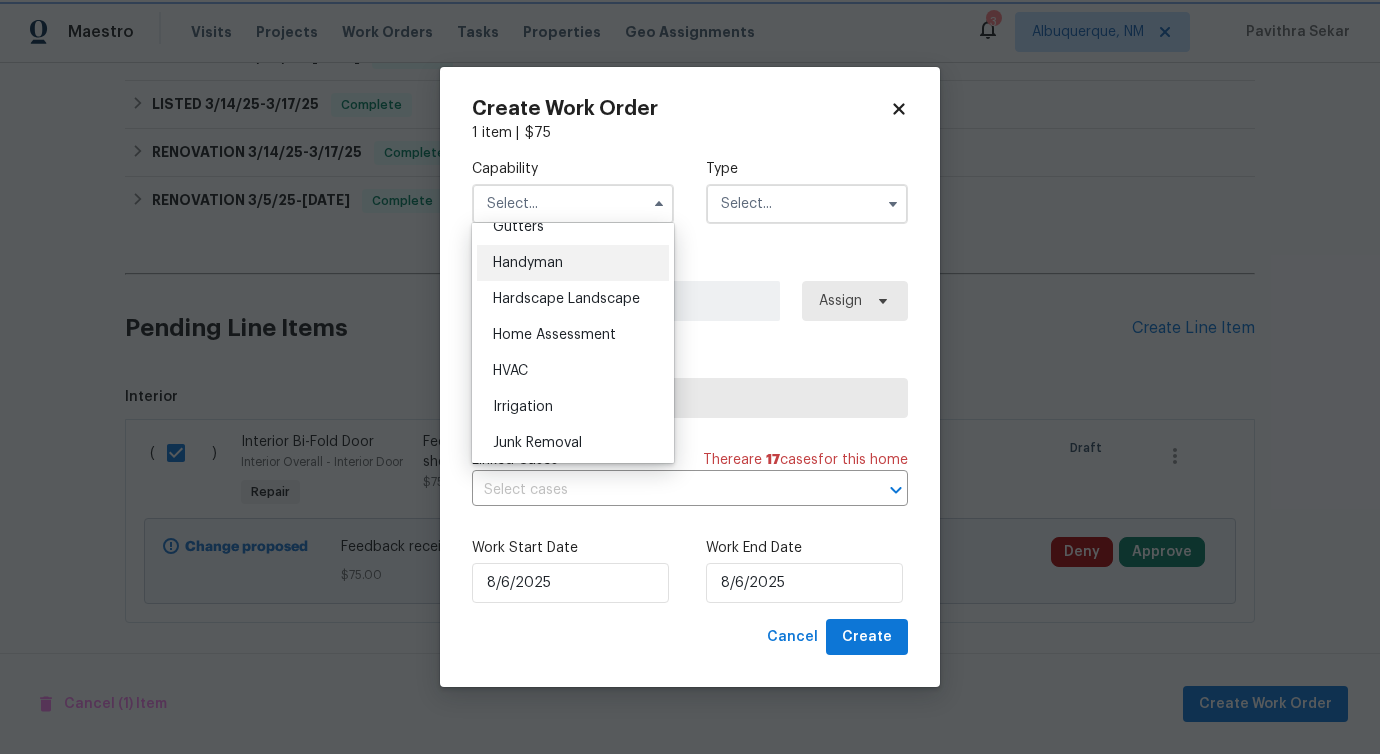 type on "Handyman" 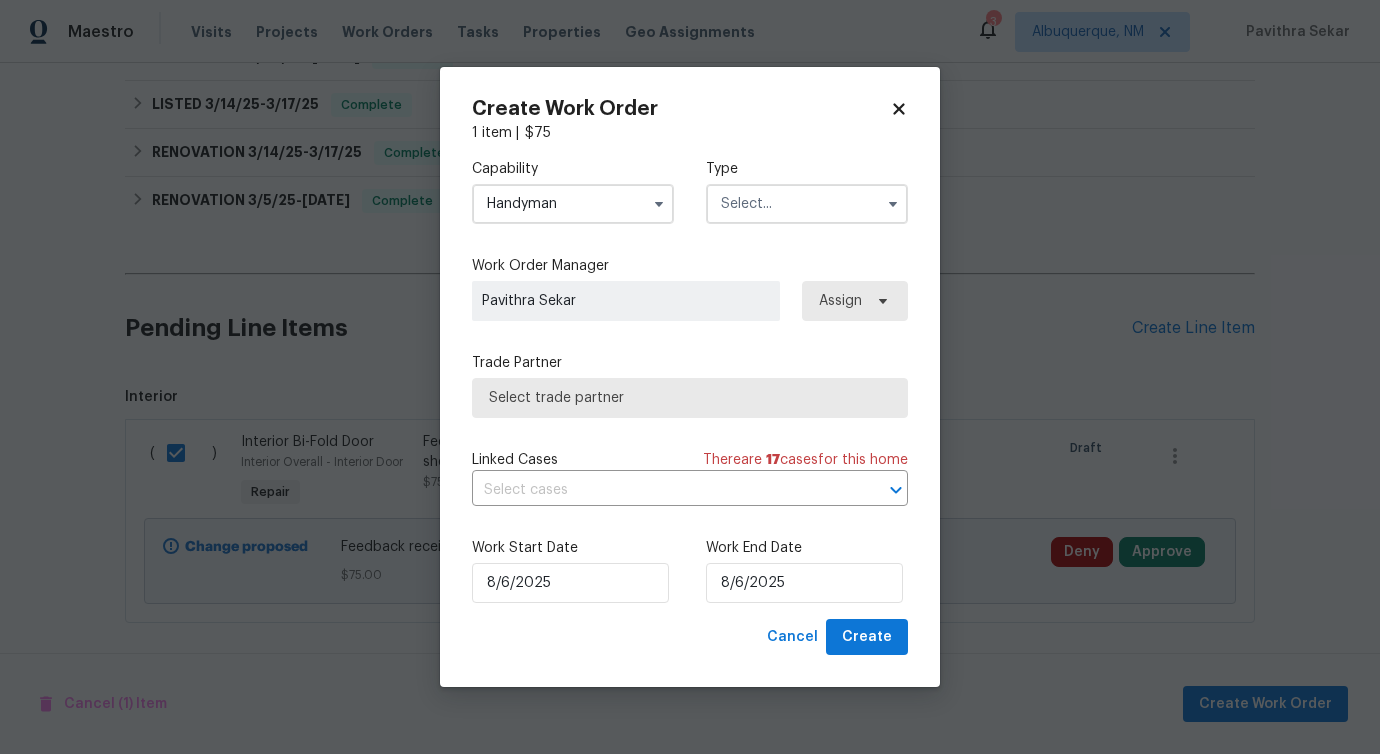 click at bounding box center [807, 204] 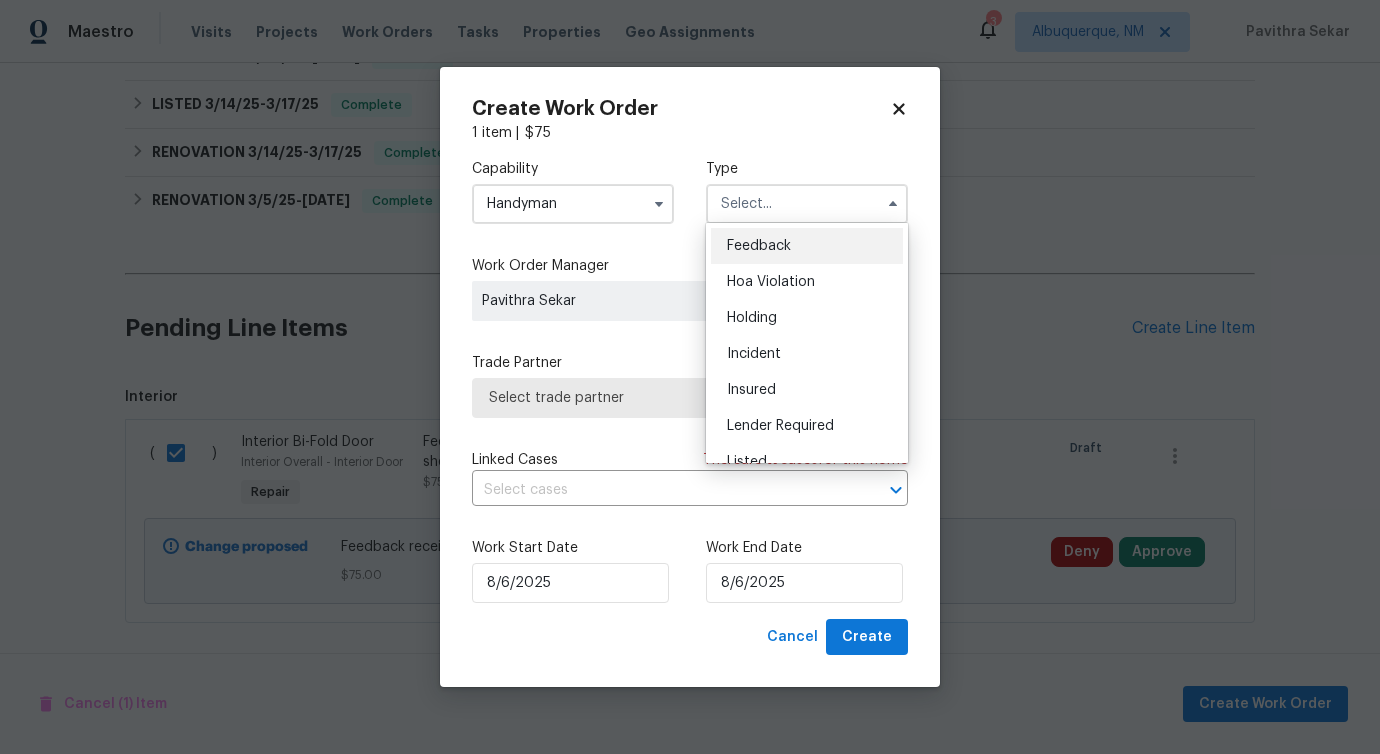 click on "Feedback" at bounding box center [807, 246] 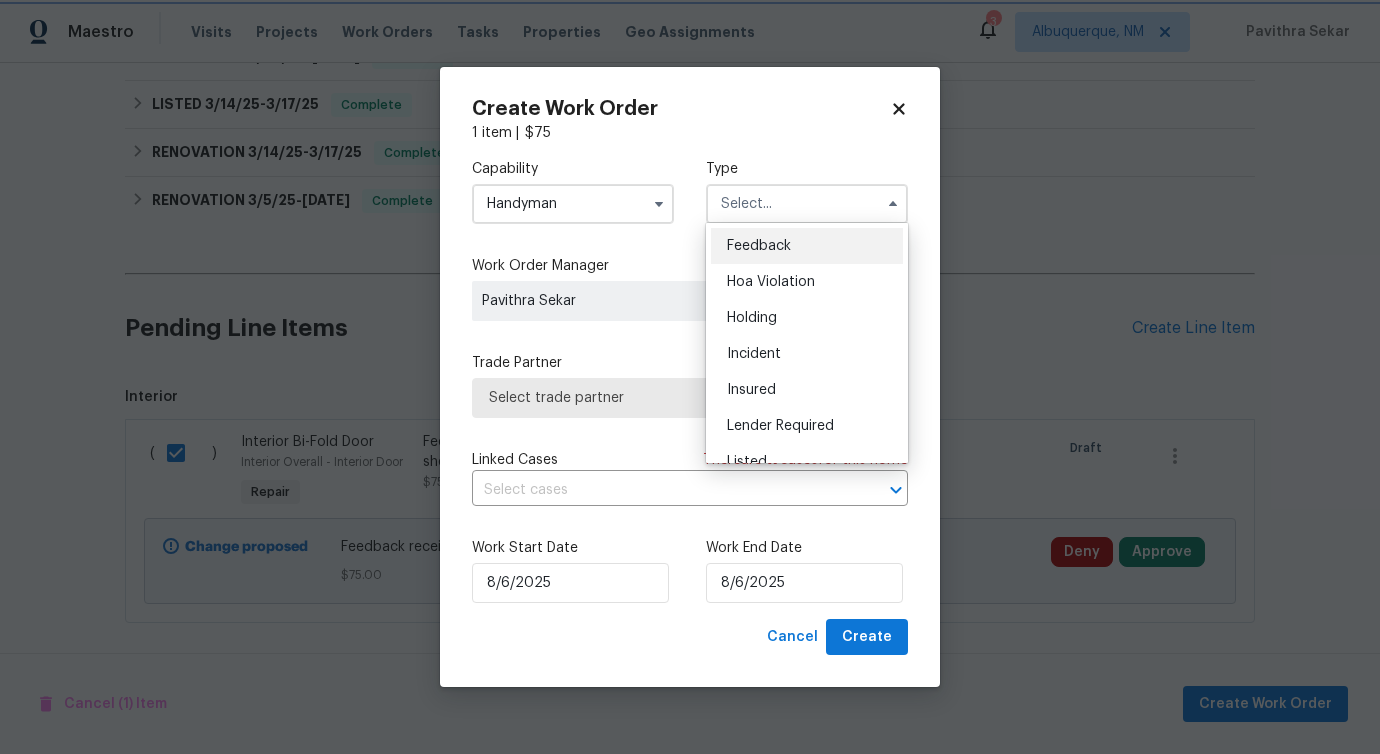 type on "Feedback" 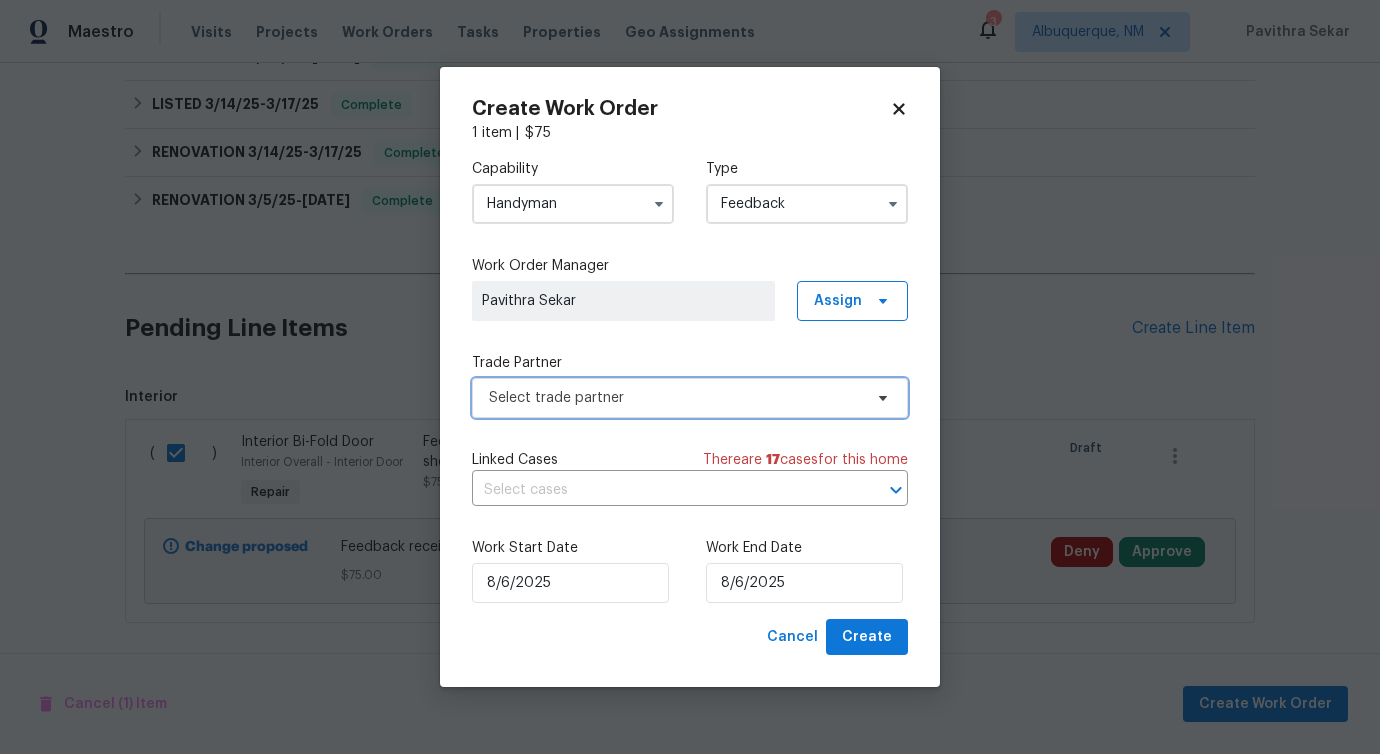 click on "Select trade partner" at bounding box center (690, 398) 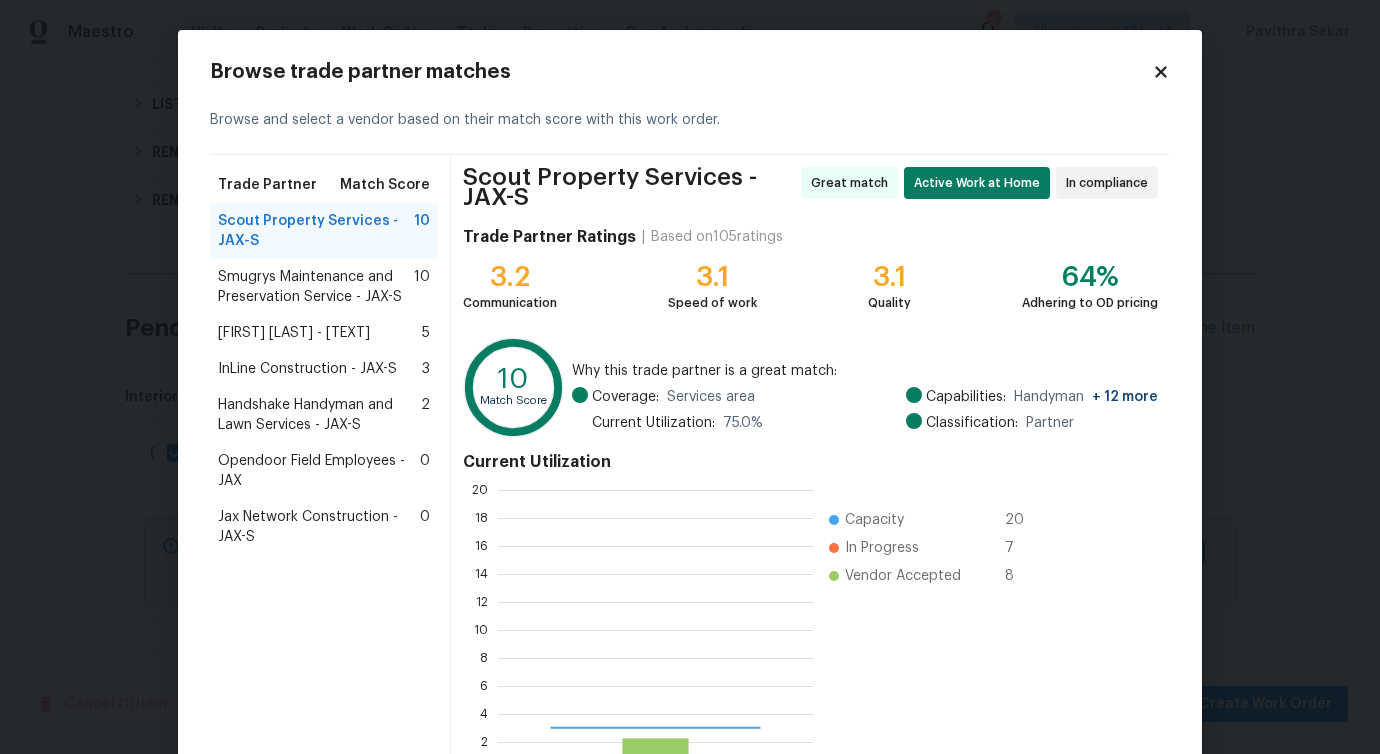 scroll, scrollTop: 2, scrollLeft: 2, axis: both 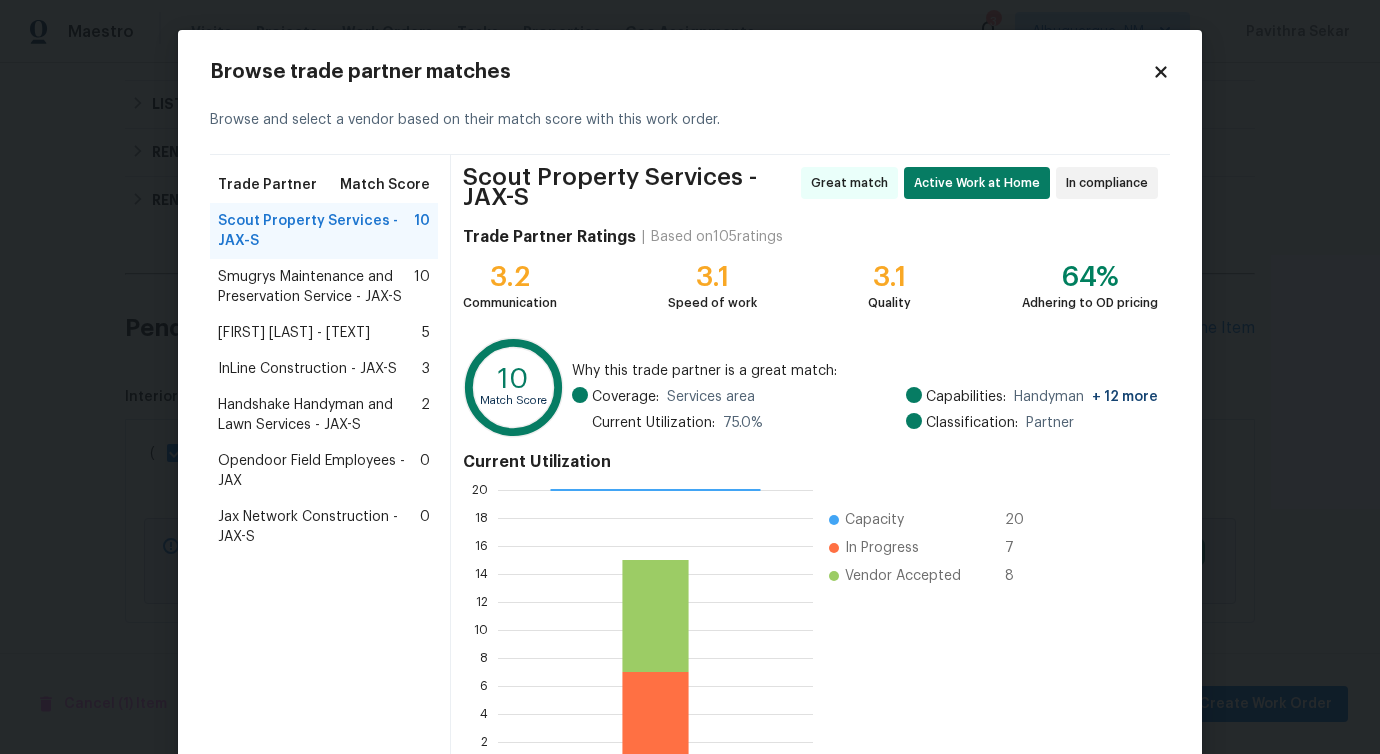 click on "Smugrys Maintenance and Preservation Service - JAX-S" at bounding box center (316, 287) 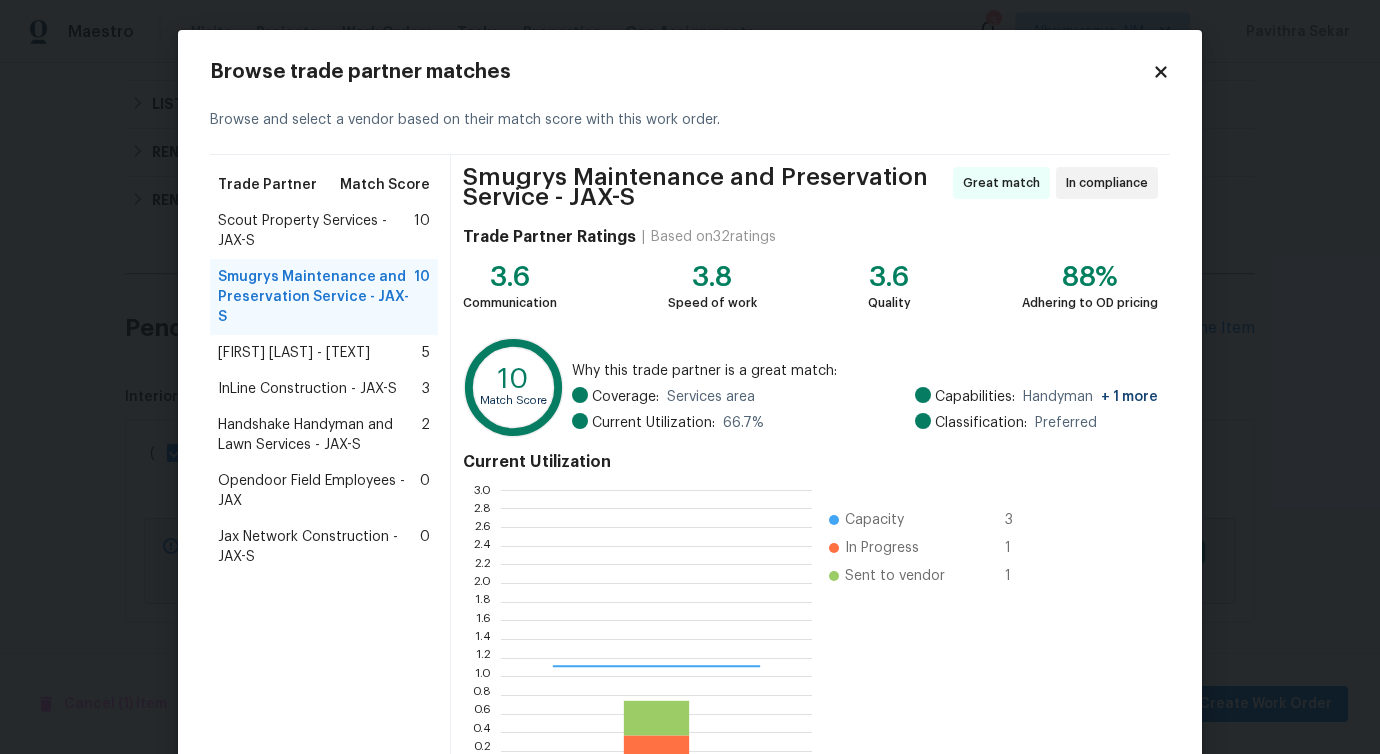 scroll, scrollTop: 2, scrollLeft: 2, axis: both 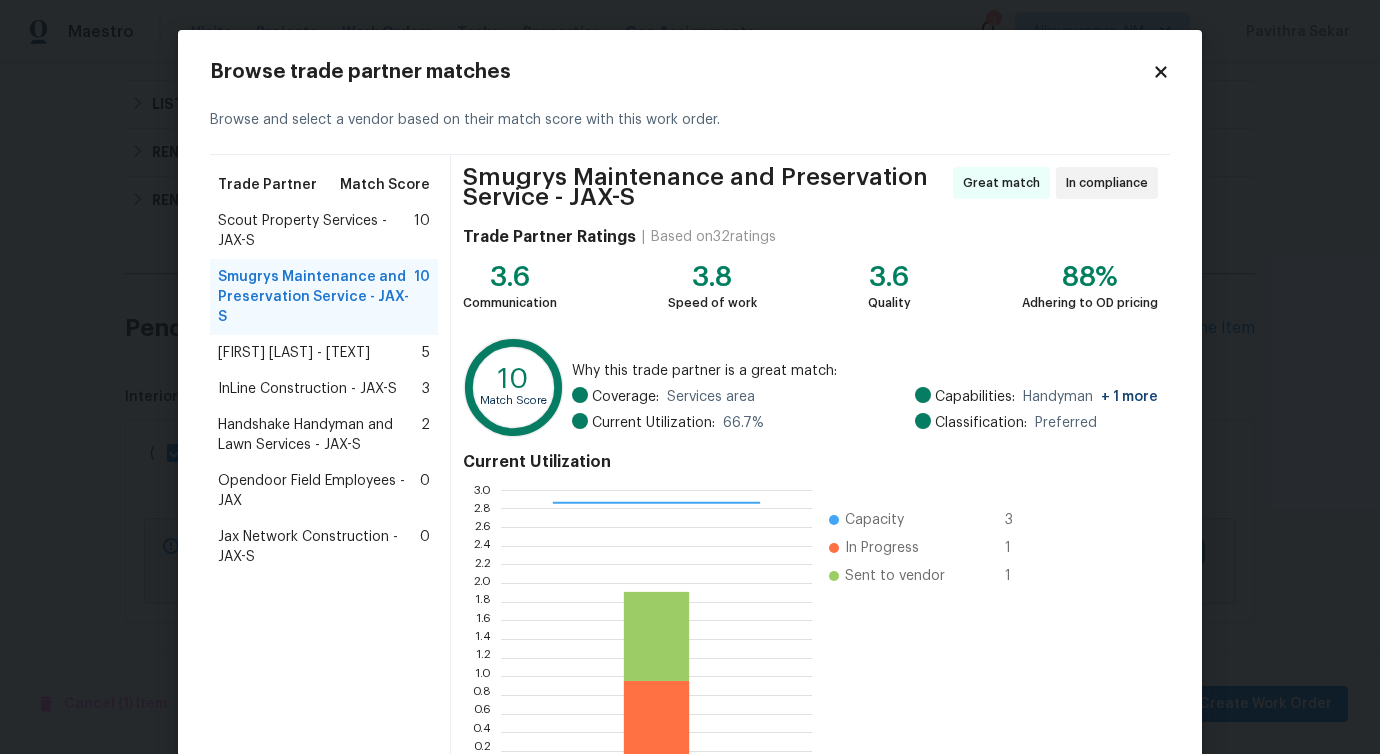 click on "Eric Hernandez - JAX-S" at bounding box center [294, 353] 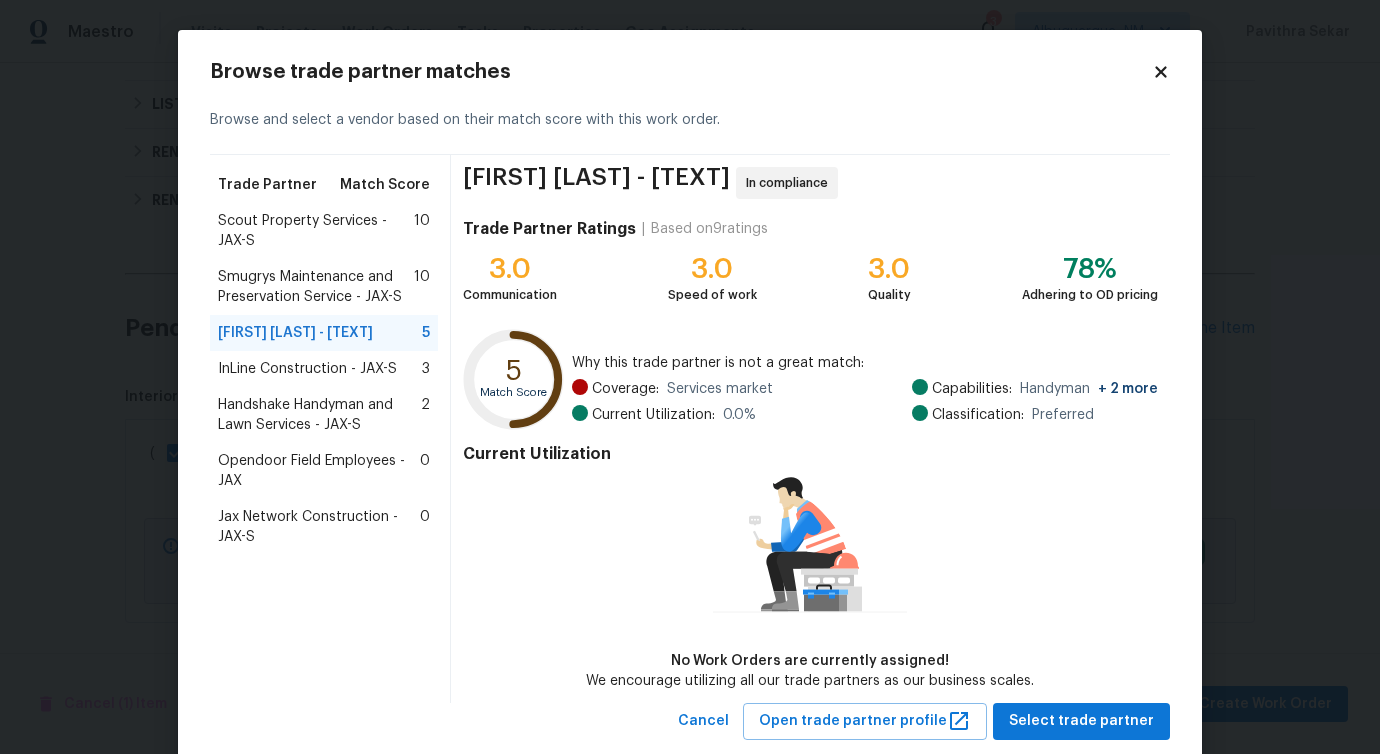 click on "InLine Construction - JAX-S" at bounding box center [307, 369] 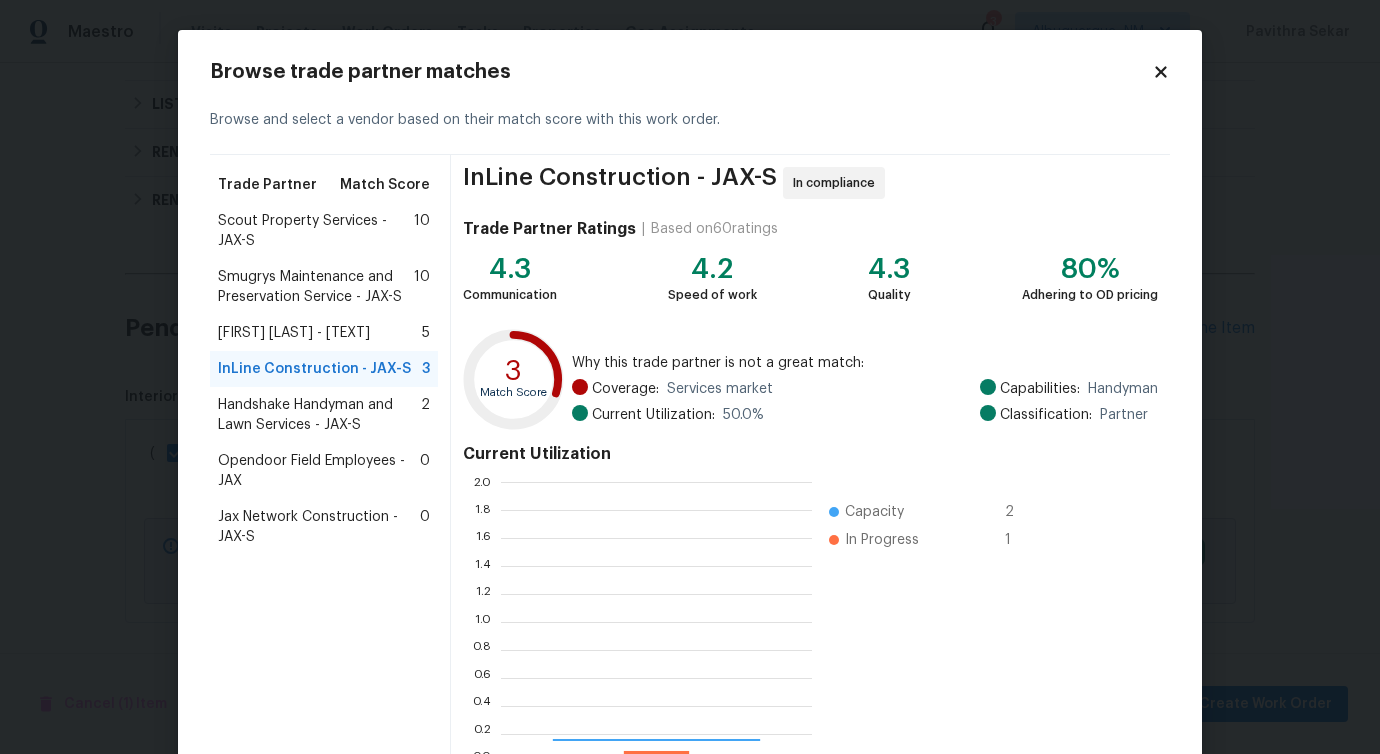 scroll, scrollTop: 2, scrollLeft: 2, axis: both 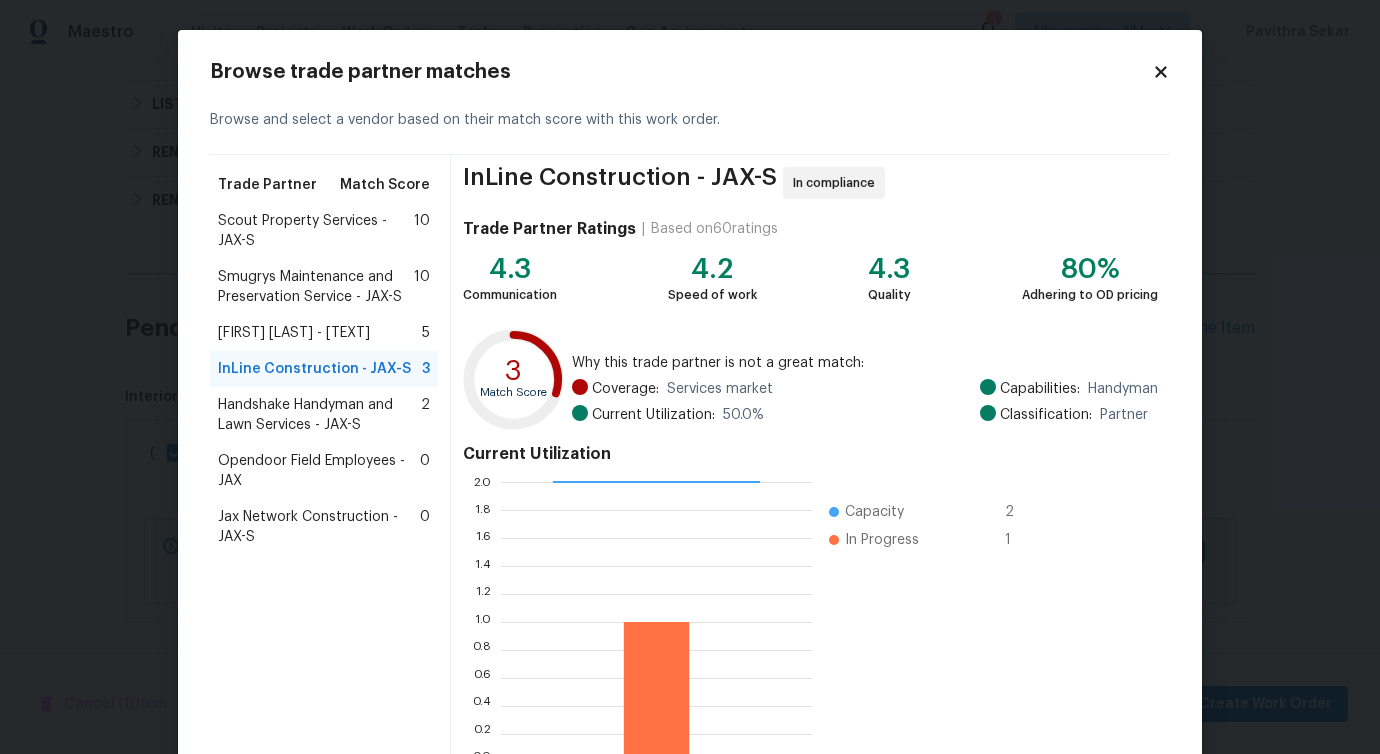 click on "Smugrys Maintenance and Preservation Service - JAX-S" at bounding box center (316, 287) 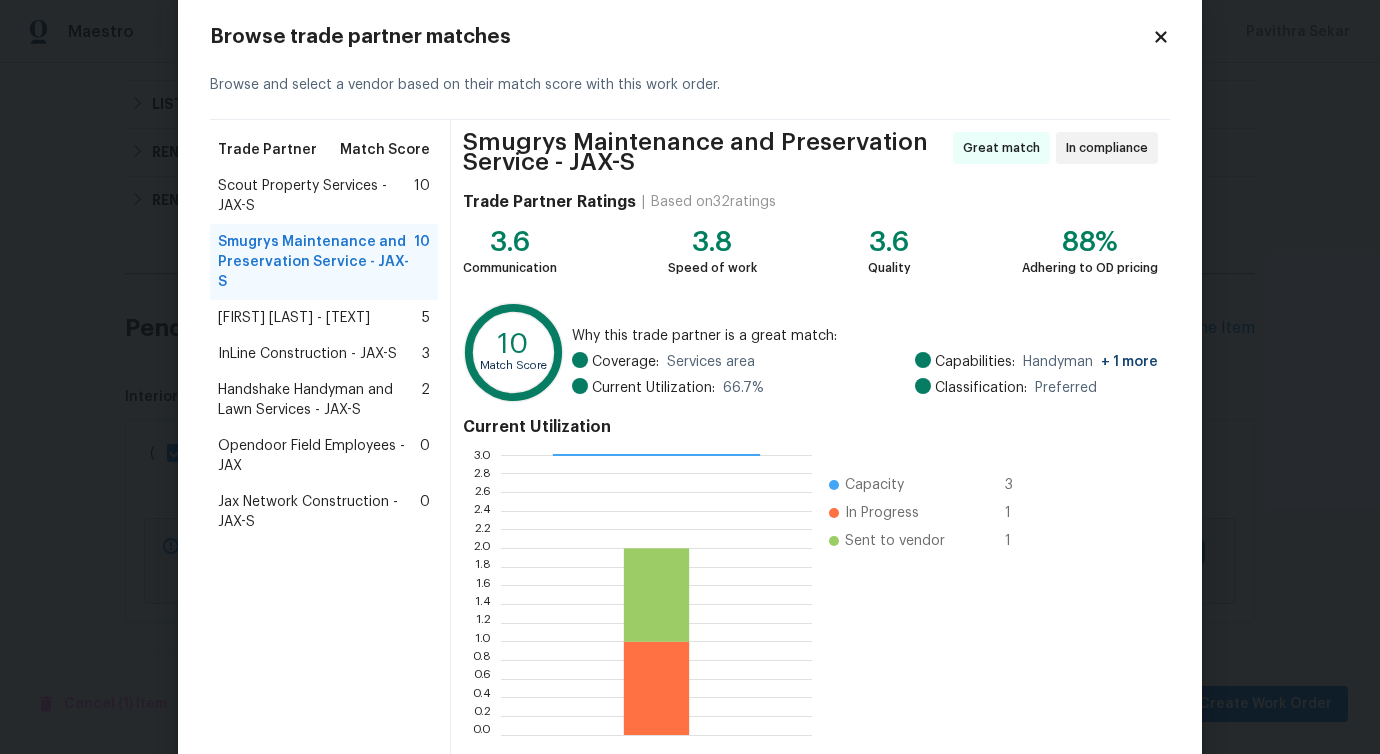 scroll, scrollTop: 136, scrollLeft: 0, axis: vertical 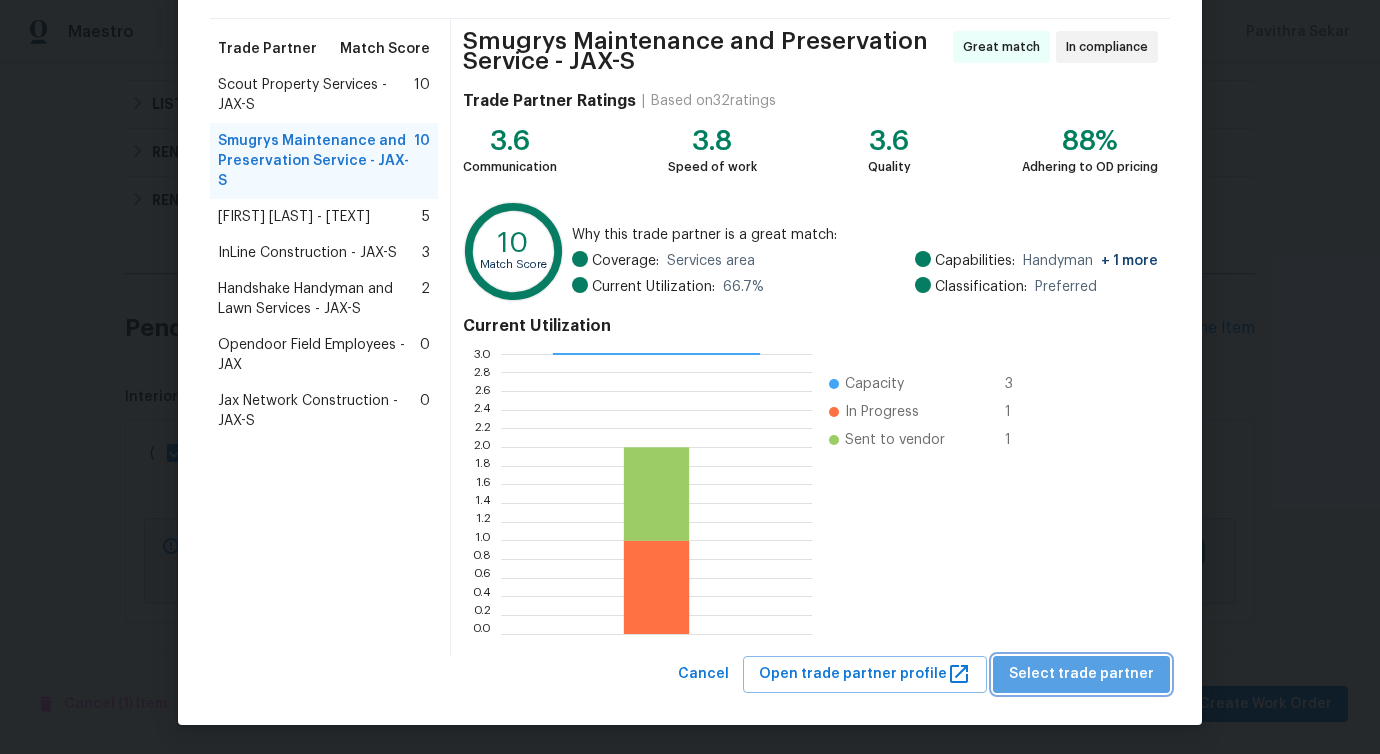 click on "Select trade partner" at bounding box center (1081, 674) 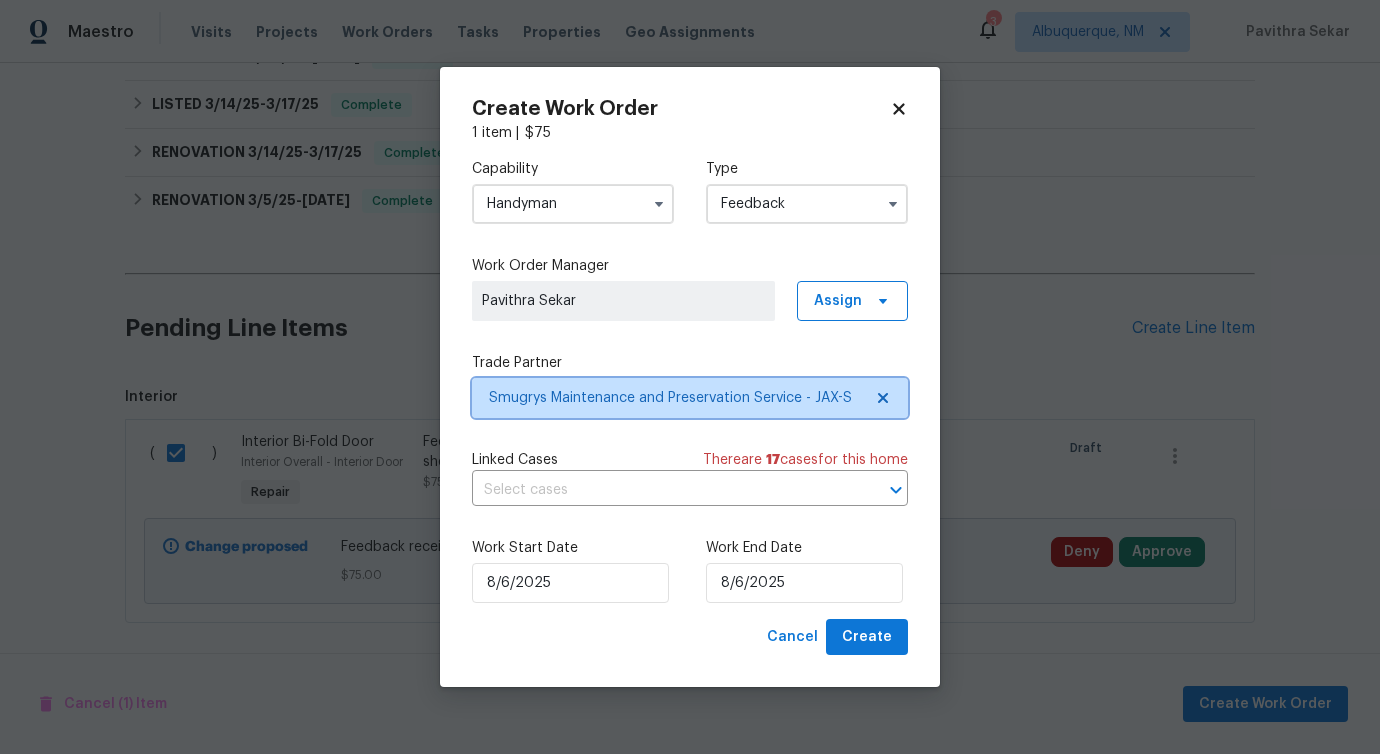 scroll, scrollTop: 0, scrollLeft: 0, axis: both 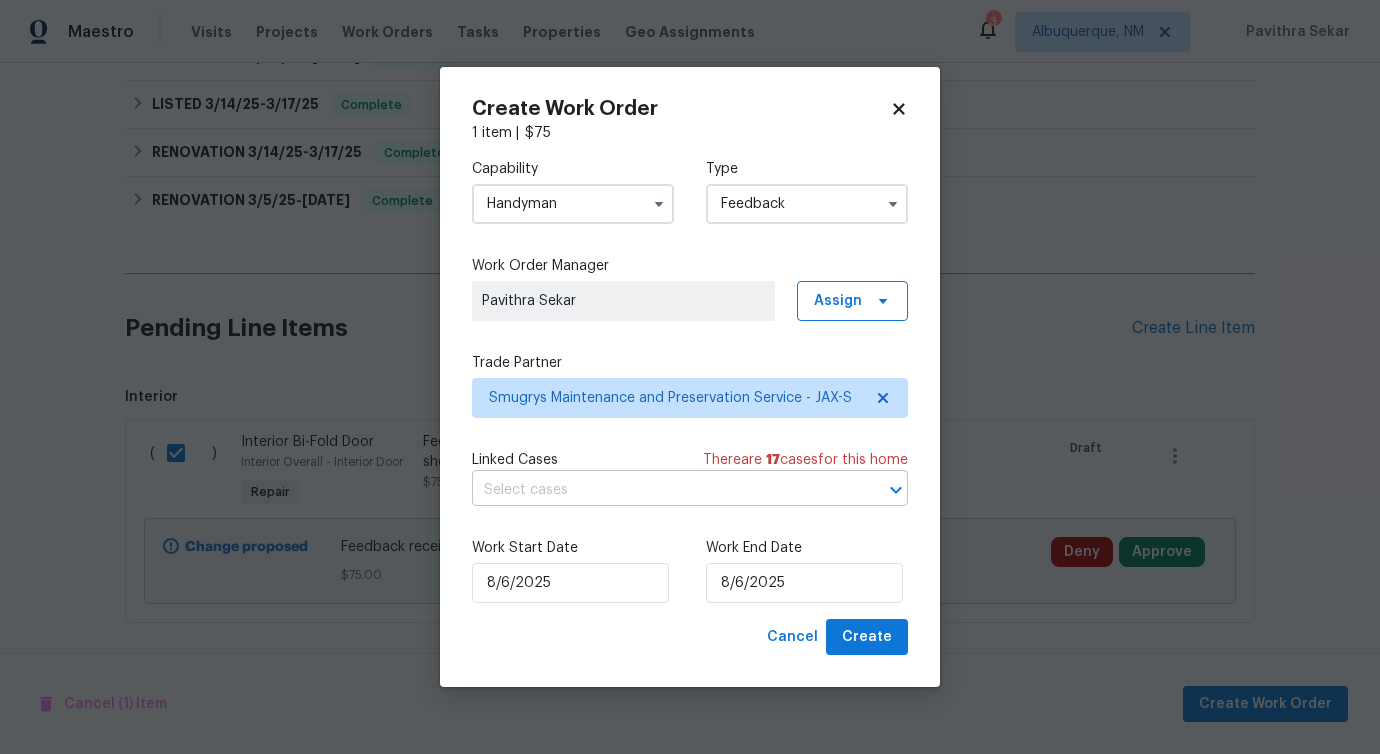 click at bounding box center [662, 490] 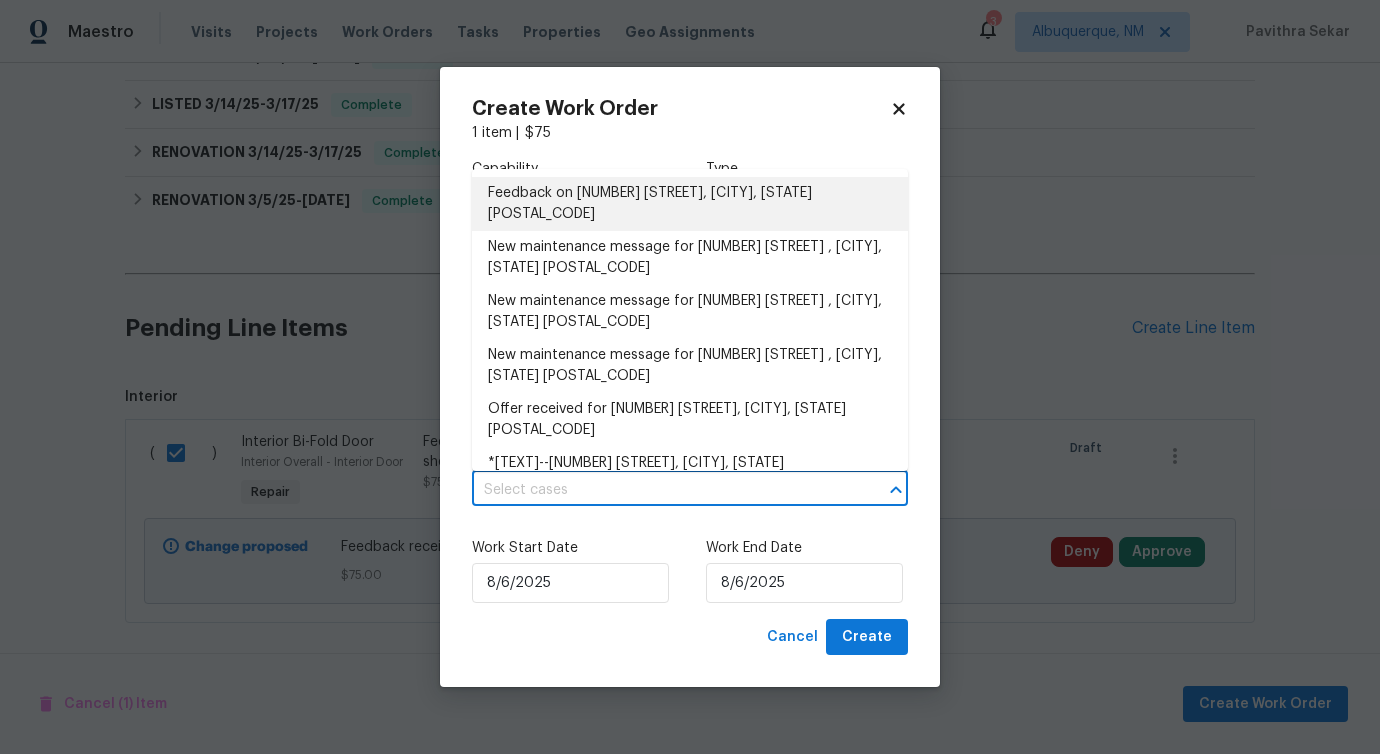 click on "New maintenance message for 85735 Wilson Neck Rd , Yulee, FL 32097" at bounding box center (690, 258) 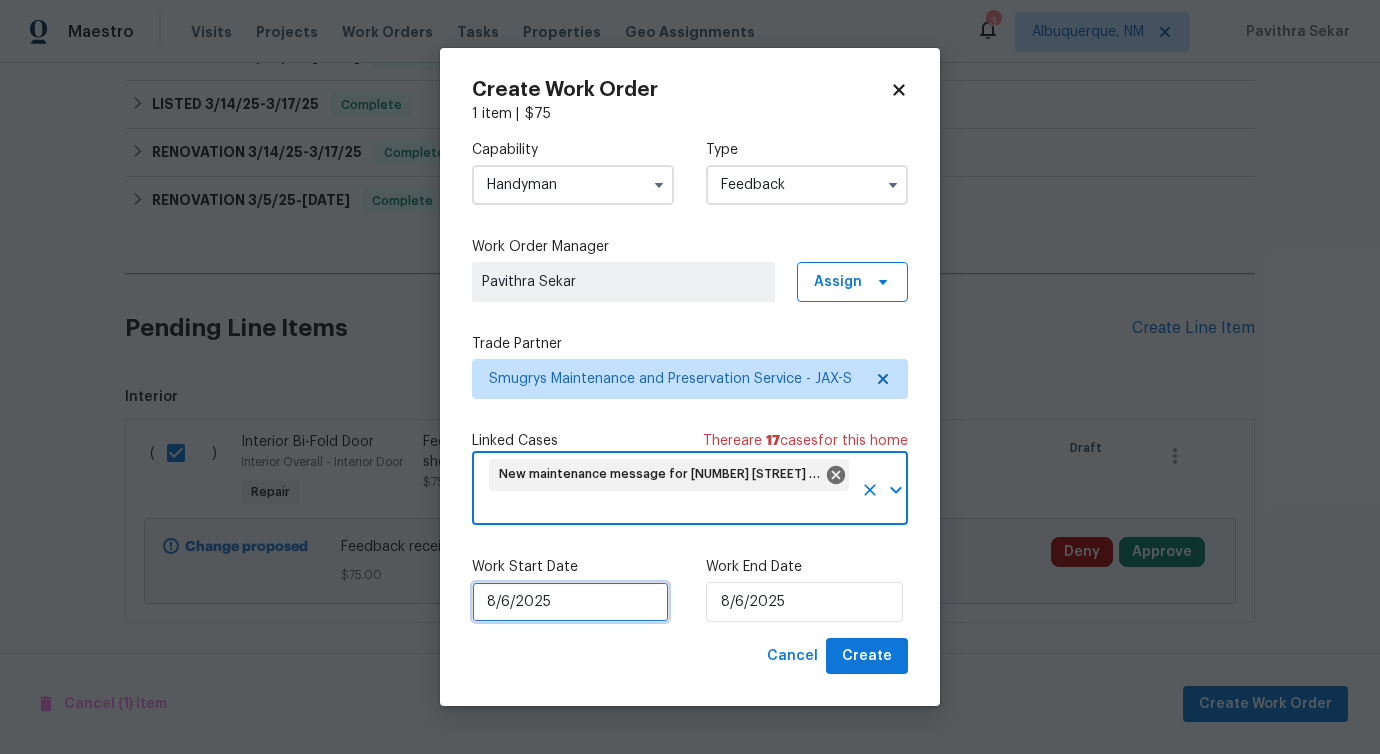 click on "8/6/2025" at bounding box center [570, 602] 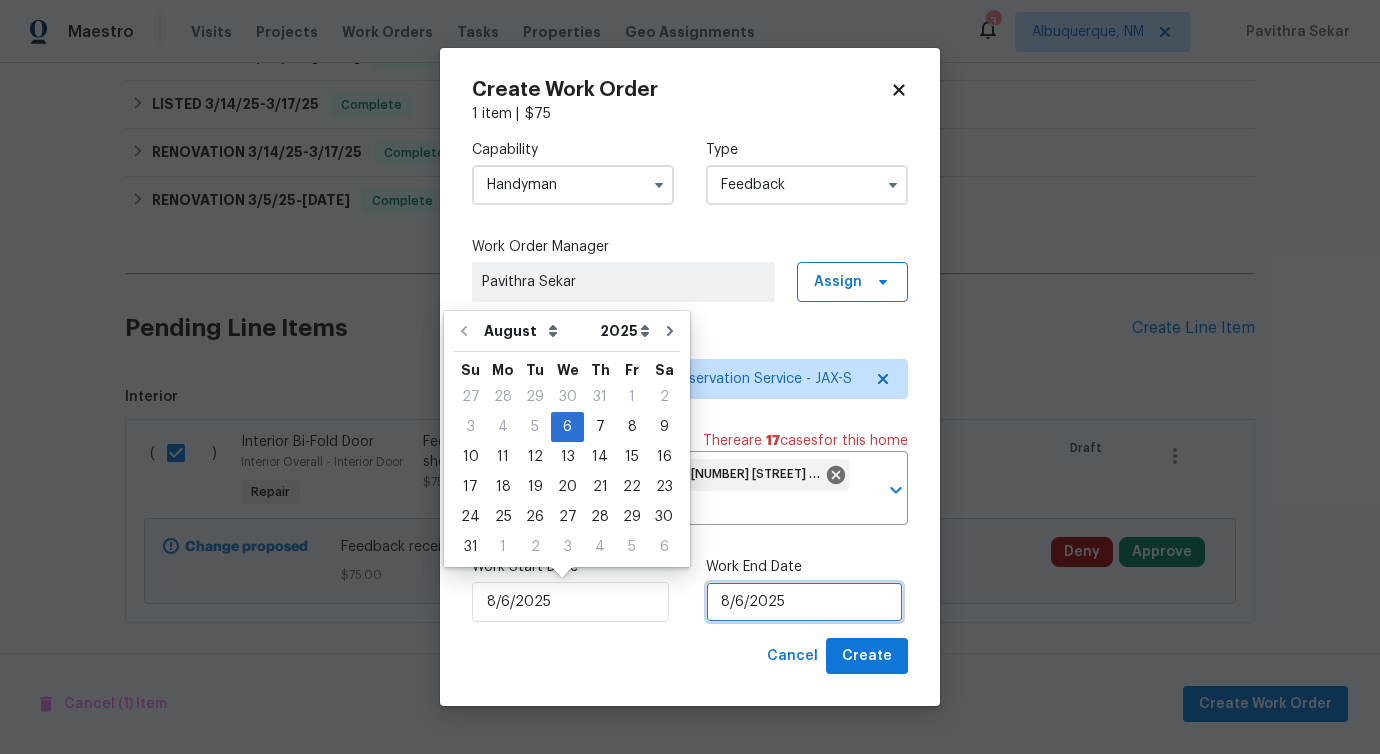 click on "8/6/2025" at bounding box center (804, 602) 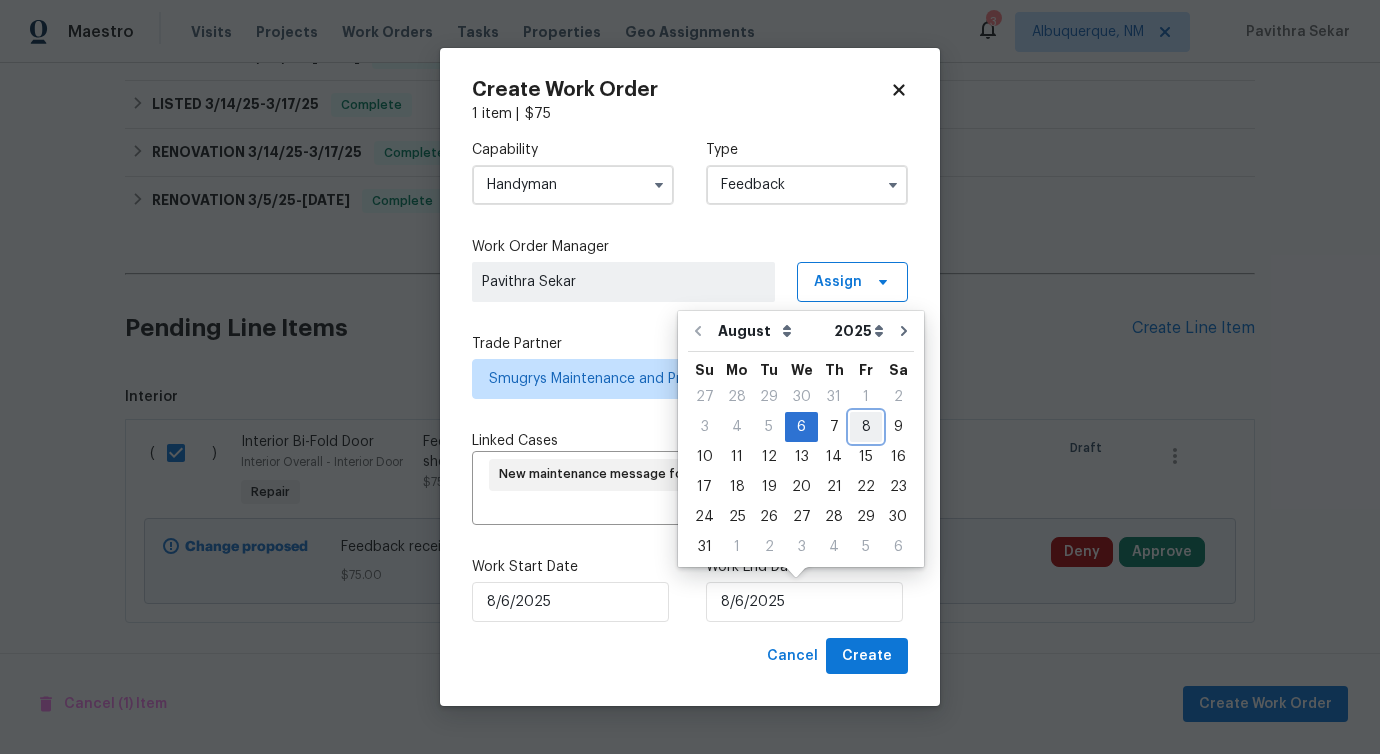 click on "8" at bounding box center (866, 427) 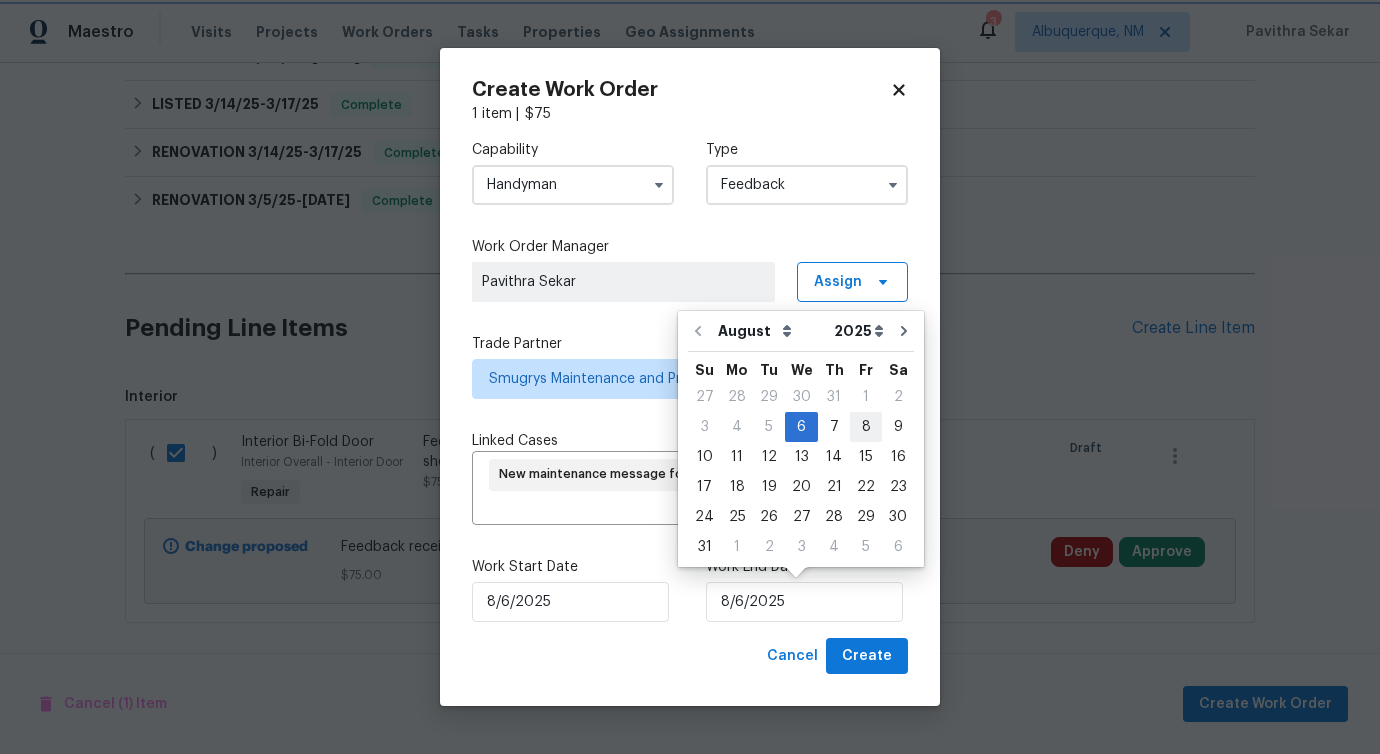 type on "8/8/2025" 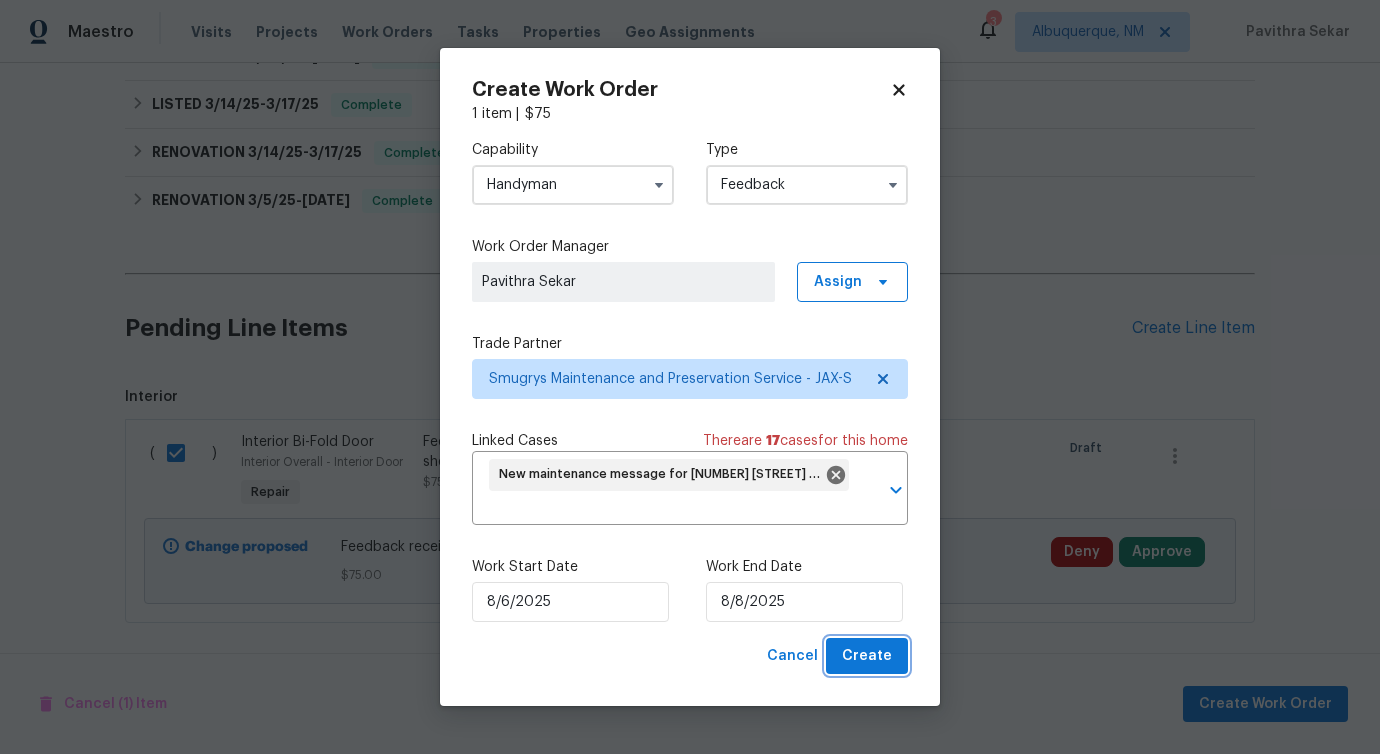 click on "Create" at bounding box center [867, 656] 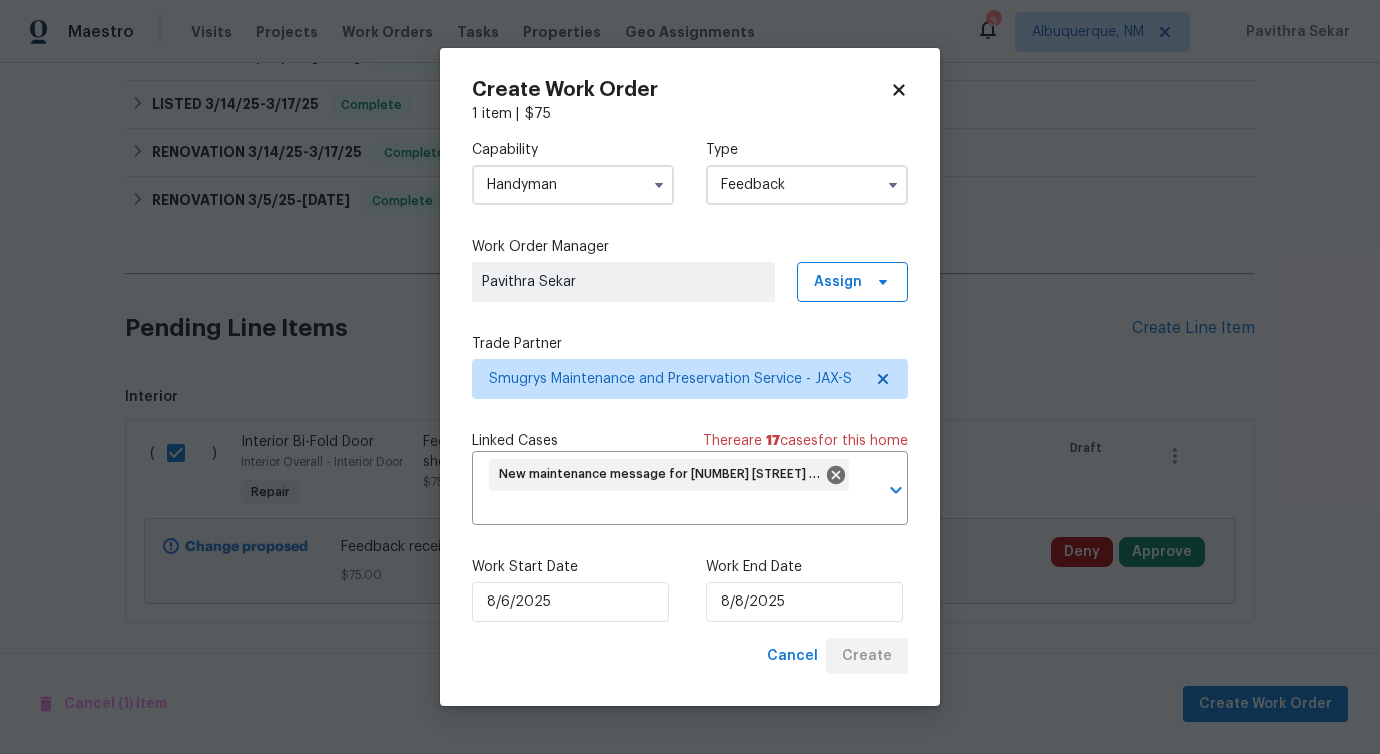 checkbox on "false" 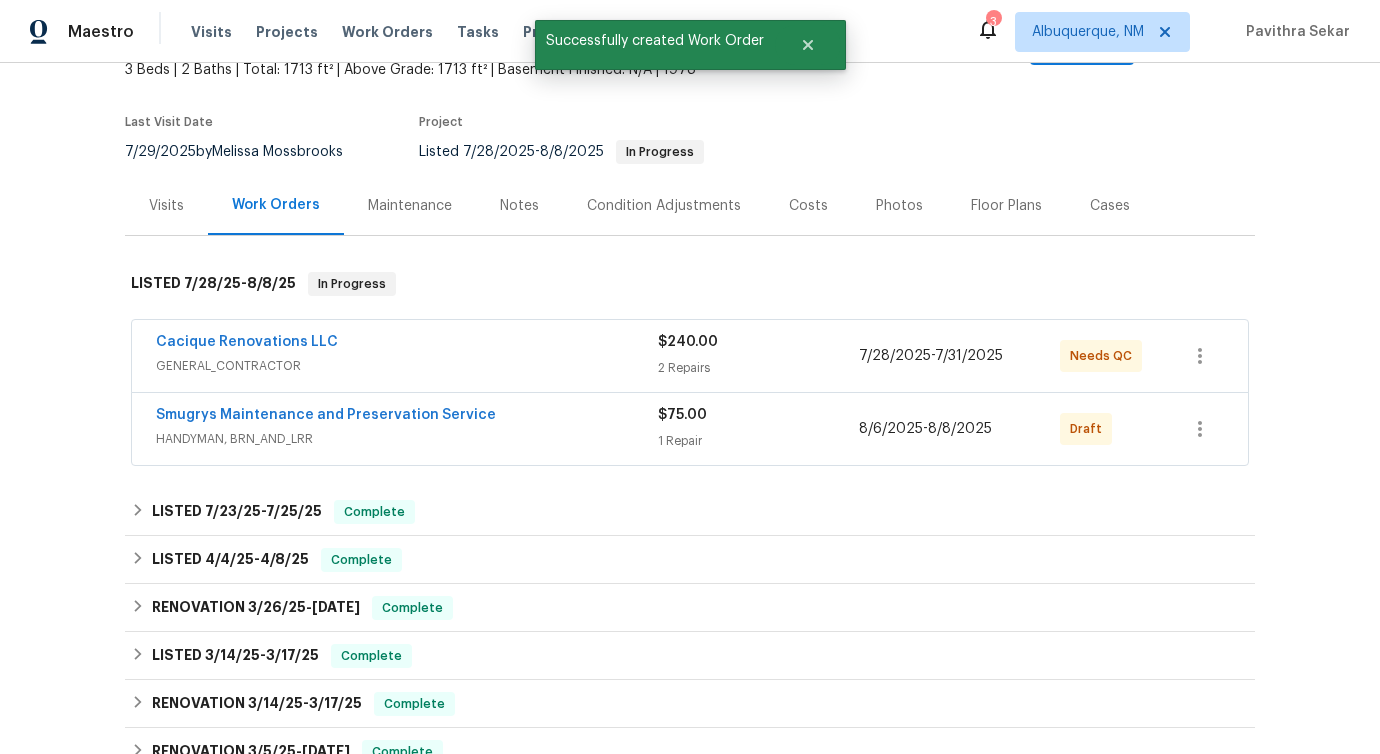 scroll, scrollTop: 0, scrollLeft: 0, axis: both 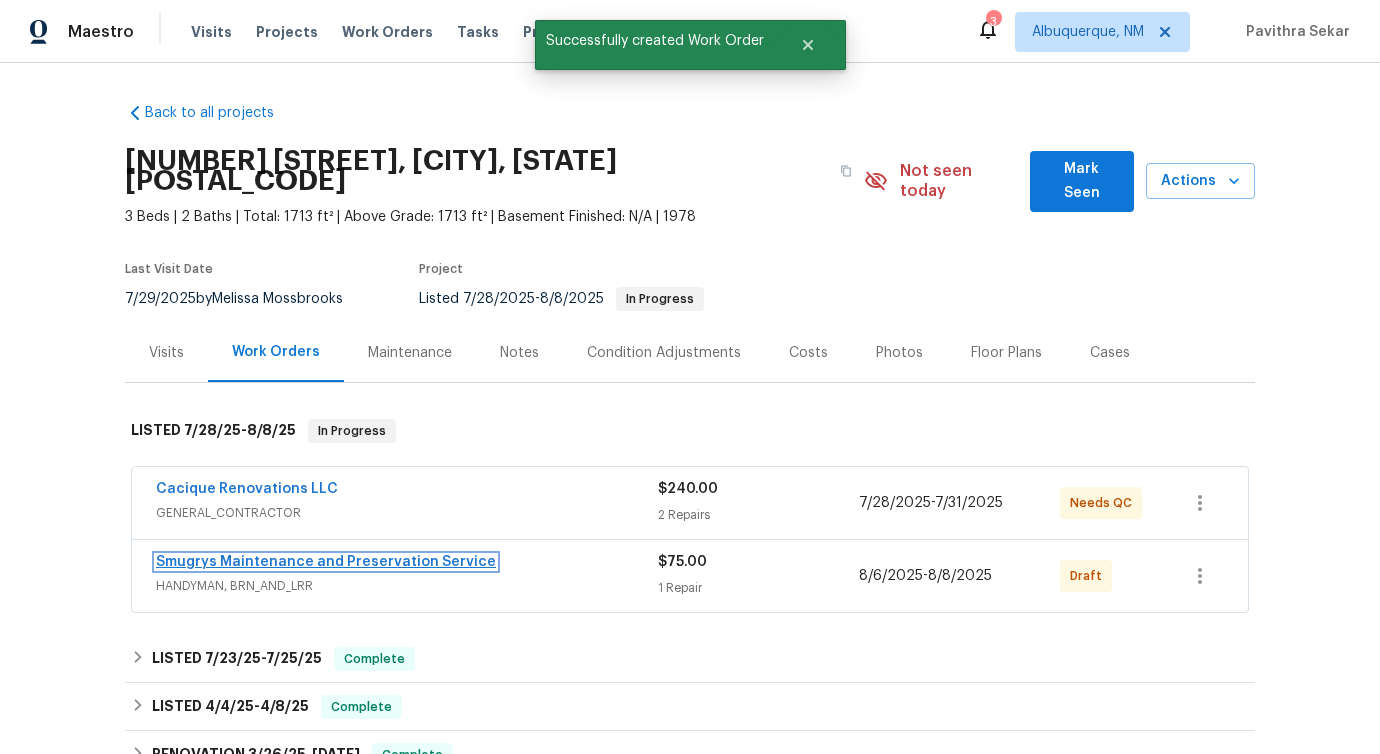 click on "Smugrys Maintenance and Preservation Service" at bounding box center (326, 562) 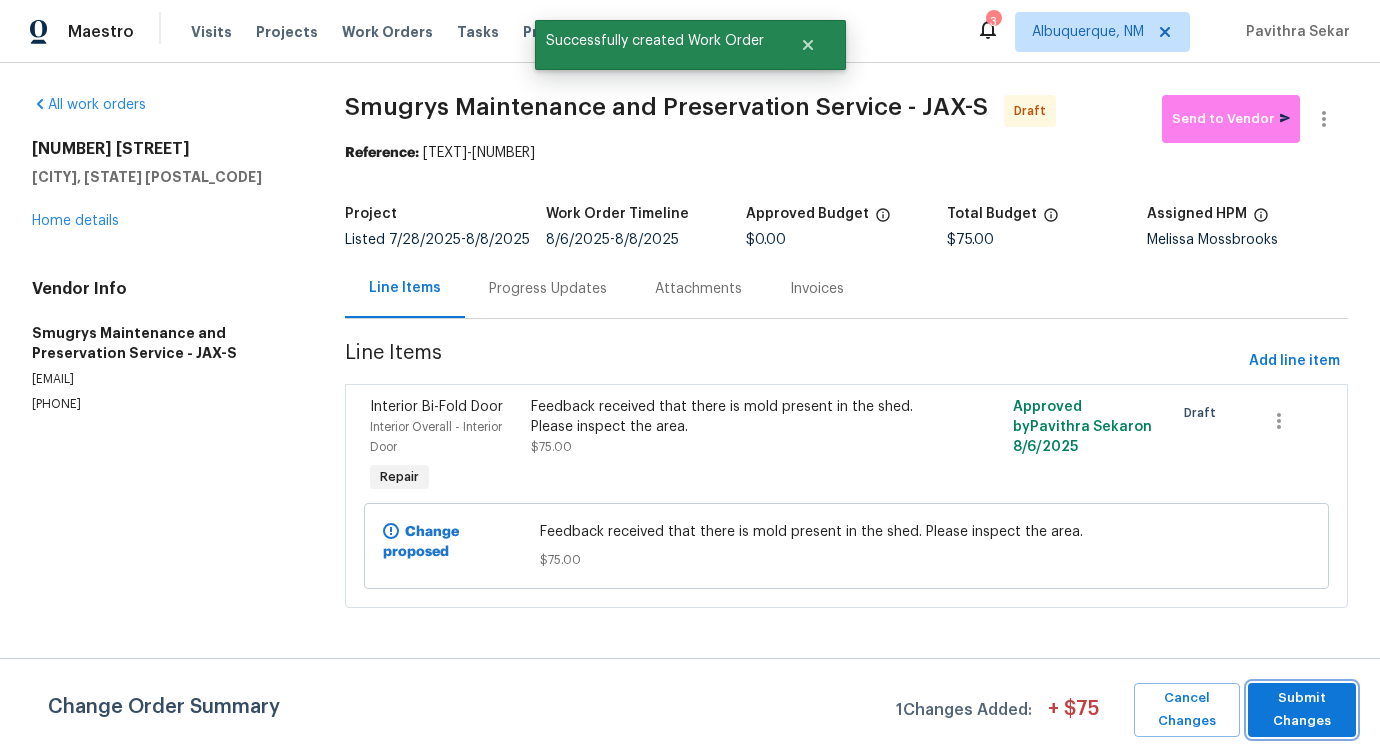 click on "Submit Changes" at bounding box center (1302, 710) 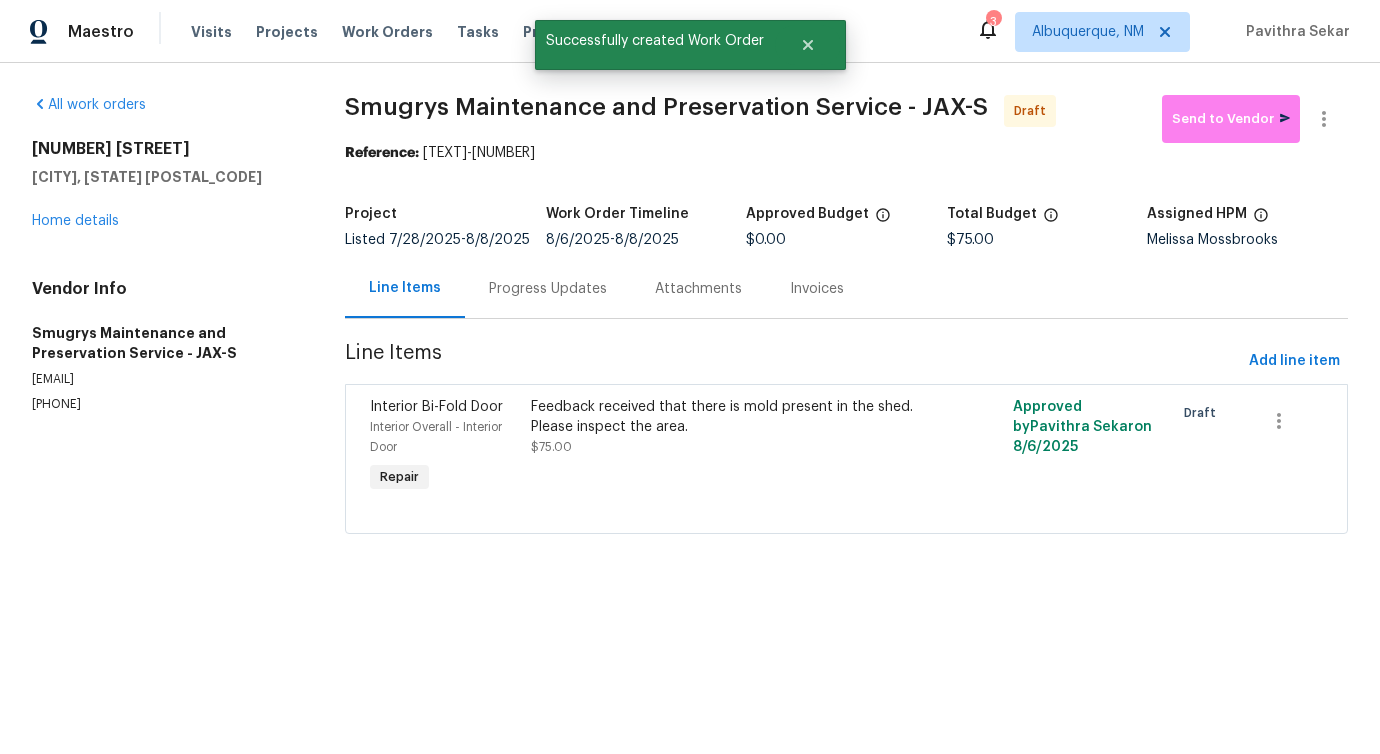click on "Progress Updates" at bounding box center [548, 289] 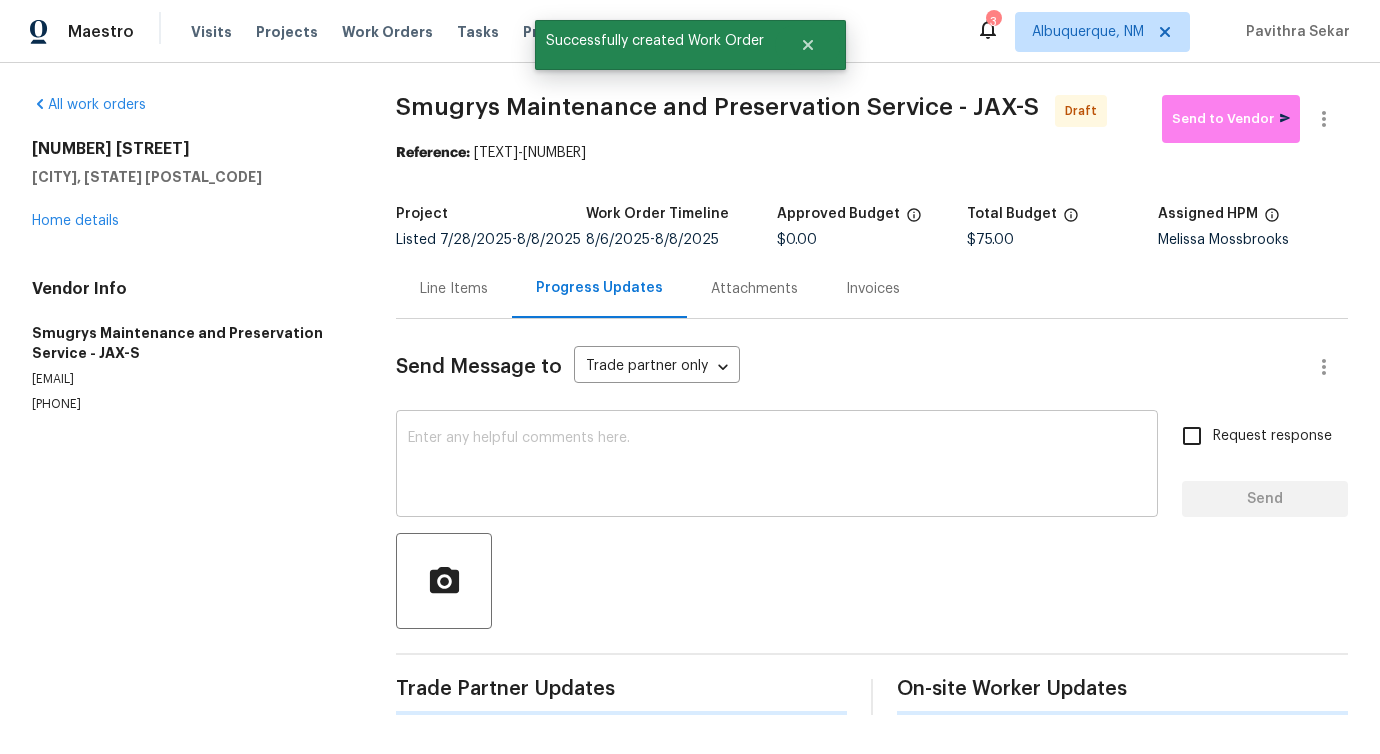 click on "x ​" at bounding box center [777, 466] 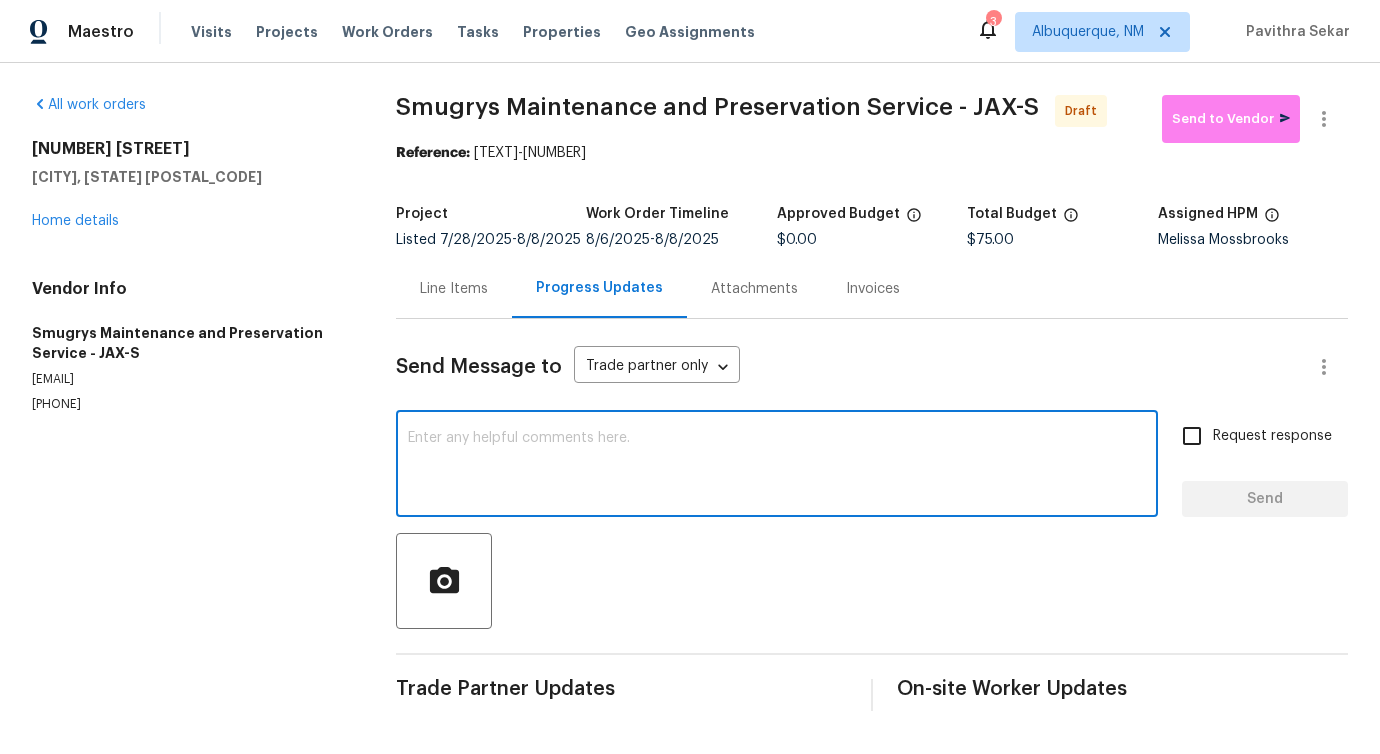 click at bounding box center (777, 466) 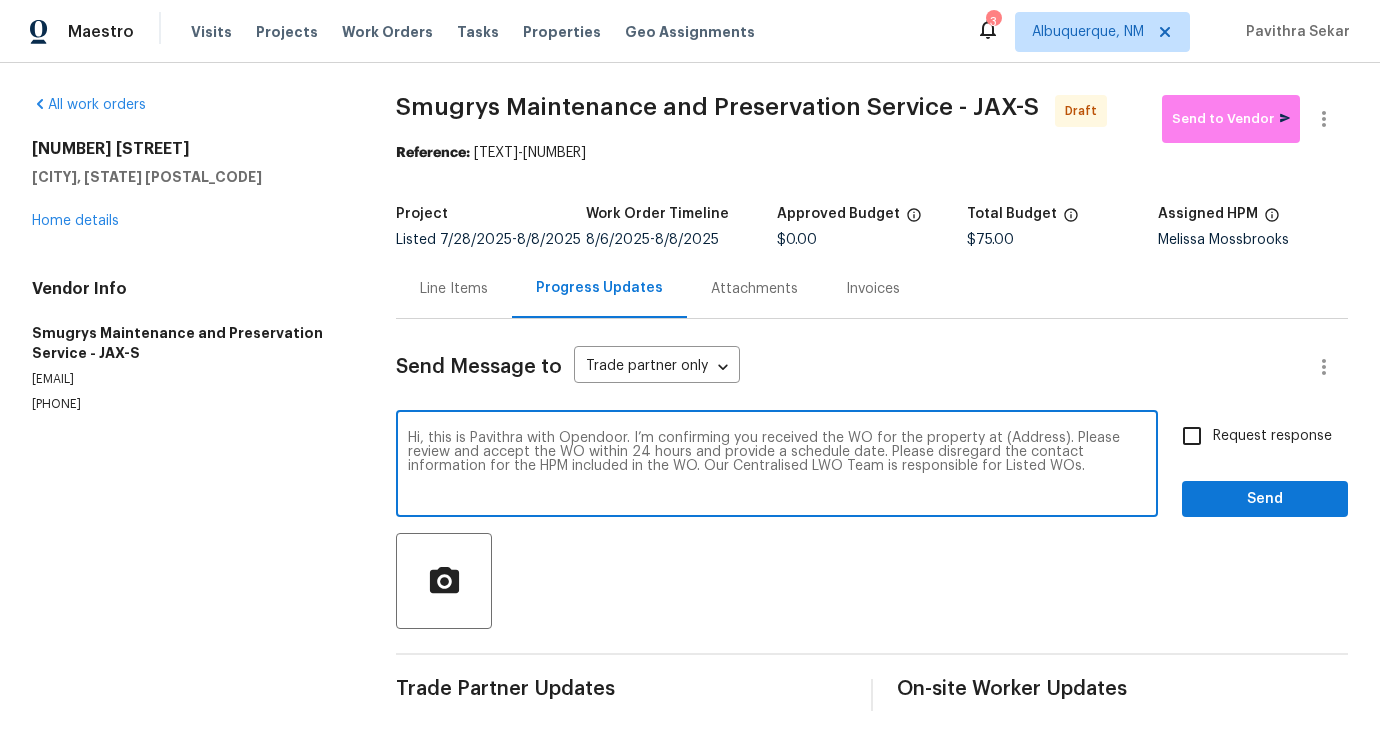 click on "Hi, this is Pavithra with Opendoor. I’m confirming you received the WO for the property at (Address). Please review and accept the WO within 24 hours and provide a schedule date. Please disregard the contact information for the HPM included in the WO. Our Centralised LWO Team is responsible for Listed WOs." at bounding box center [777, 466] 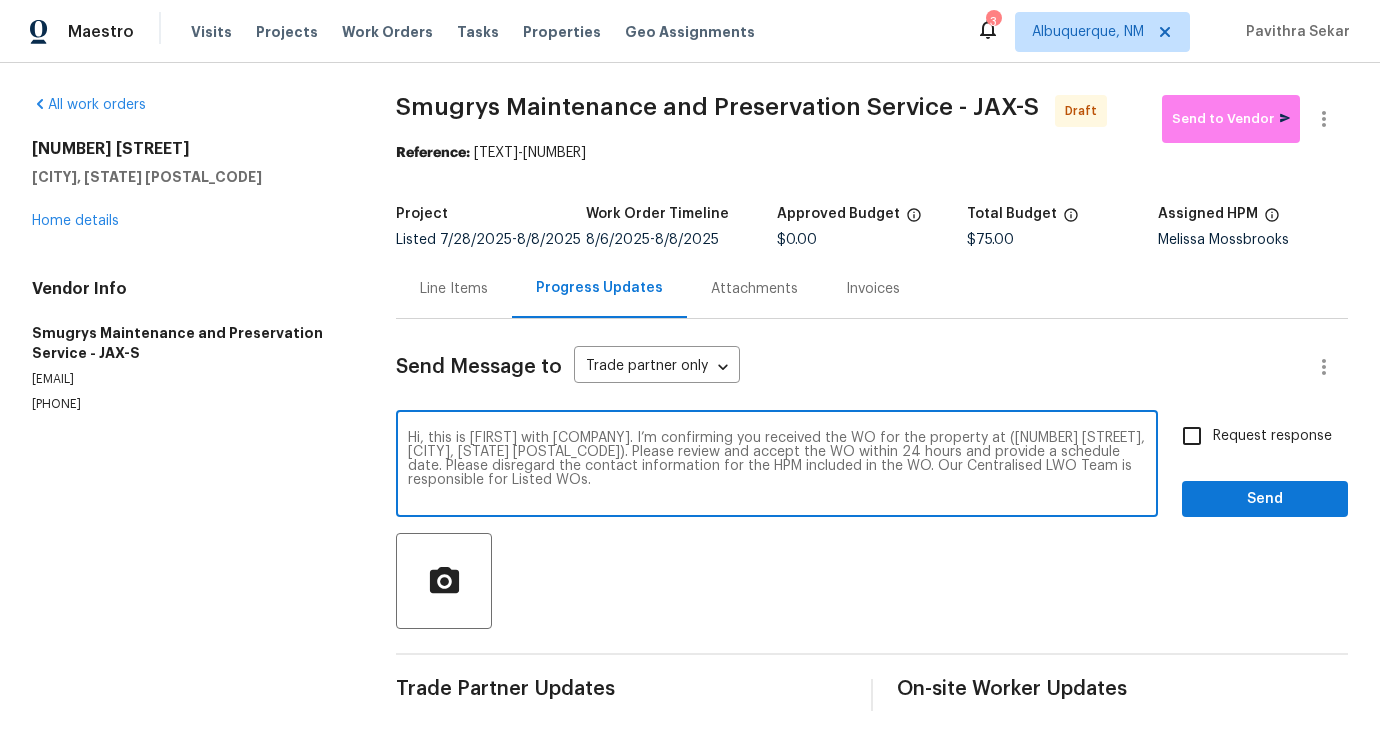 type on "Hi, this is Pavithra with Opendoor. I’m confirming you received the WO for the property at (85735 Wilson Neck Rd, Yulee, FL 32097). Please review and accept the WO within 24 hours and provide a schedule date. Please disregard the contact information for the HPM included in the WO. Our Centralised LWO Team is responsible for Listed WOs." 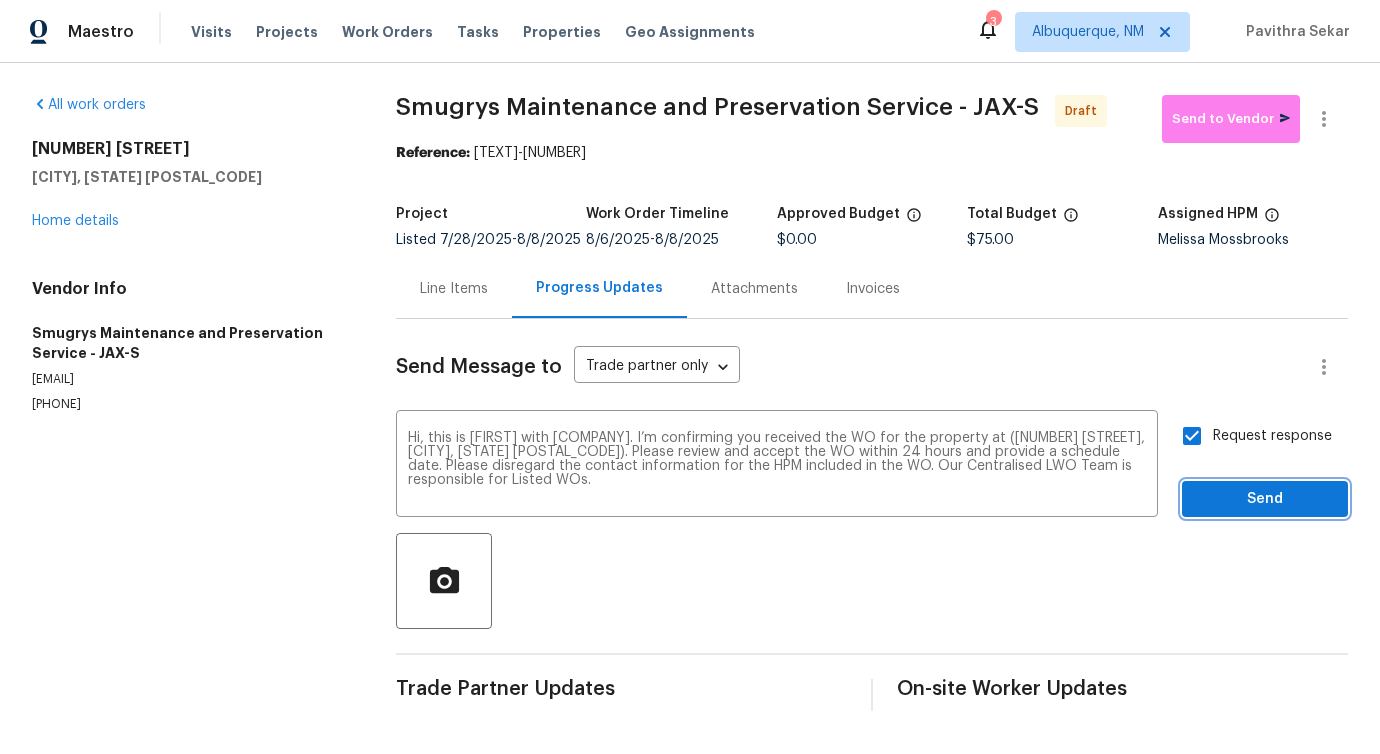 click on "Send" at bounding box center [1265, 499] 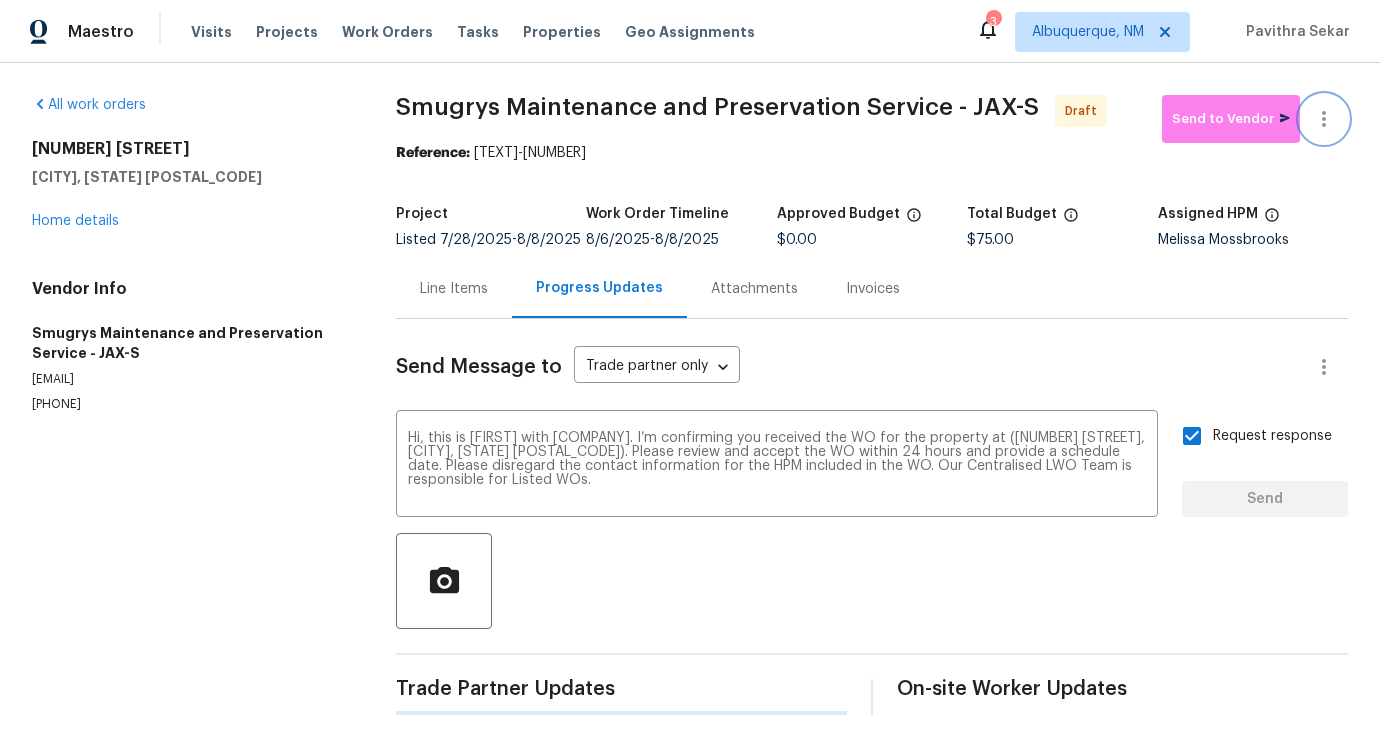click at bounding box center [1324, 119] 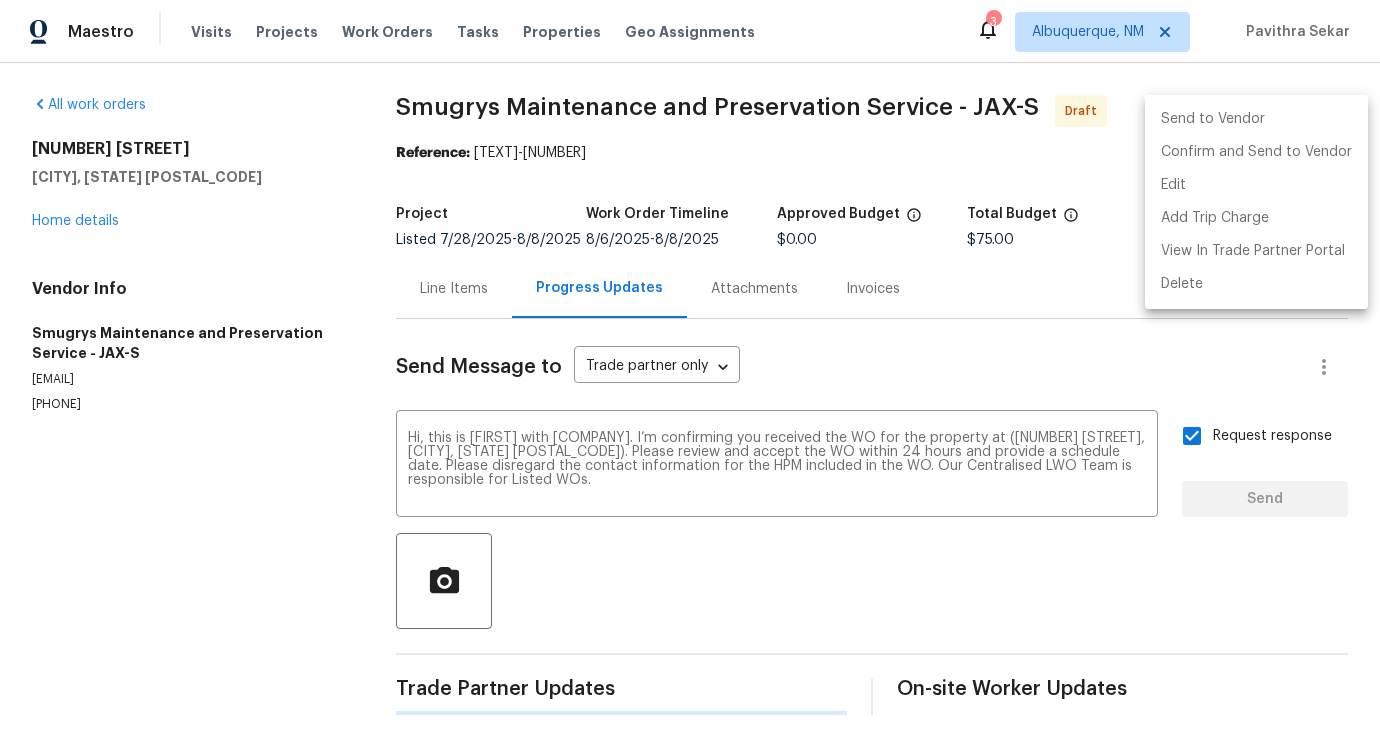 type 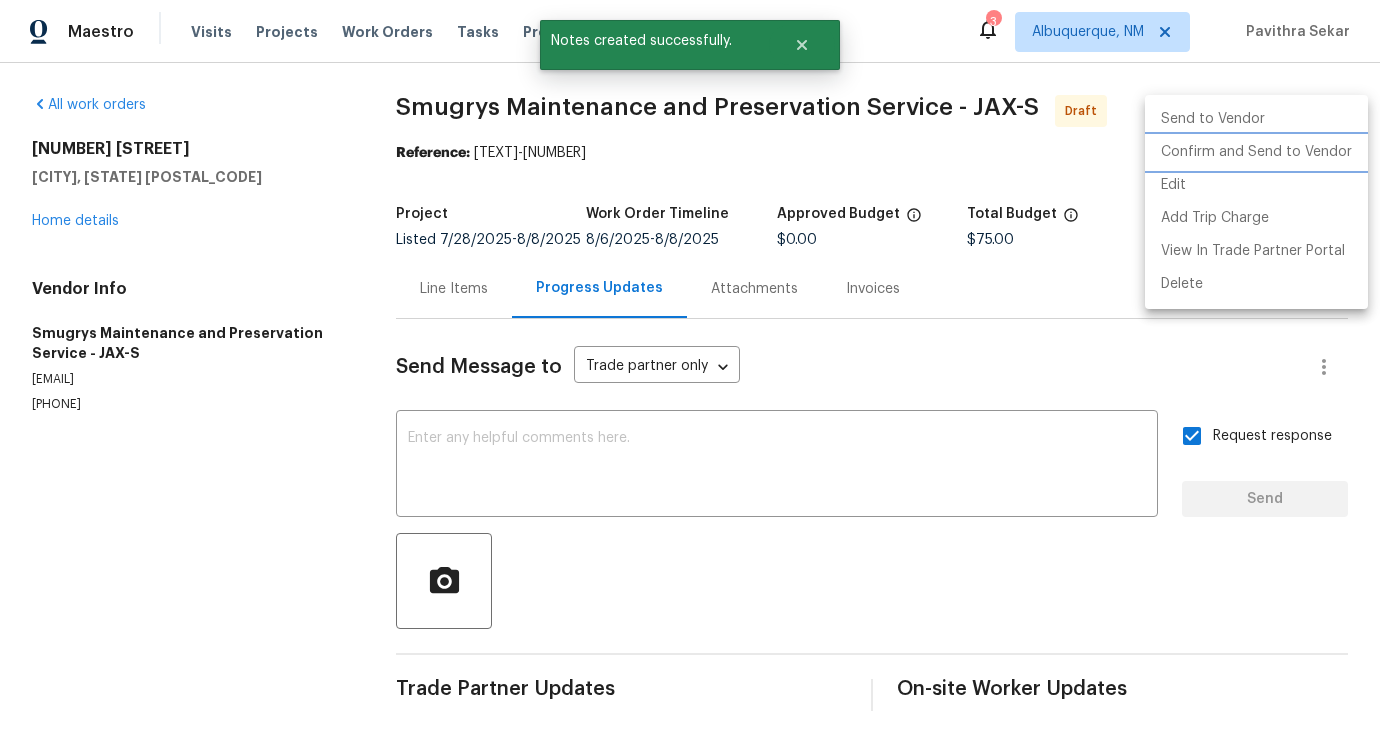 click on "Confirm and Send to Vendor" at bounding box center [1256, 152] 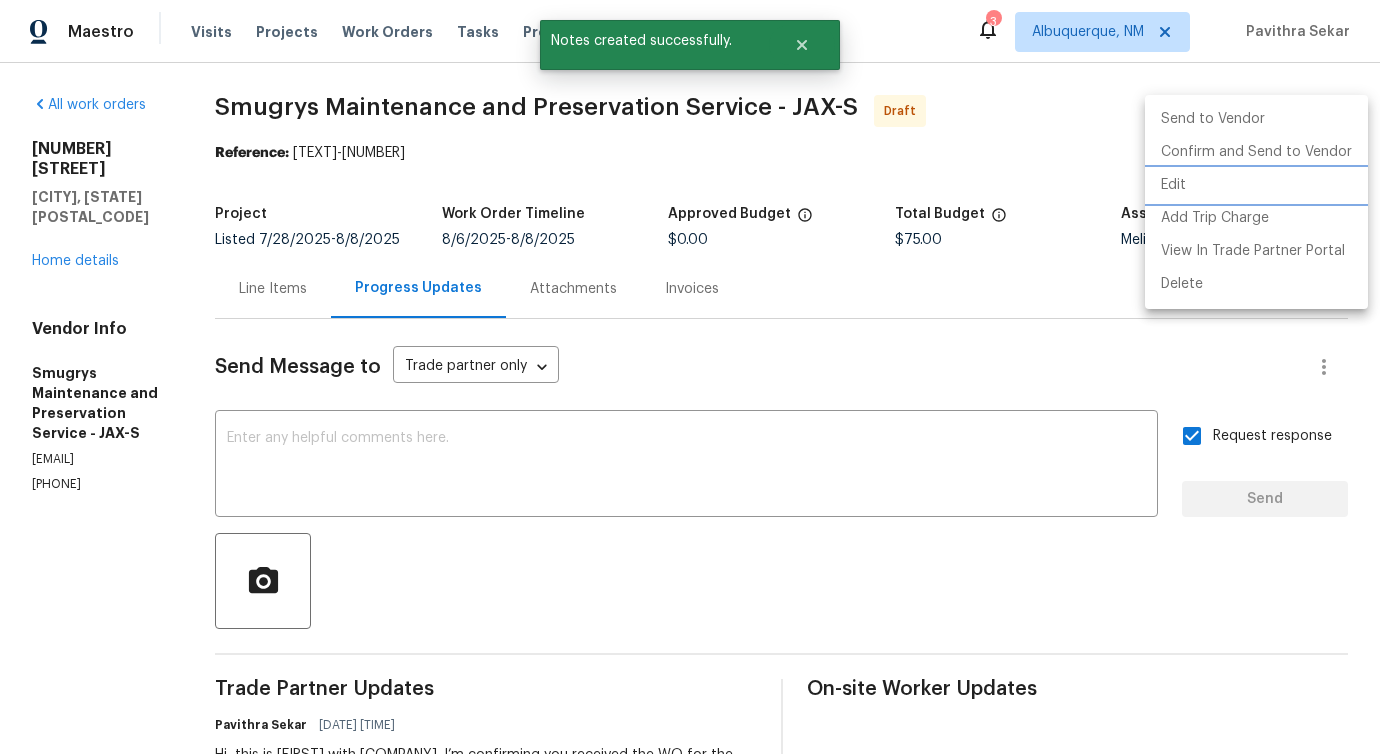 click at bounding box center [690, 377] 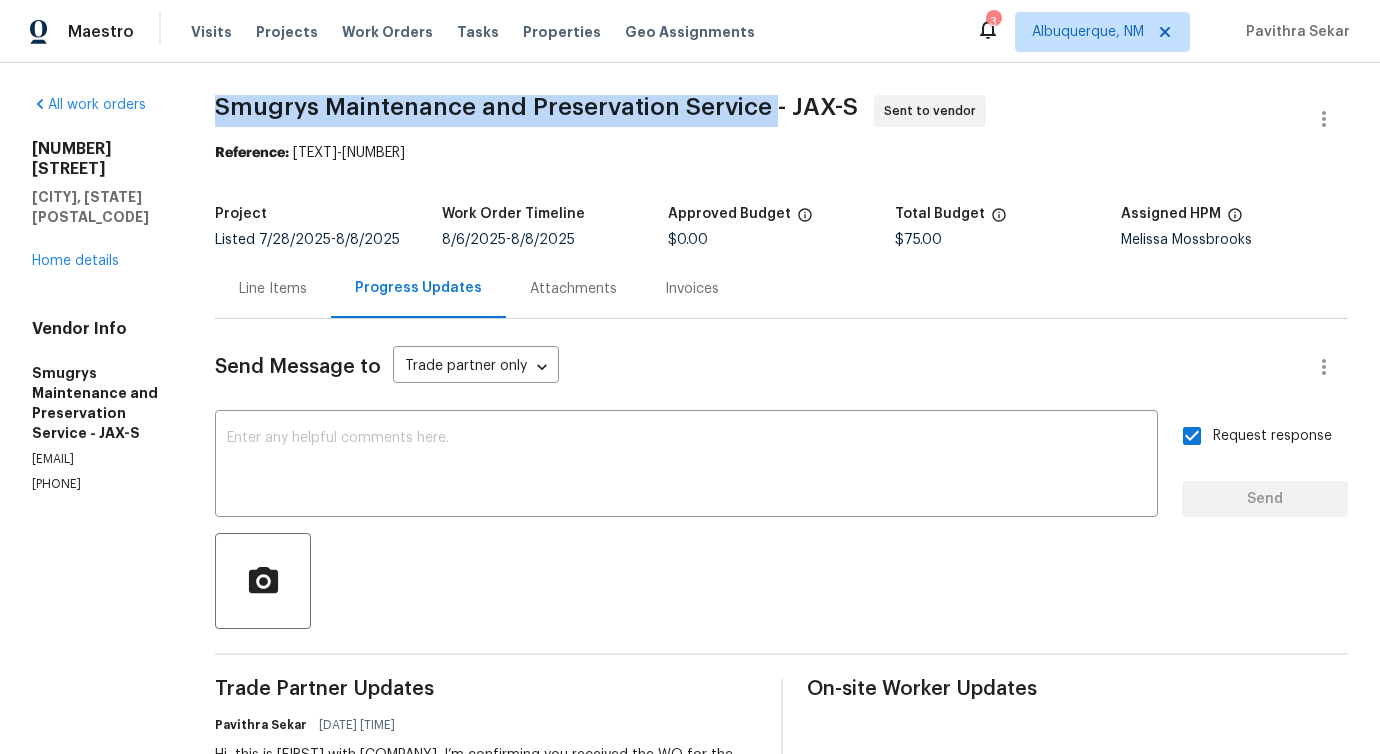 drag, startPoint x: 221, startPoint y: 111, endPoint x: 774, endPoint y: 109, distance: 553.0036 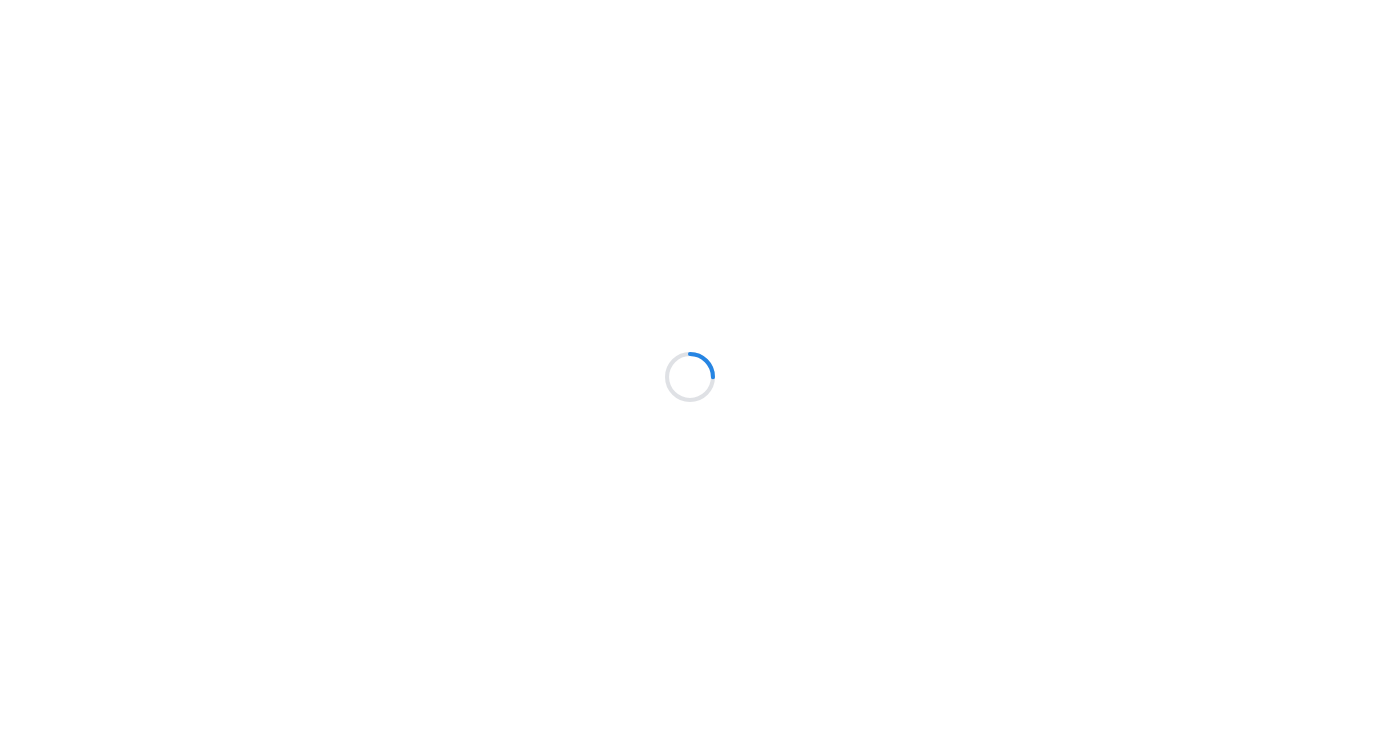 scroll, scrollTop: 0, scrollLeft: 0, axis: both 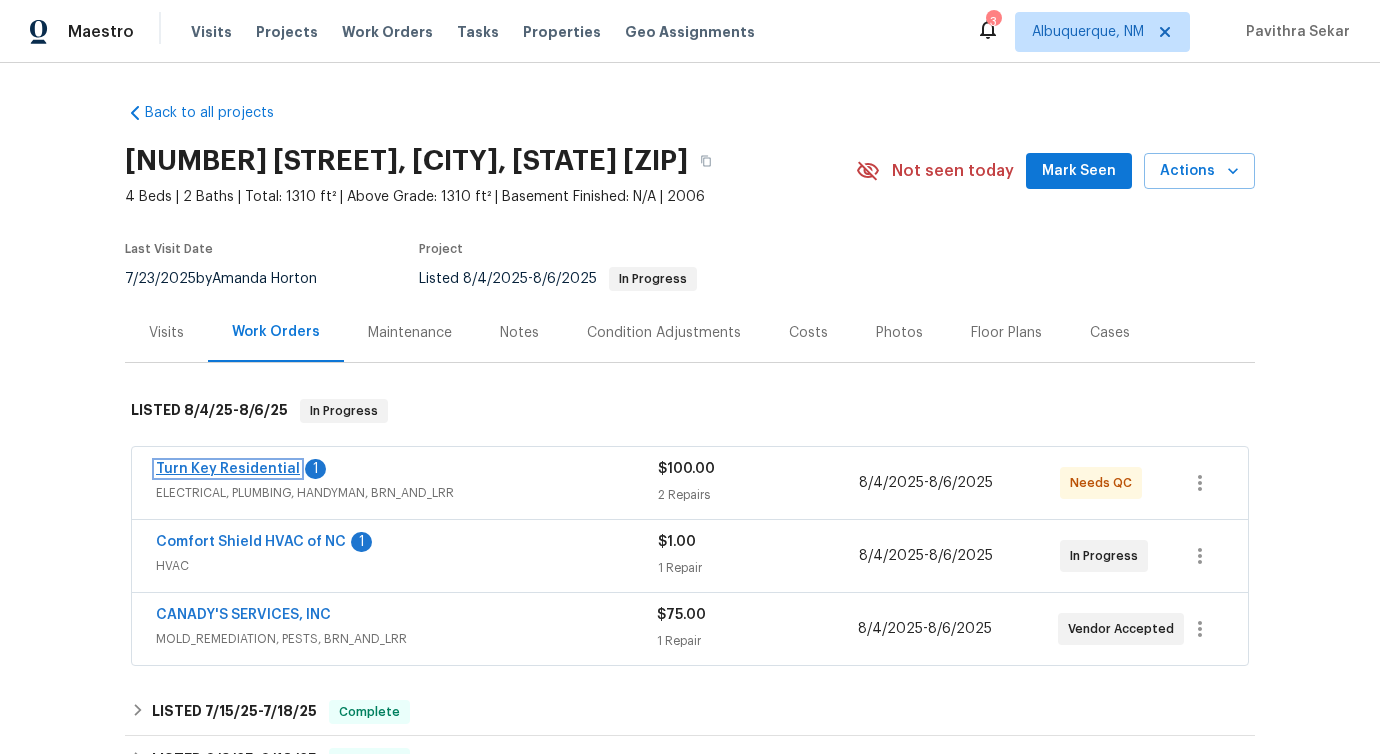 click on "Turn Key Residential" at bounding box center [228, 469] 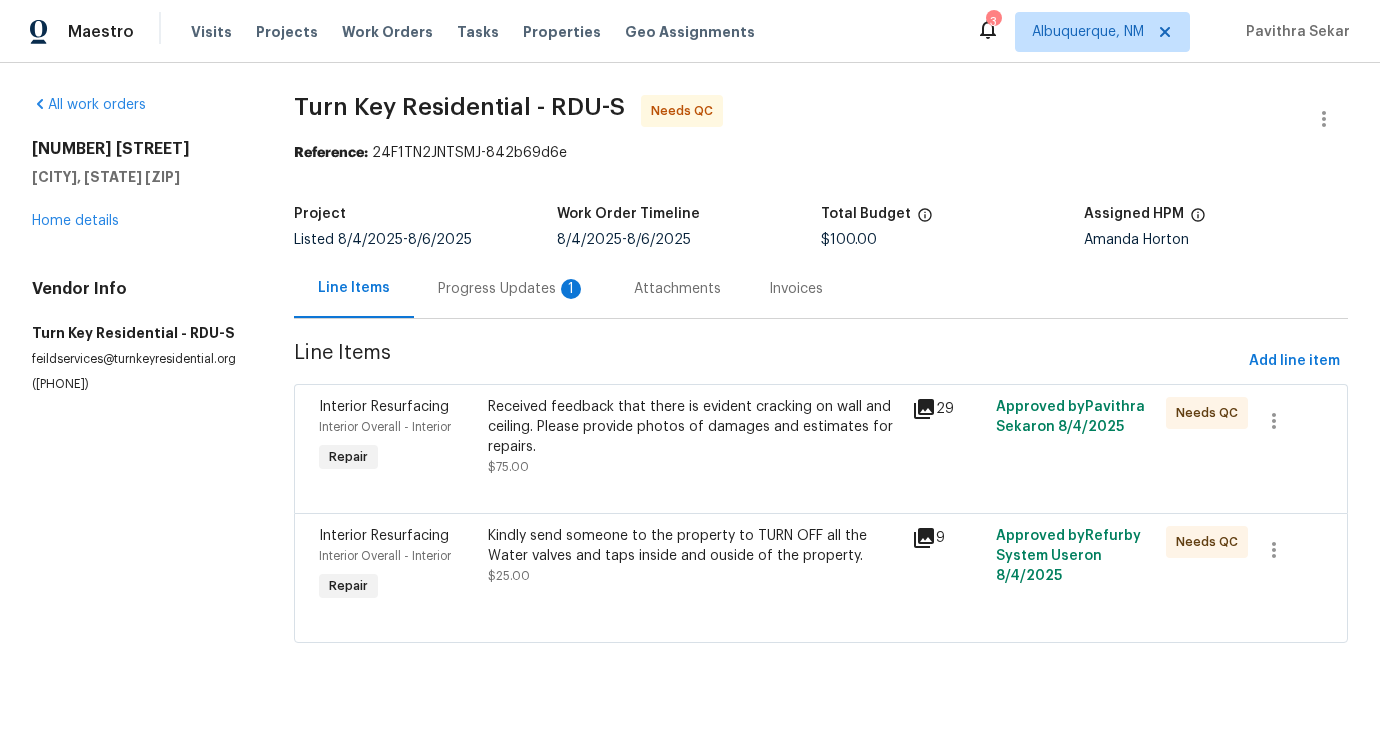 click on "Progress Updates 1" at bounding box center [512, 289] 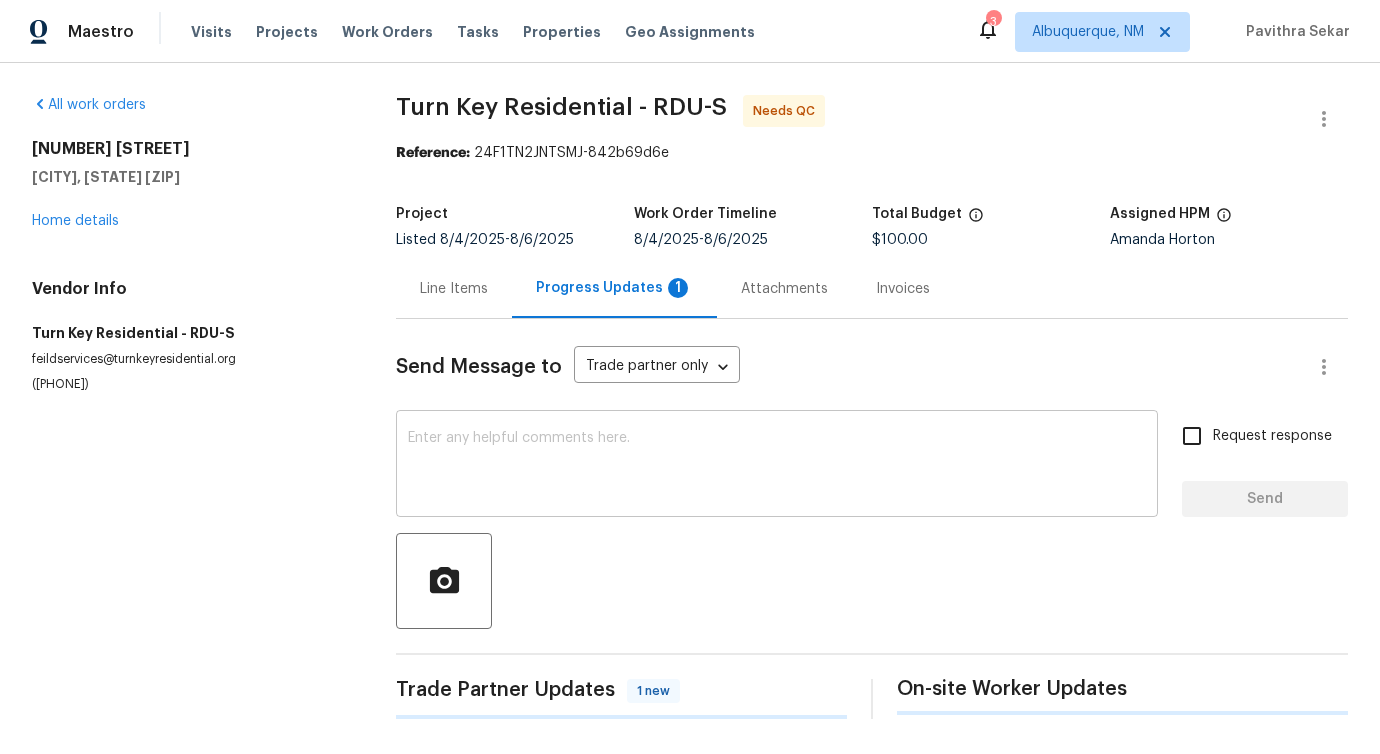click at bounding box center [777, 466] 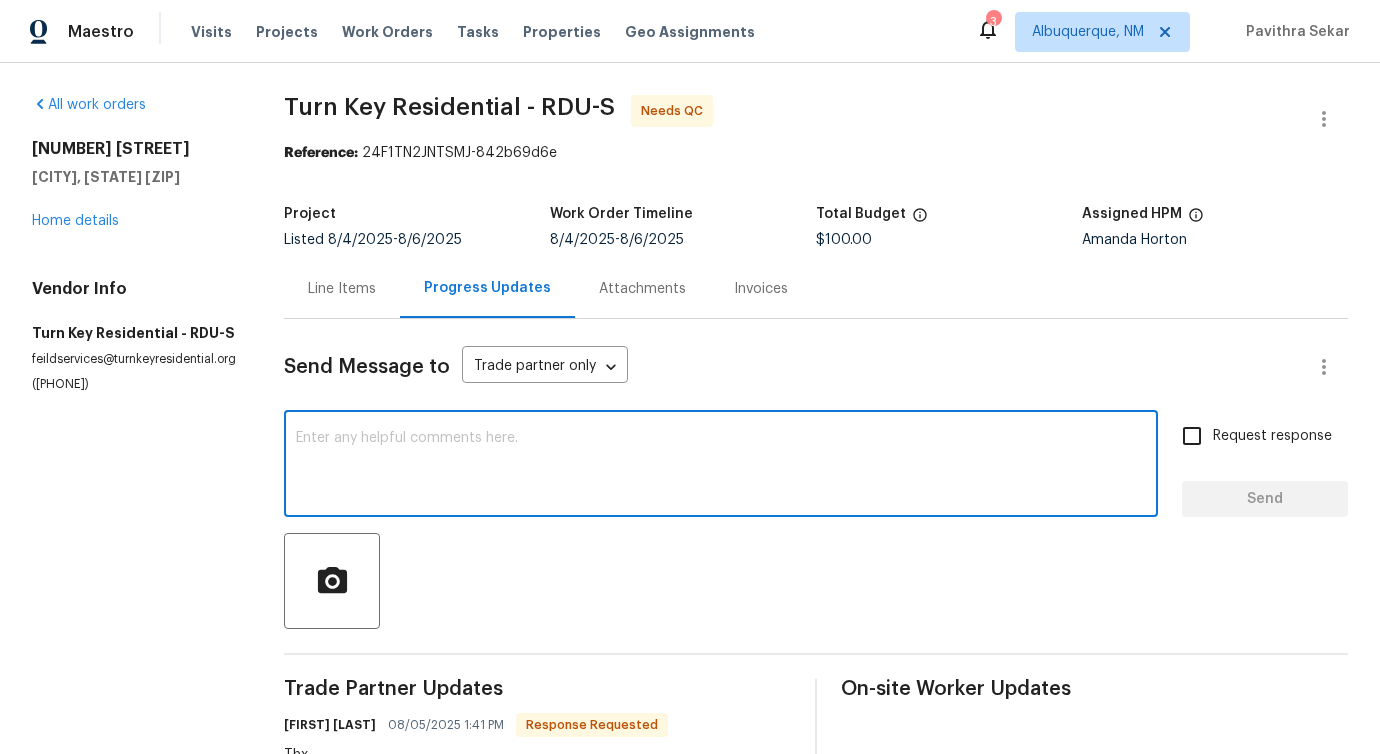 scroll, scrollTop: 402, scrollLeft: 0, axis: vertical 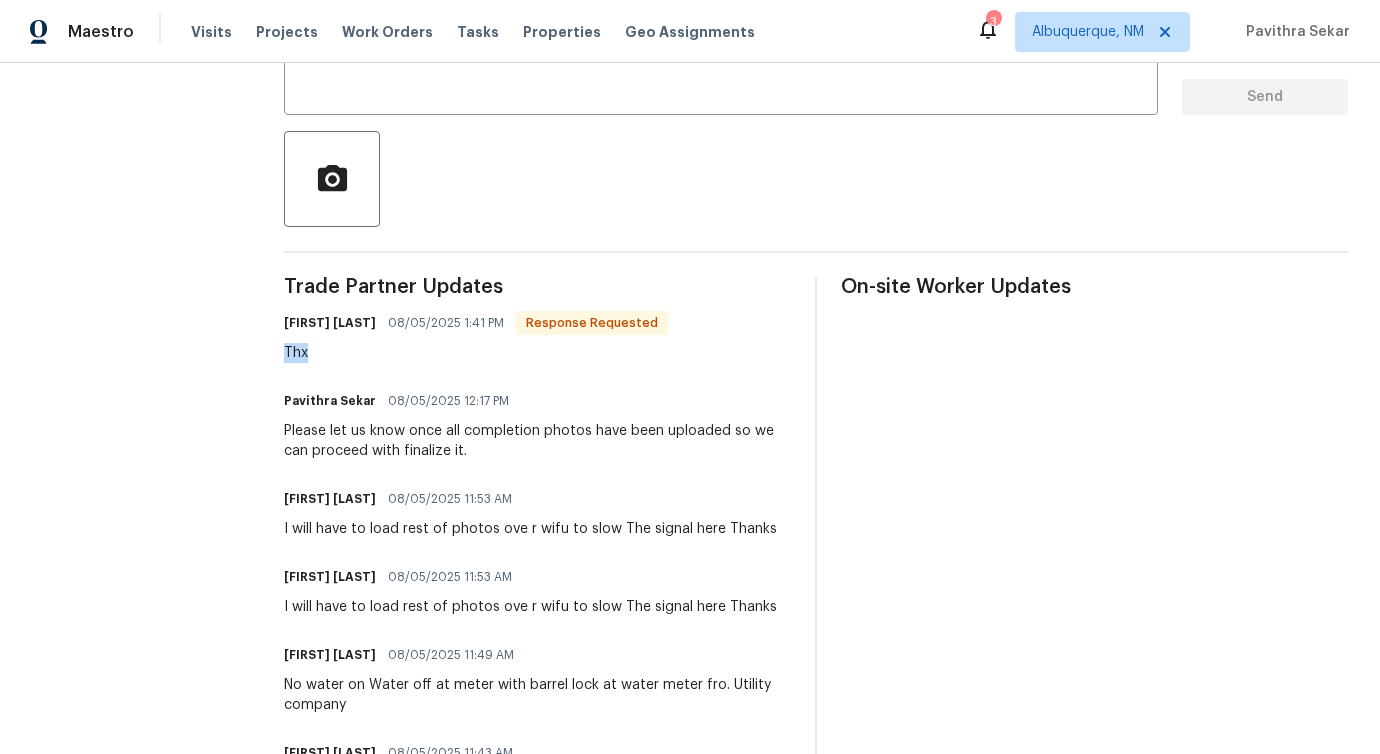 drag, startPoint x: 284, startPoint y: 357, endPoint x: 314, endPoint y: 355, distance: 30.066593 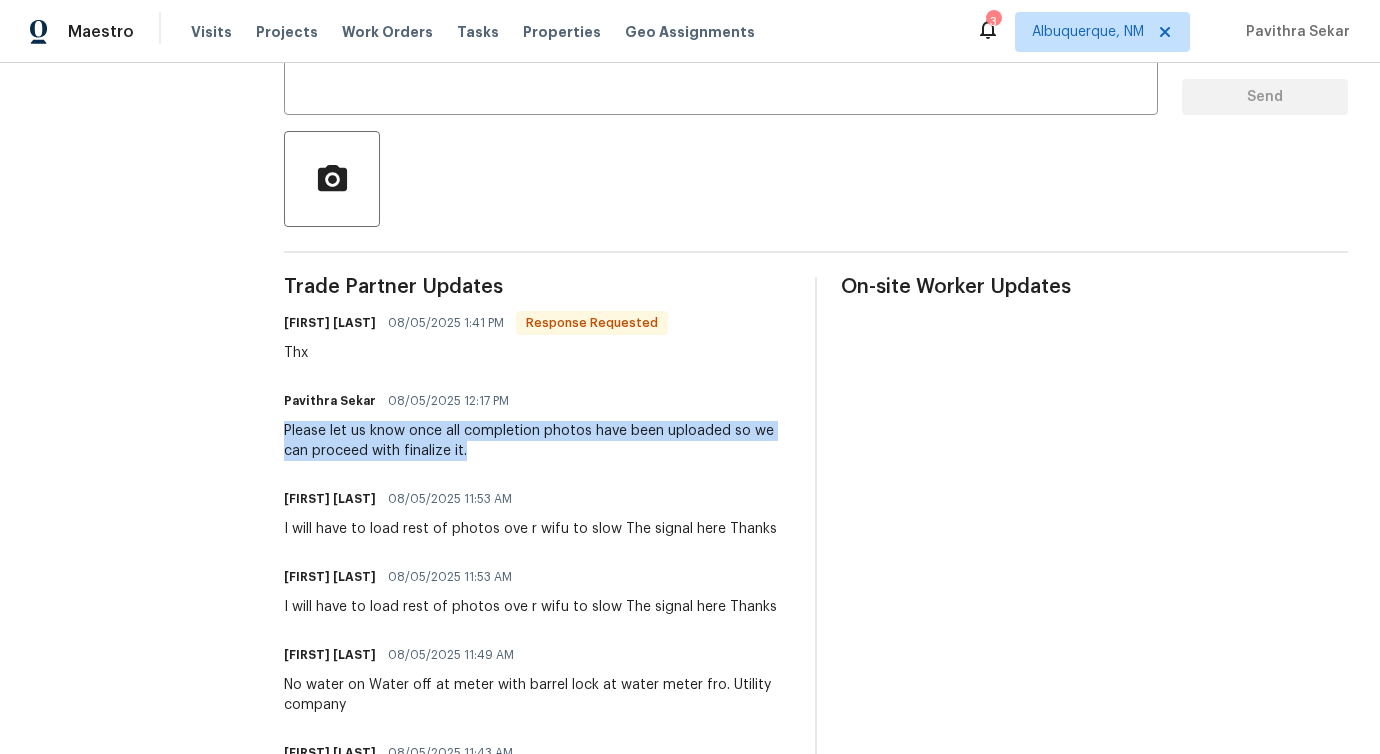 drag, startPoint x: 274, startPoint y: 433, endPoint x: 546, endPoint y: 445, distance: 272.2646 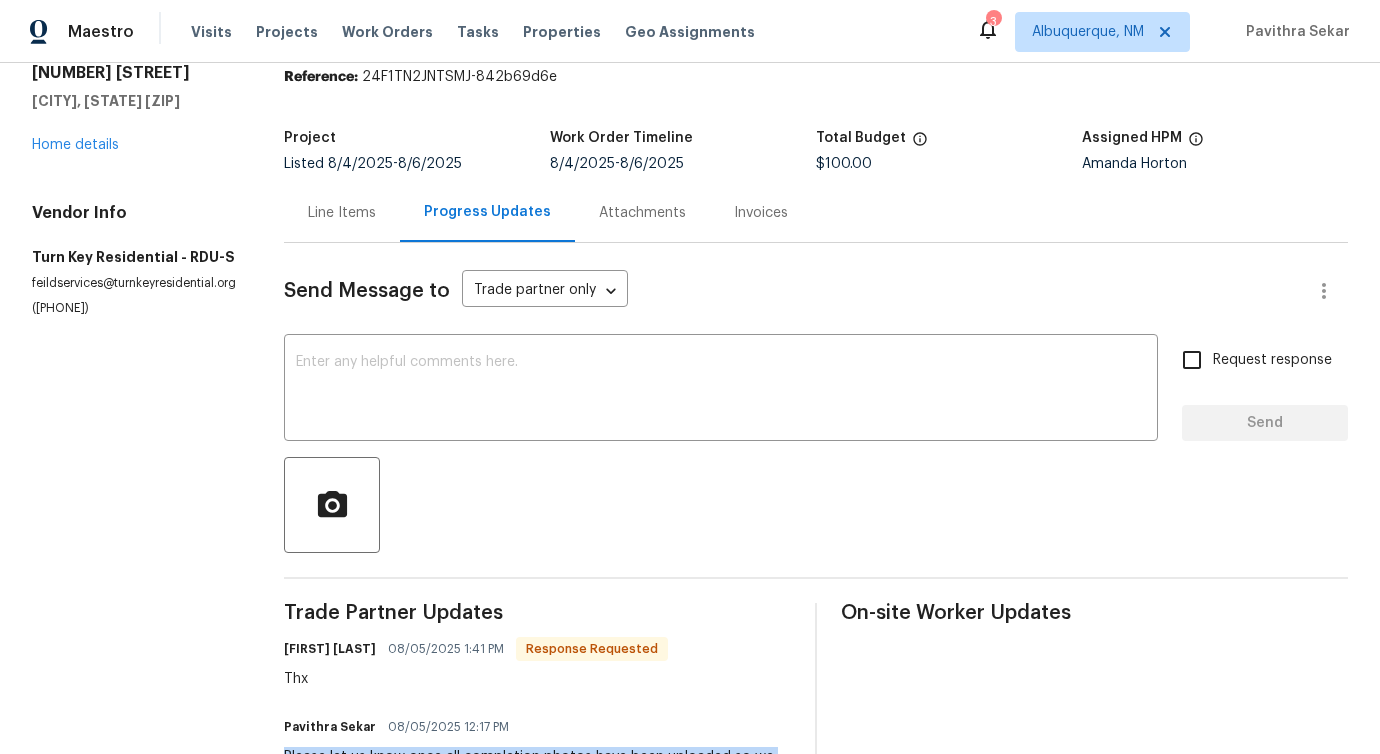 scroll, scrollTop: 0, scrollLeft: 0, axis: both 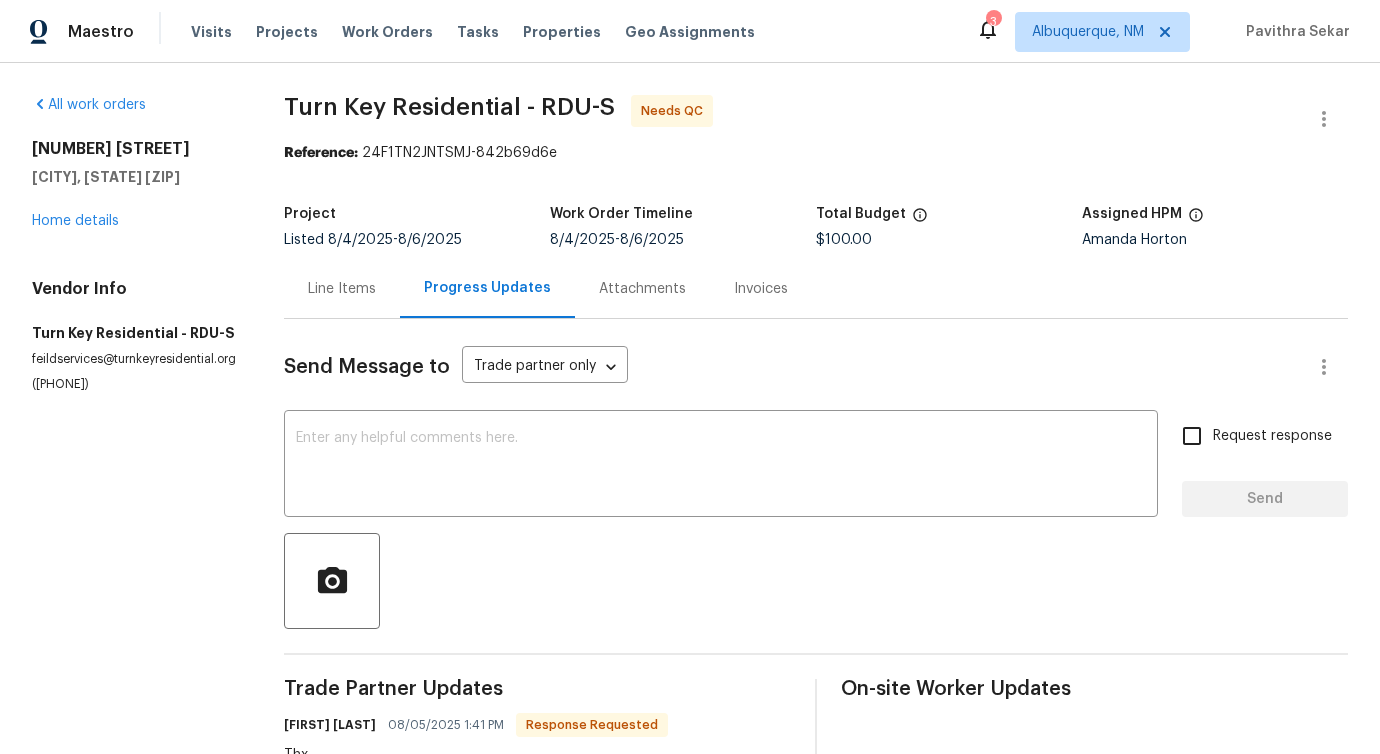click on "Line Items" at bounding box center (342, 289) 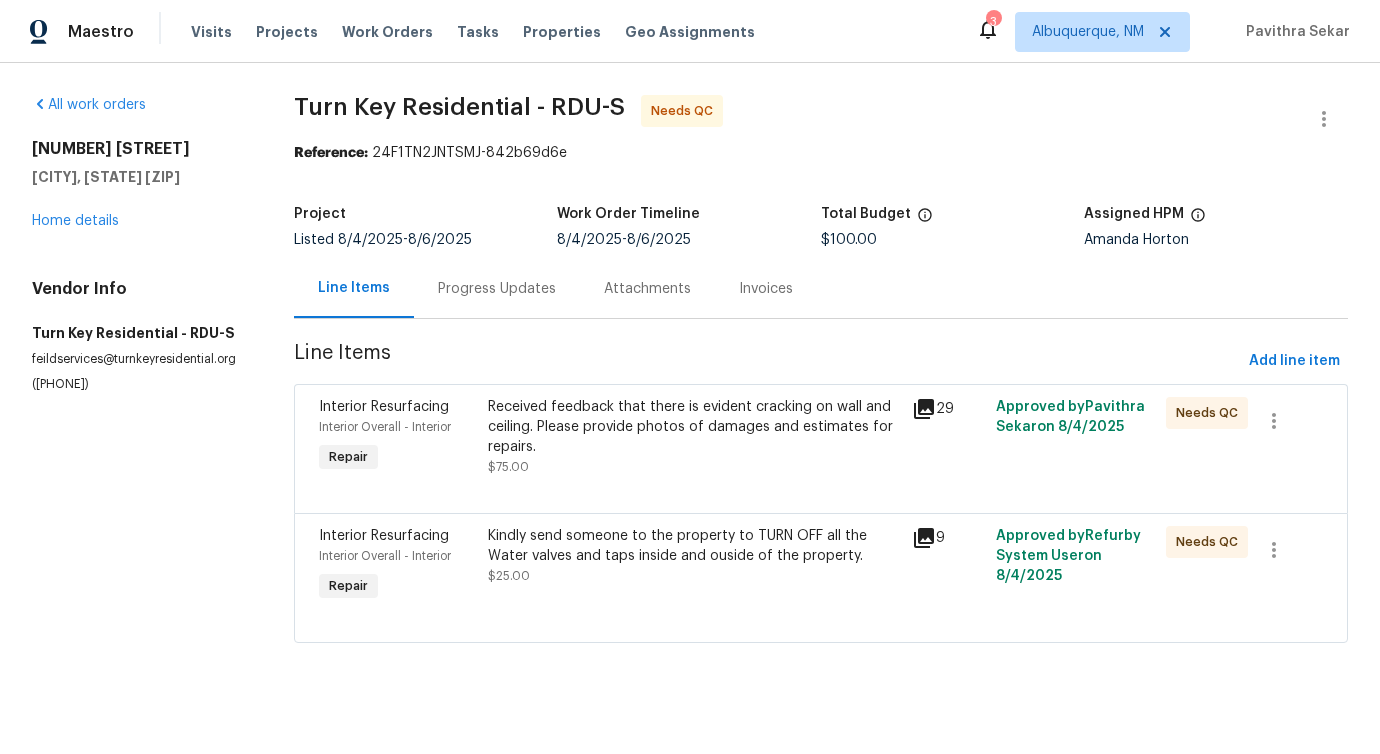 click on "Received feedback that there is evident cracking on wall and ceiling. Please provide photos of damages and estimates for repairs." at bounding box center (693, 427) 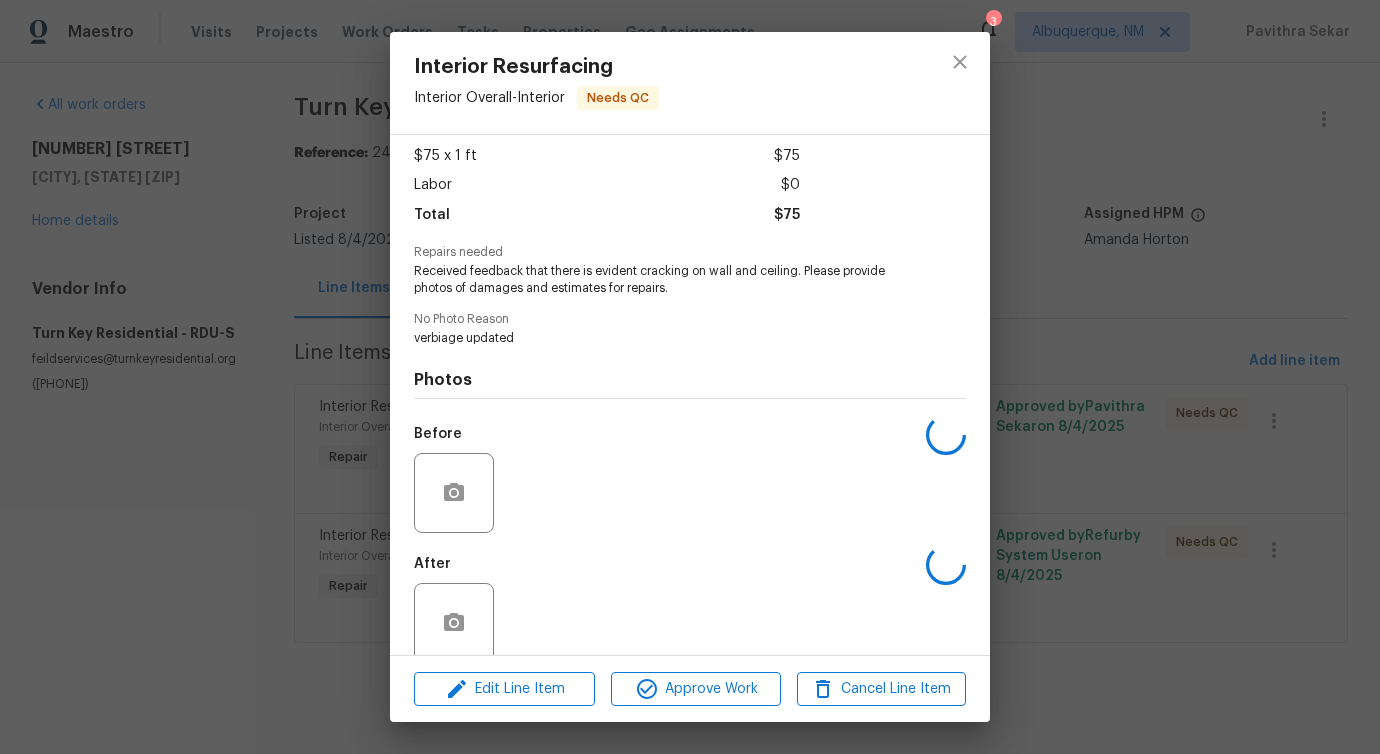 scroll, scrollTop: 133, scrollLeft: 0, axis: vertical 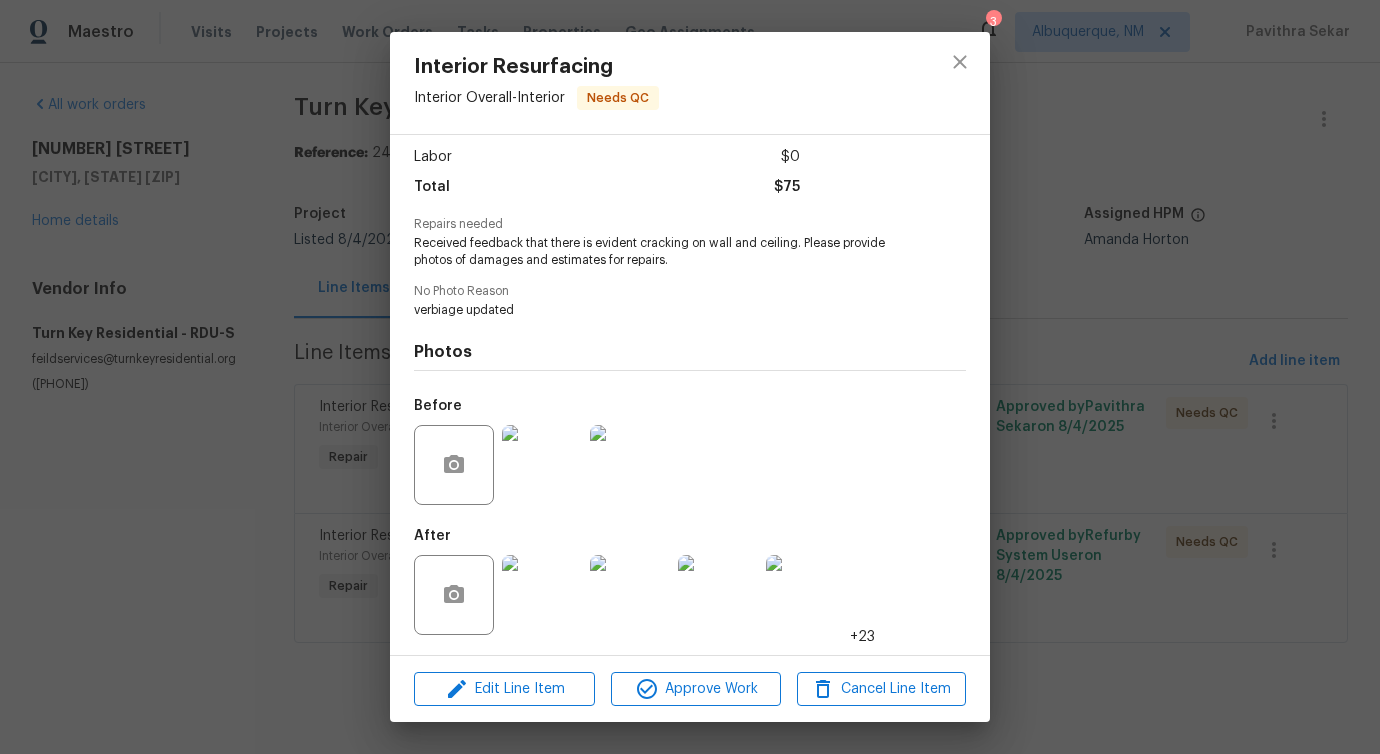 click at bounding box center (542, 595) 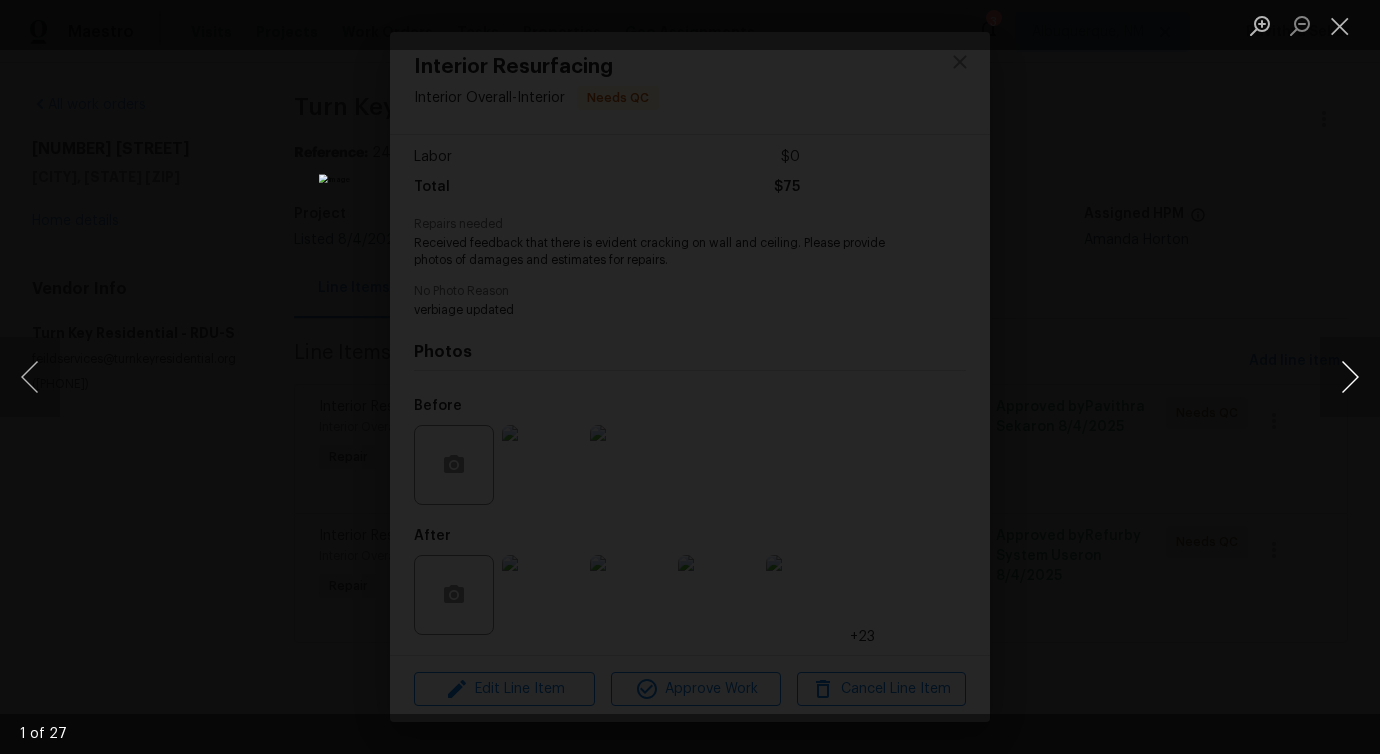 click at bounding box center (1350, 377) 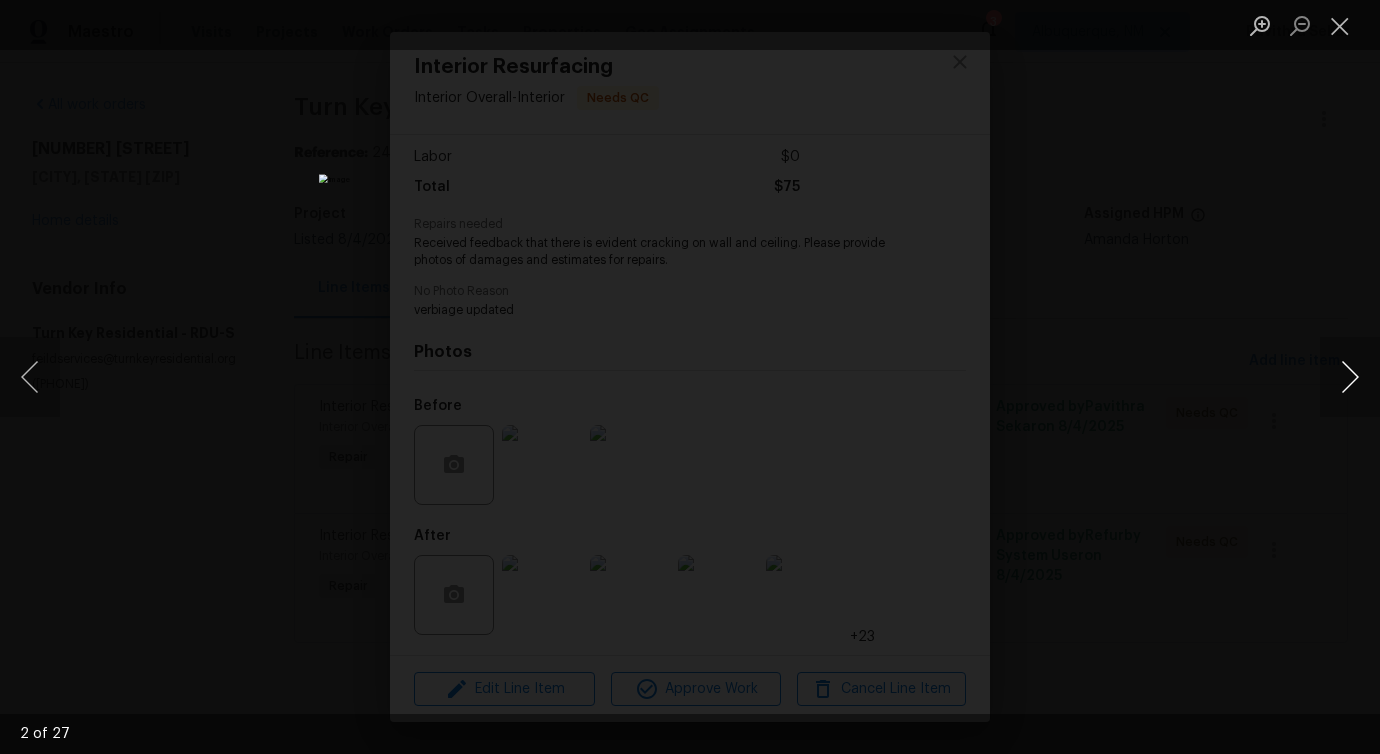 click at bounding box center (1350, 377) 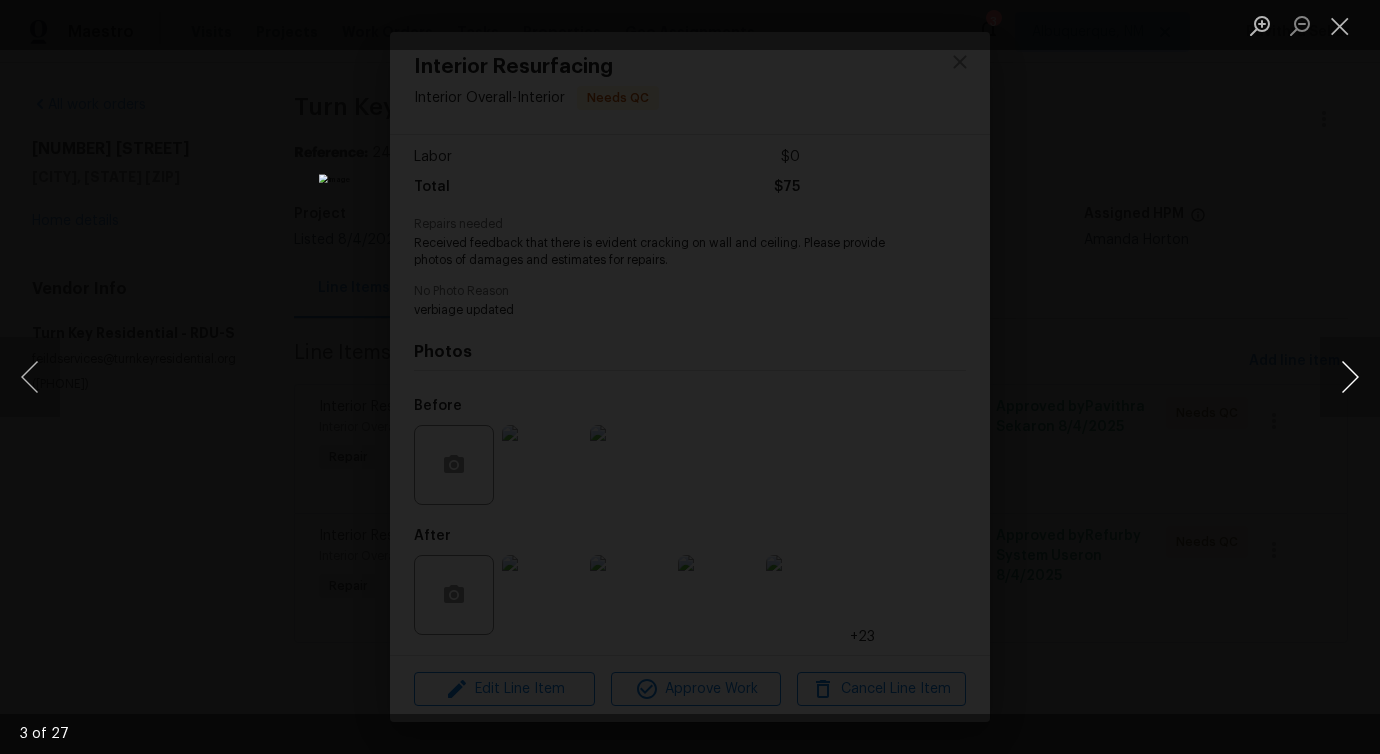 click at bounding box center [1350, 377] 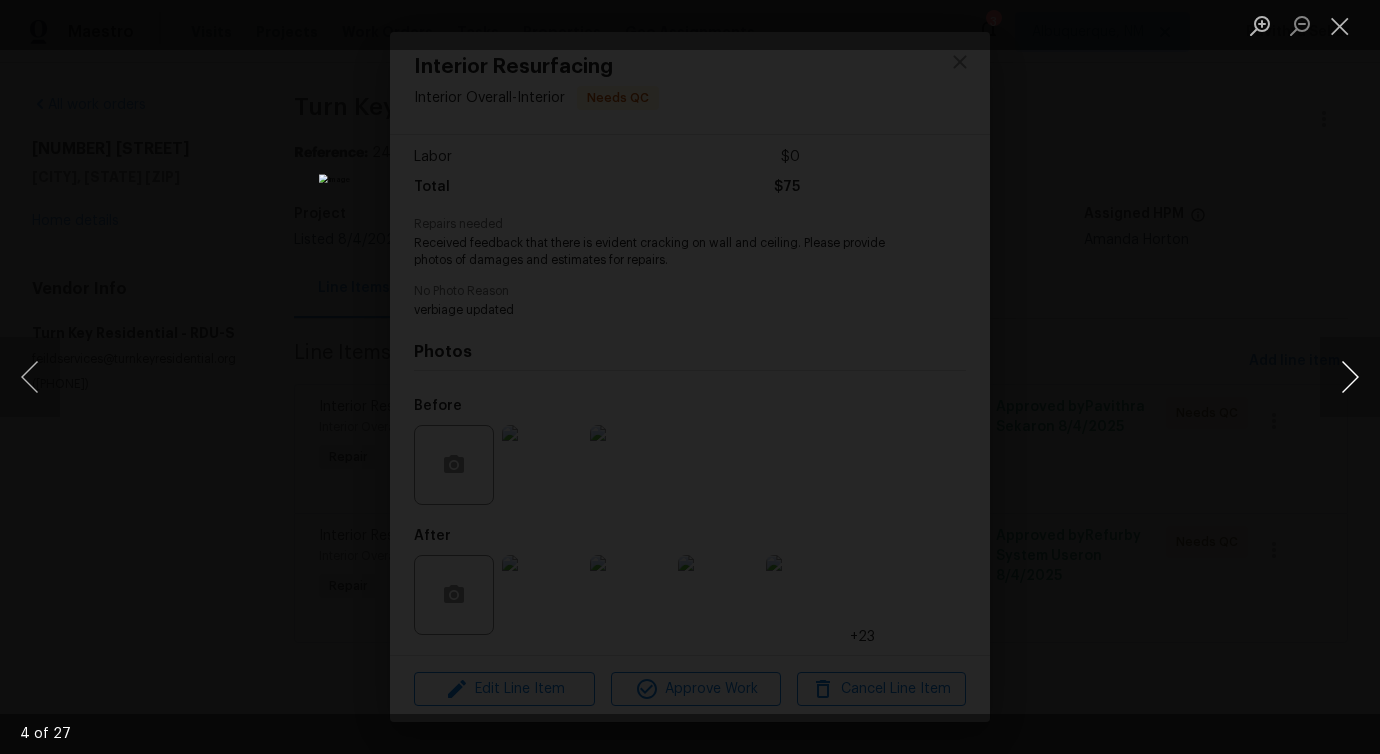 click at bounding box center (1350, 377) 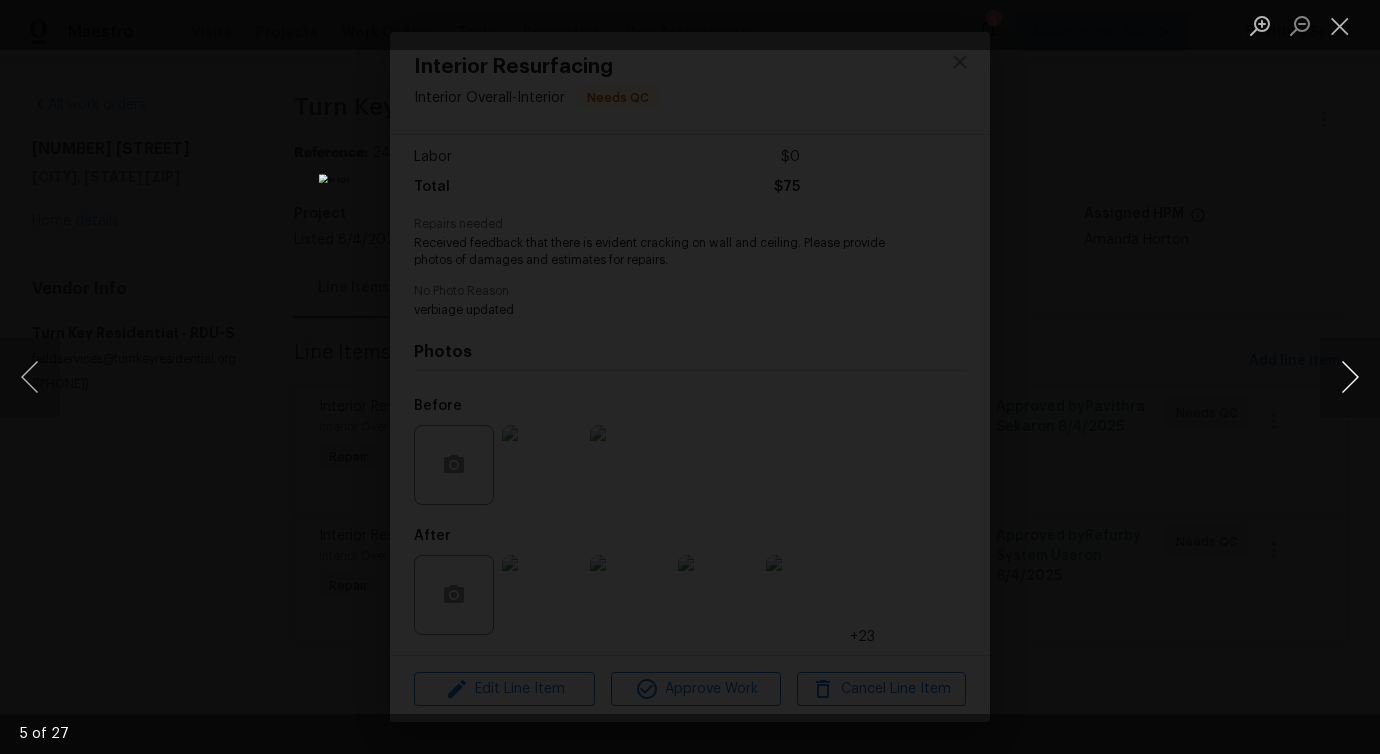 click at bounding box center [1350, 377] 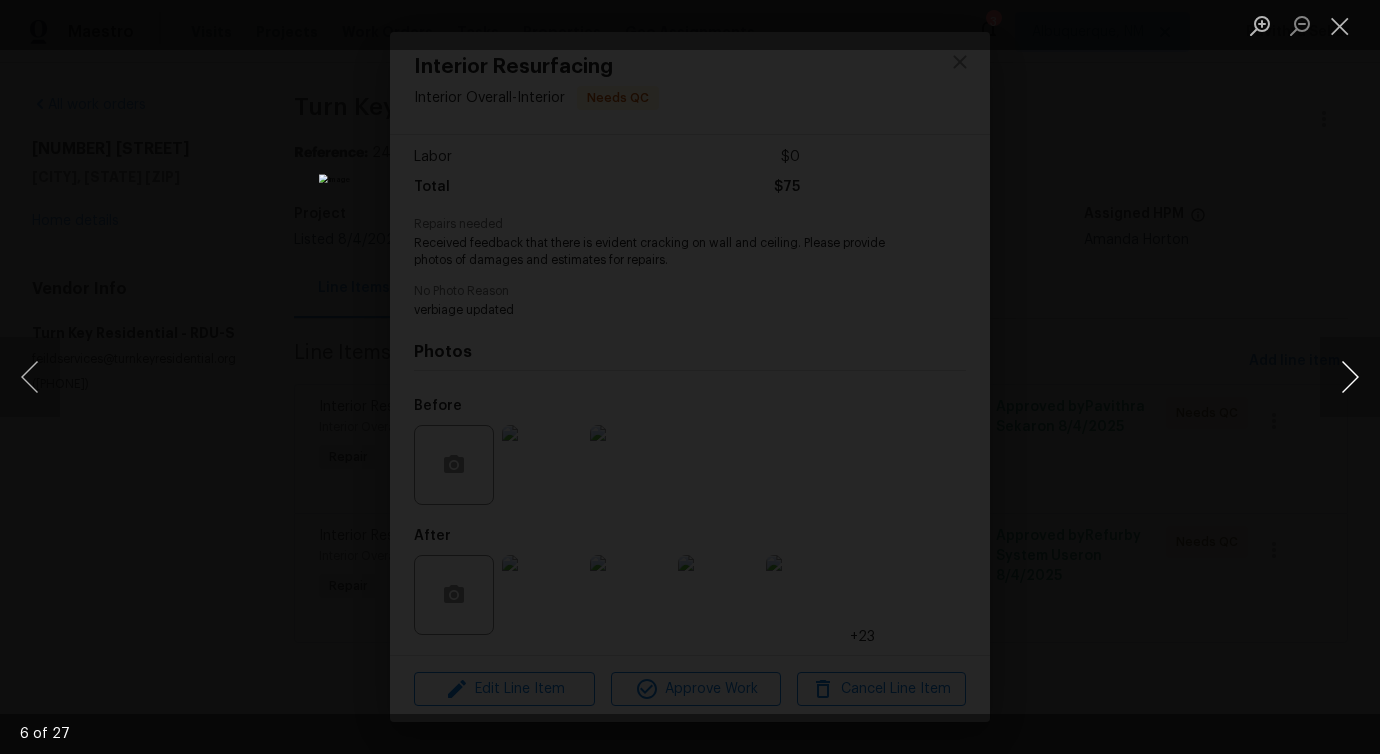 click at bounding box center (1350, 377) 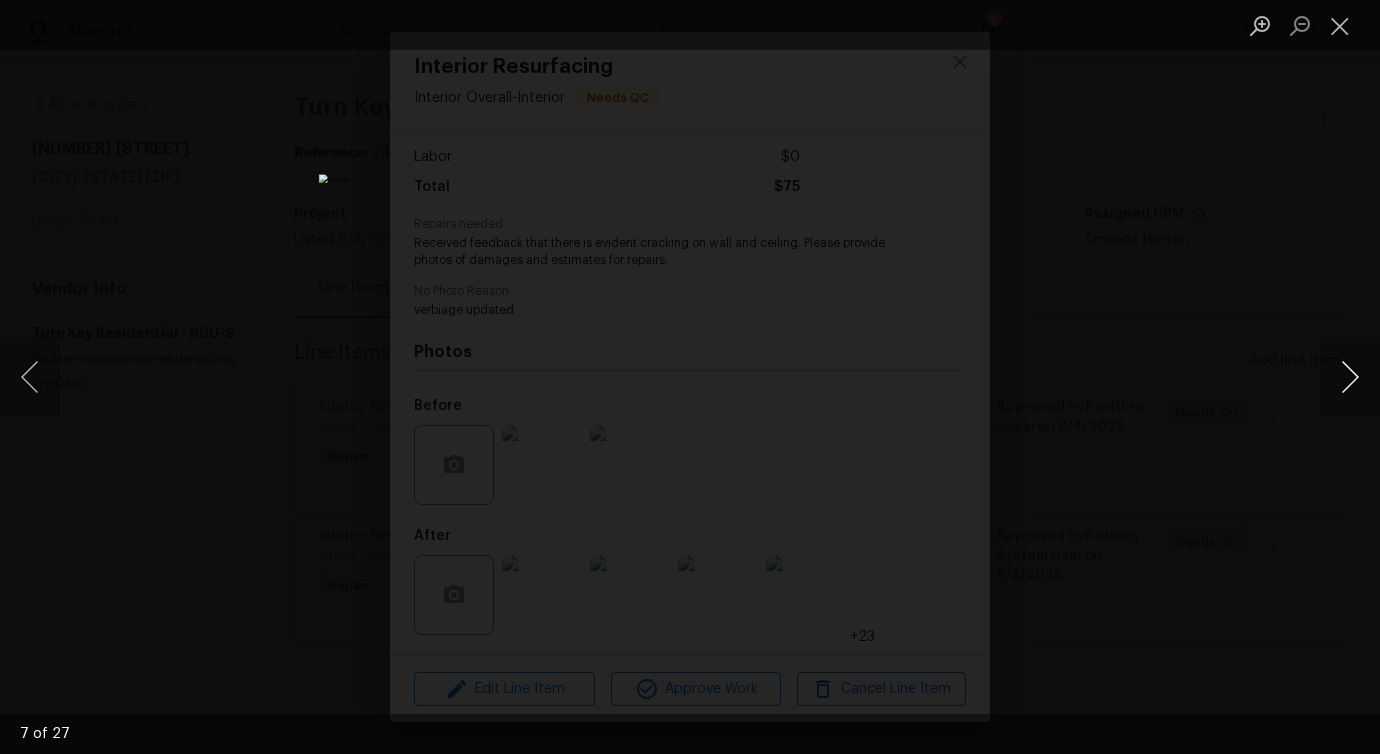 click at bounding box center [1350, 377] 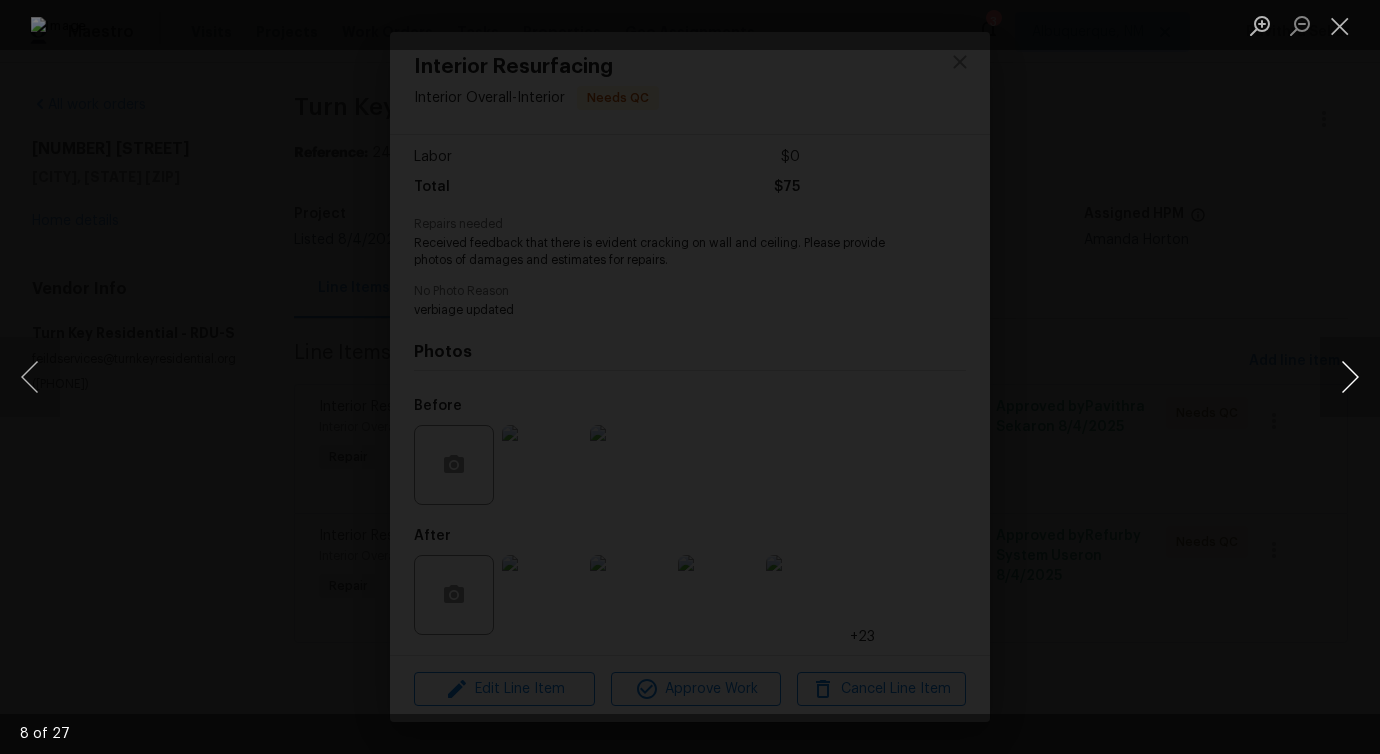 click at bounding box center (1350, 377) 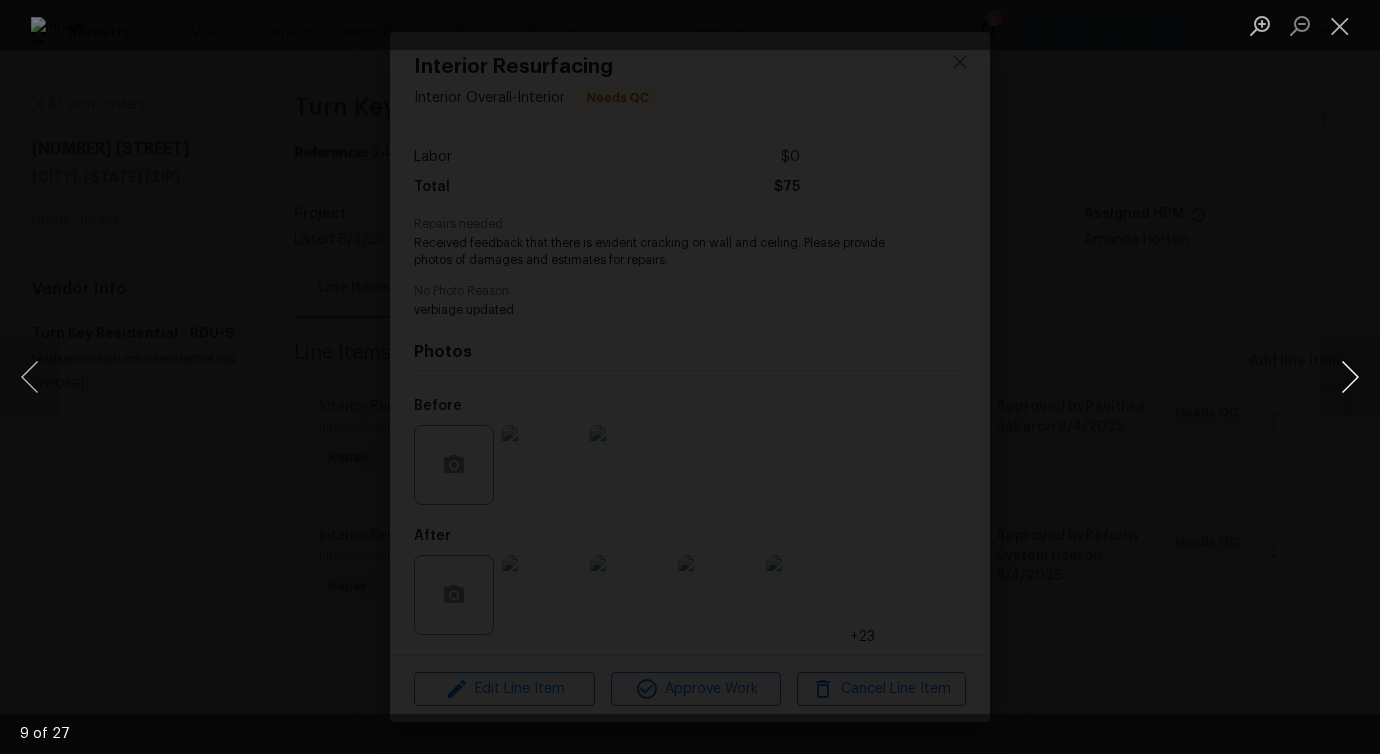 click at bounding box center [1350, 377] 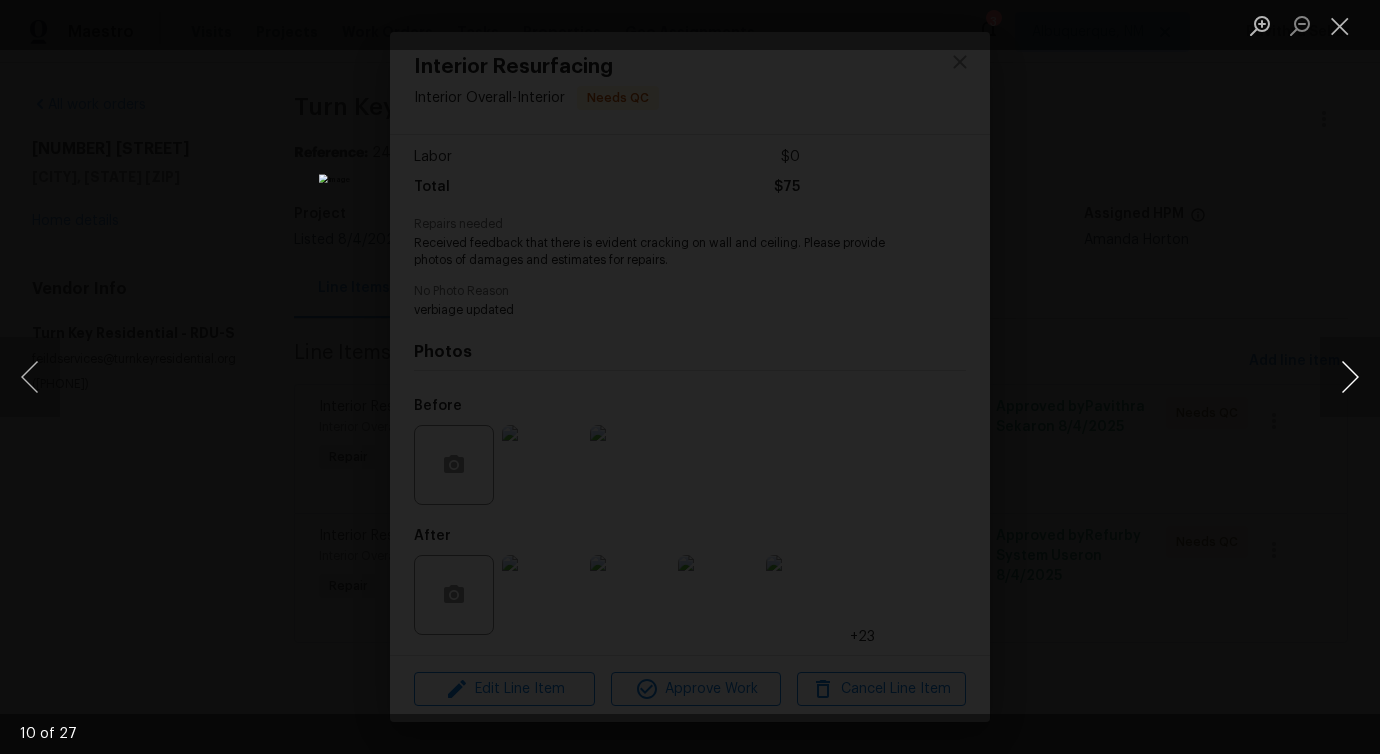 click at bounding box center [1350, 377] 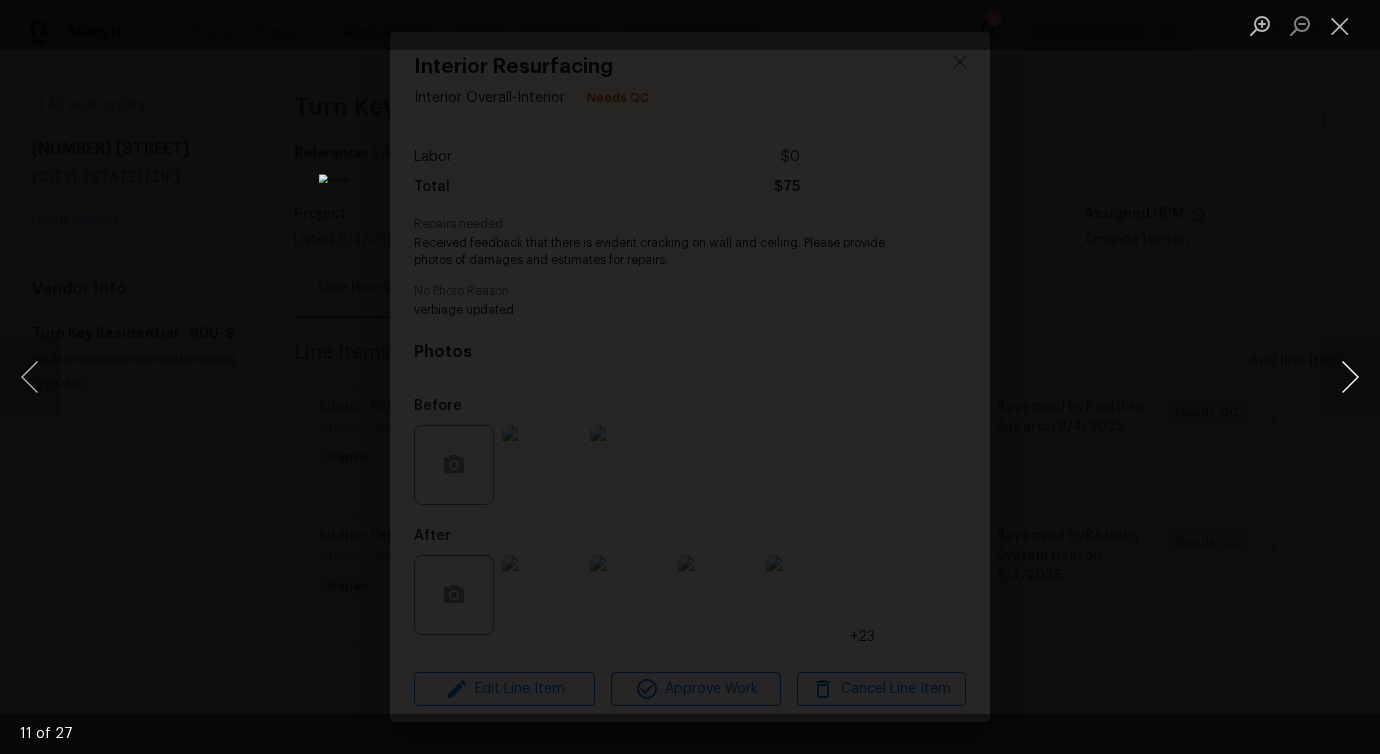 click at bounding box center (1350, 377) 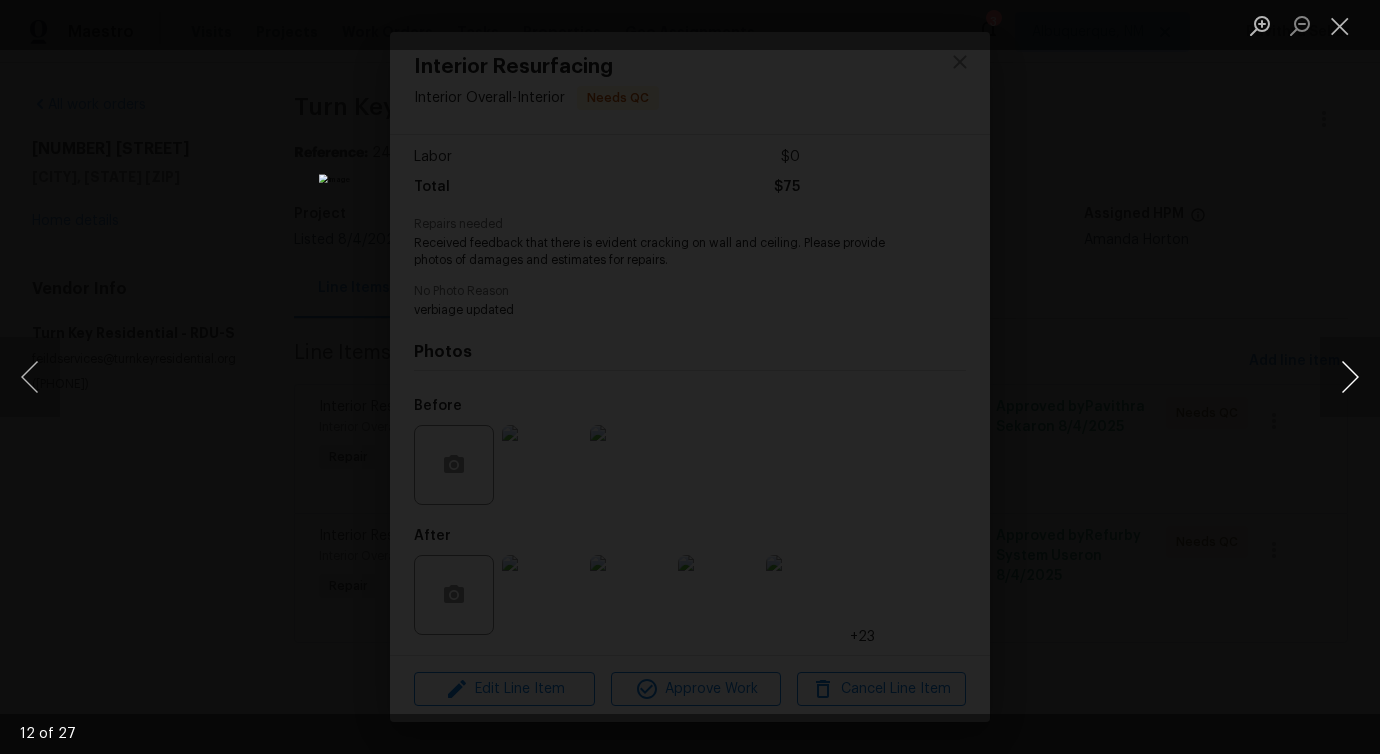 click at bounding box center [1350, 377] 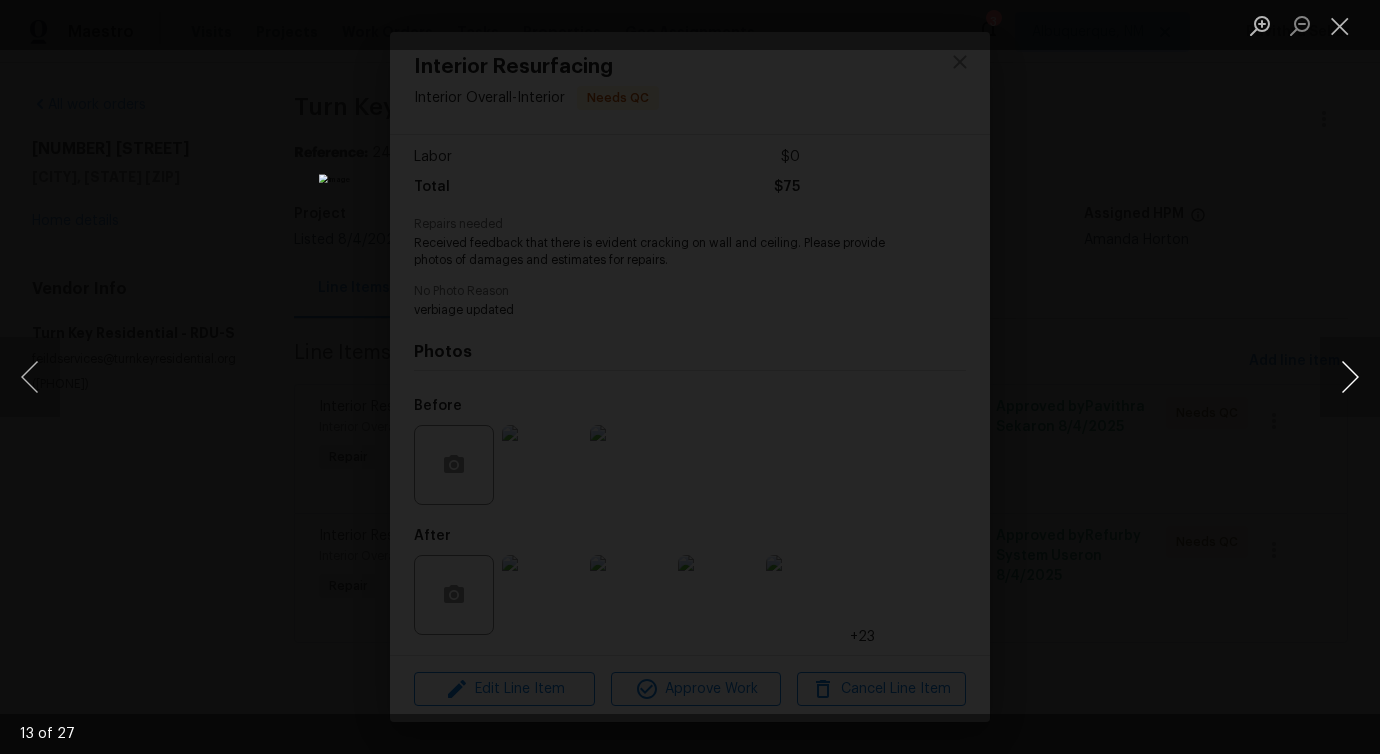 click at bounding box center (1350, 377) 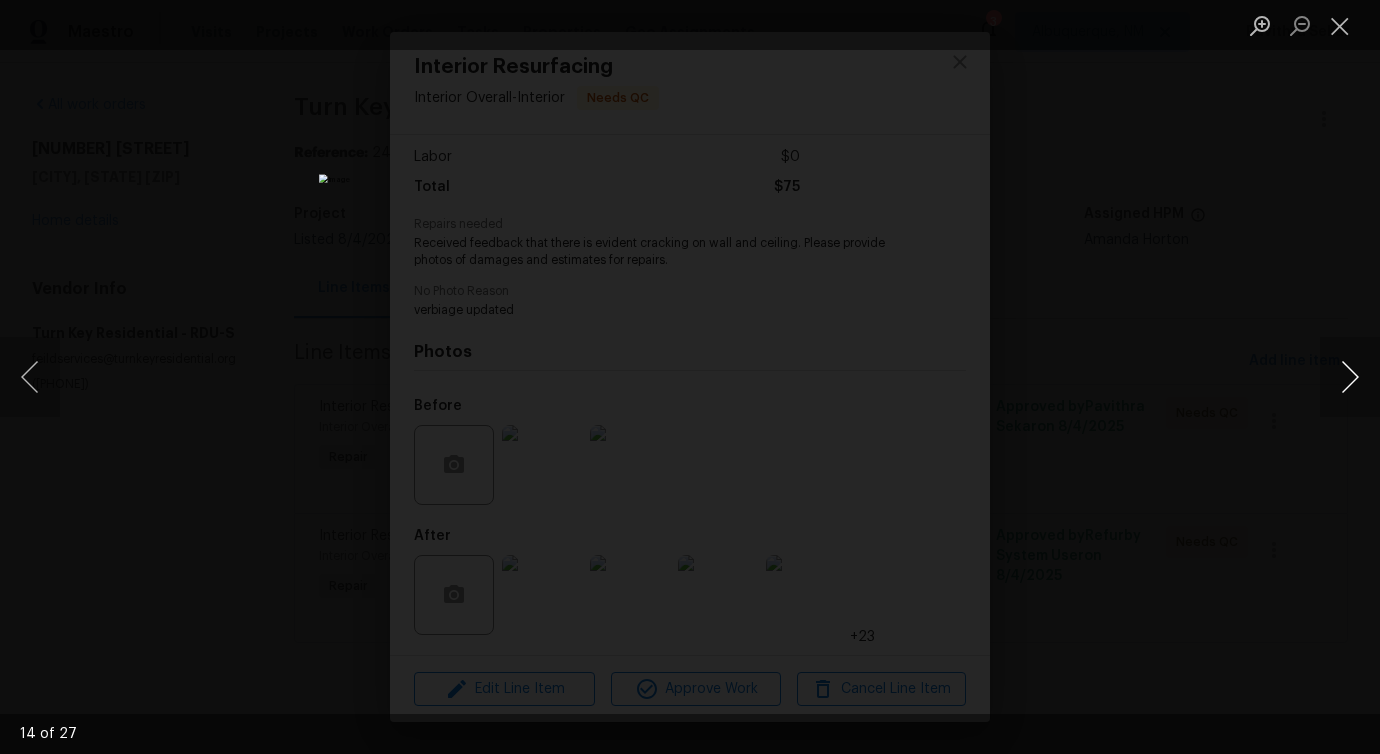 click at bounding box center (1350, 377) 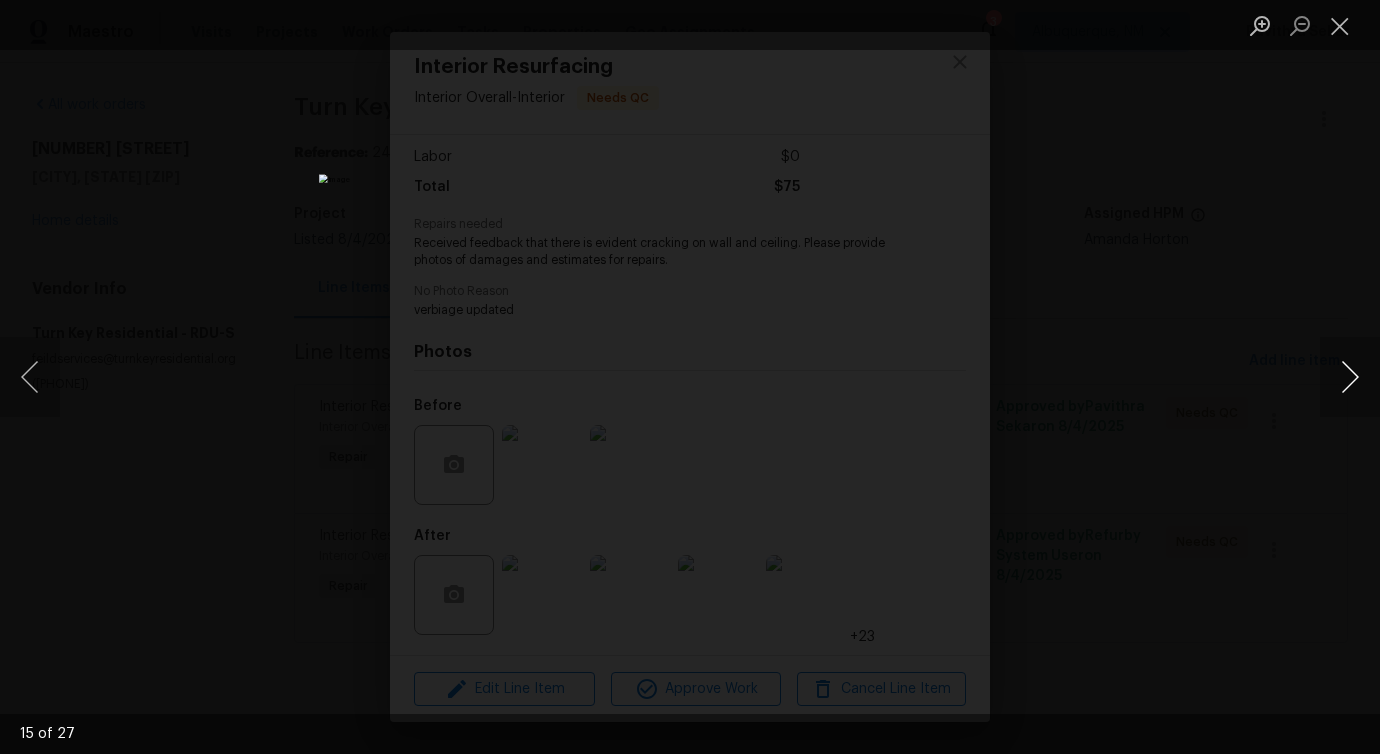 click at bounding box center (1350, 377) 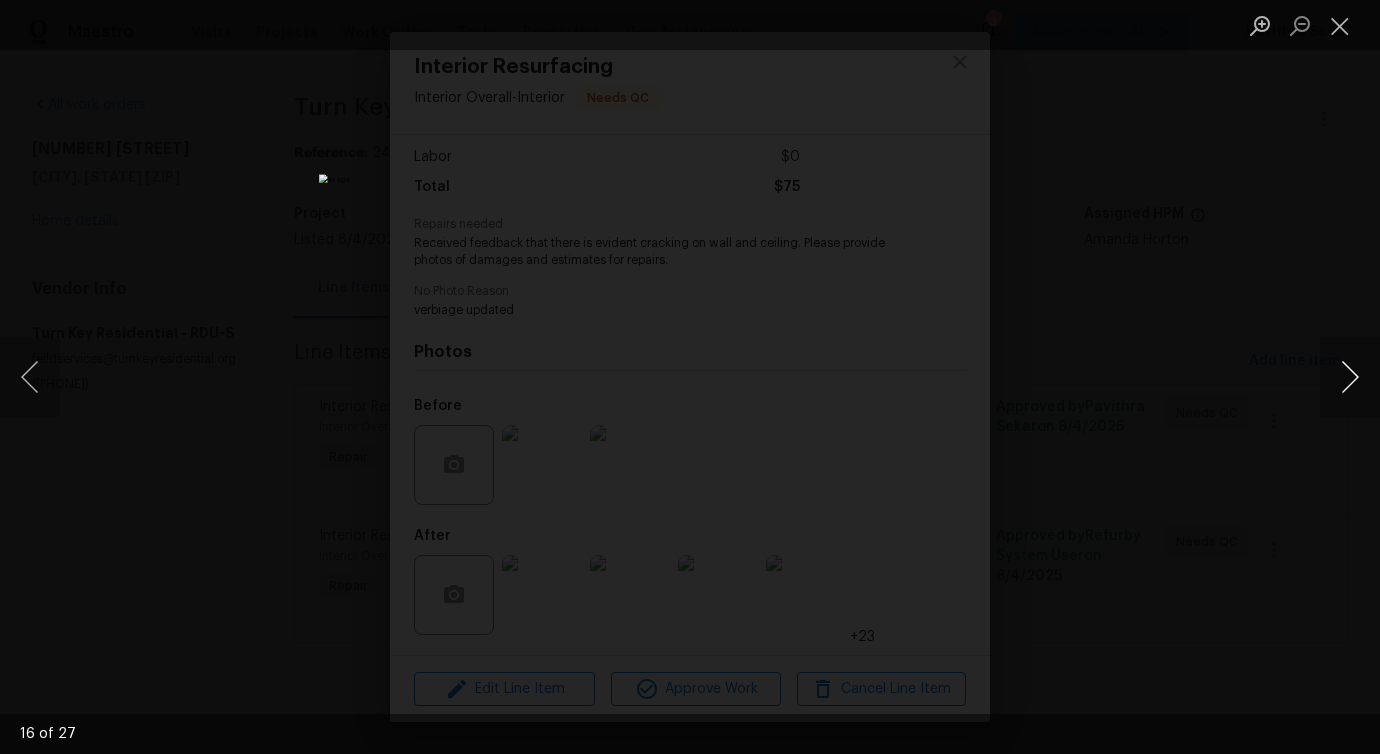 click at bounding box center (1350, 377) 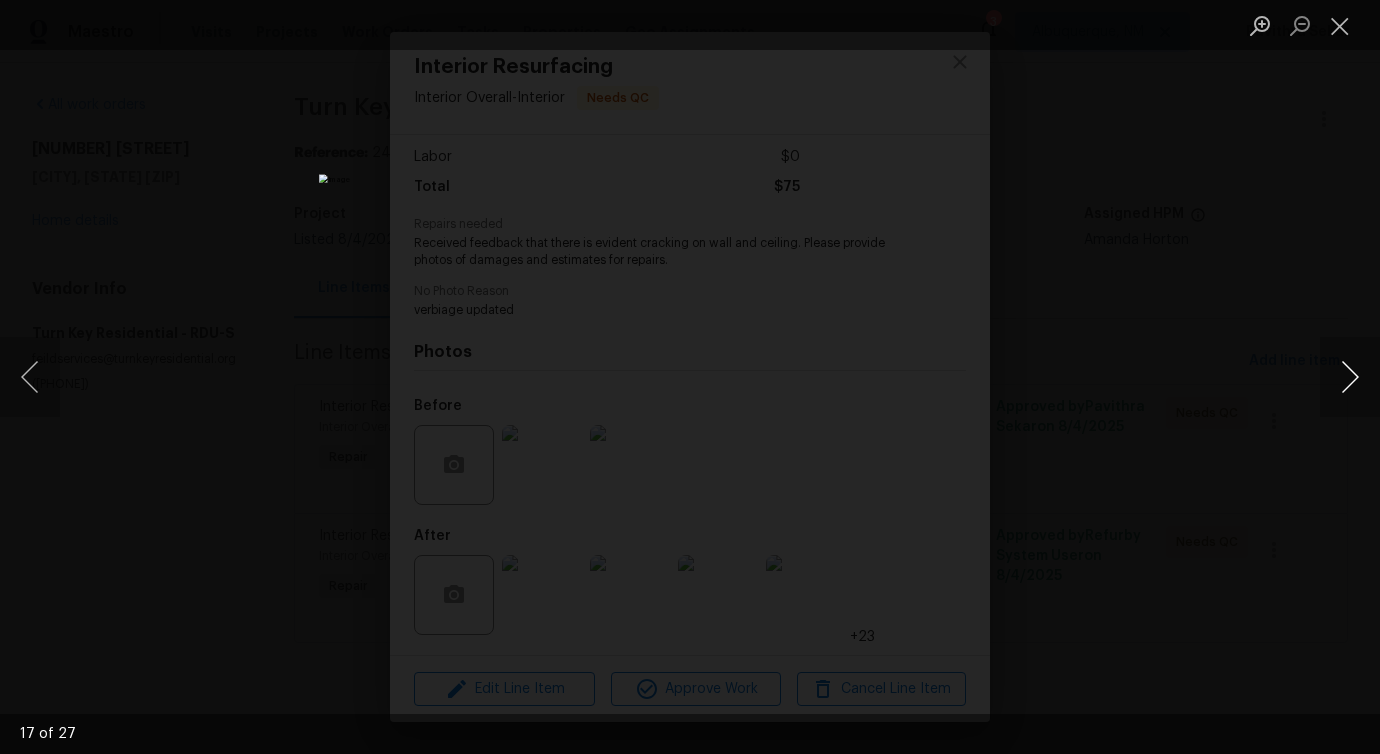 click at bounding box center (1350, 377) 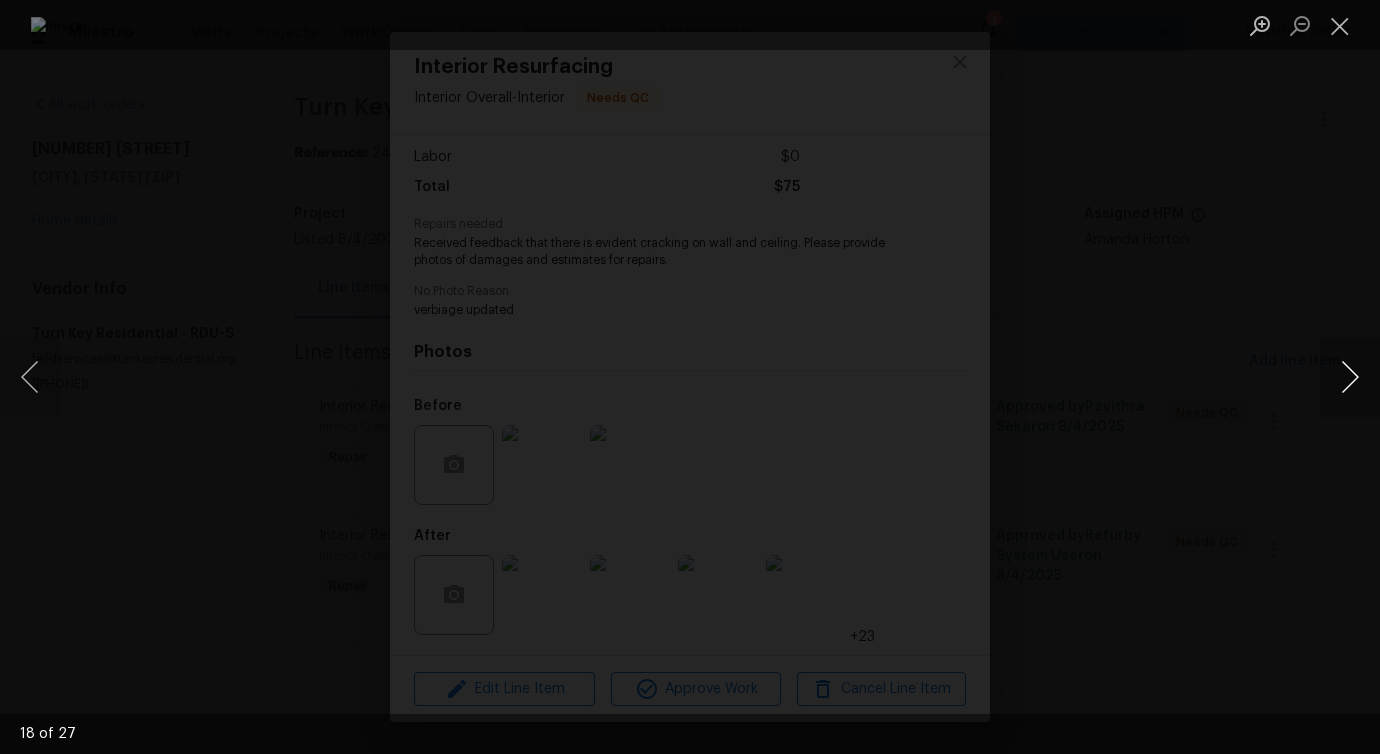 click at bounding box center [1350, 377] 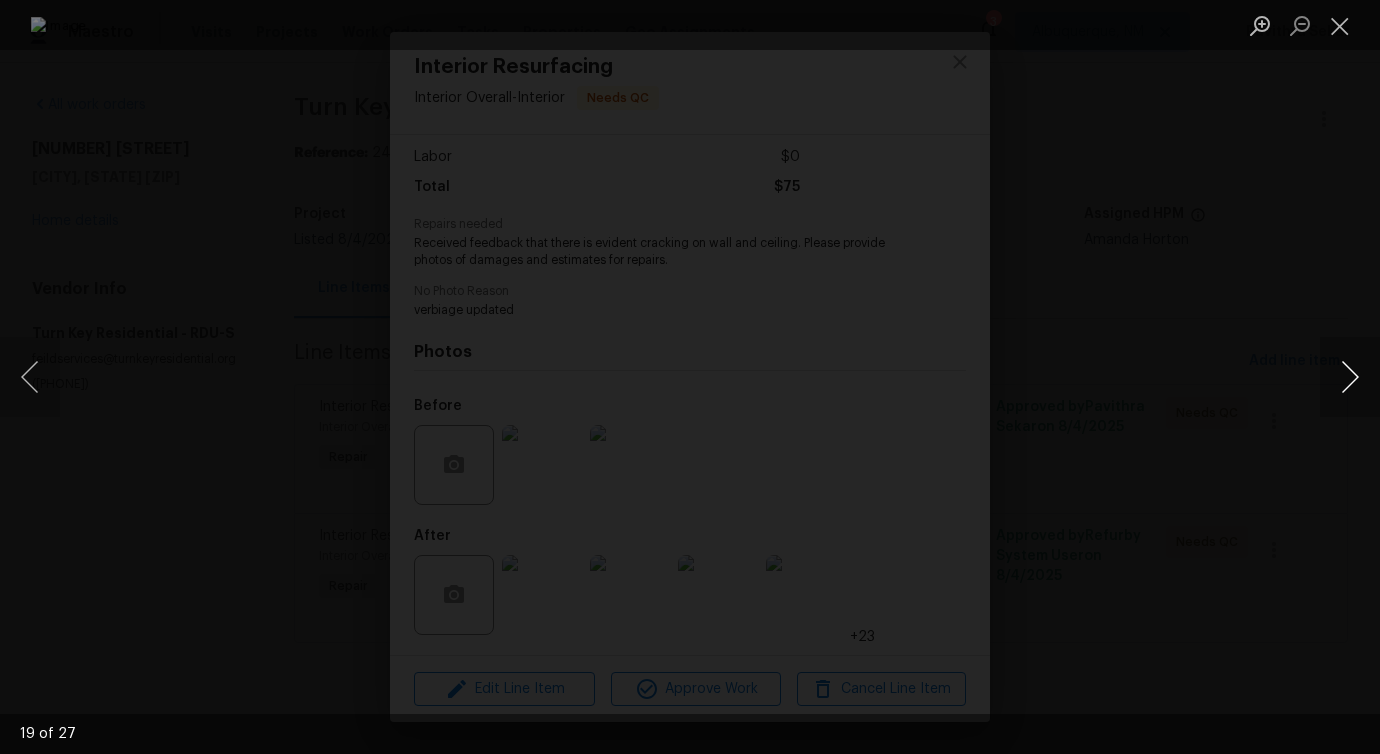 click at bounding box center (1350, 377) 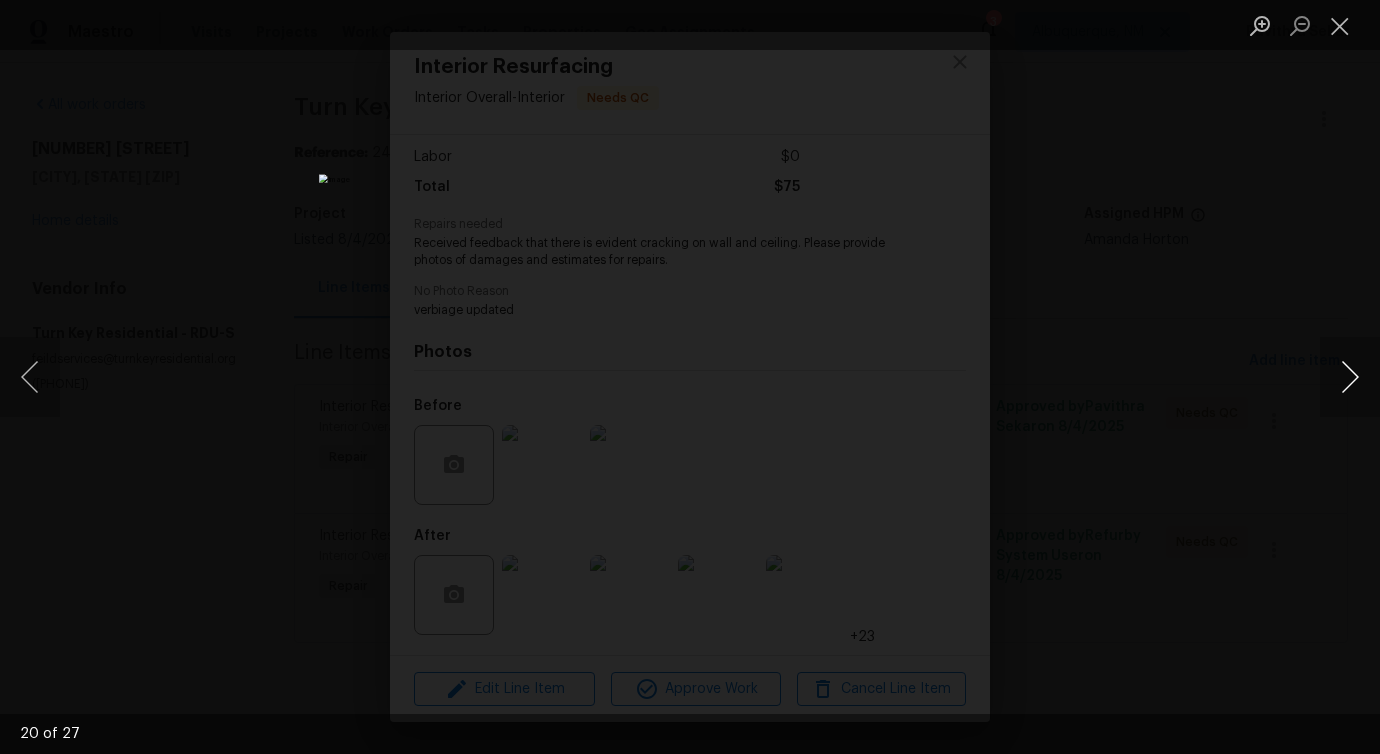 click at bounding box center (1350, 377) 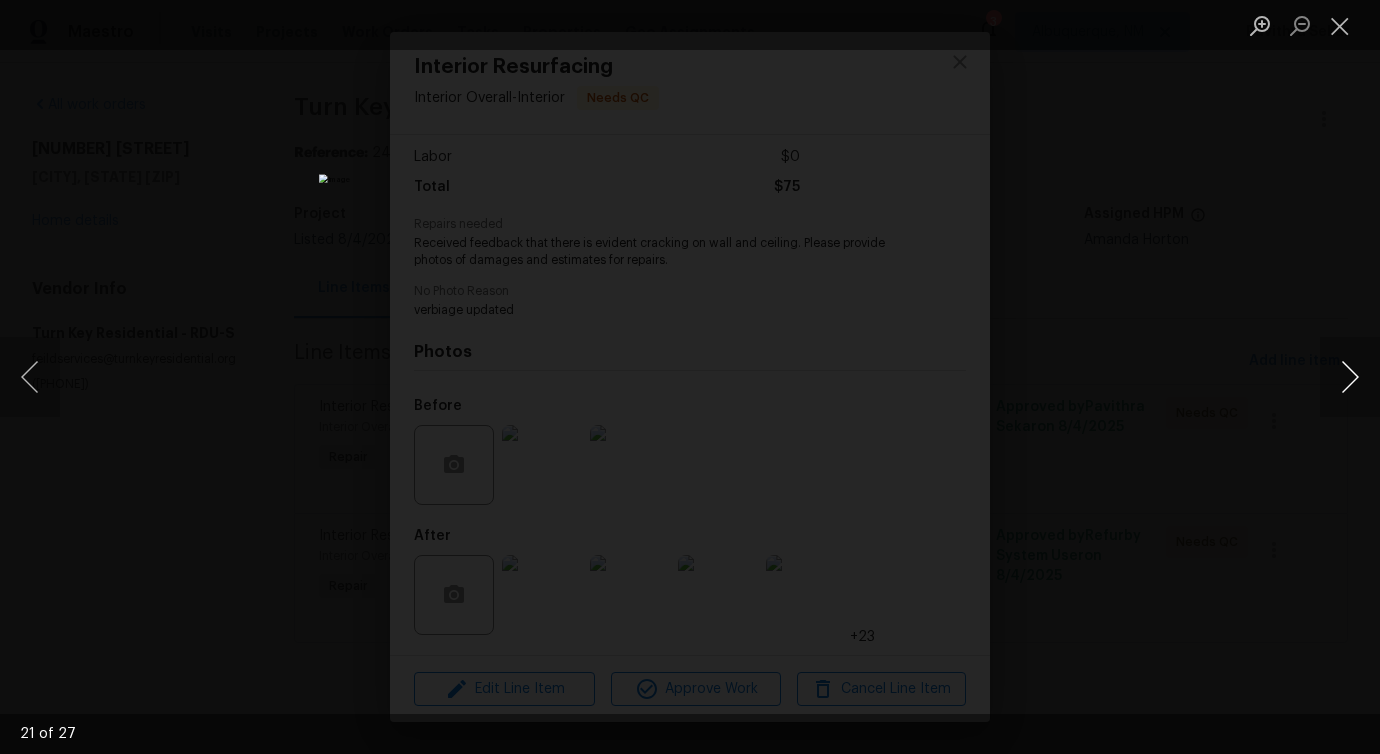 click at bounding box center (1350, 377) 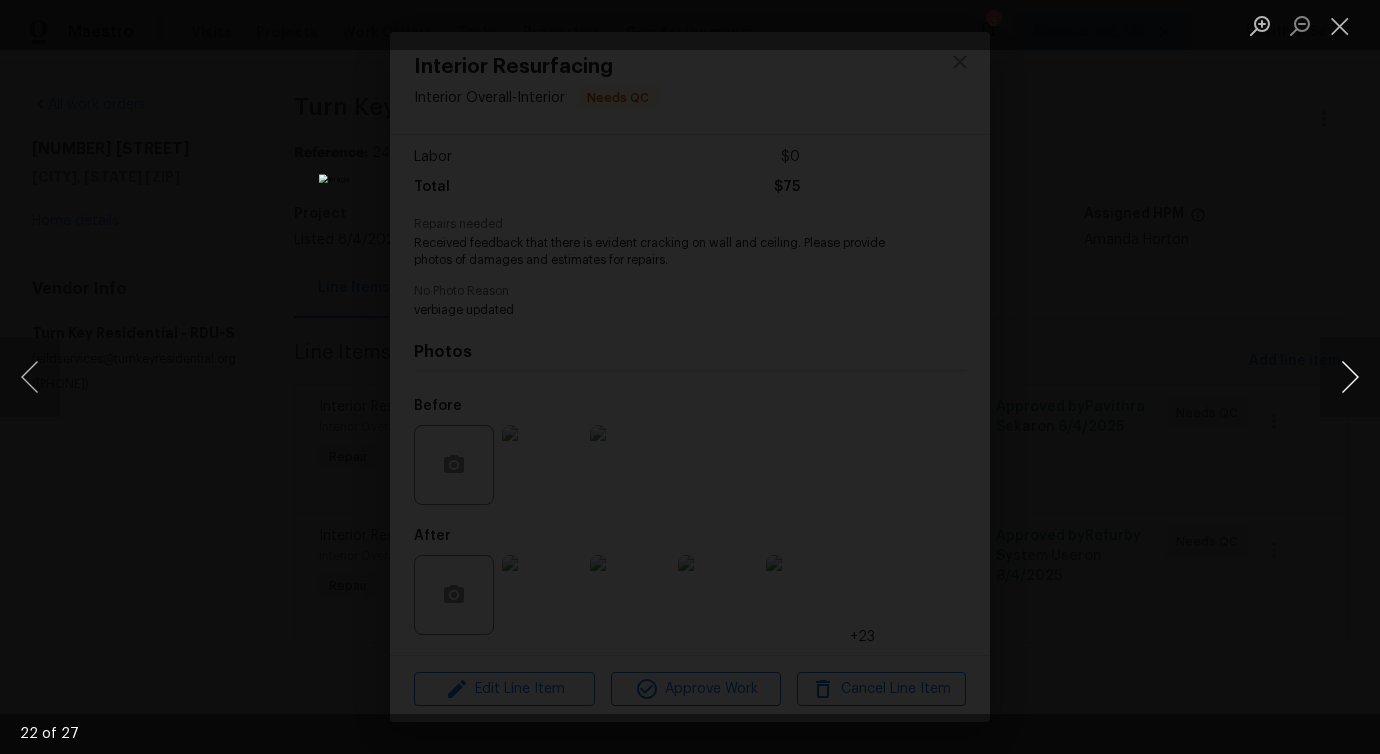 click at bounding box center [1350, 377] 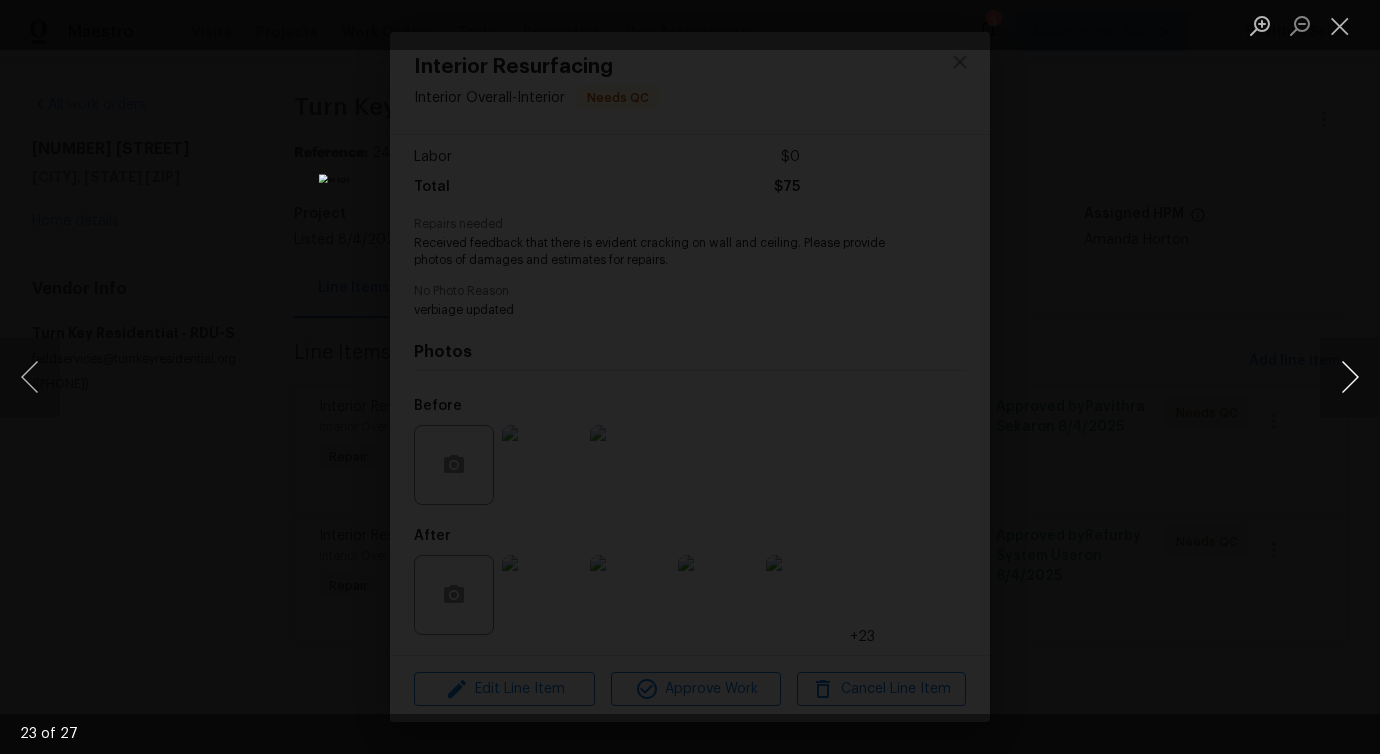 click at bounding box center [1350, 377] 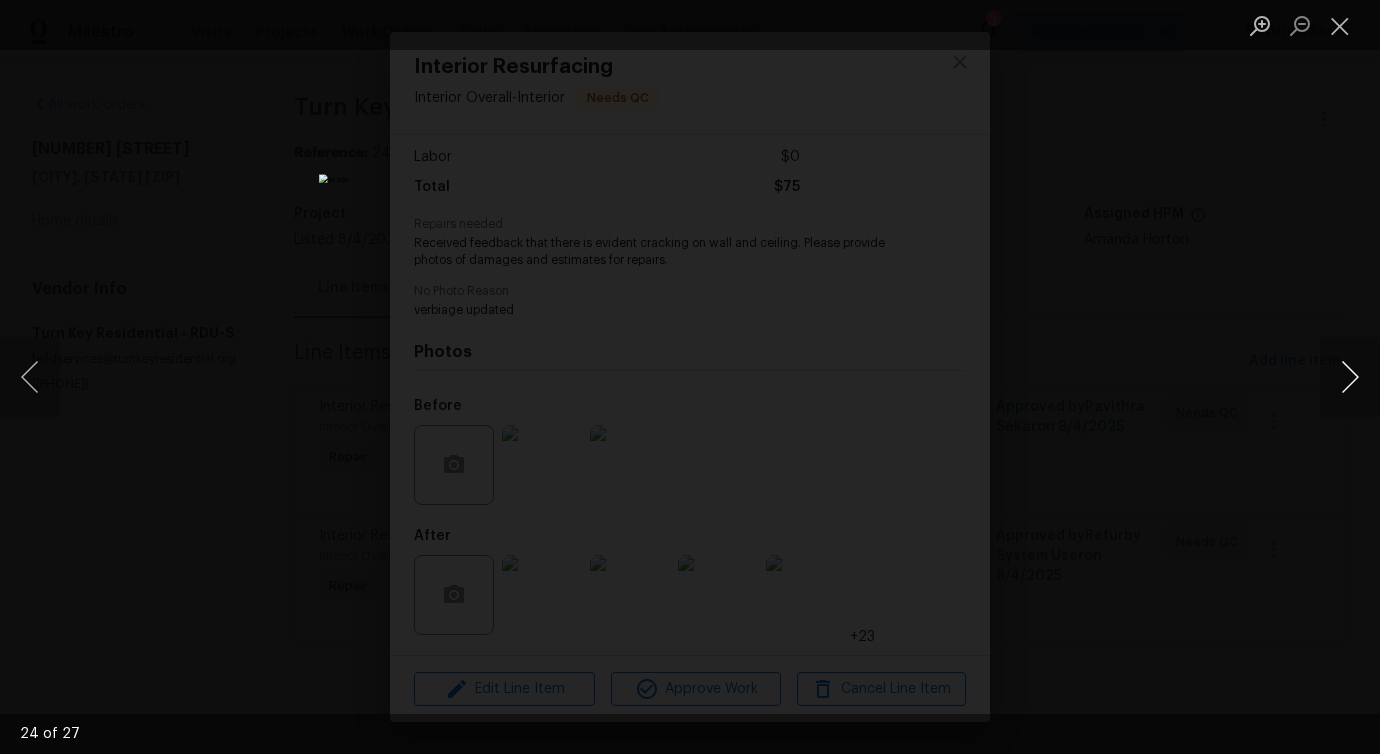 click at bounding box center [1350, 377] 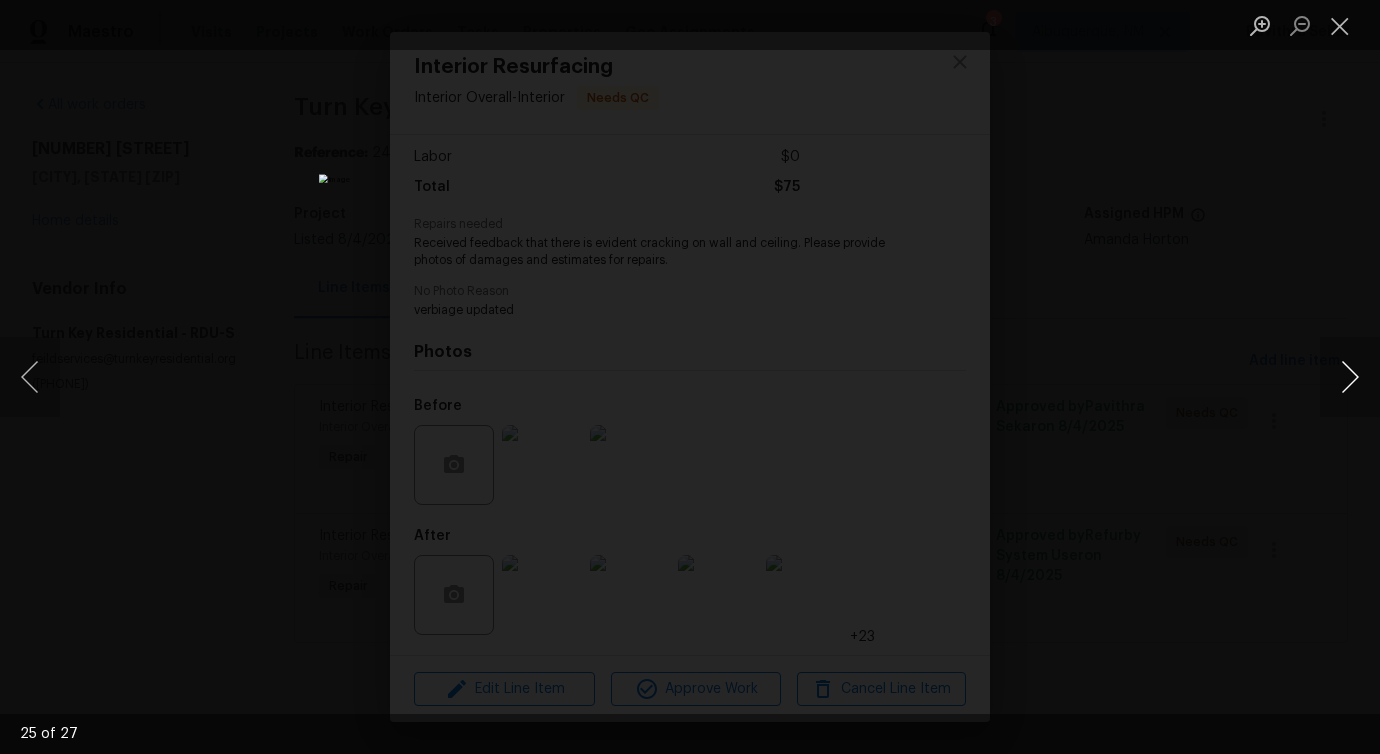click at bounding box center [1350, 377] 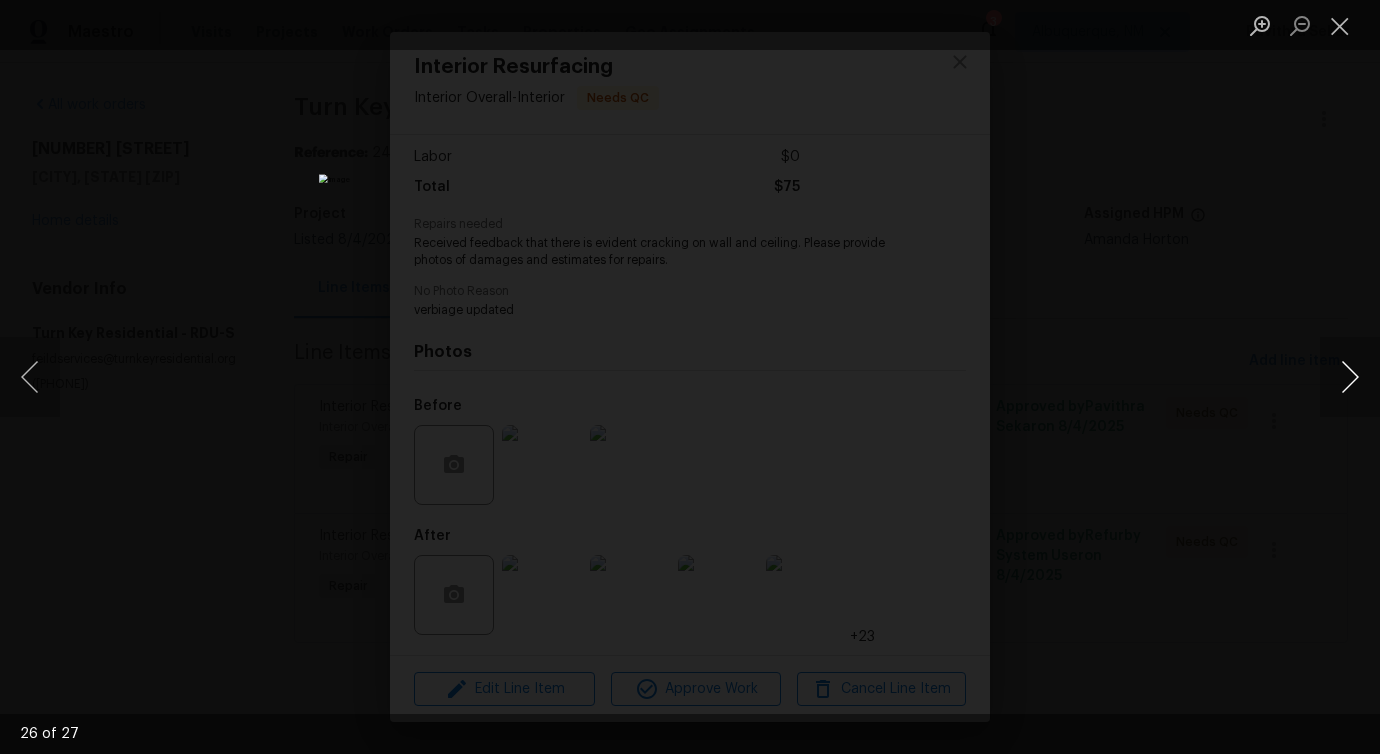 click at bounding box center (1350, 377) 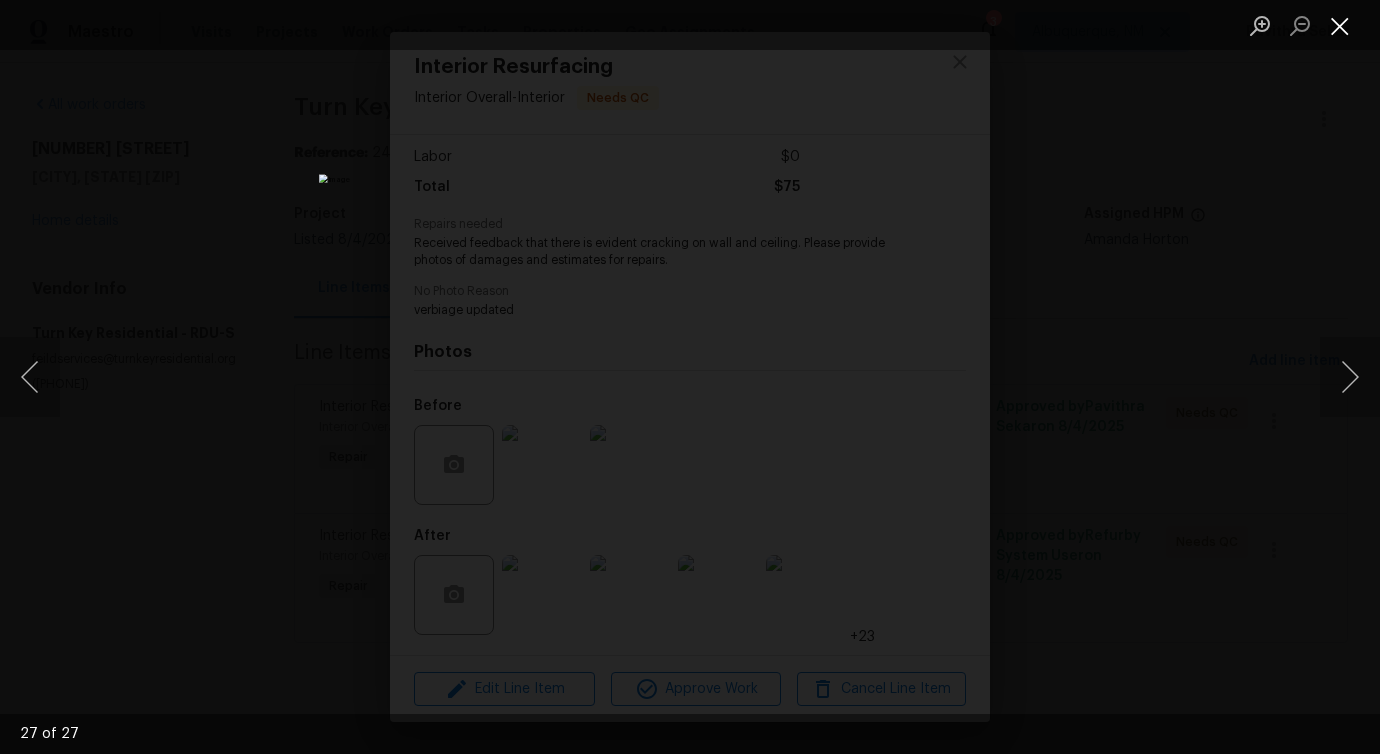 click at bounding box center [1340, 25] 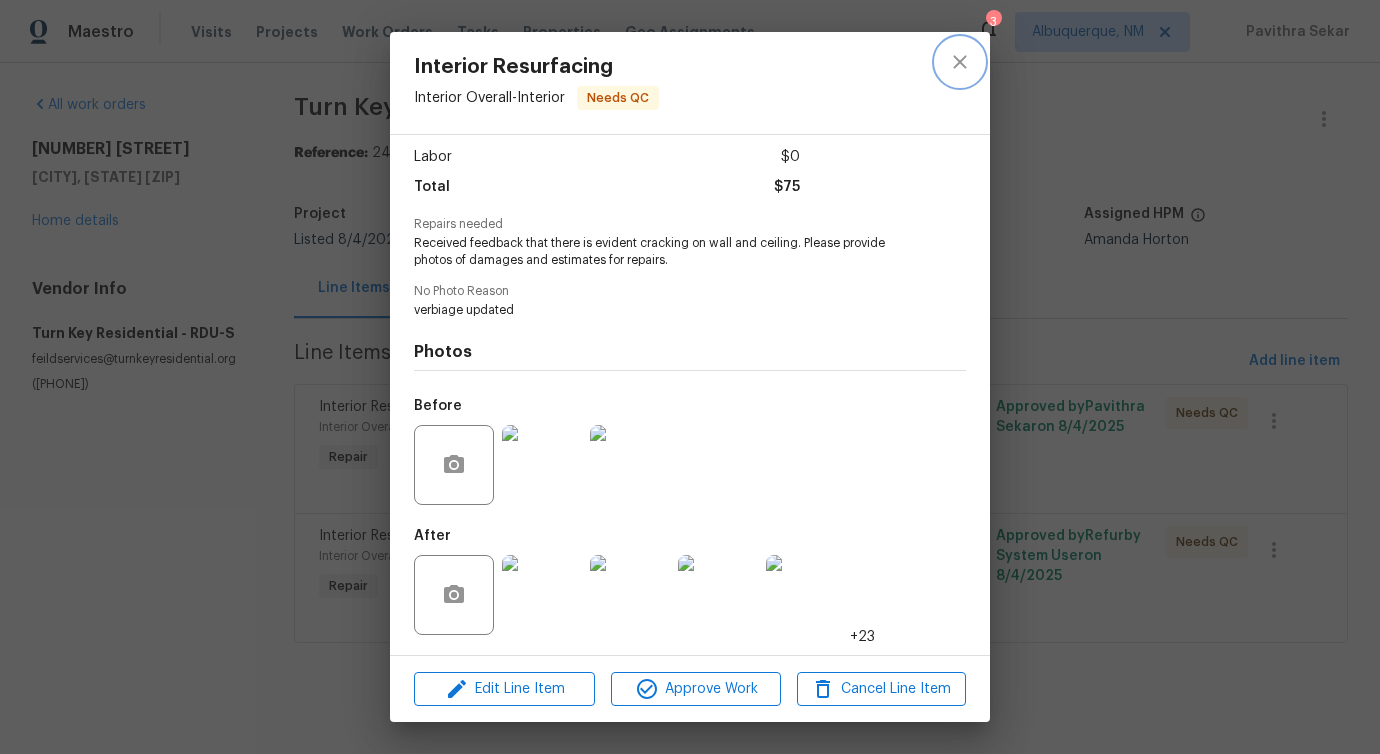 click 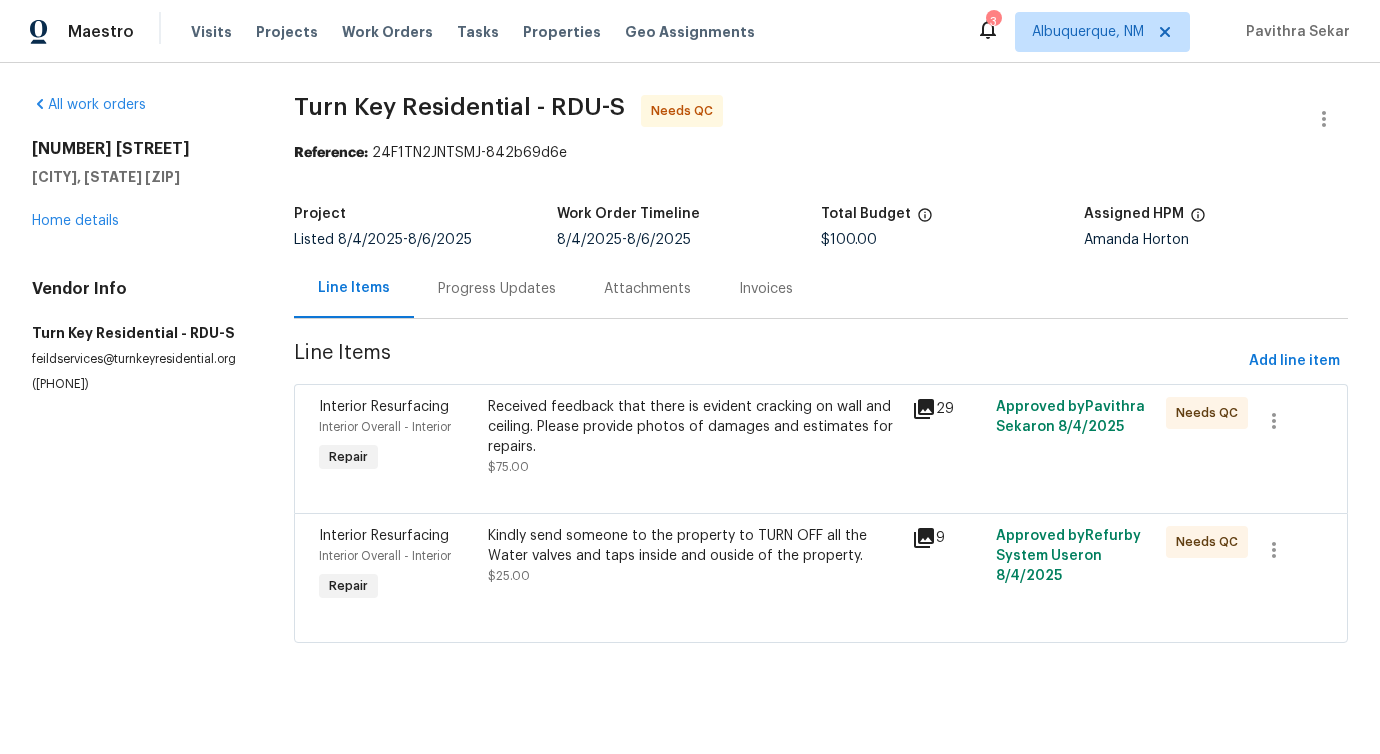 click on "Kindly send someone to the property to TURN OFF all the Water valves and taps inside and ouside of the property. $25.00" at bounding box center (693, 556) 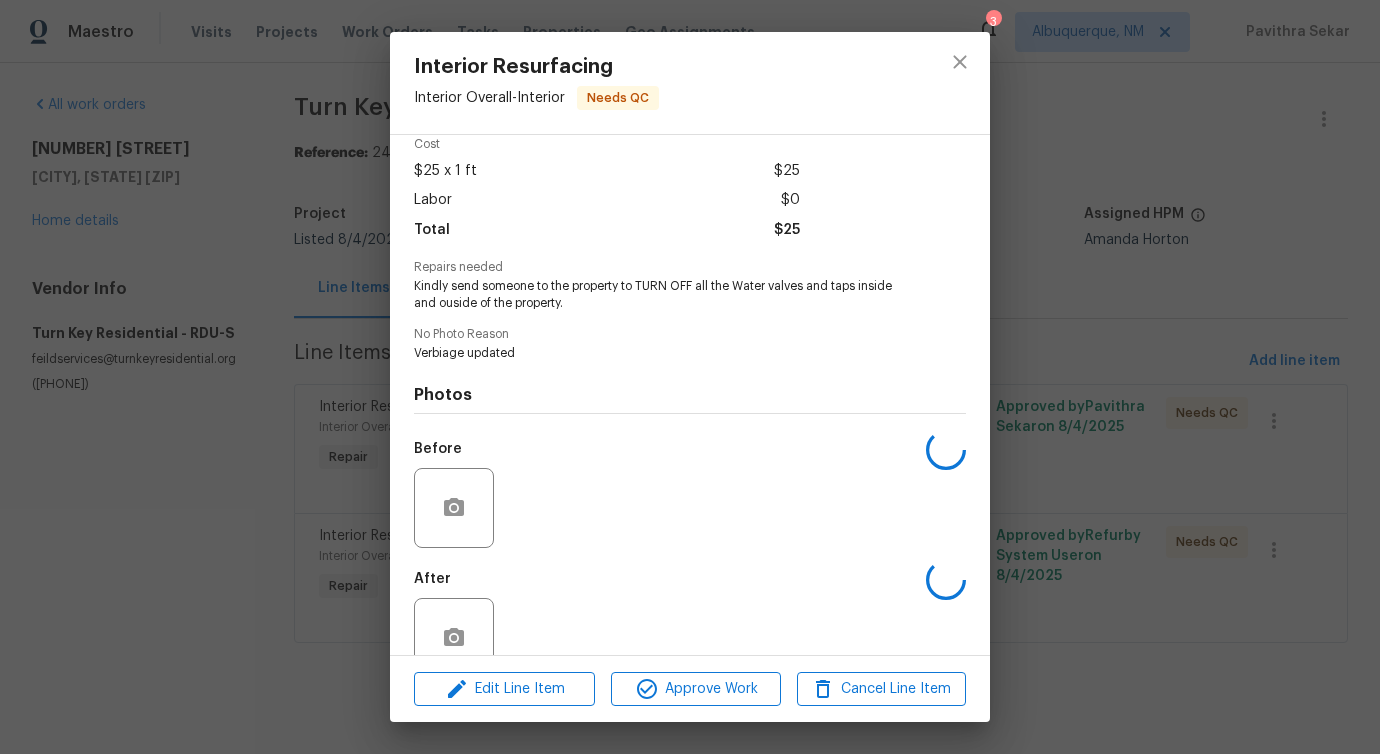 scroll, scrollTop: 133, scrollLeft: 0, axis: vertical 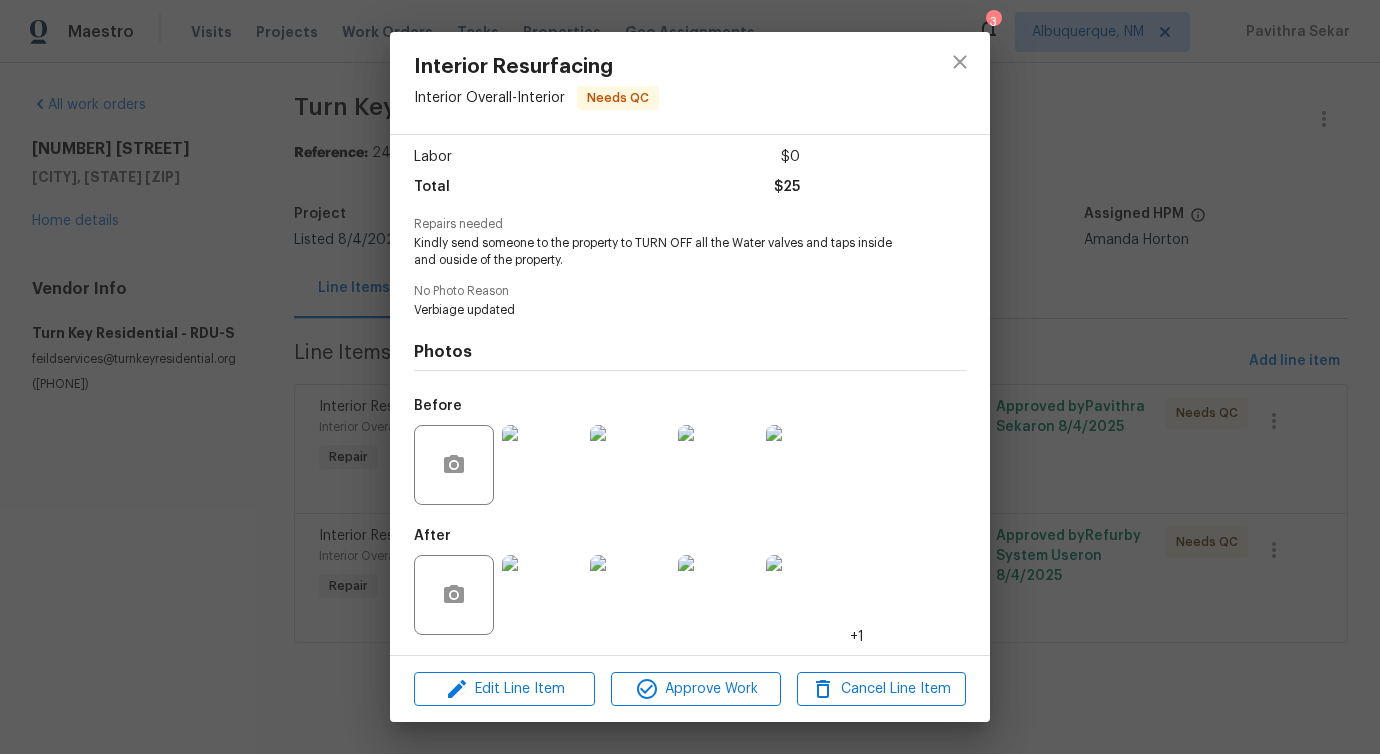 click at bounding box center [542, 465] 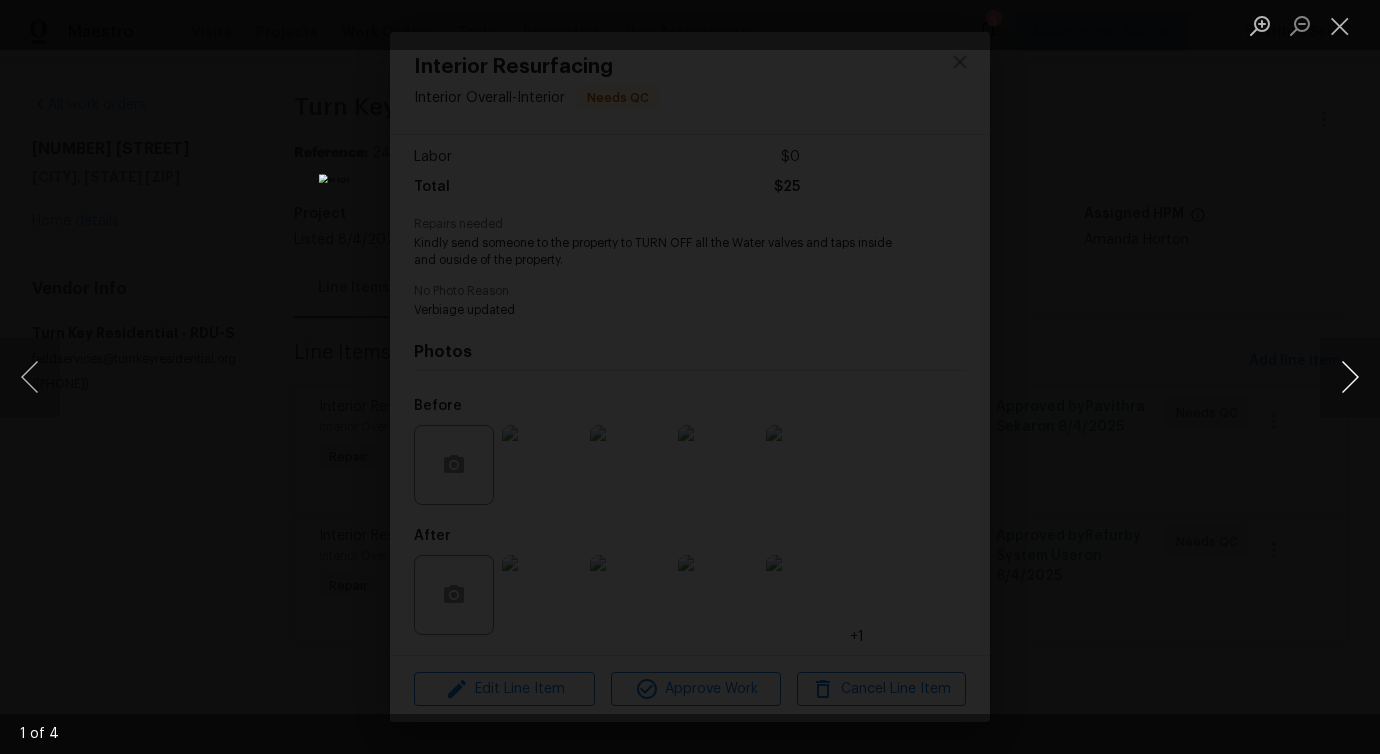 click at bounding box center (1350, 377) 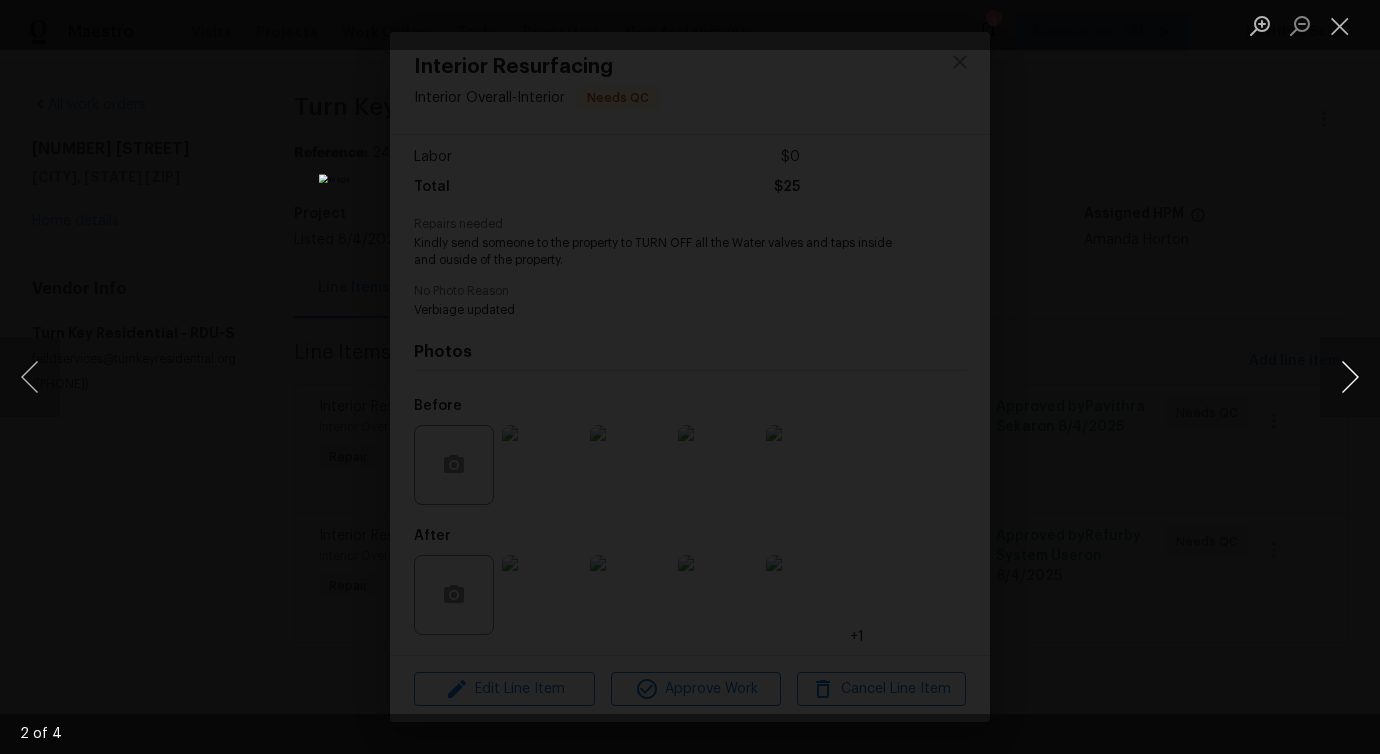 click at bounding box center [1350, 377] 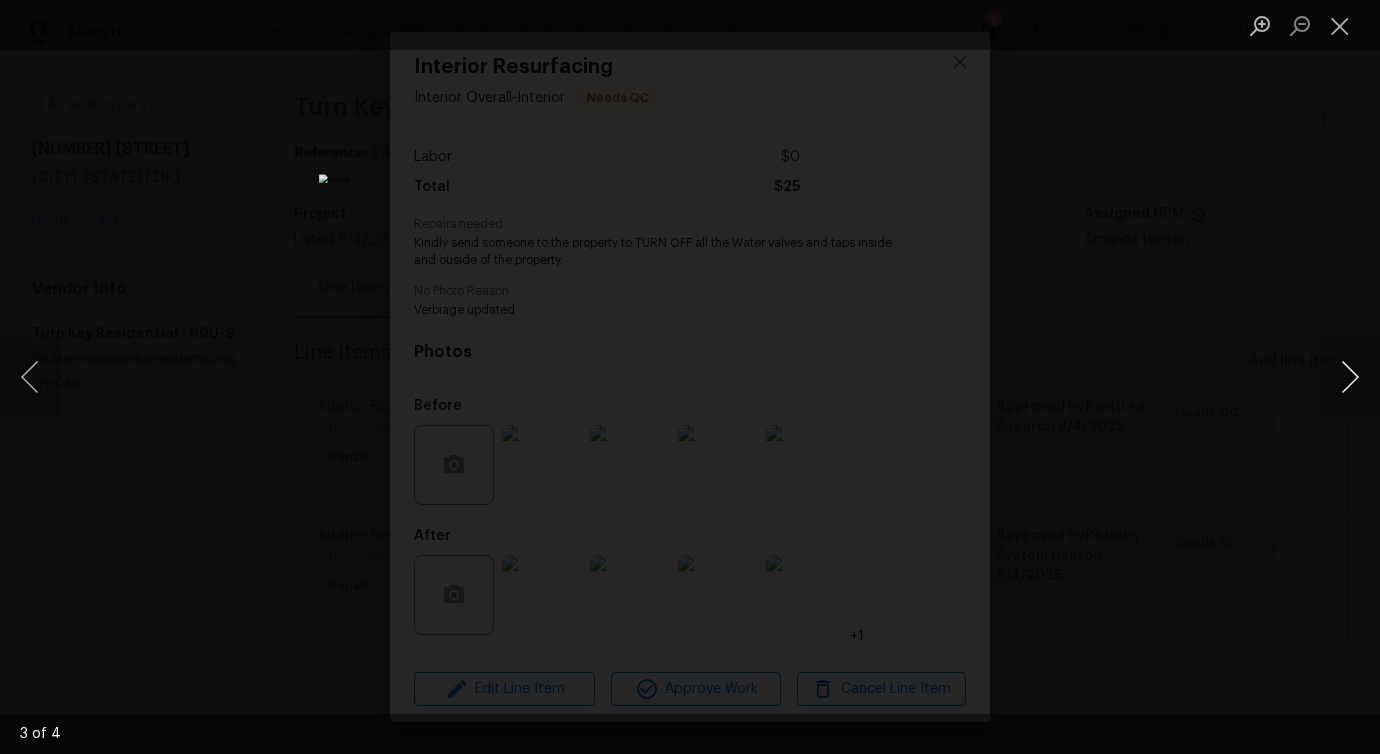 click at bounding box center [1350, 377] 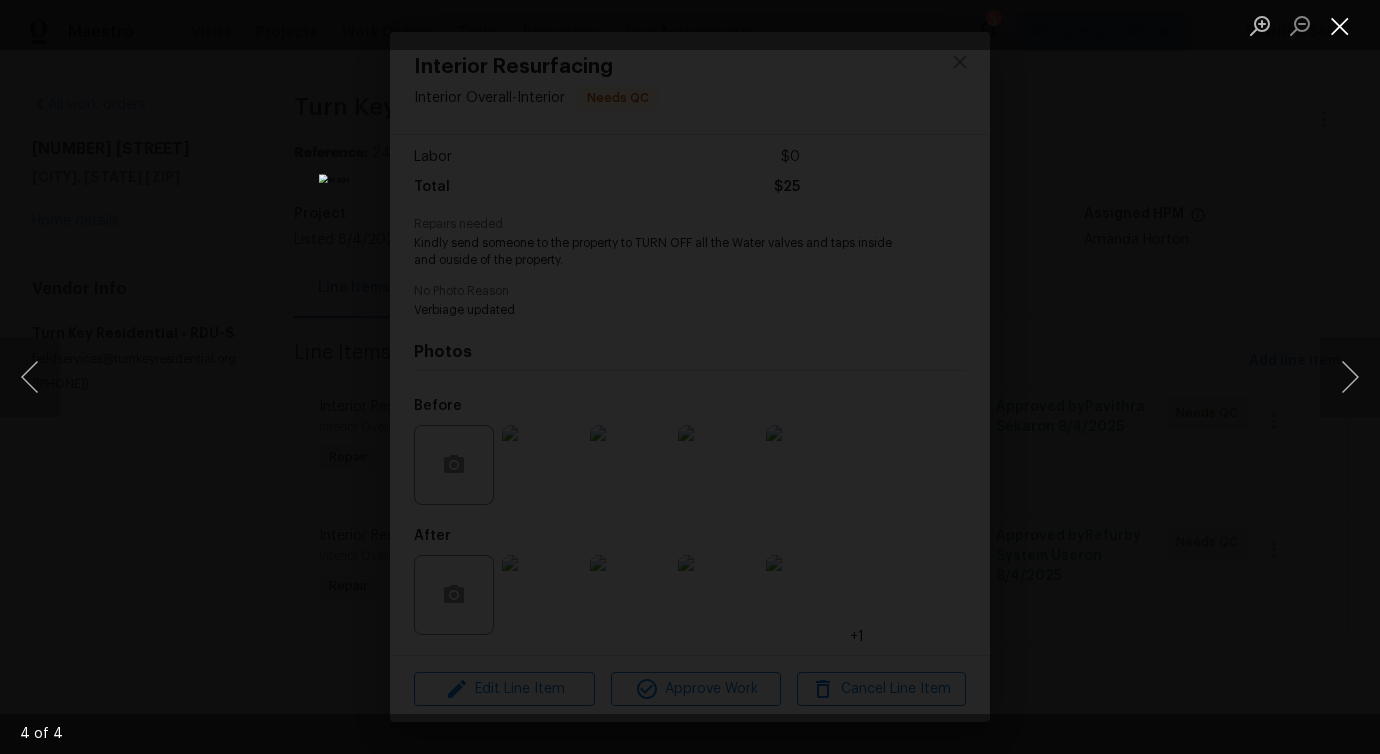 click at bounding box center [1340, 25] 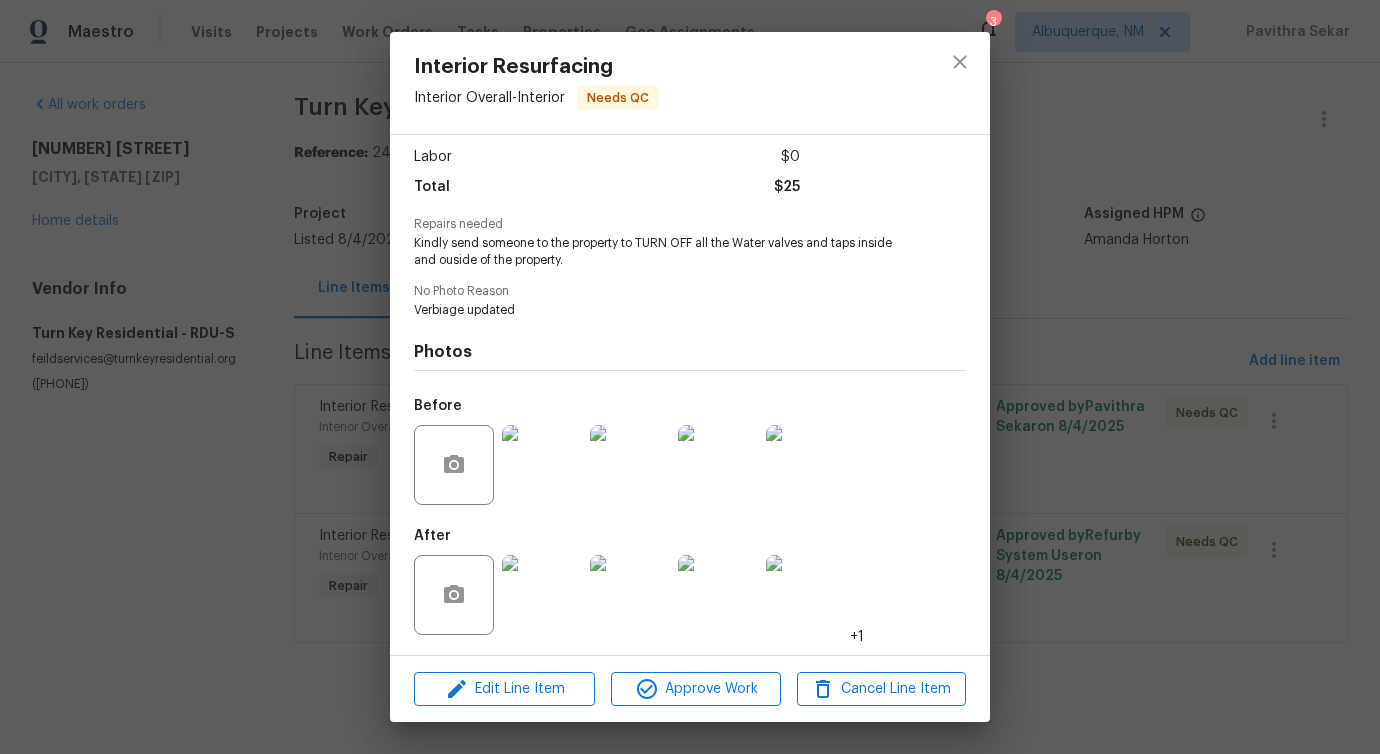 click at bounding box center [542, 595] 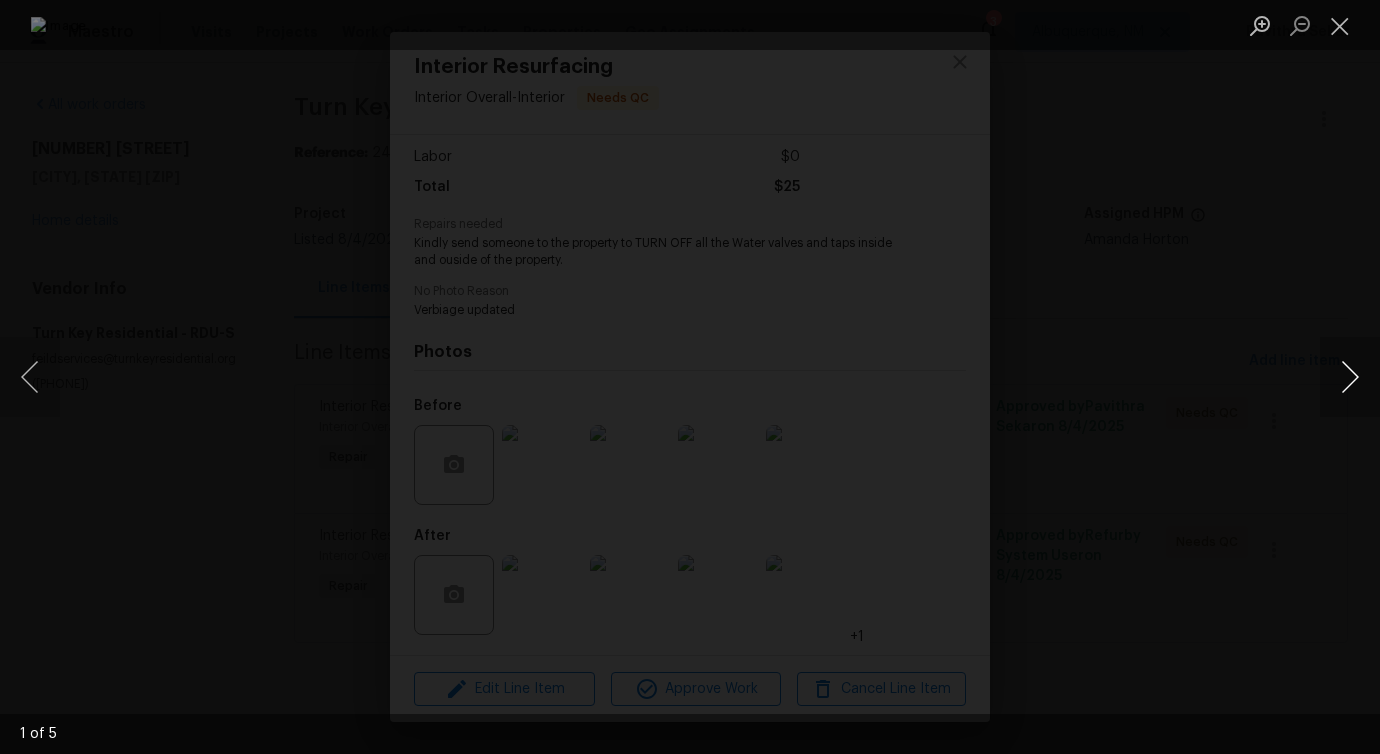 click at bounding box center [1350, 377] 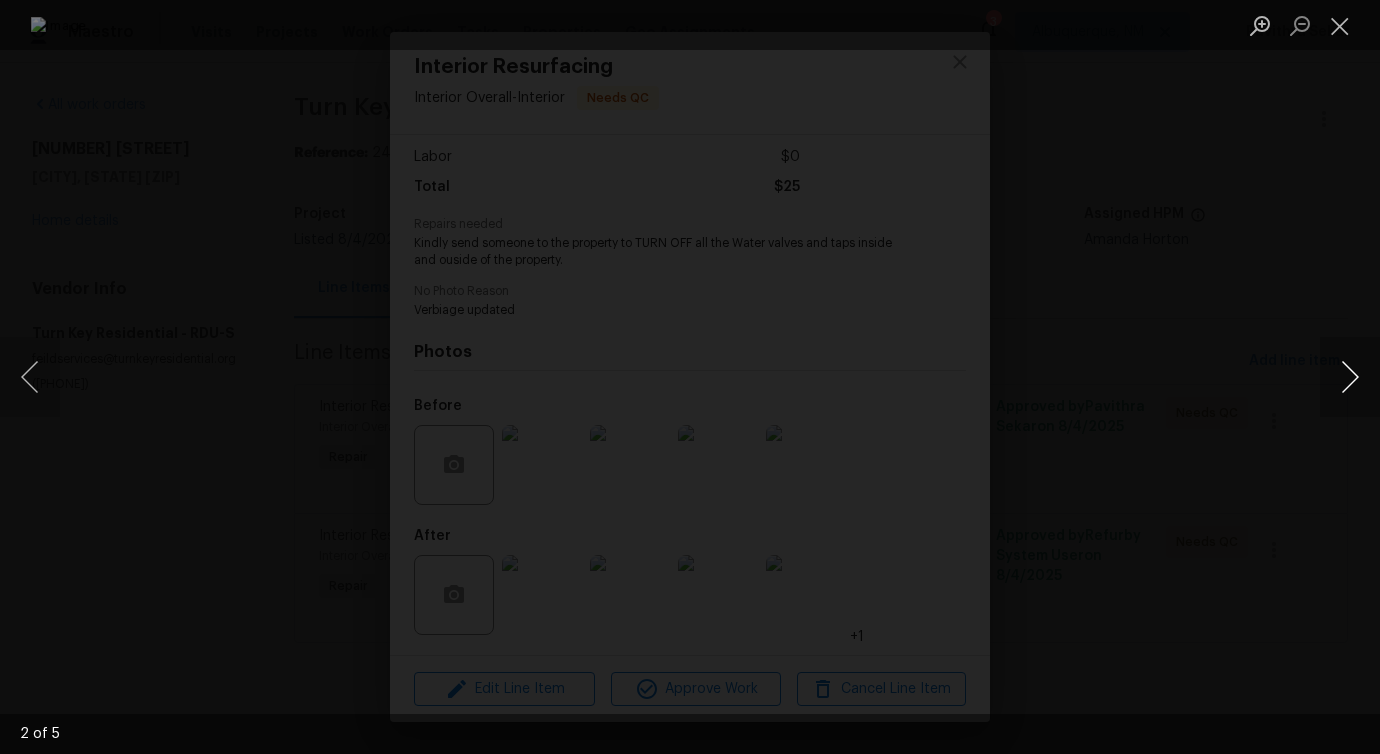 click at bounding box center (1350, 377) 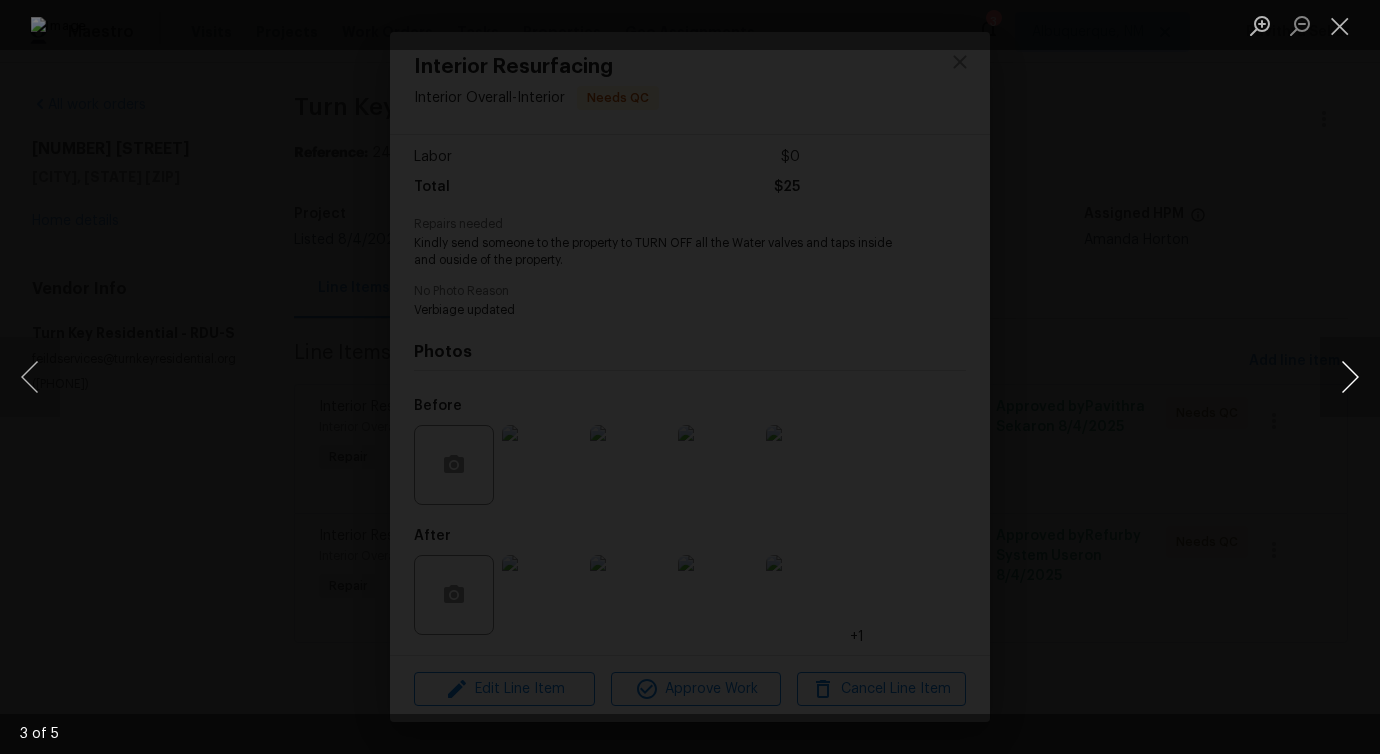 click at bounding box center (1350, 377) 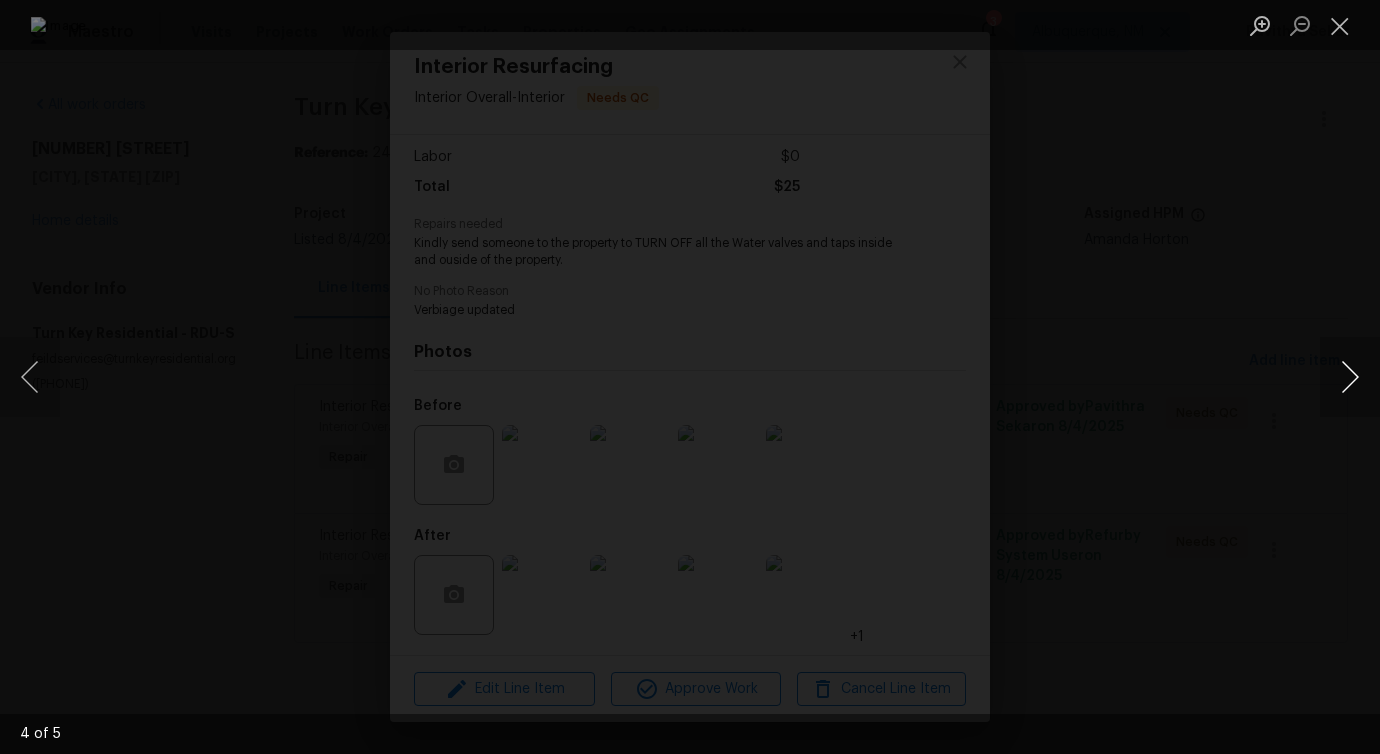 click at bounding box center [1350, 377] 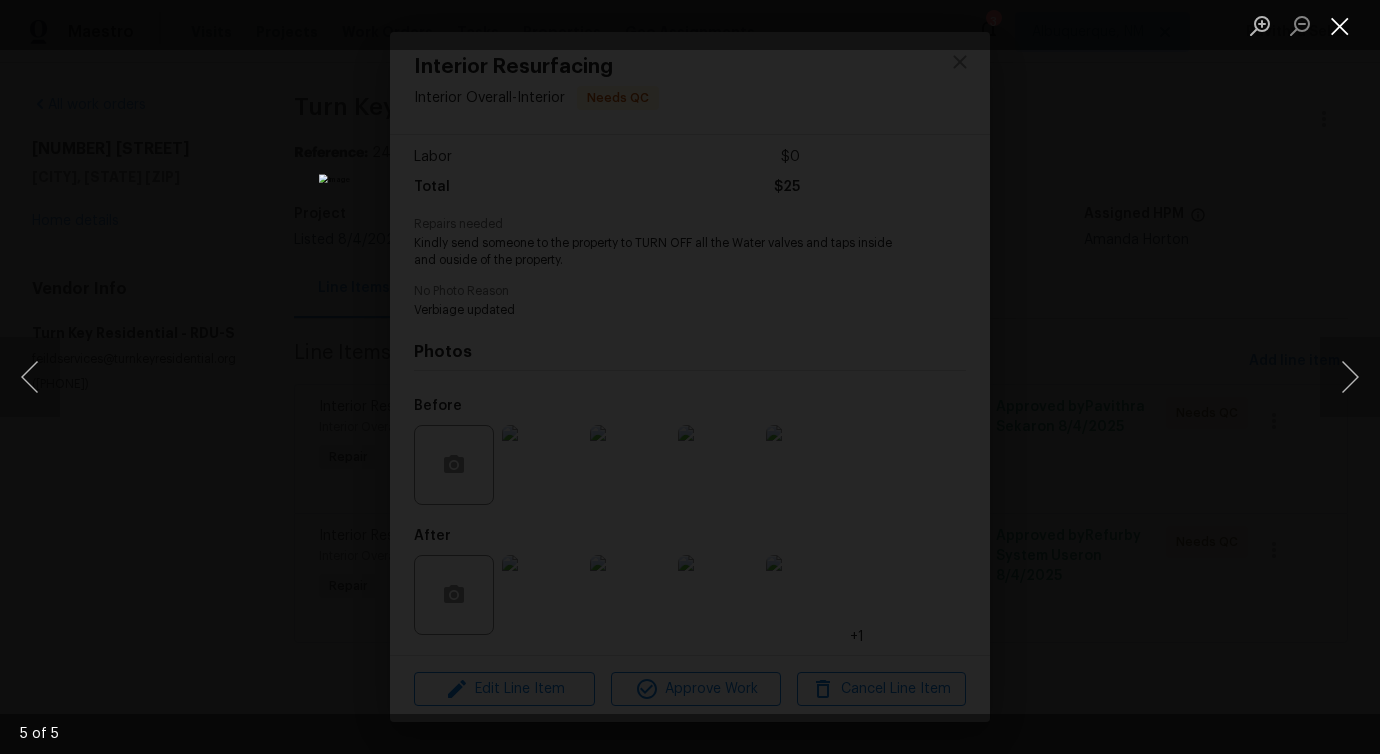 click at bounding box center [1340, 25] 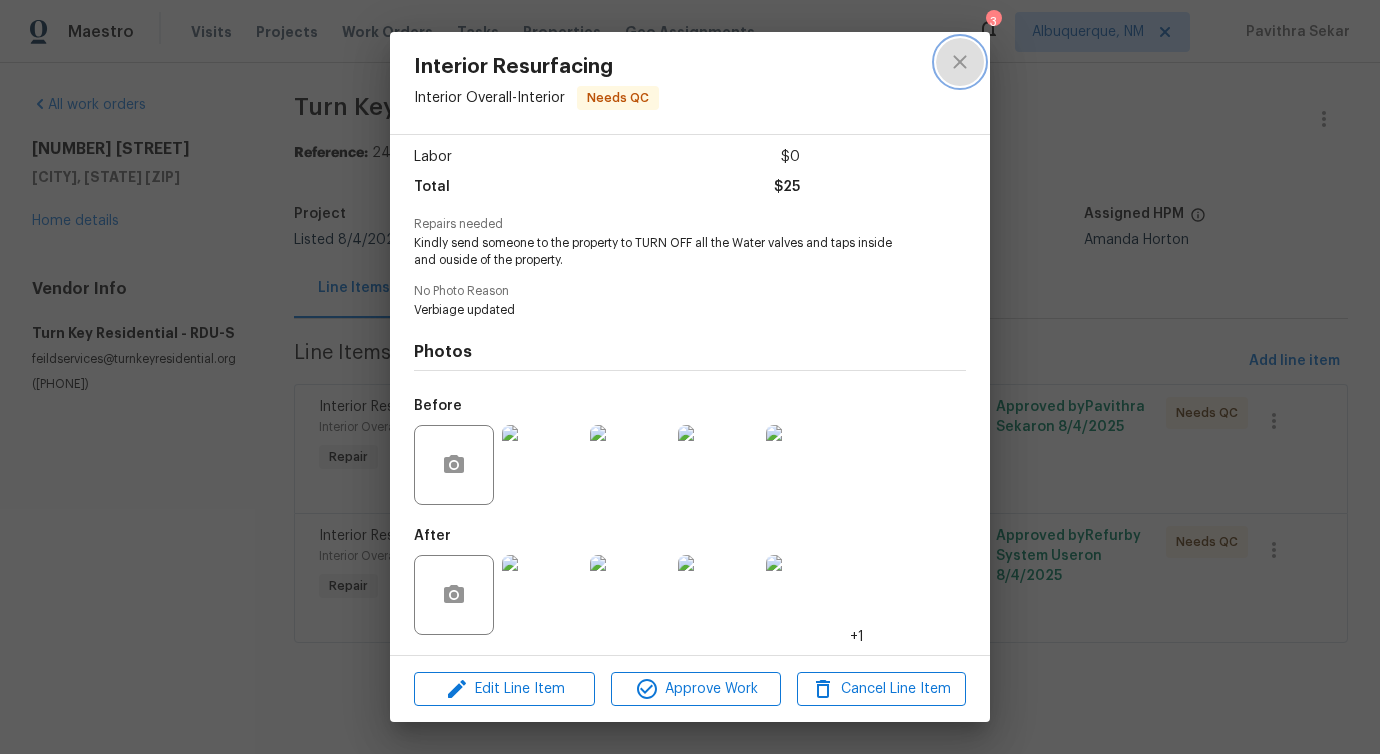 click at bounding box center [960, 62] 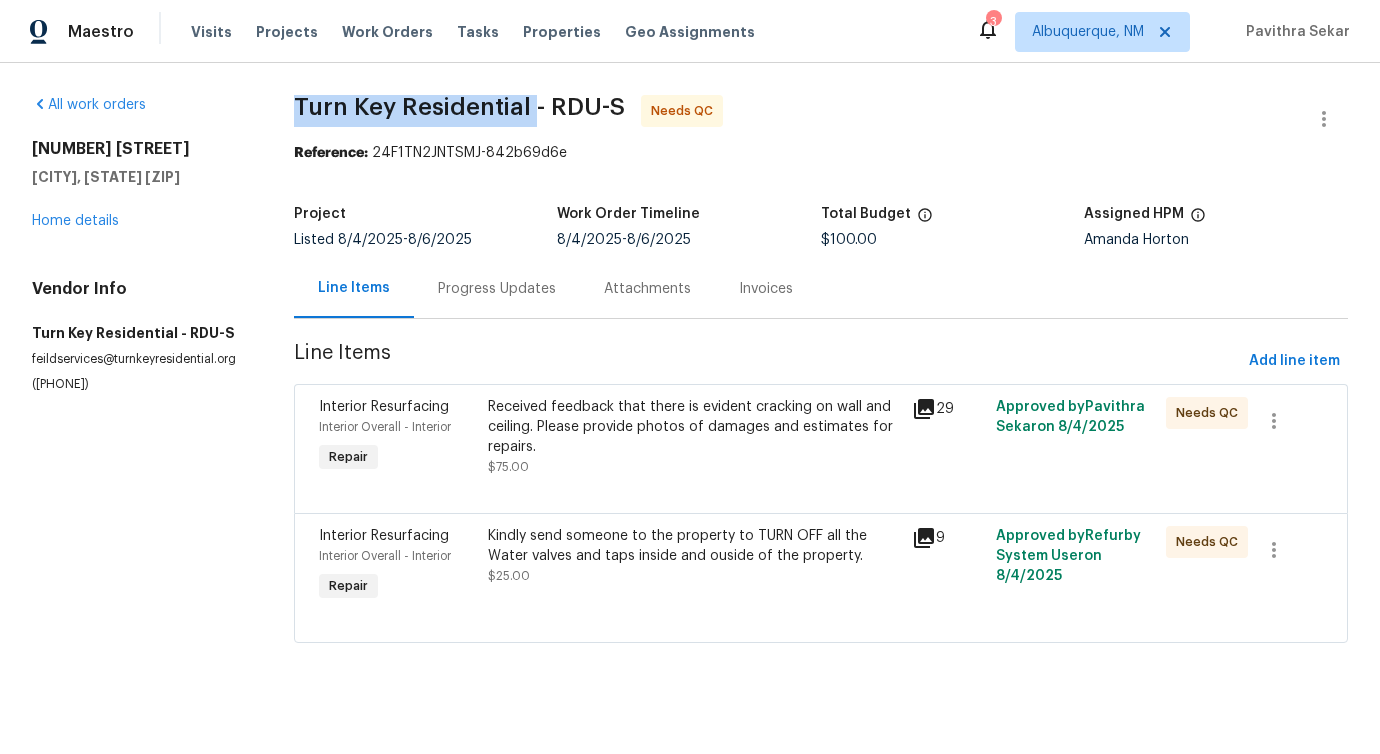 drag, startPoint x: 285, startPoint y: 97, endPoint x: 529, endPoint y: 102, distance: 244.05122 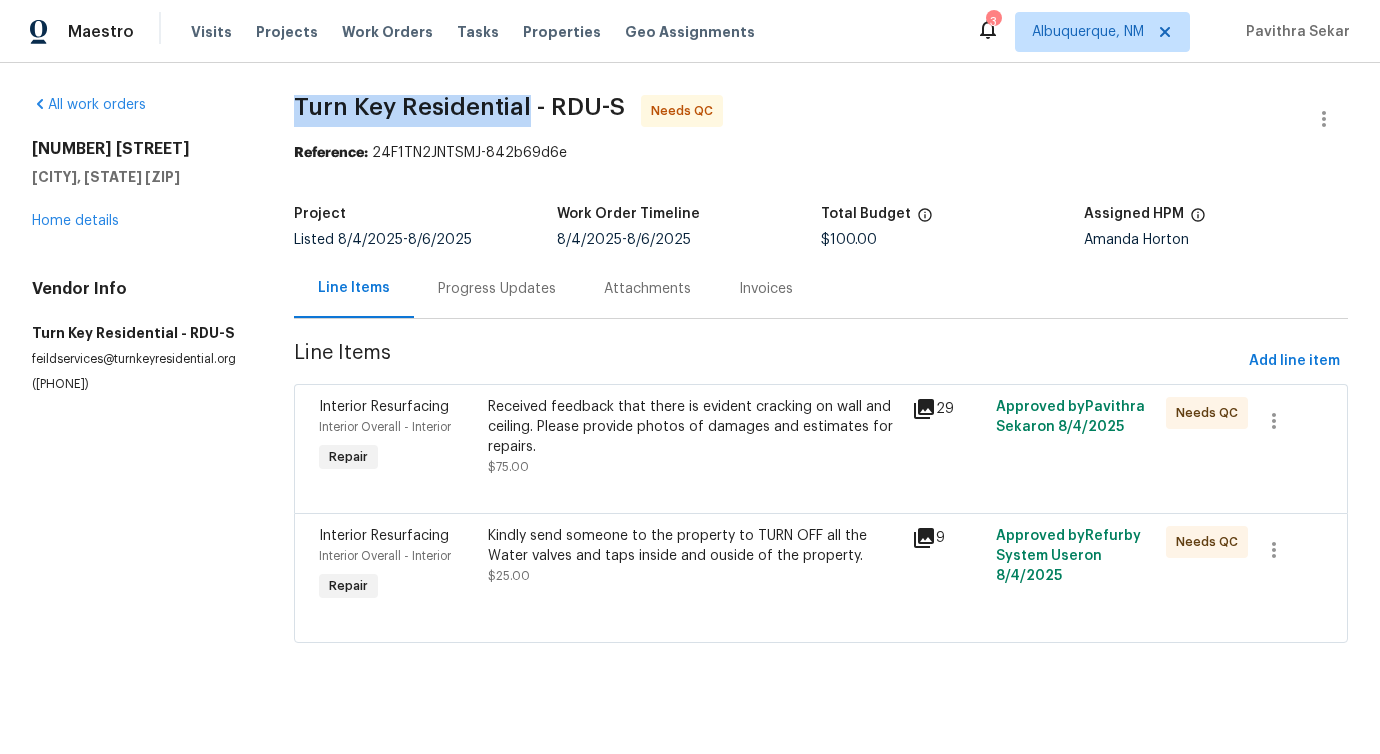 drag, startPoint x: 295, startPoint y: 103, endPoint x: 525, endPoint y: 112, distance: 230.17603 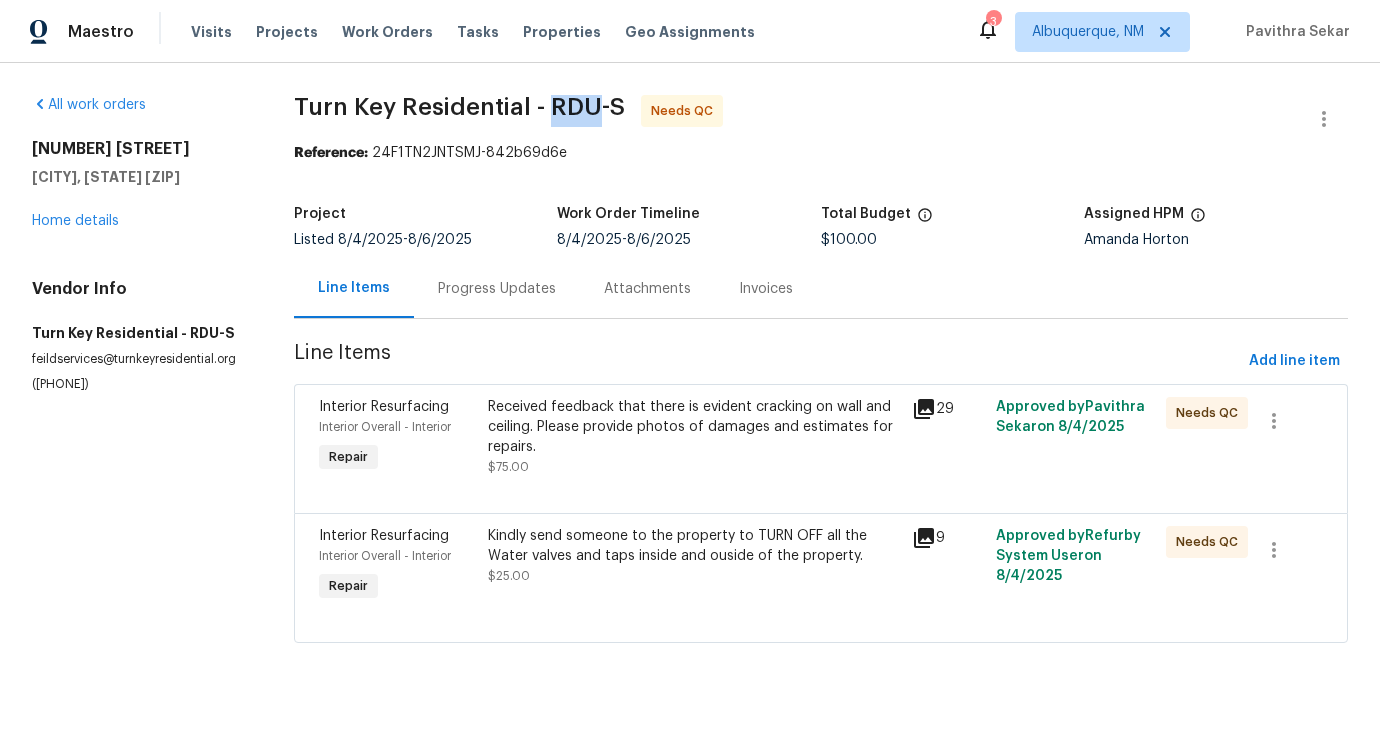 drag, startPoint x: 544, startPoint y: 103, endPoint x: 593, endPoint y: 105, distance: 49.0408 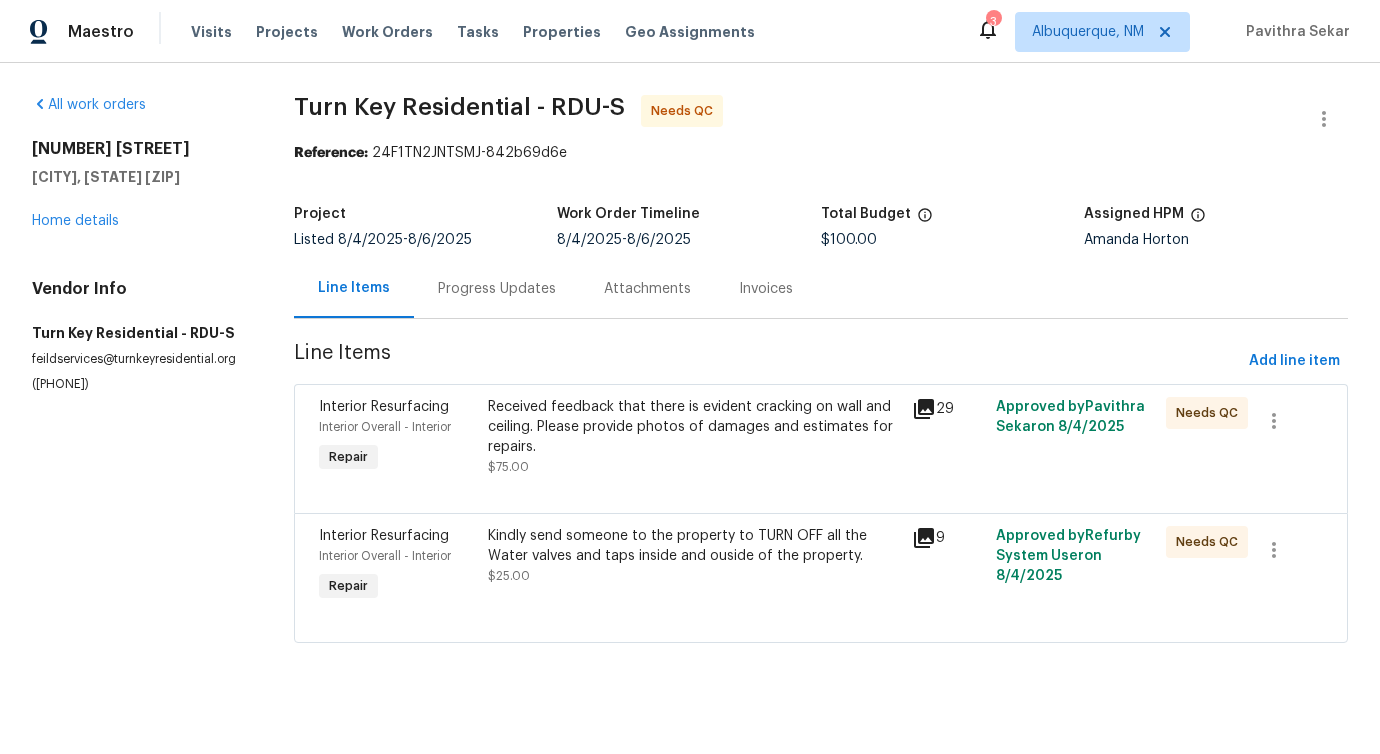 click on "Project Listed   8/4/2025  -  8/6/2025 Work Order Timeline 8/4/2025  -  8/6/2025 Total Budget $100.00 Assigned HPM [FIRST] [LAST]" at bounding box center [821, 227] 